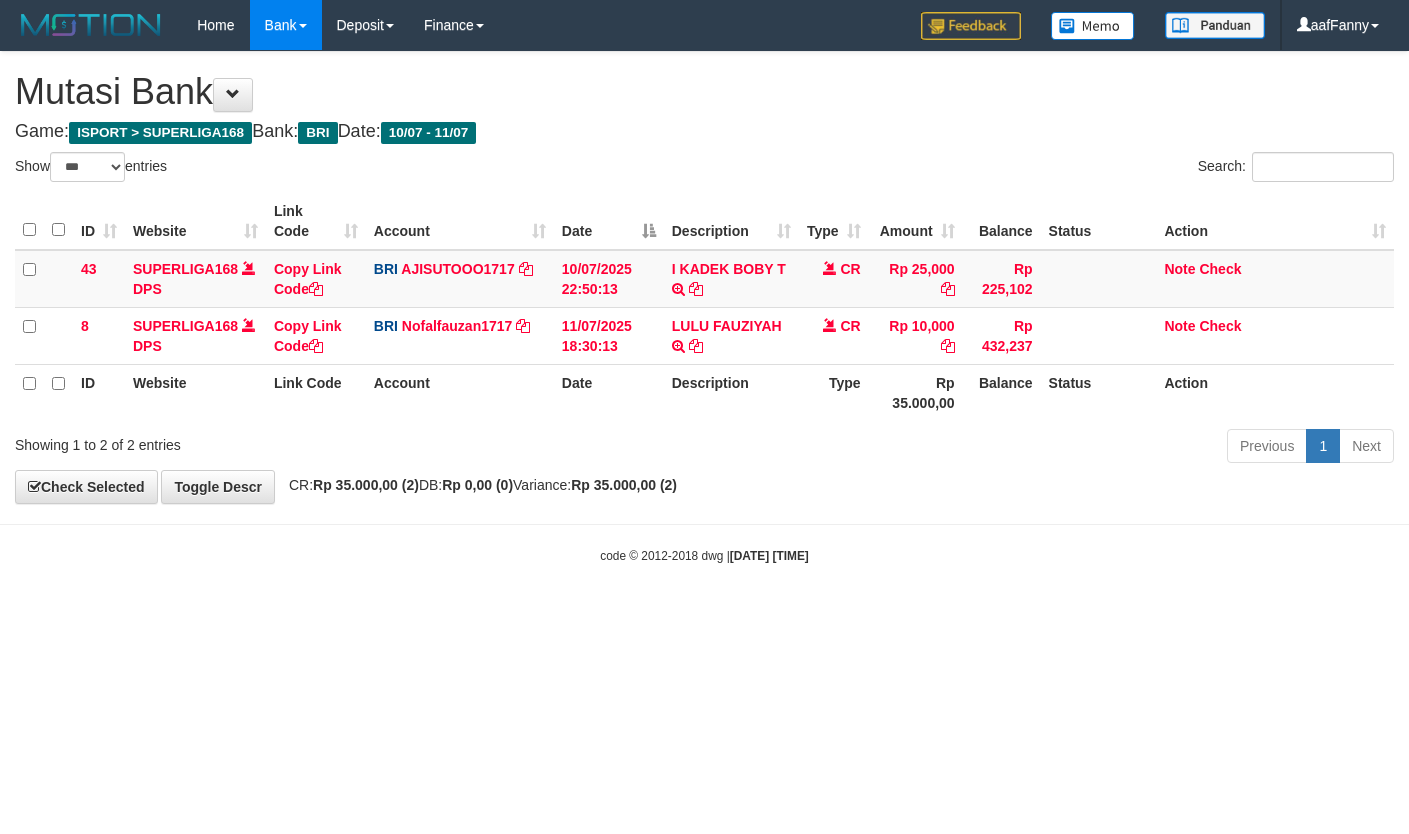 select on "***" 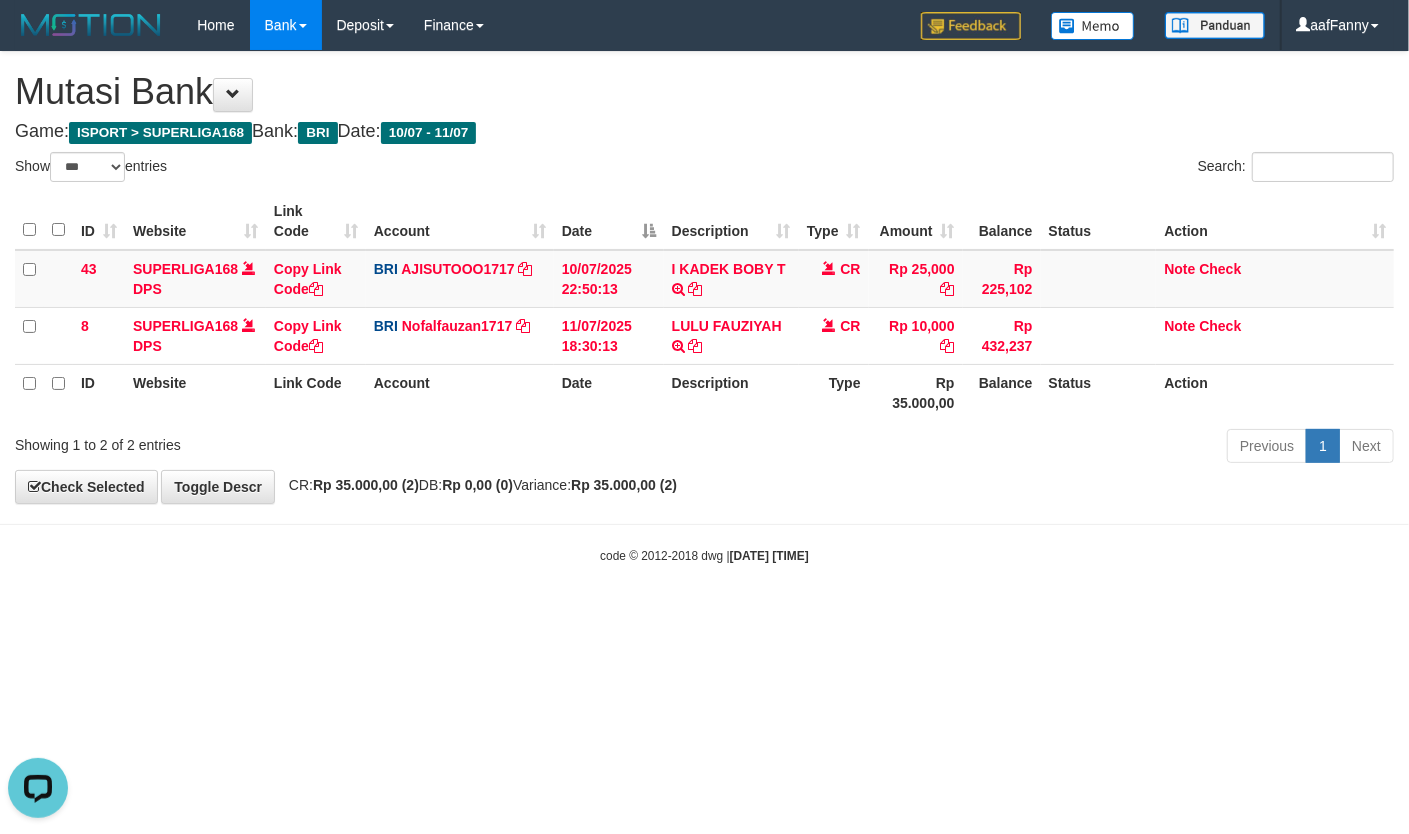 scroll, scrollTop: 0, scrollLeft: 0, axis: both 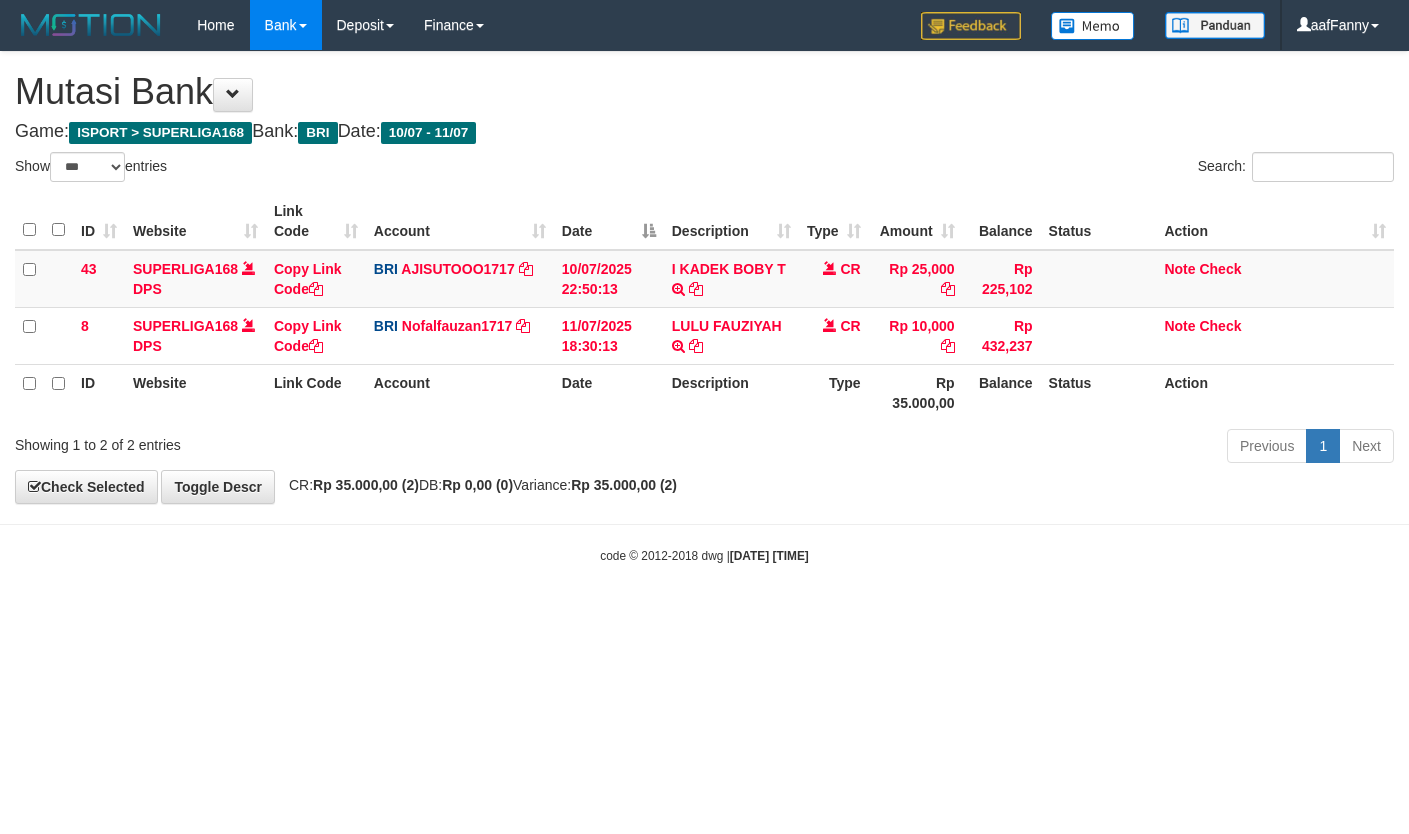 select on "***" 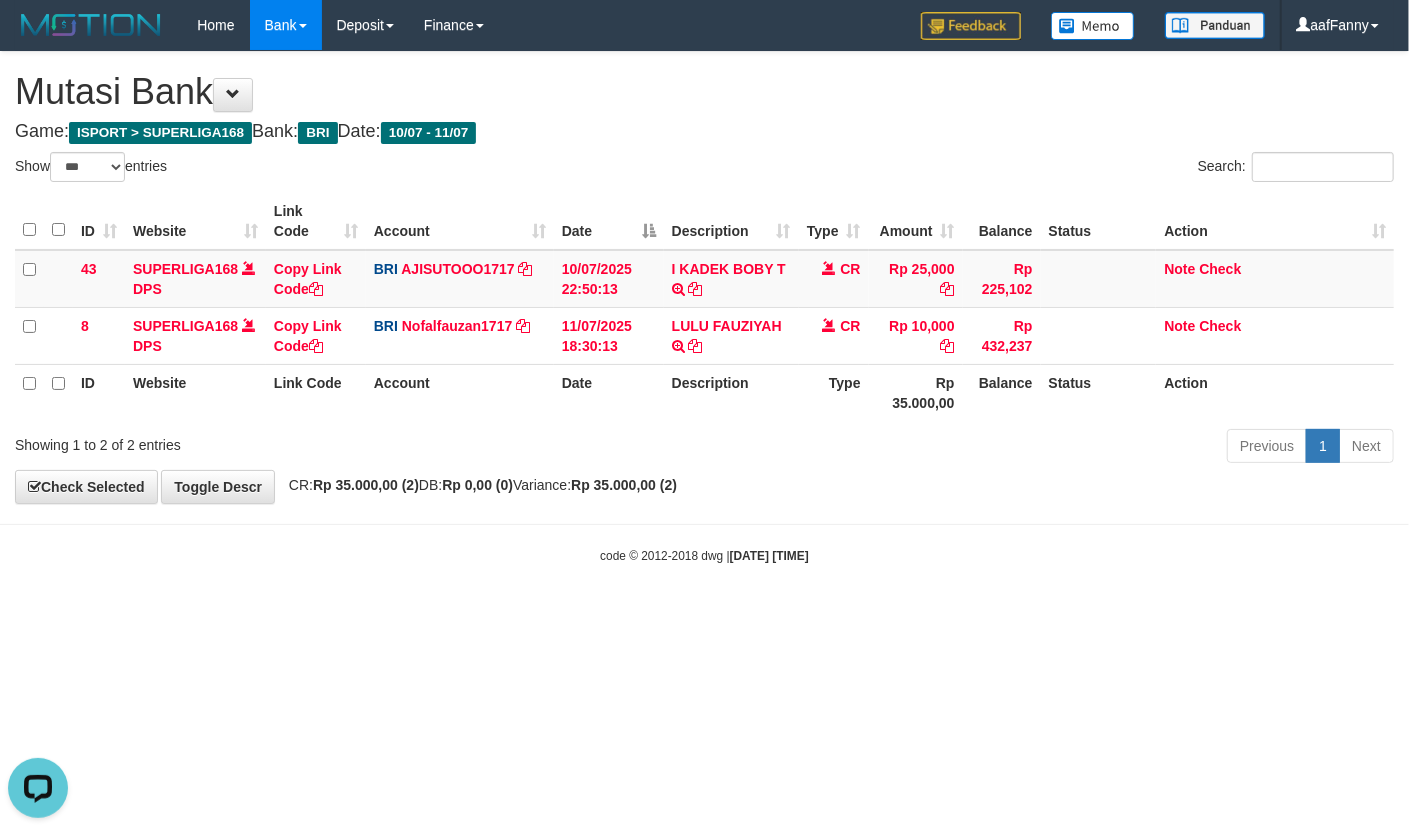 scroll, scrollTop: 0, scrollLeft: 0, axis: both 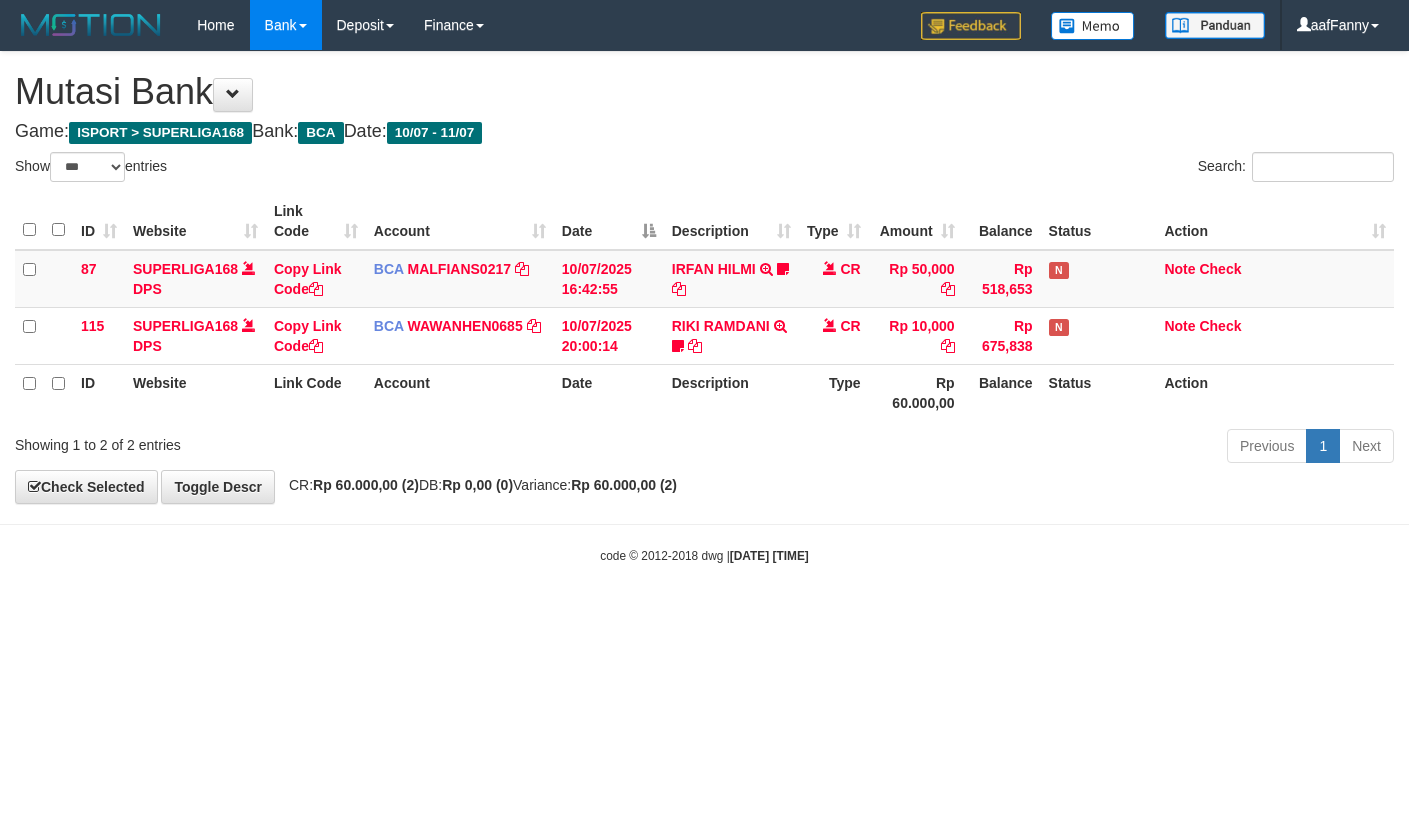 select on "***" 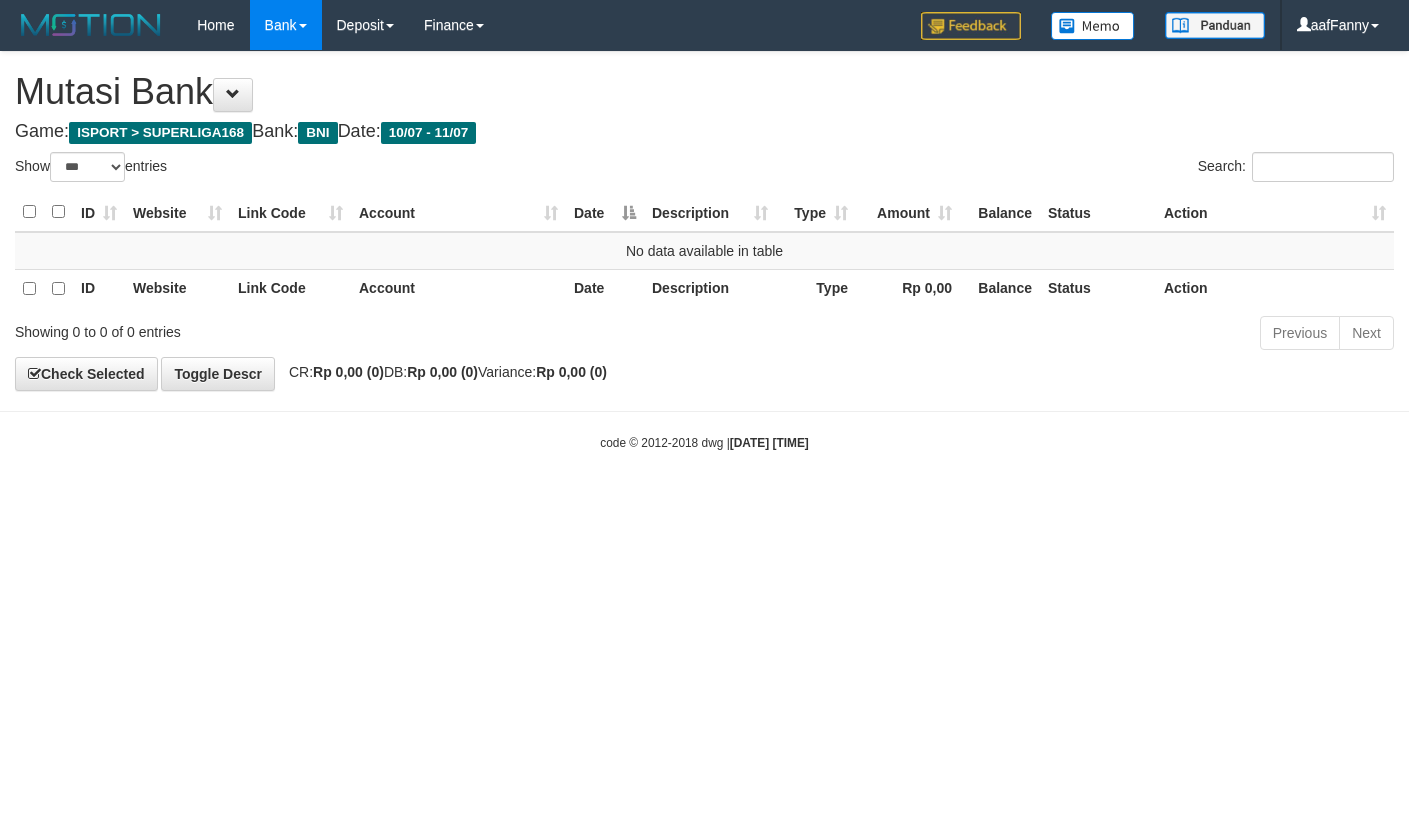 select on "***" 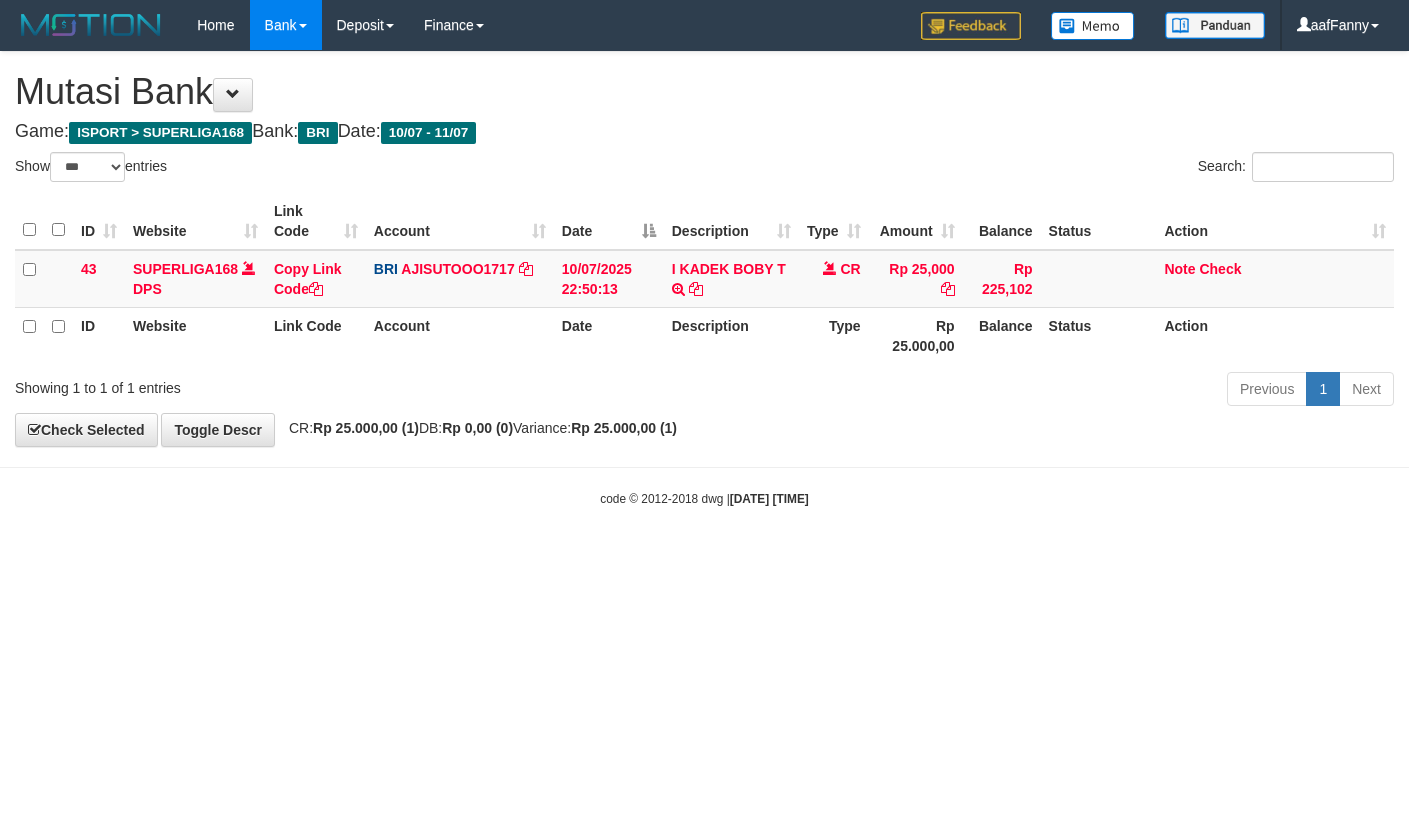 select on "***" 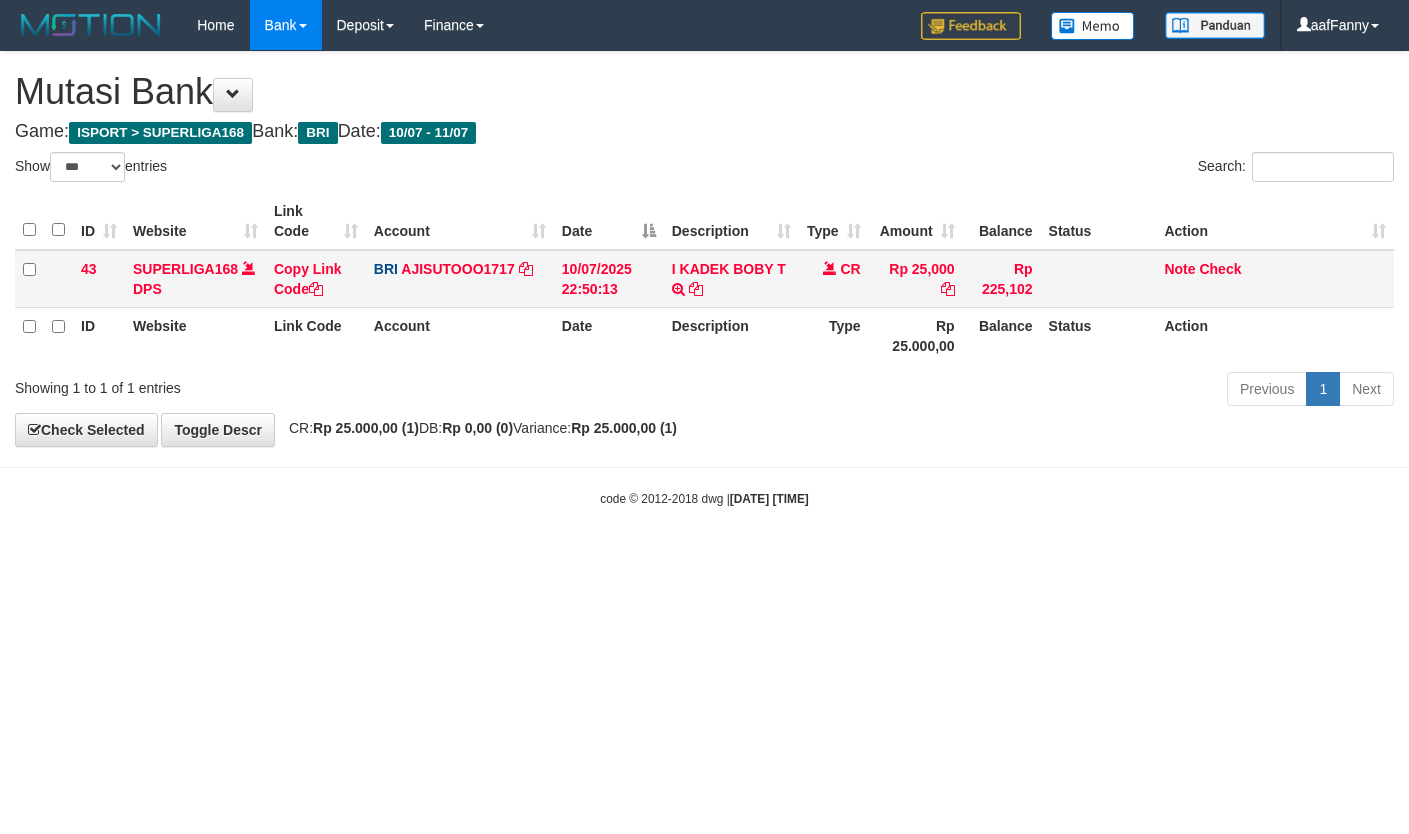 scroll, scrollTop: 0, scrollLeft: 0, axis: both 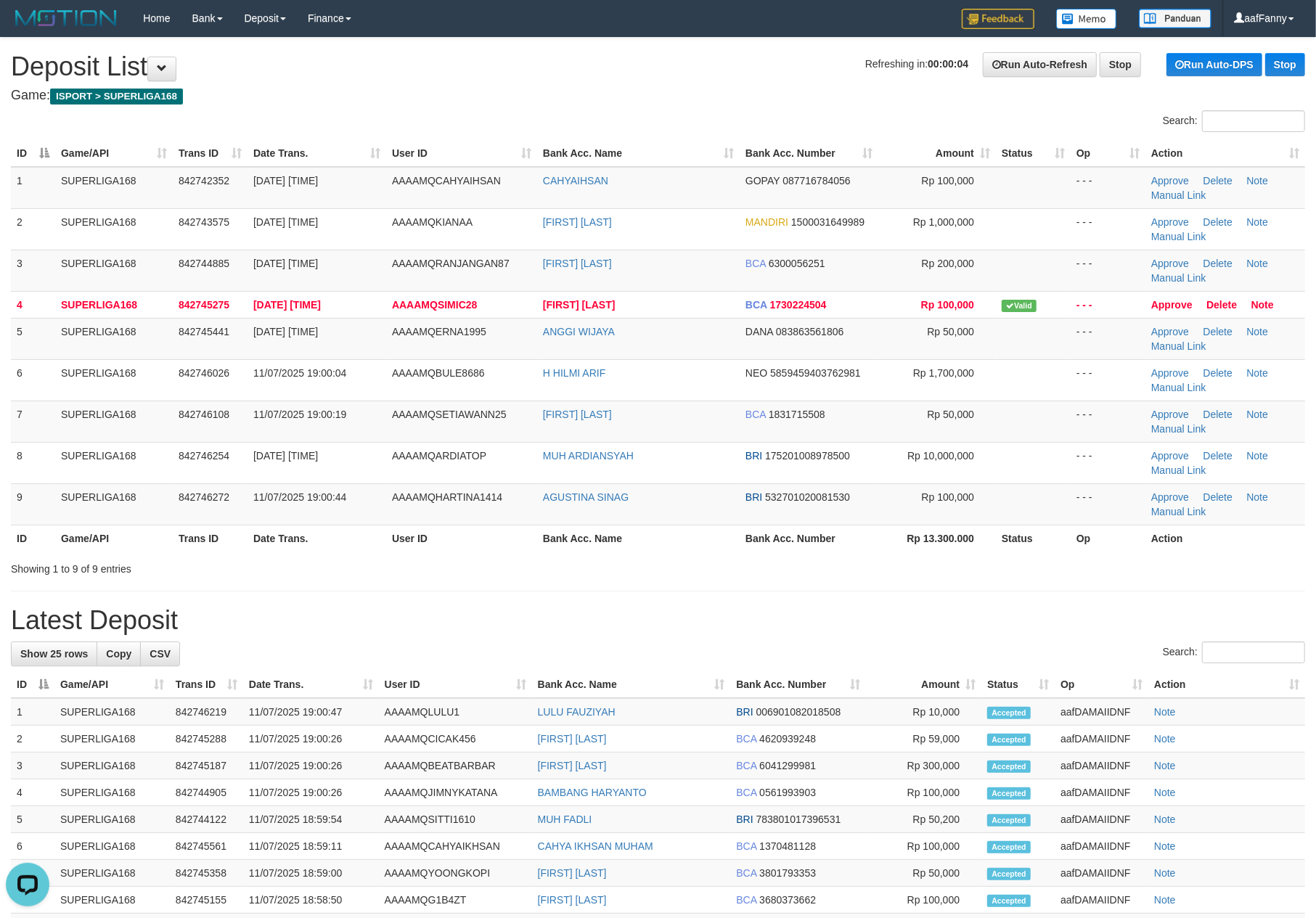 click on "Game:   ISPORT > SUPERLIGA168" at bounding box center (658, 96) 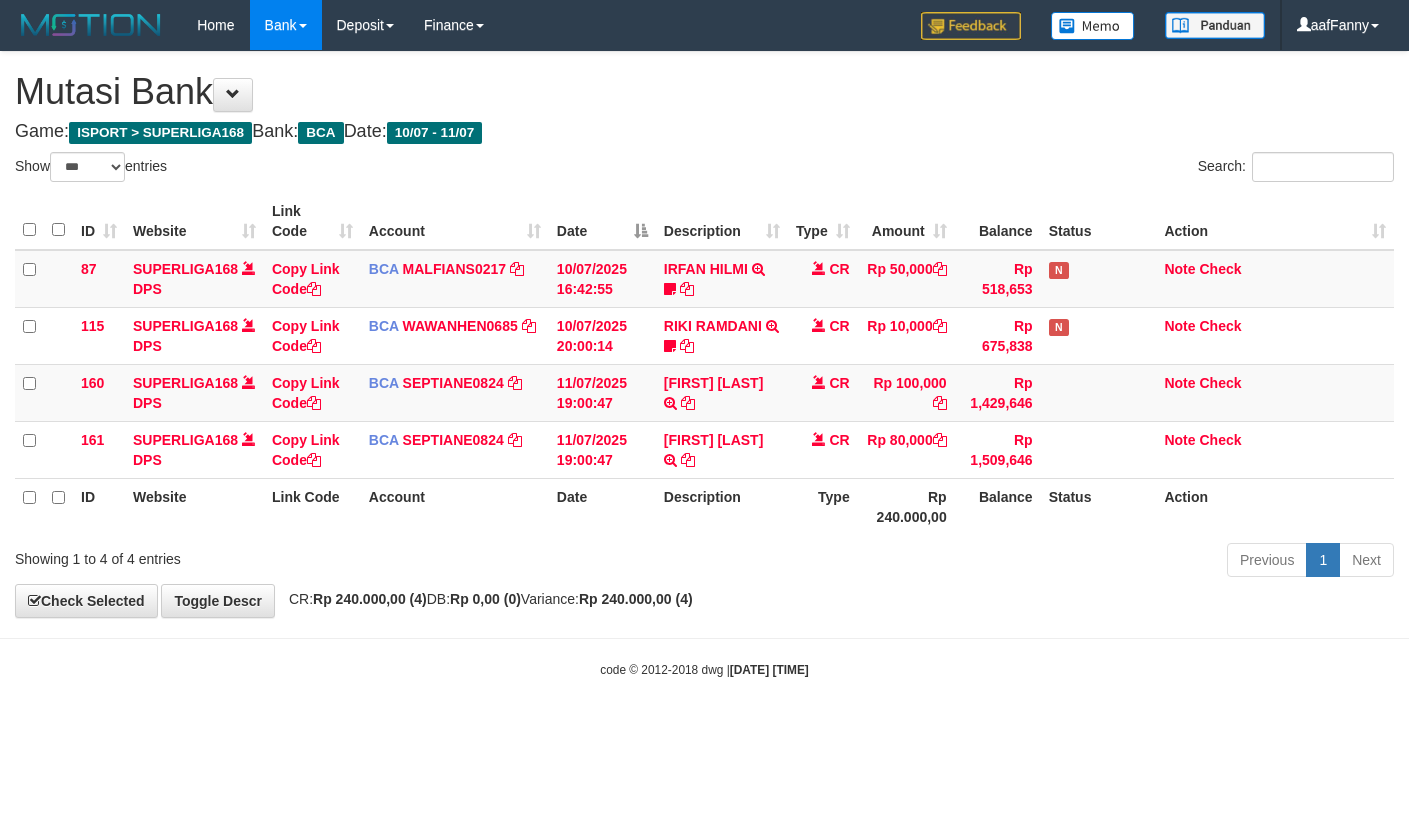 select on "***" 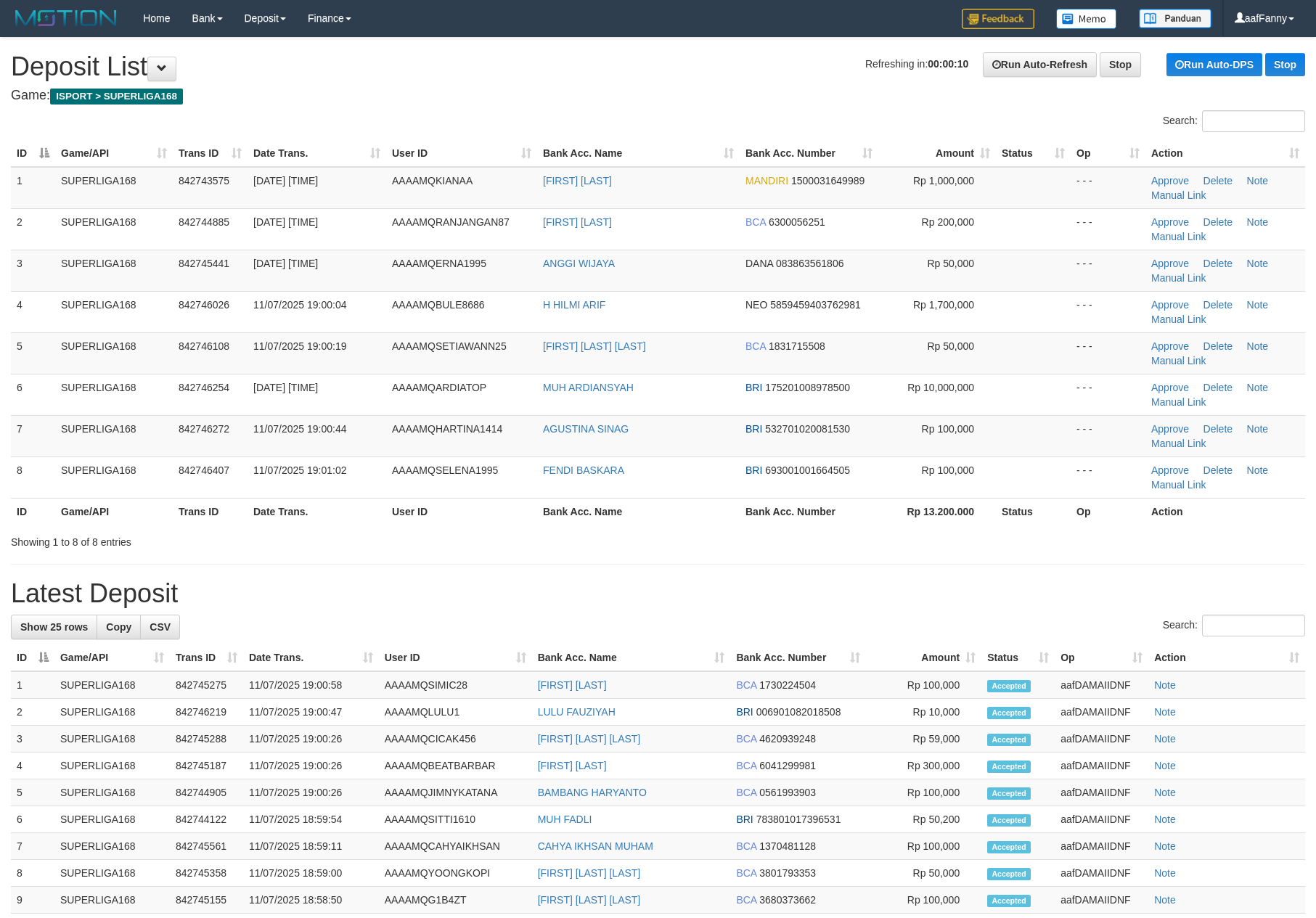 scroll, scrollTop: 0, scrollLeft: 0, axis: both 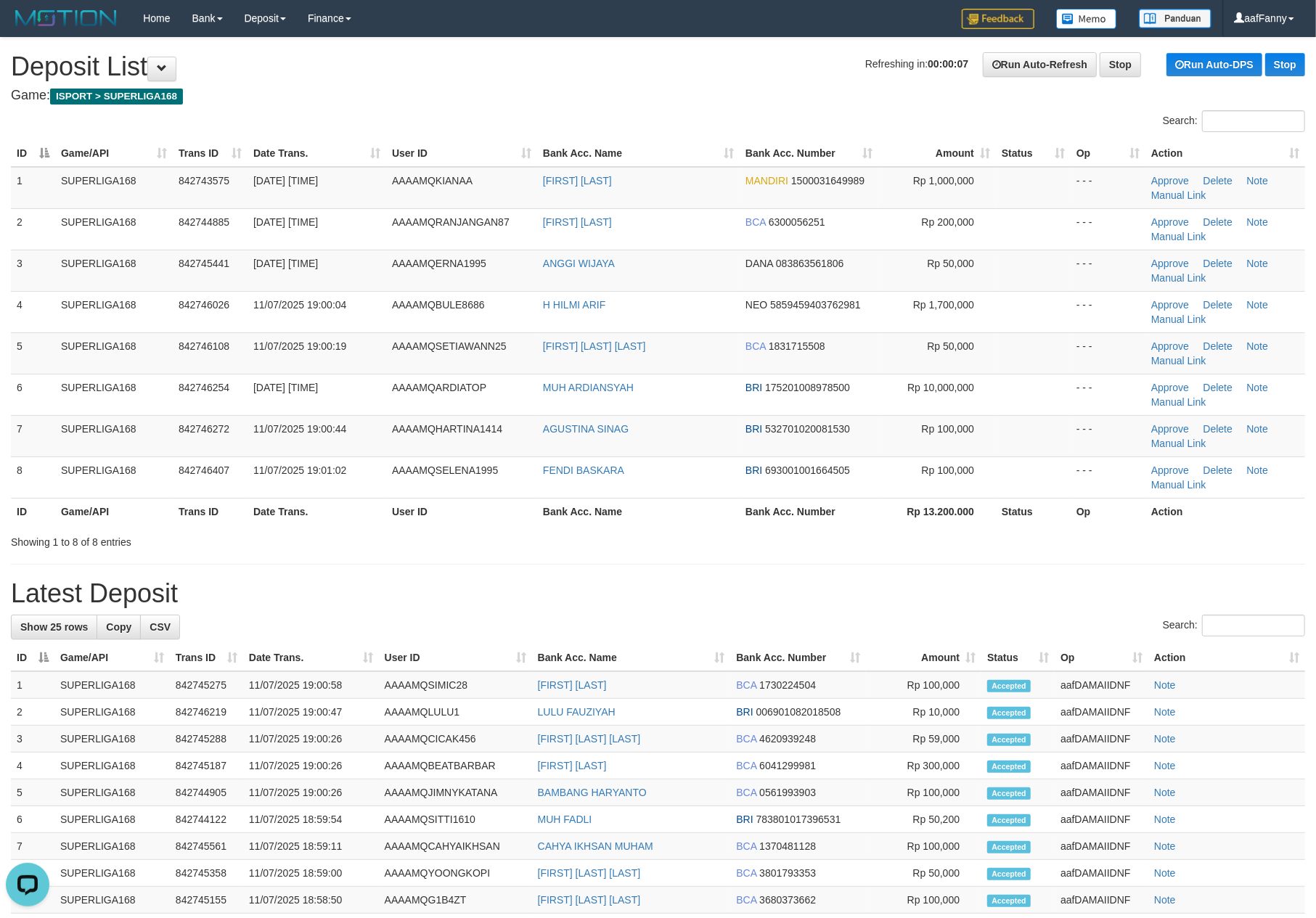 click on "**********" at bounding box center [658, 731] 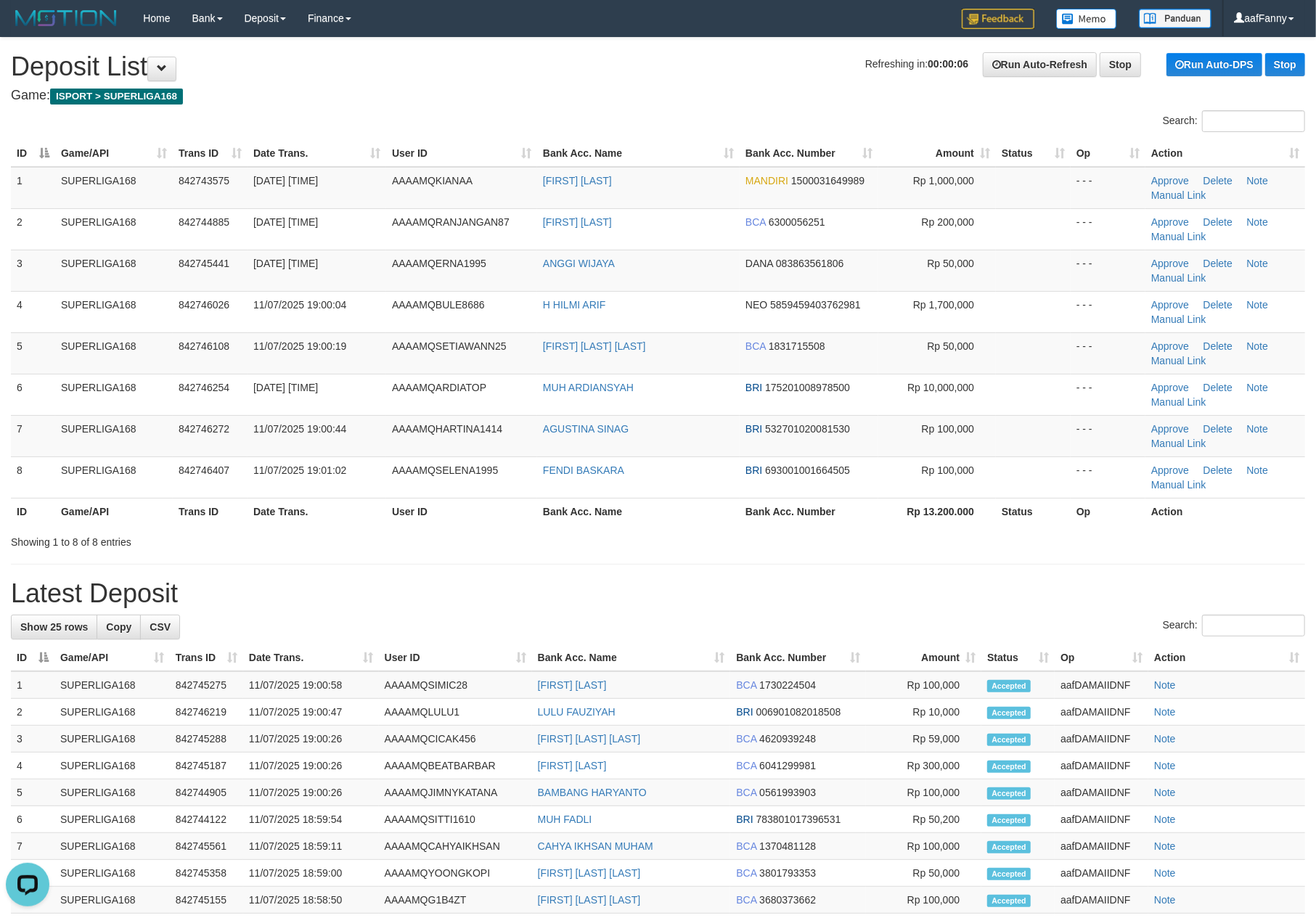 click on "**********" at bounding box center [658, 731] 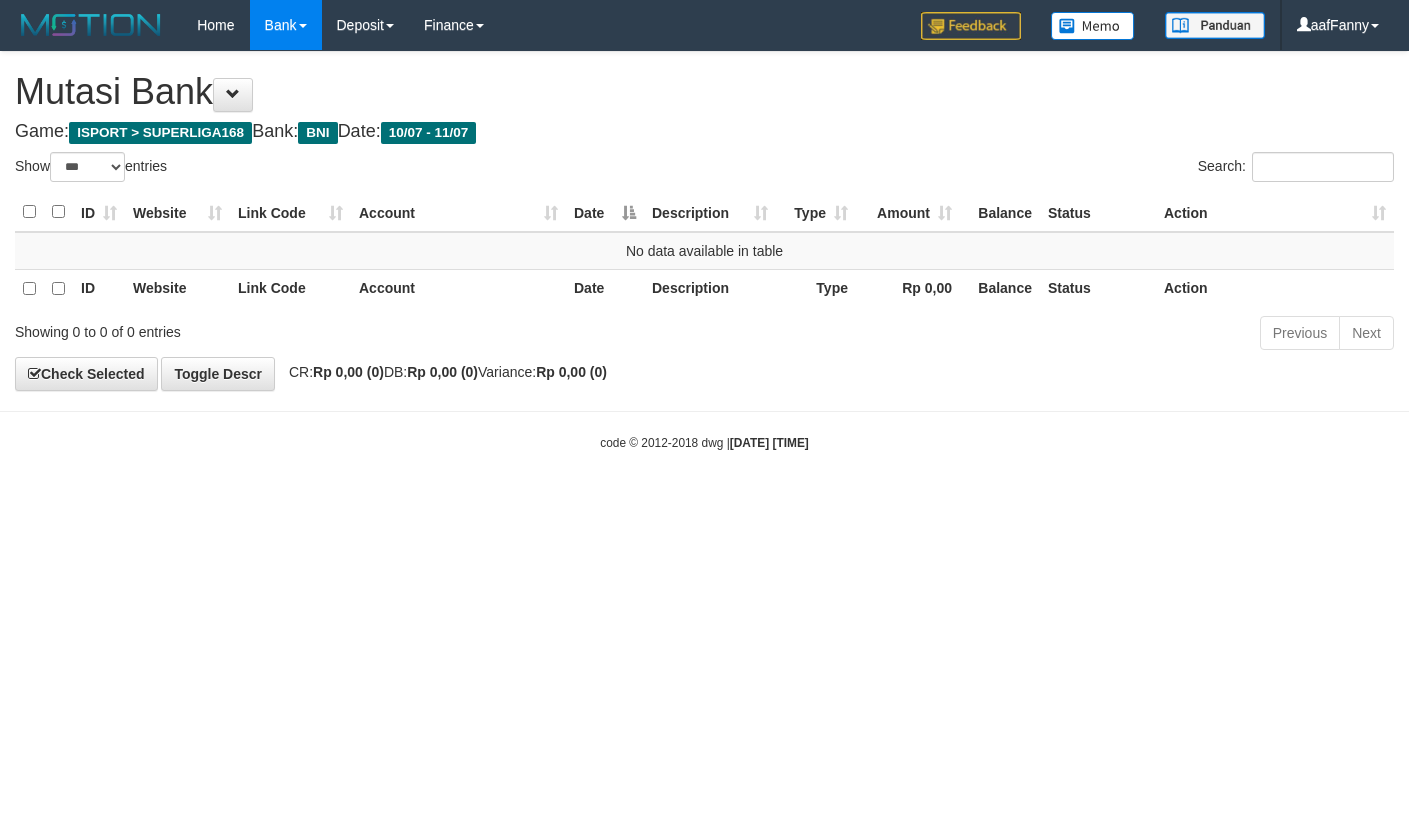 select on "***" 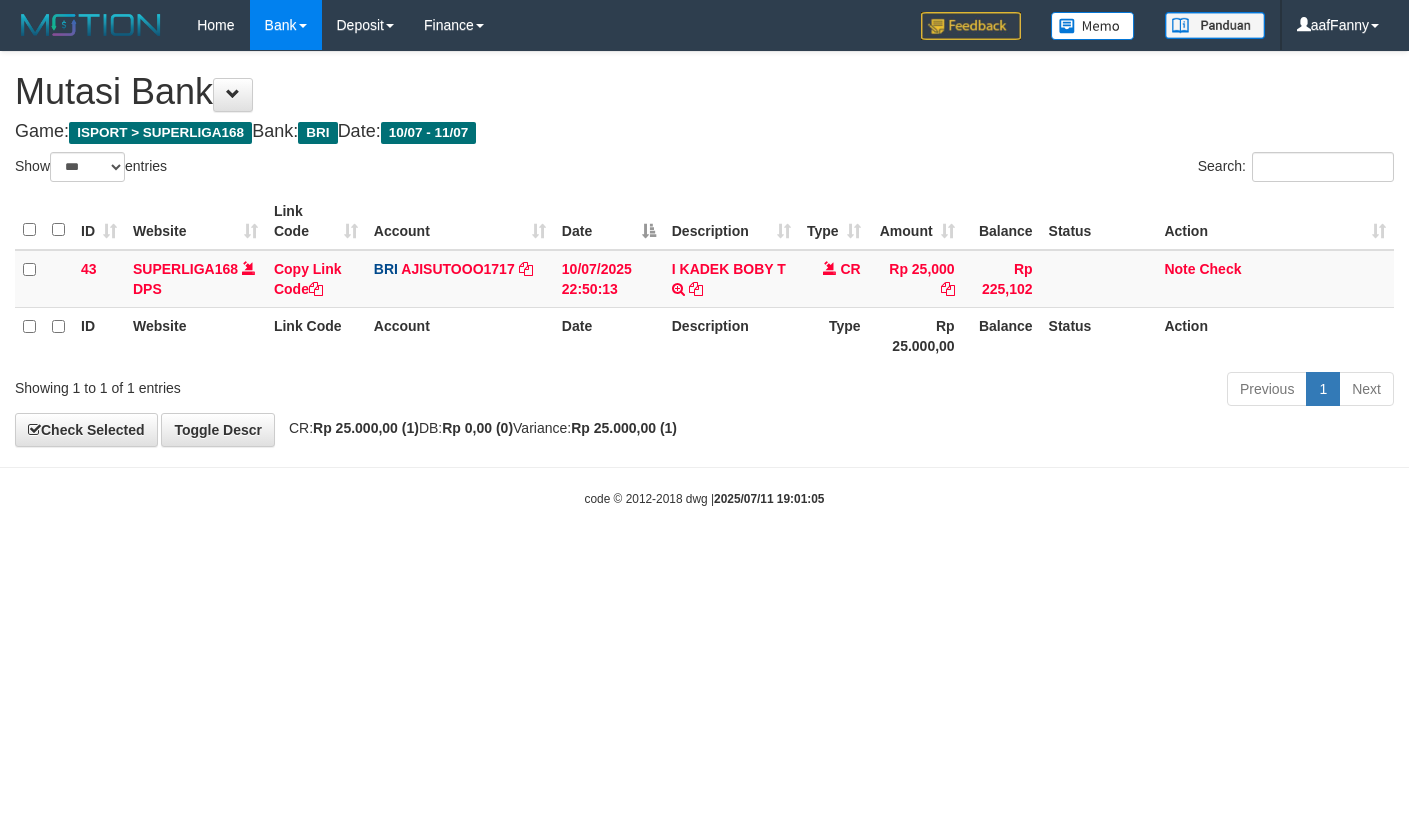 select on "***" 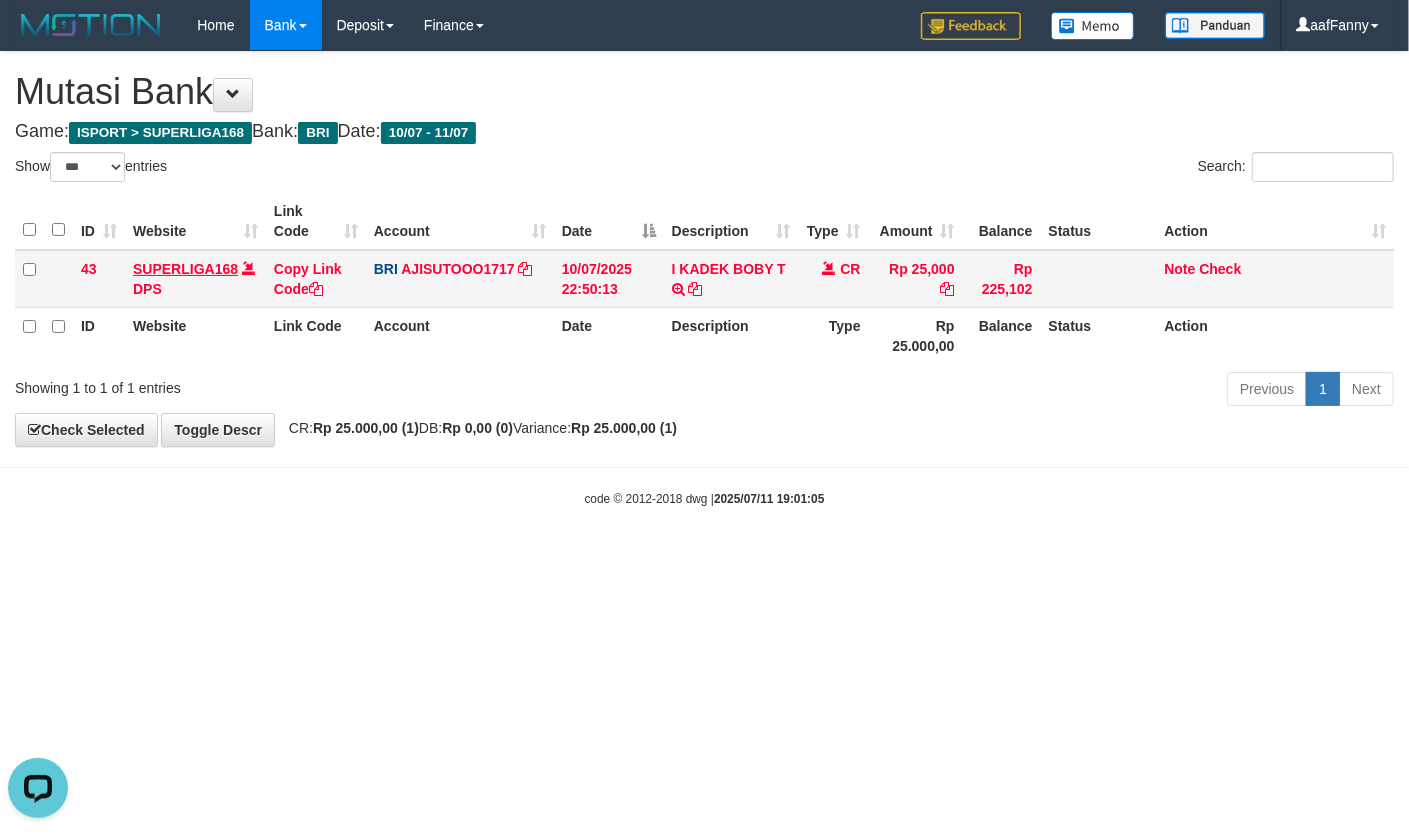 scroll, scrollTop: 0, scrollLeft: 0, axis: both 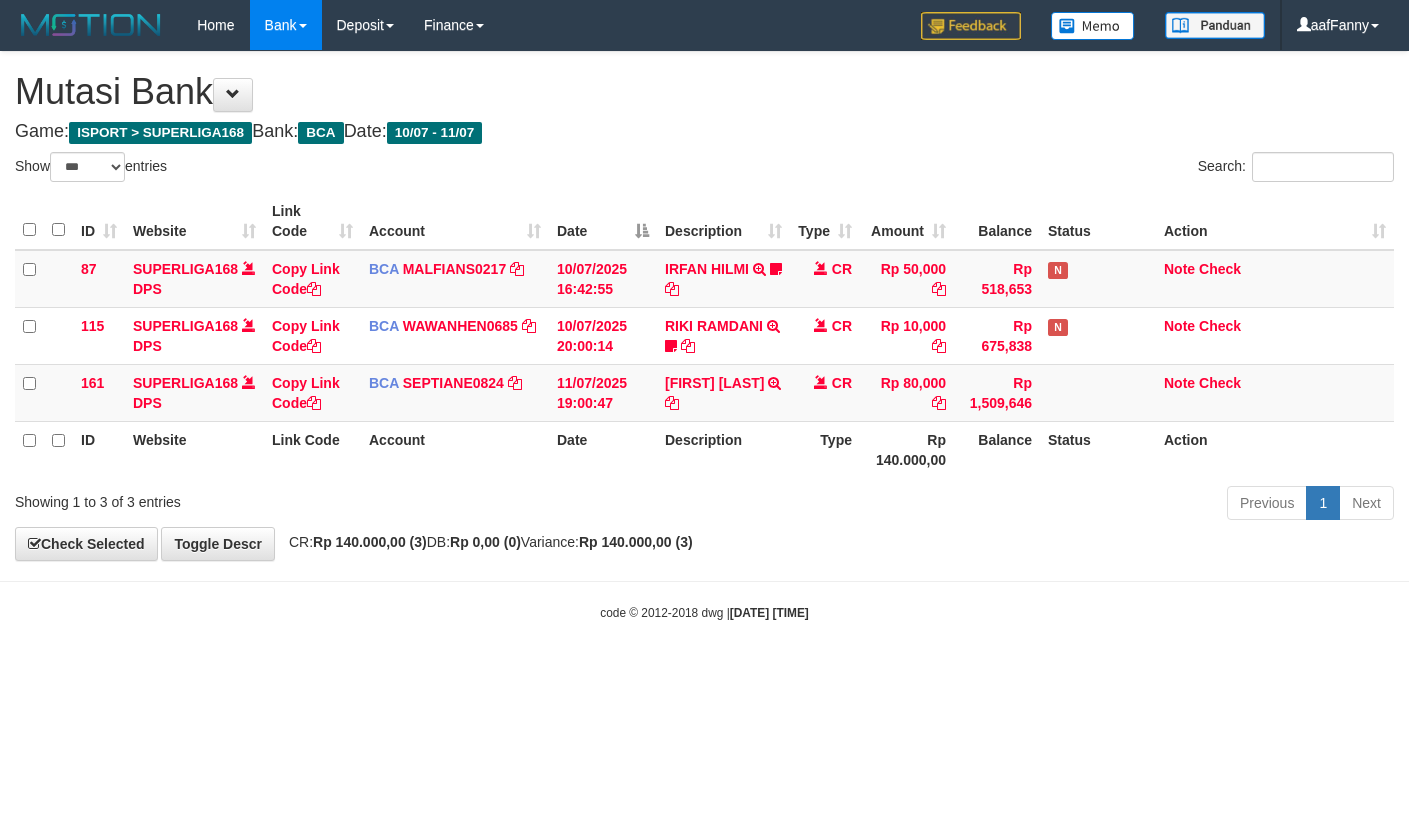 select on "***" 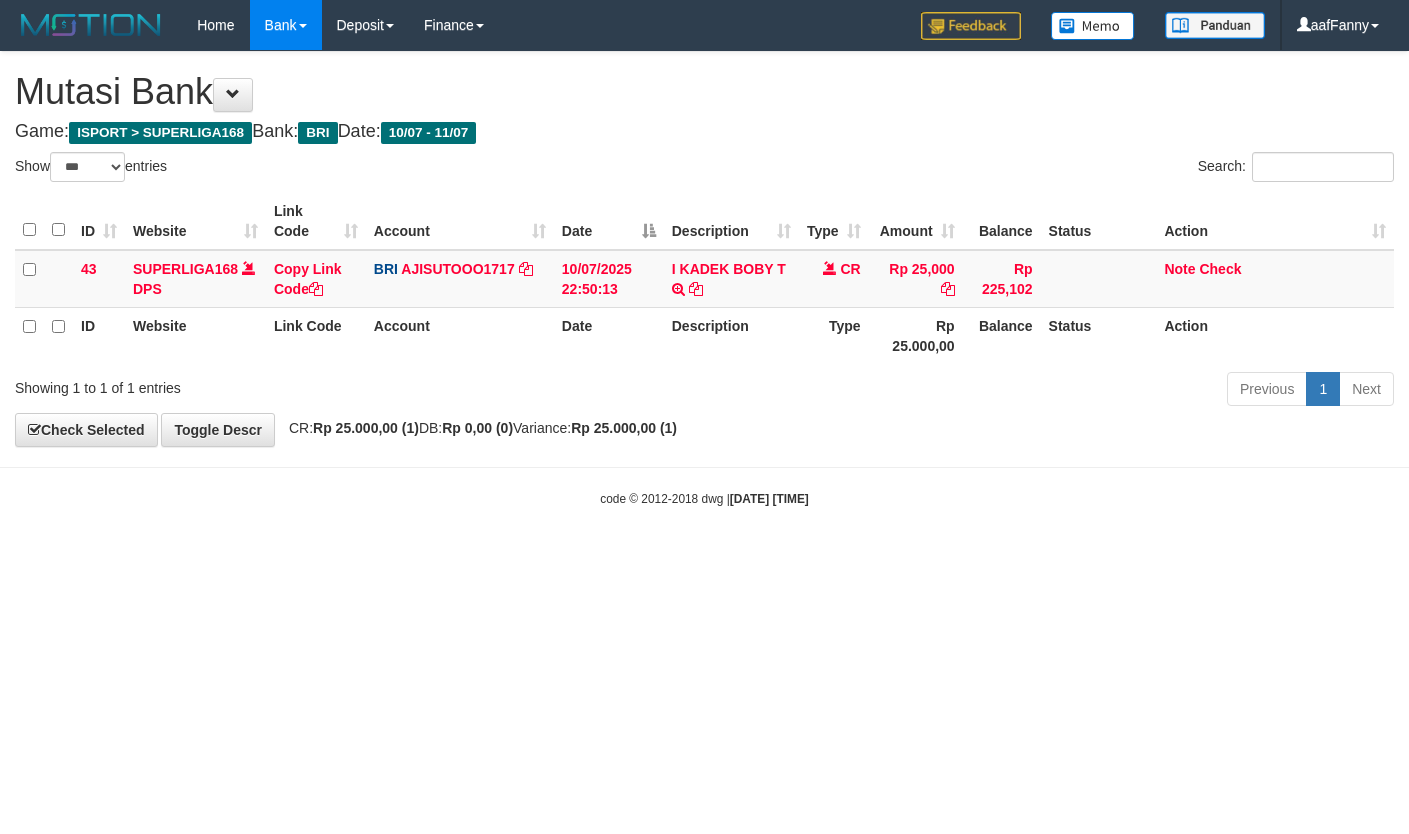select on "***" 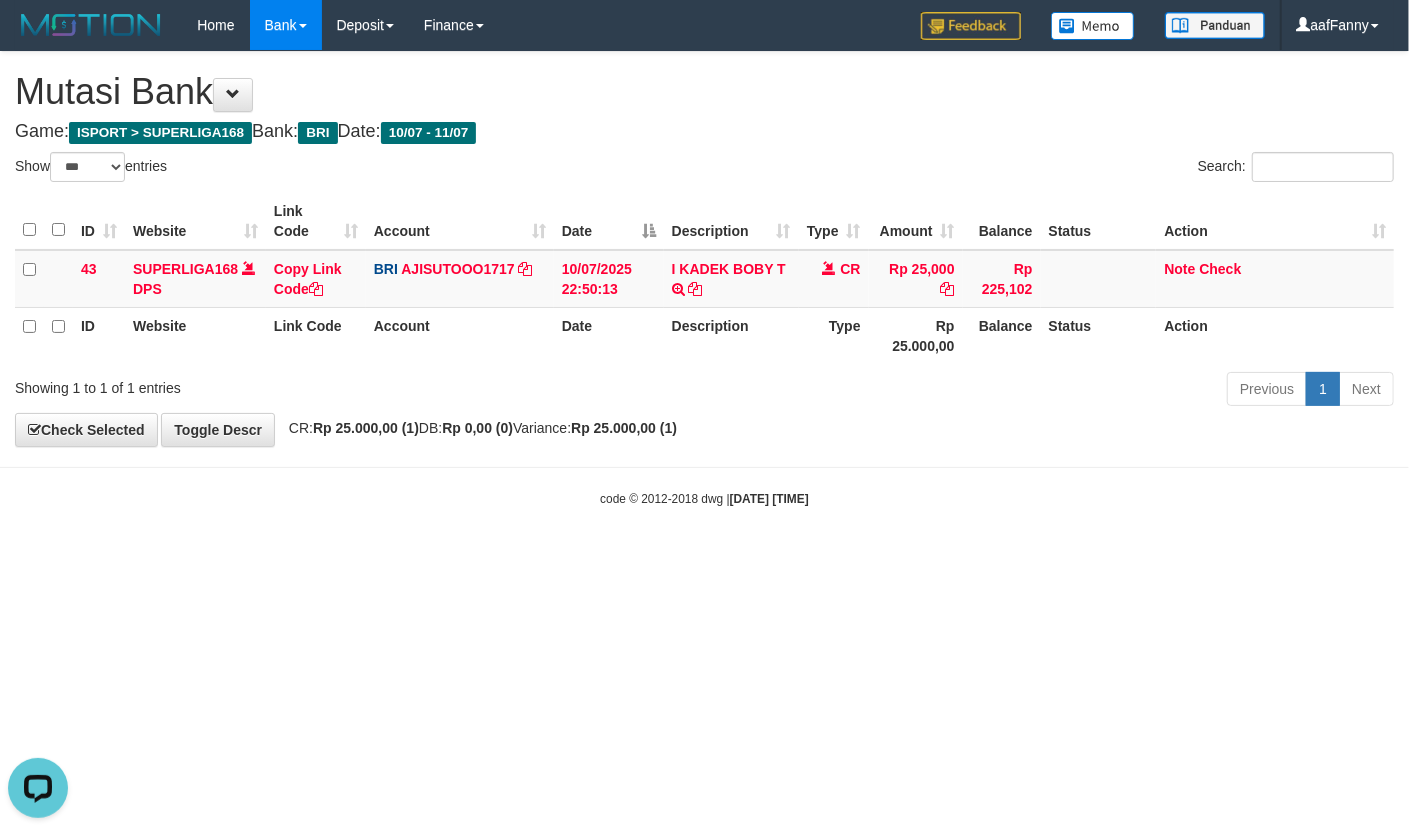 scroll, scrollTop: 0, scrollLeft: 0, axis: both 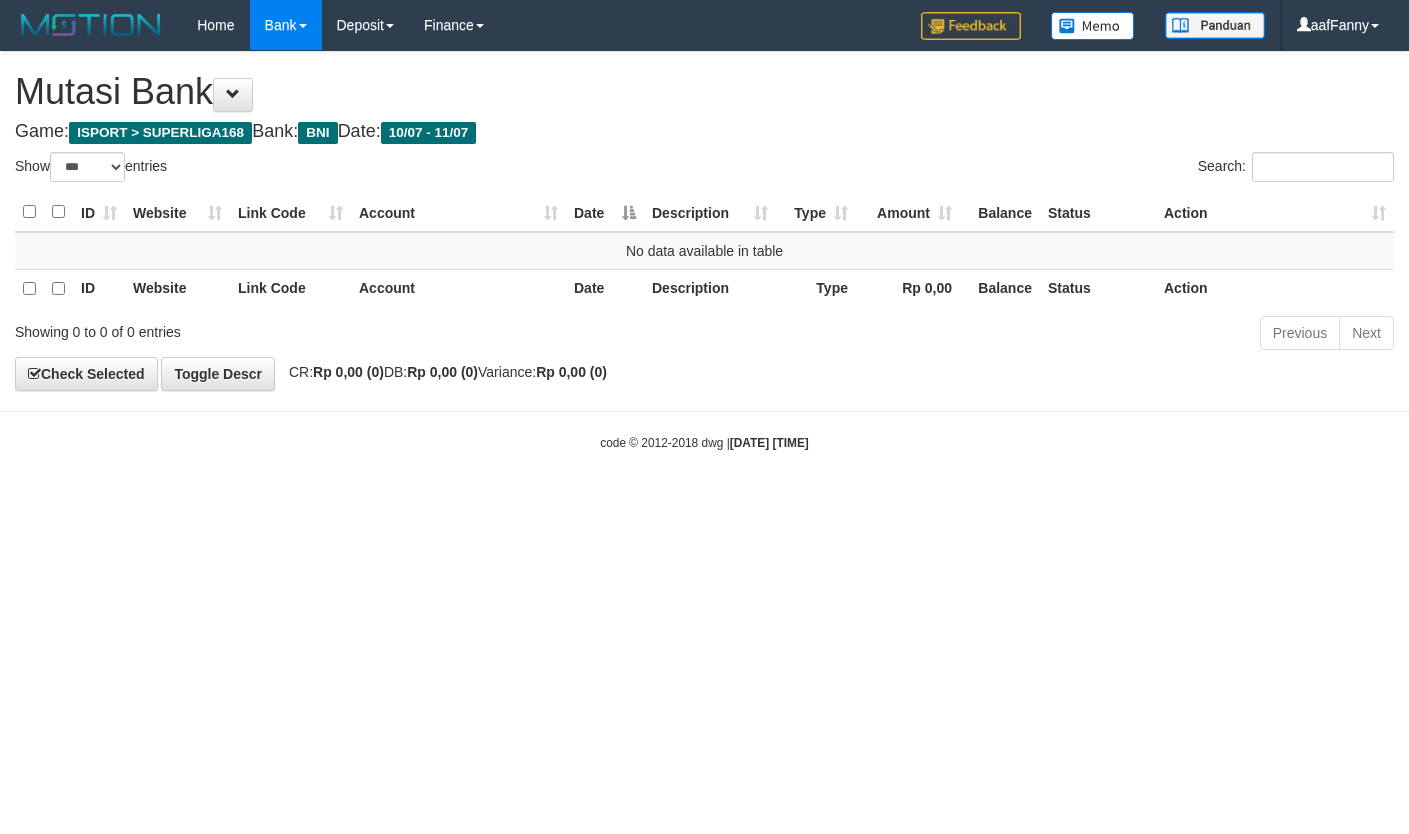 select on "***" 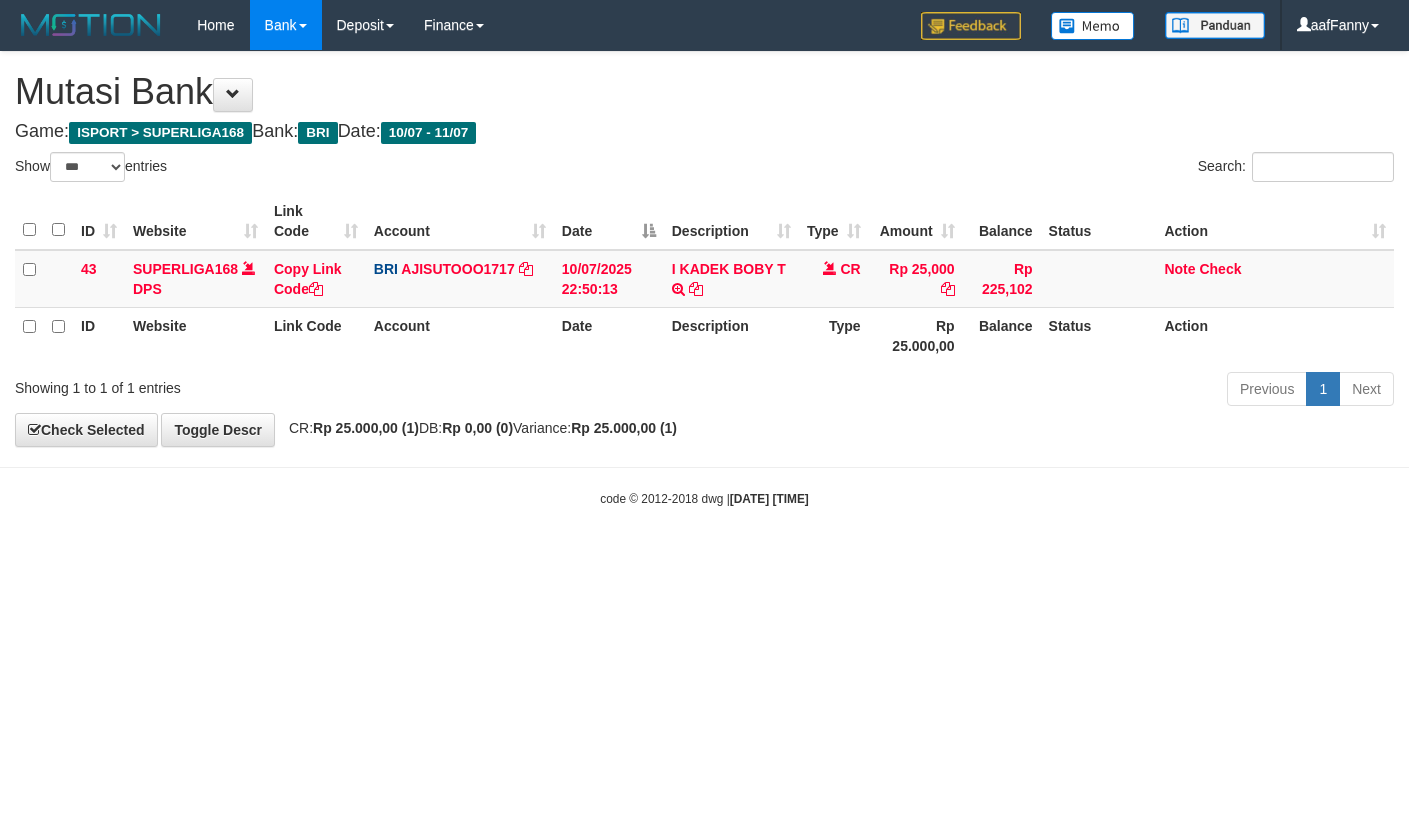select on "***" 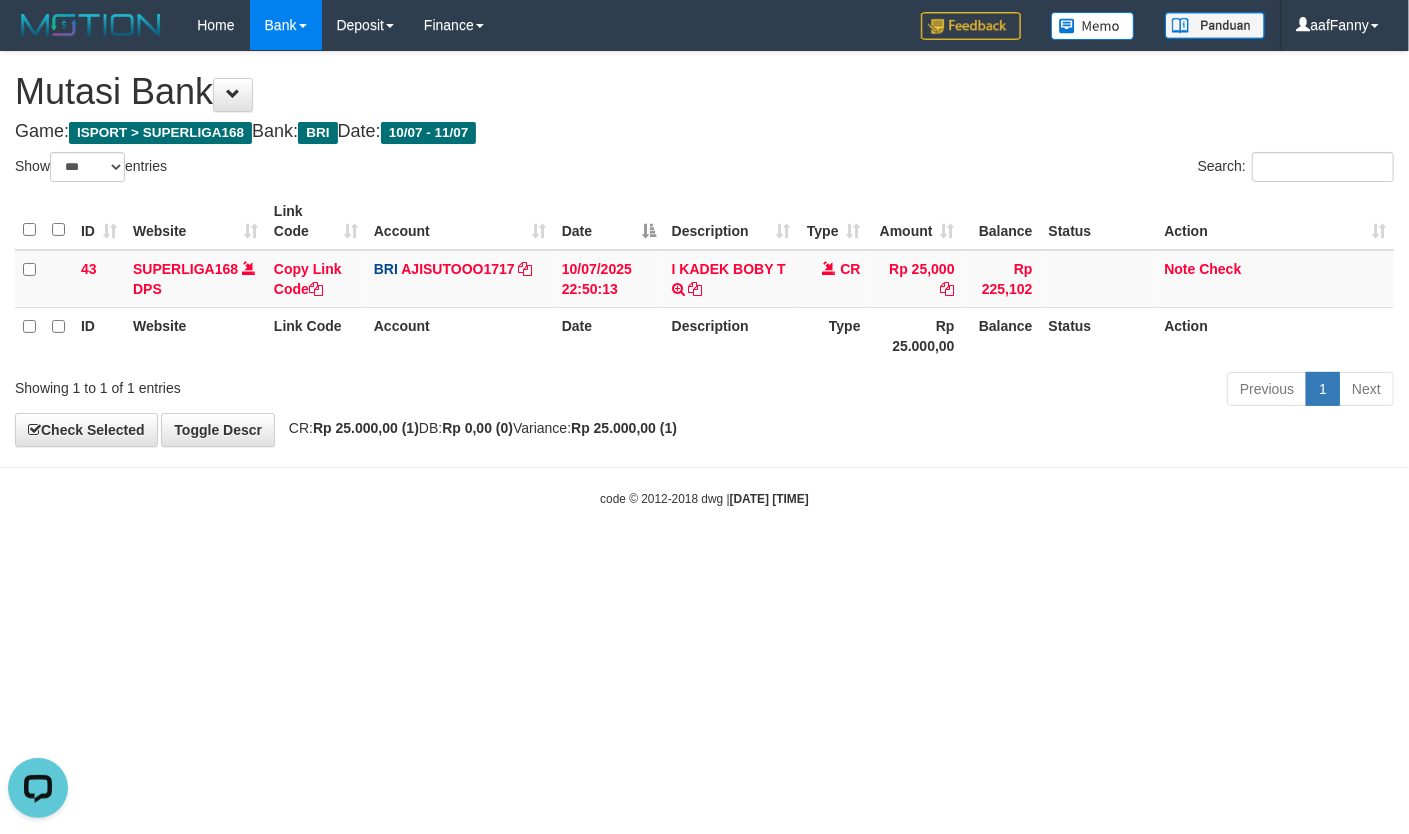scroll, scrollTop: 0, scrollLeft: 0, axis: both 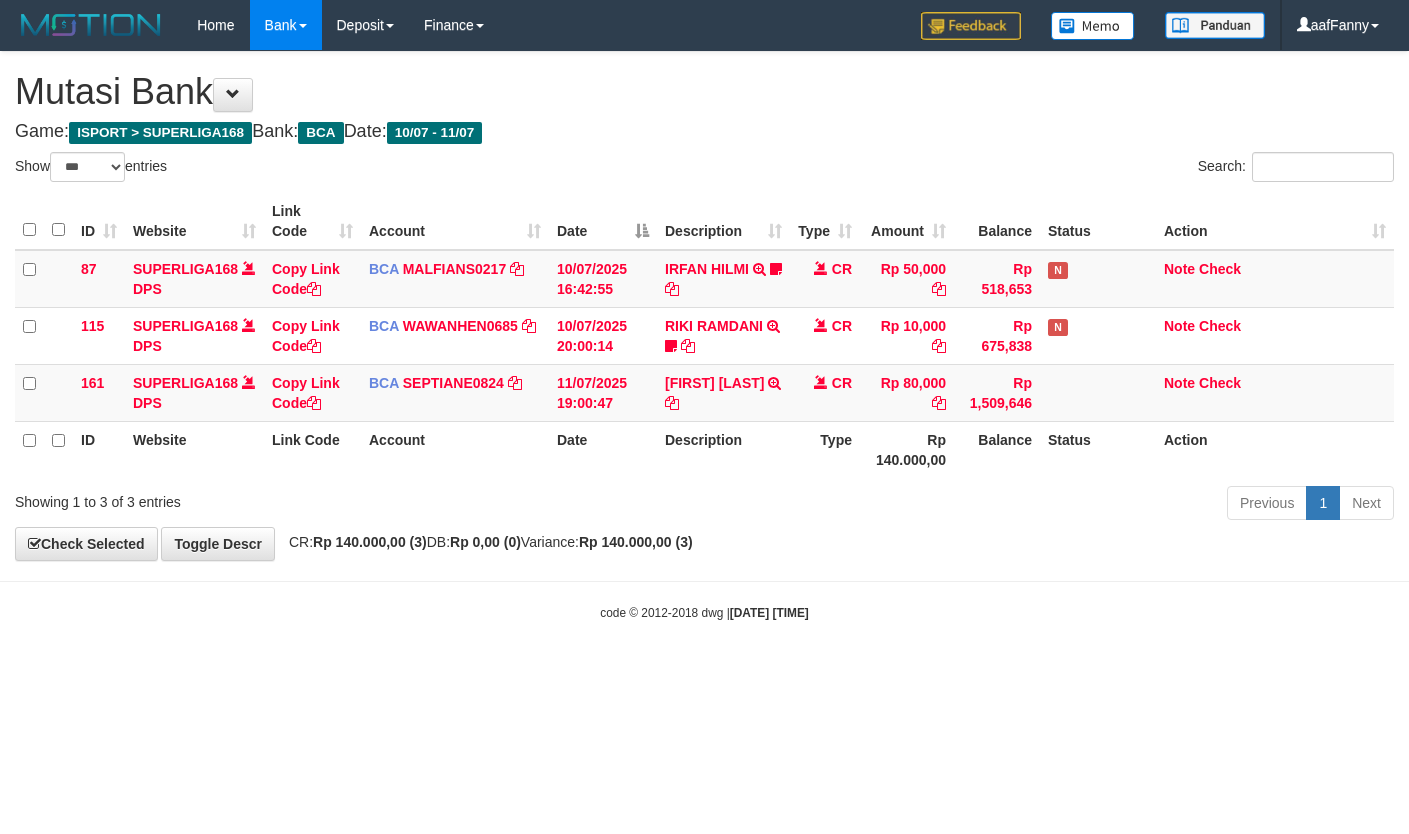 select on "***" 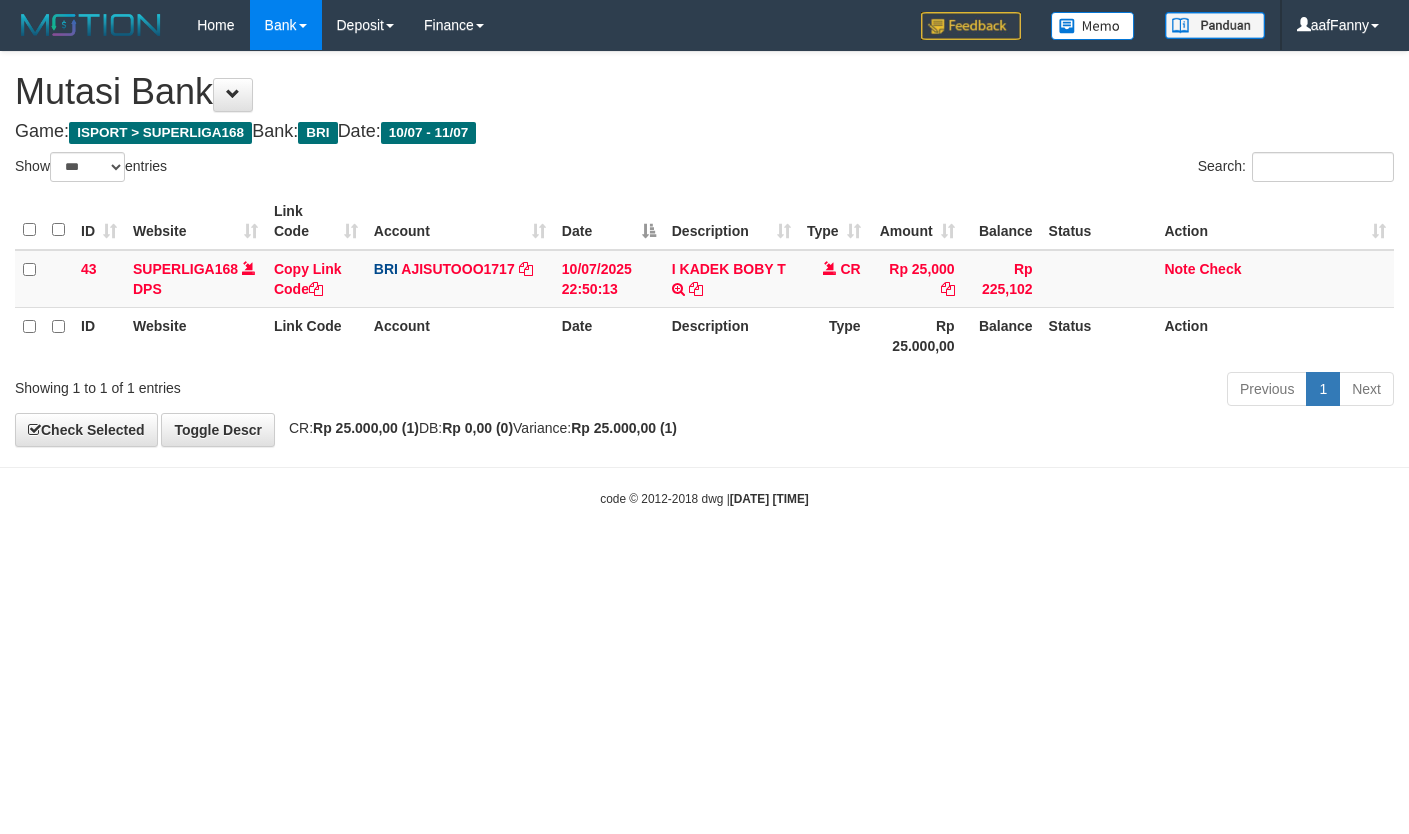 select on "***" 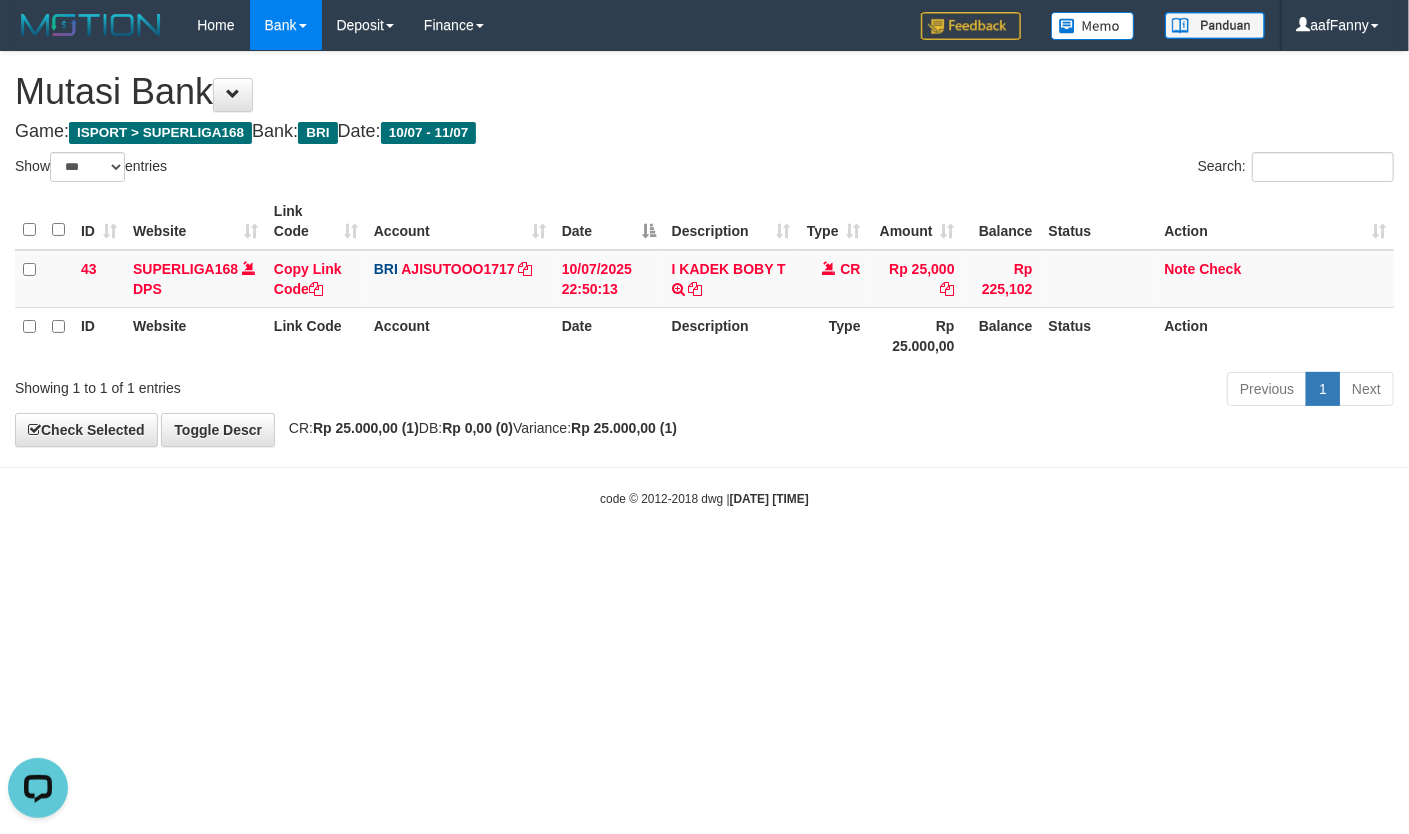scroll, scrollTop: 0, scrollLeft: 0, axis: both 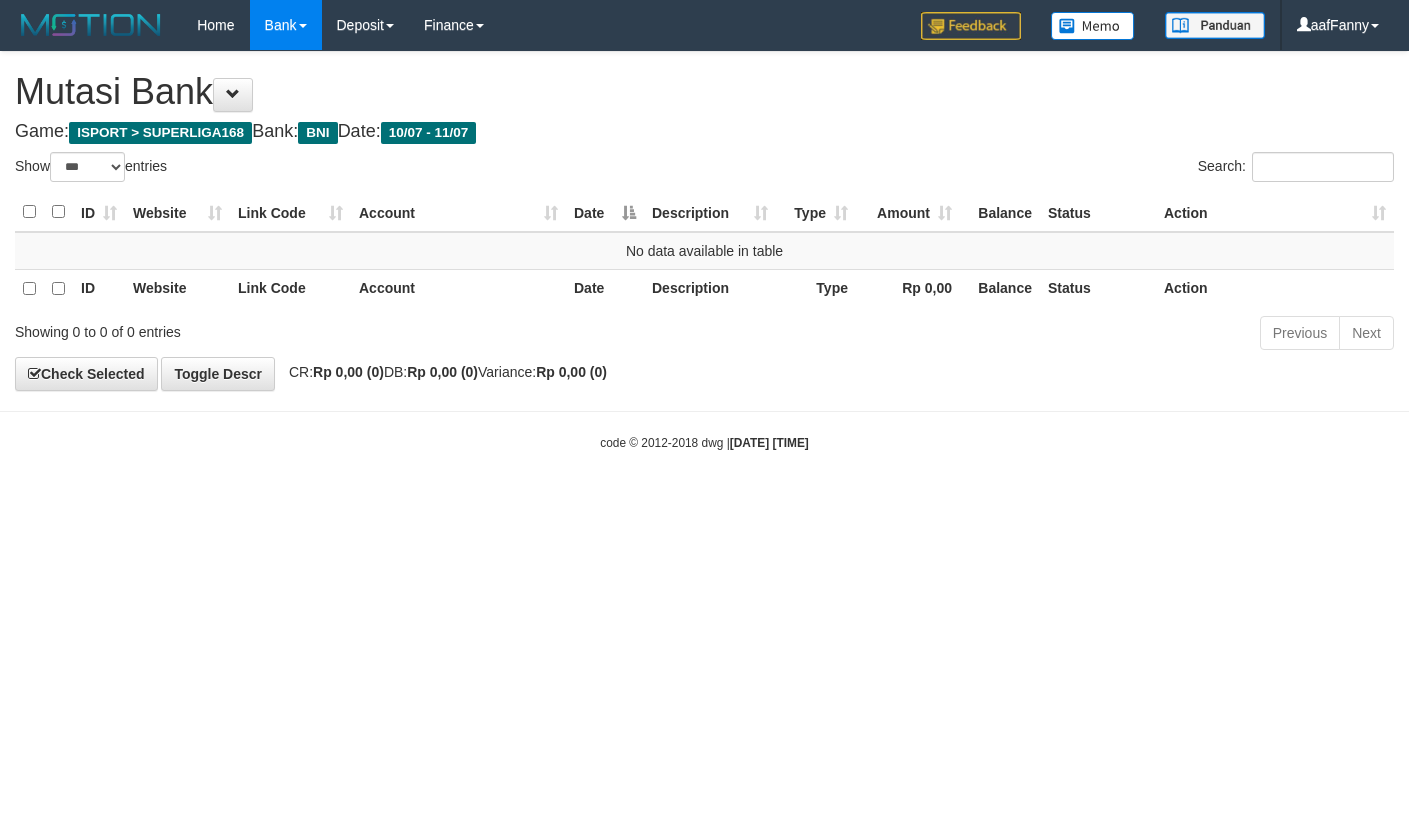select on "***" 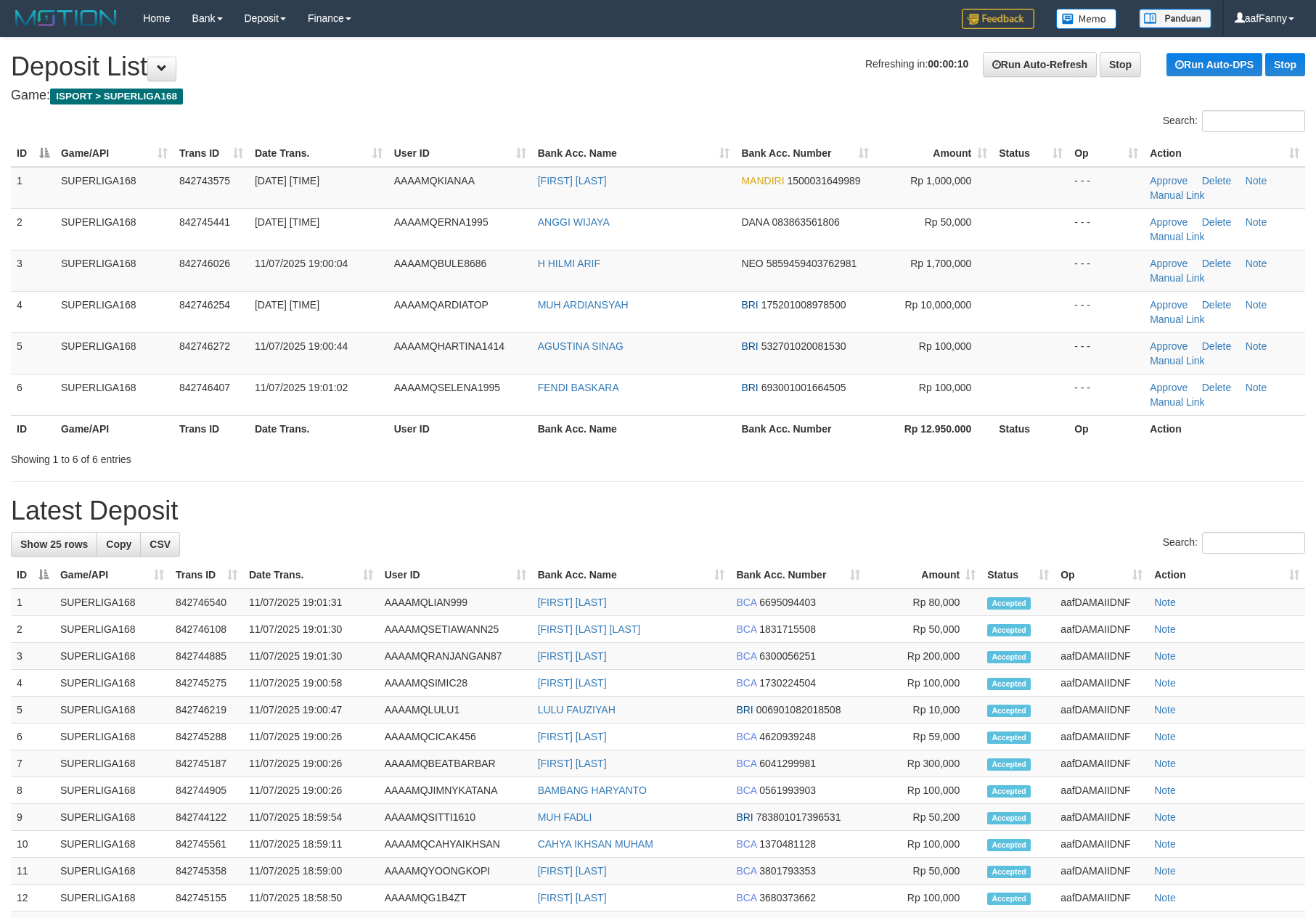 scroll, scrollTop: 0, scrollLeft: 0, axis: both 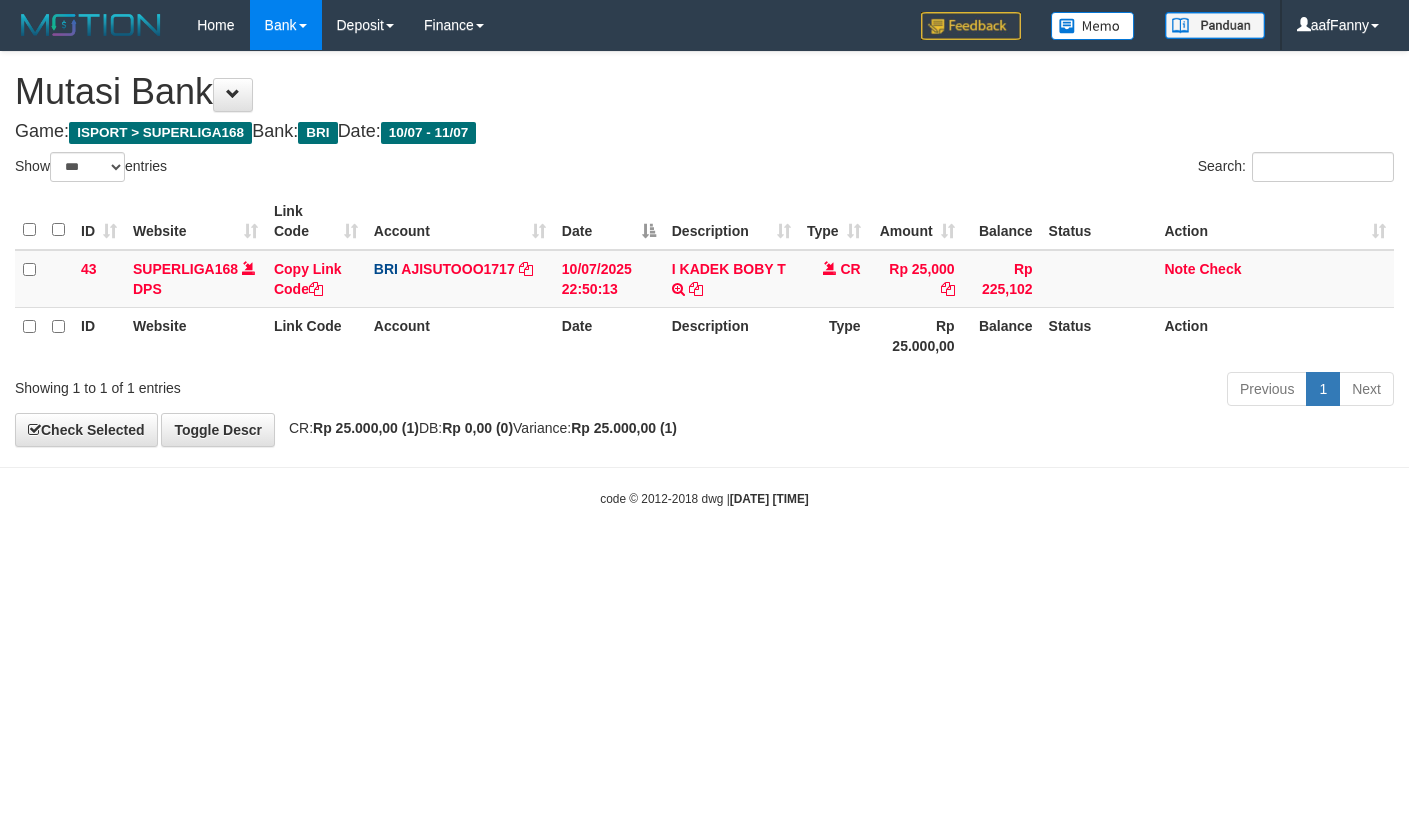 select on "***" 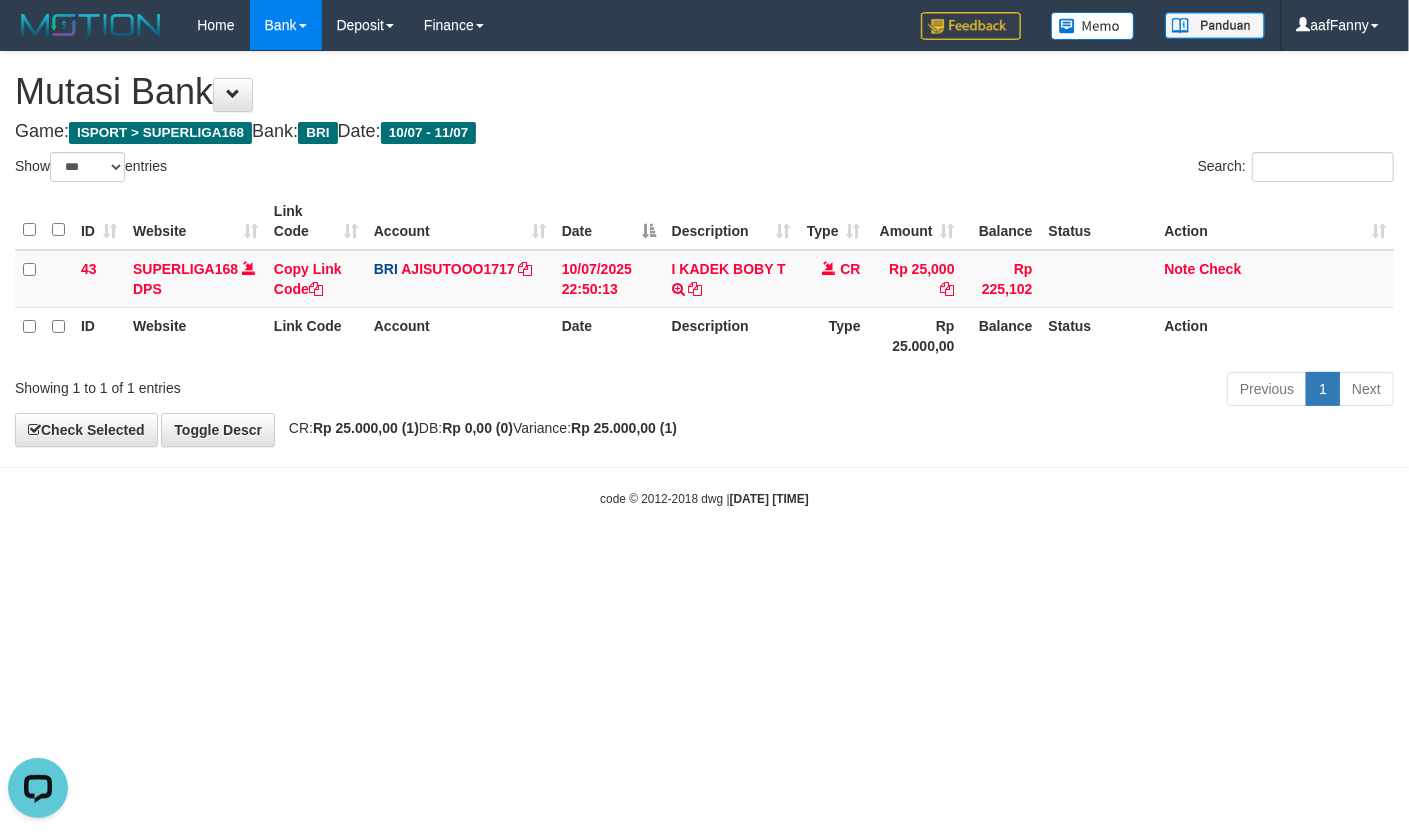 scroll, scrollTop: 0, scrollLeft: 0, axis: both 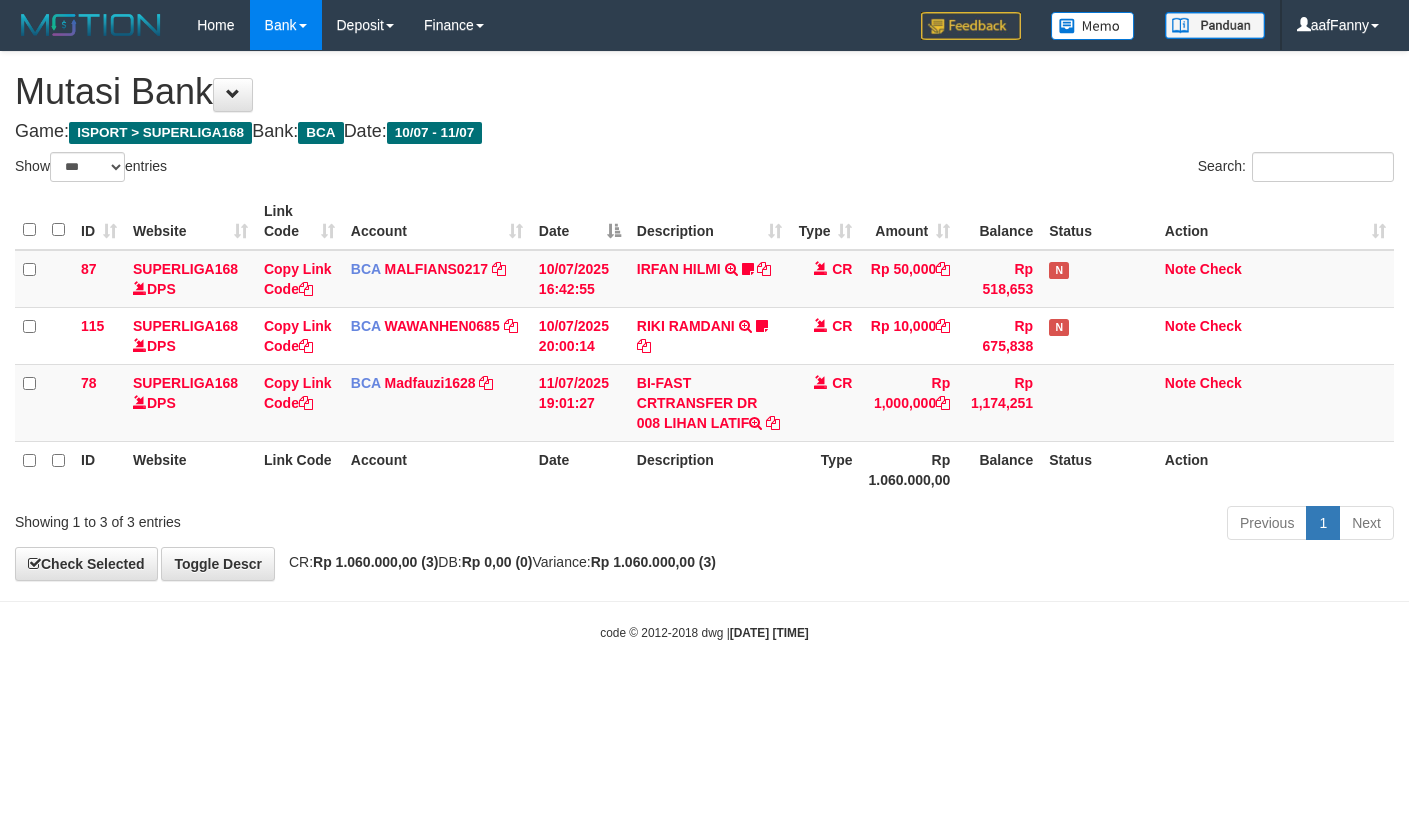 select on "***" 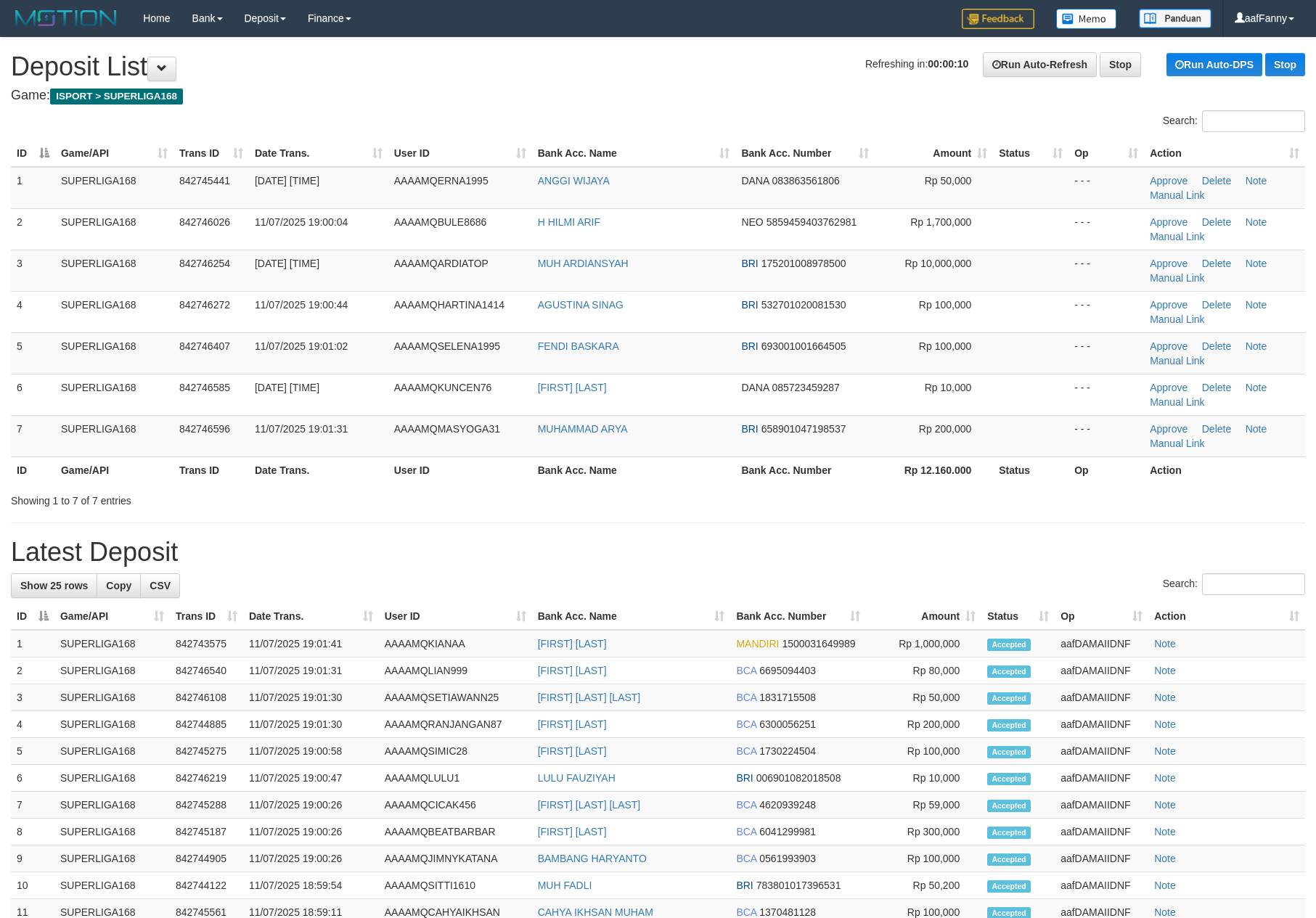 scroll, scrollTop: 0, scrollLeft: 0, axis: both 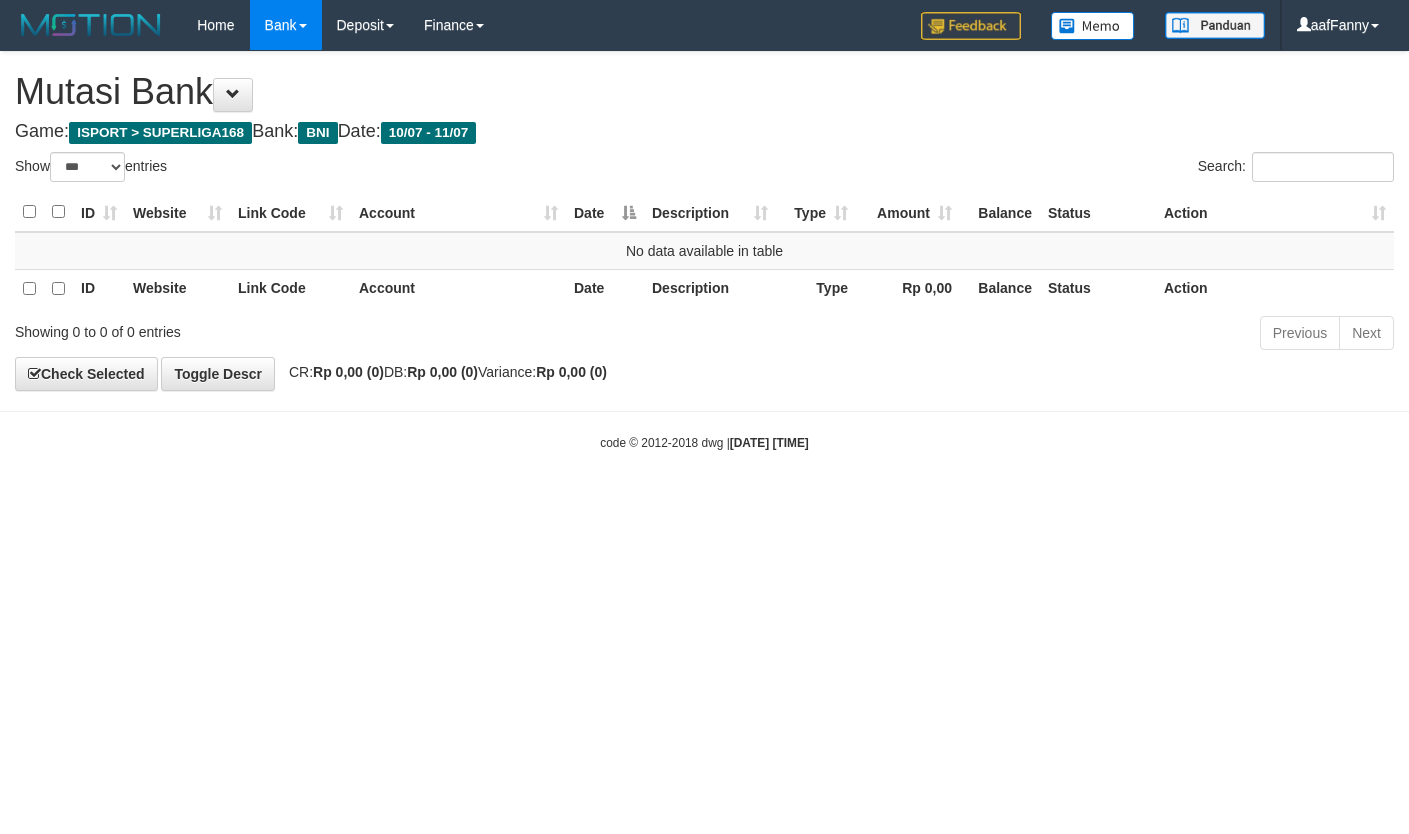 select on "***" 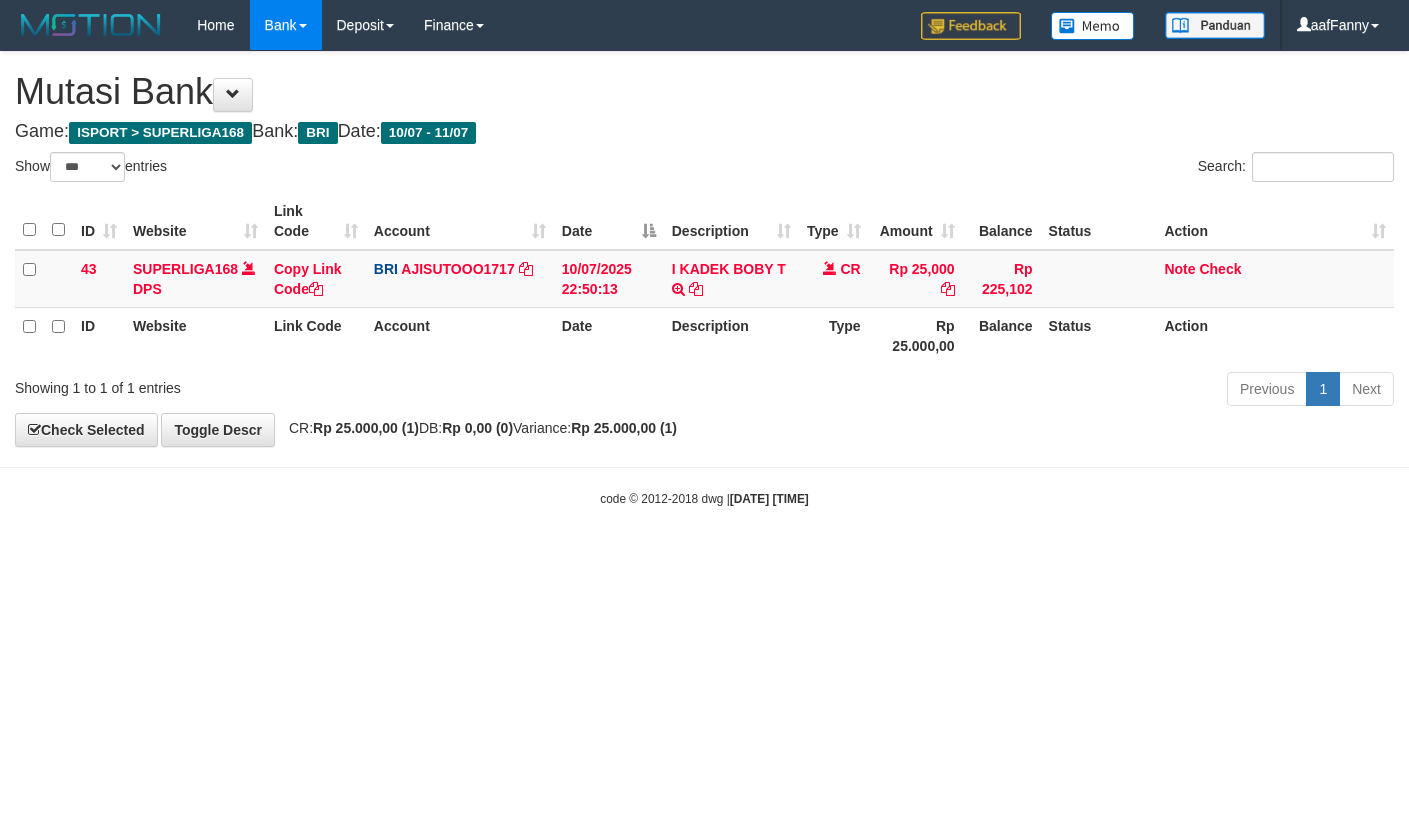 select on "***" 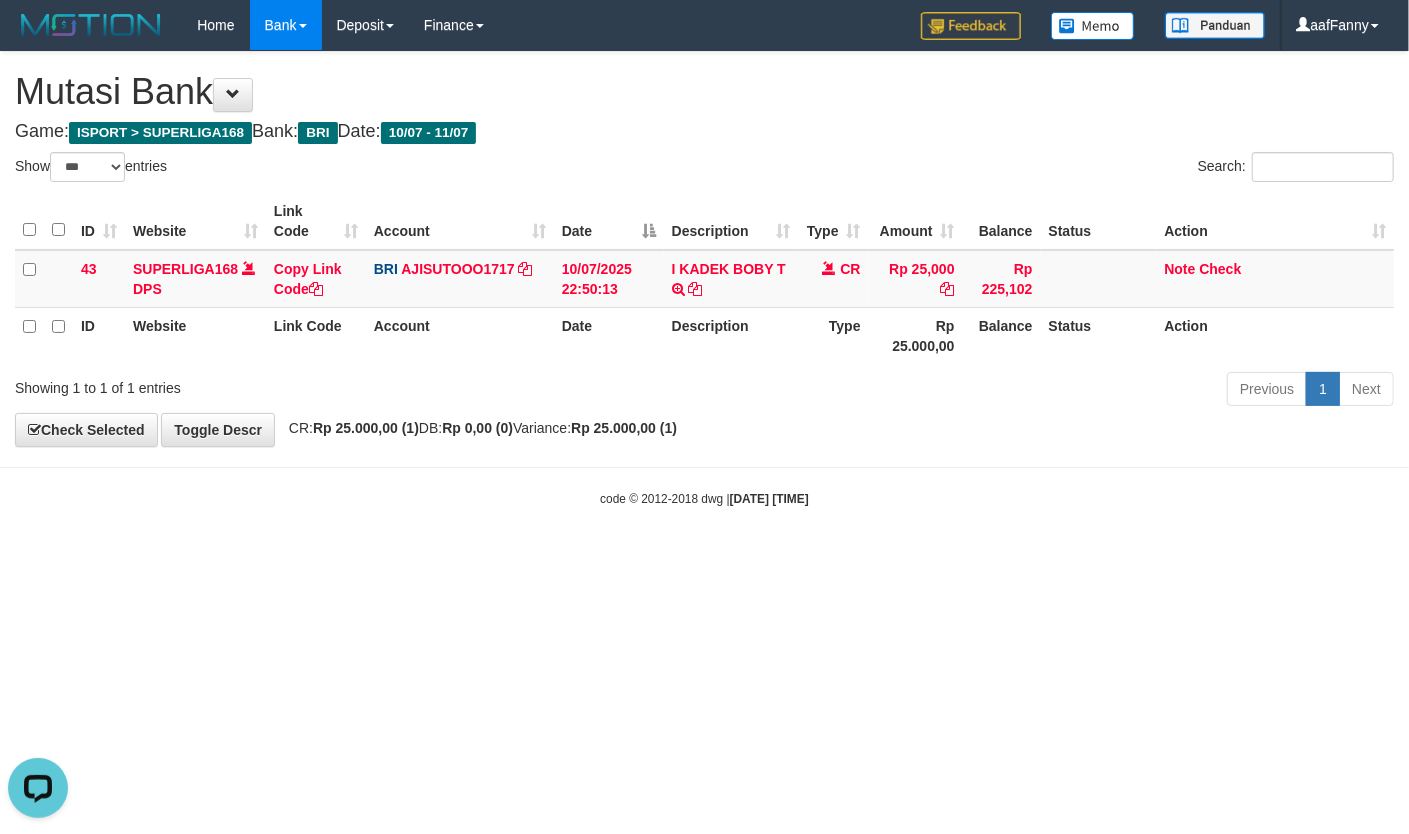 scroll, scrollTop: 0, scrollLeft: 0, axis: both 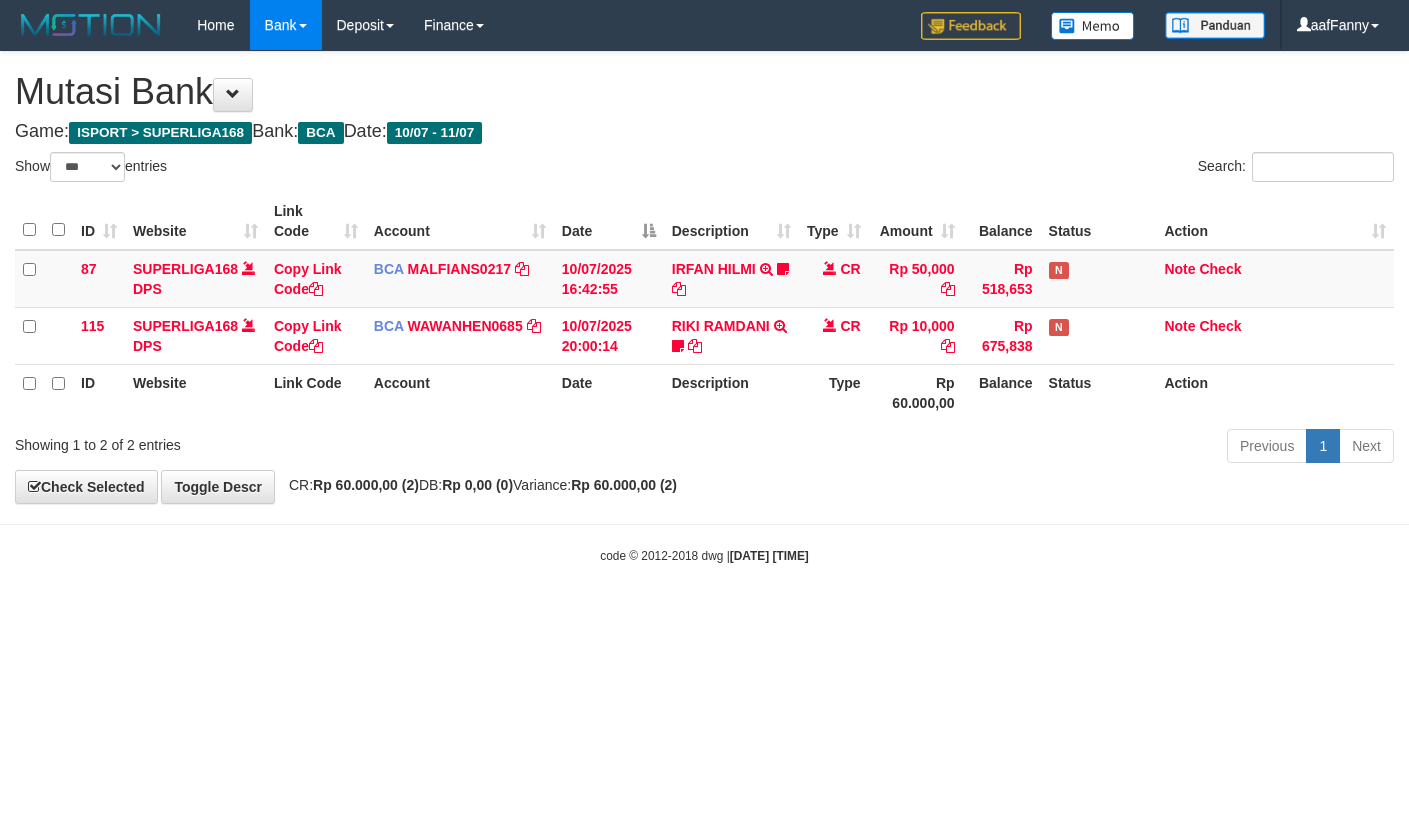 select on "***" 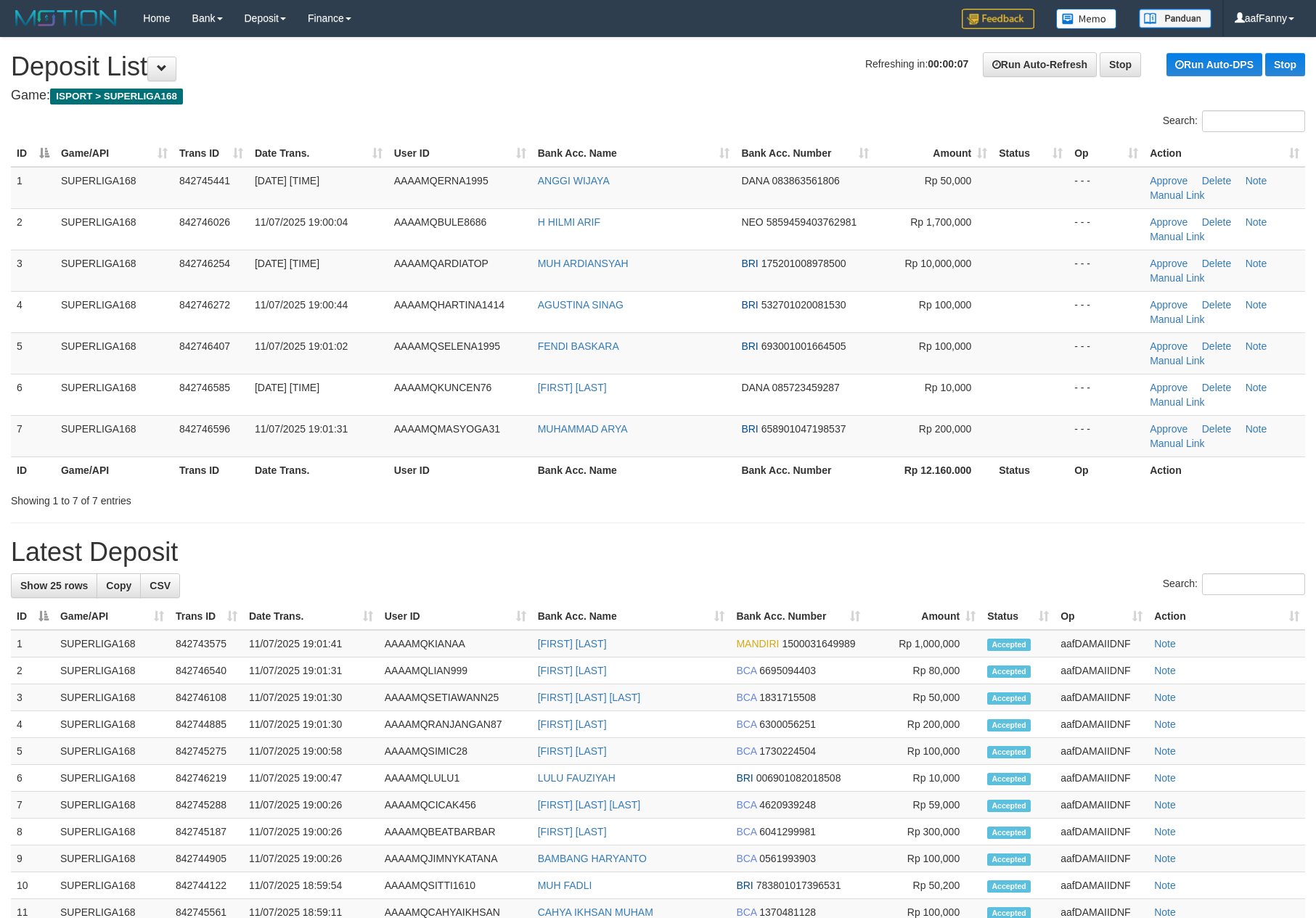 scroll, scrollTop: 0, scrollLeft: 0, axis: both 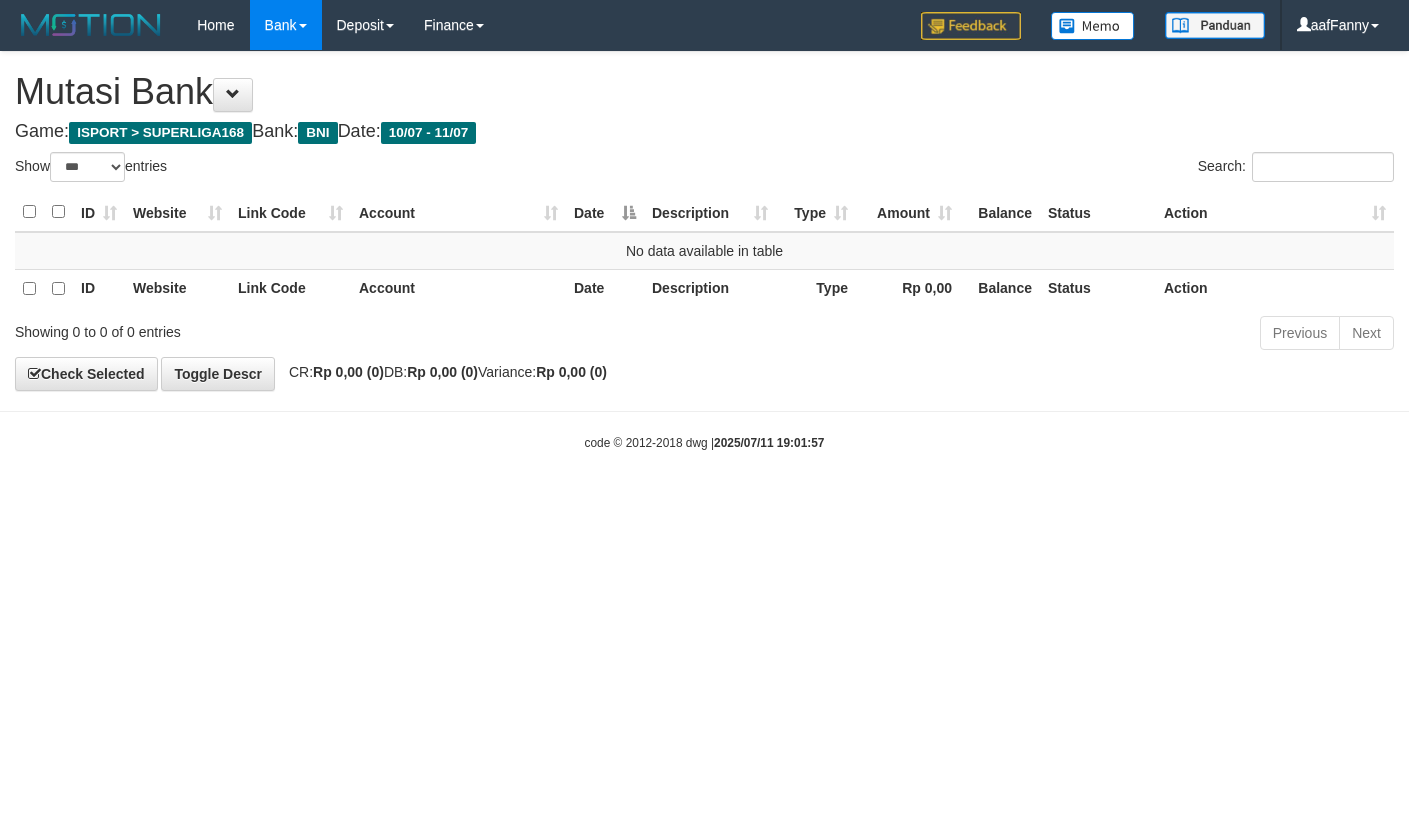 select on "***" 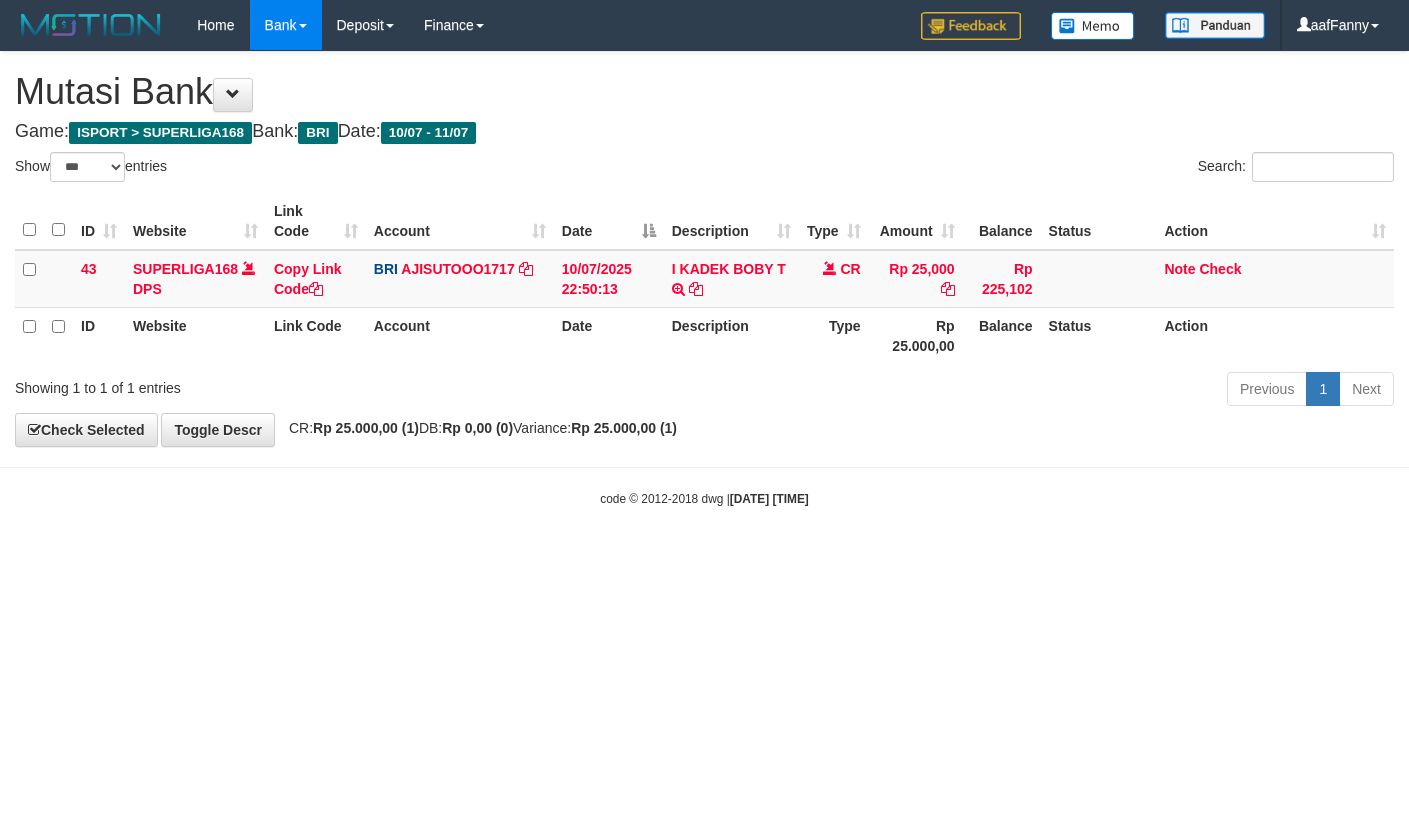 select on "***" 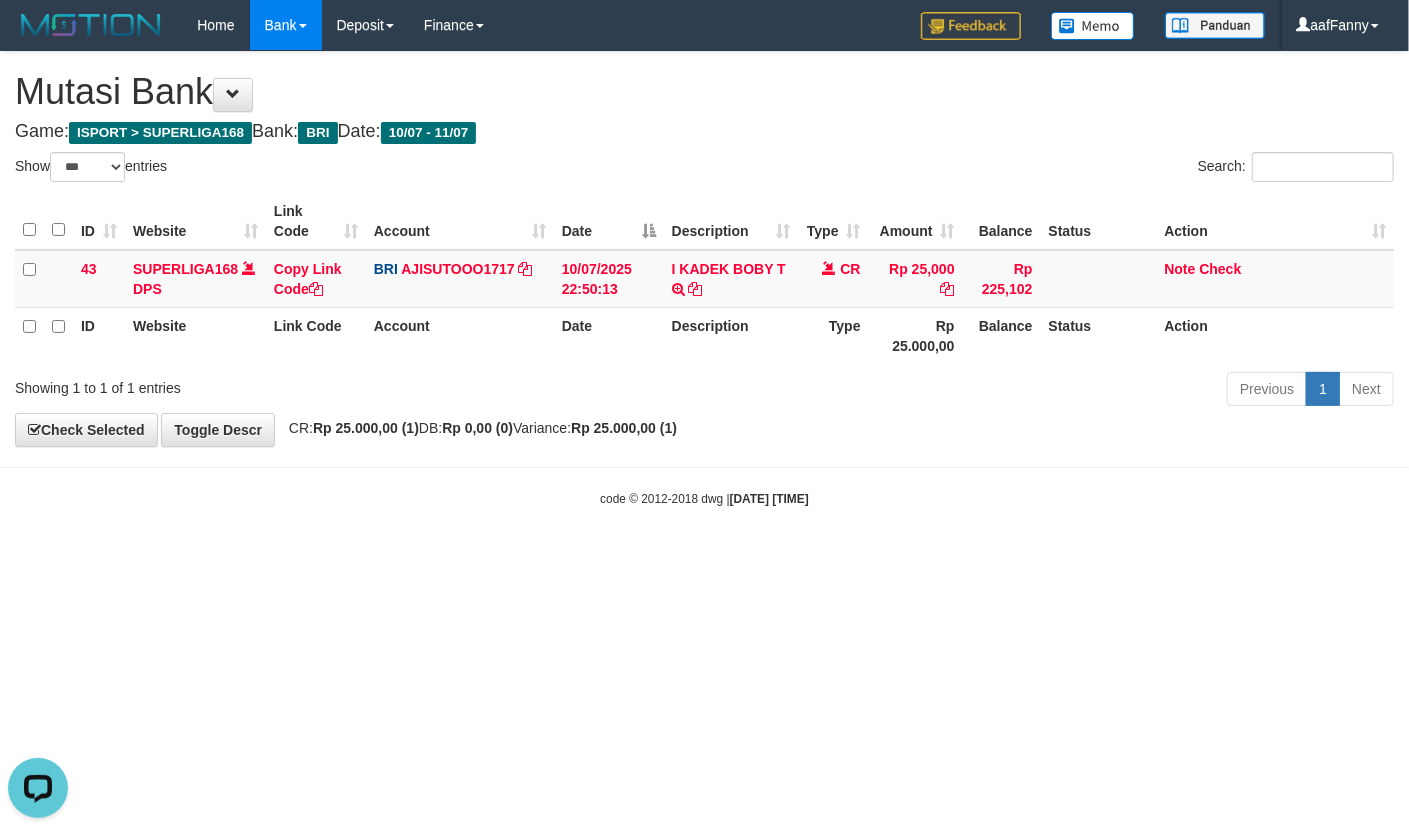 scroll, scrollTop: 0, scrollLeft: 0, axis: both 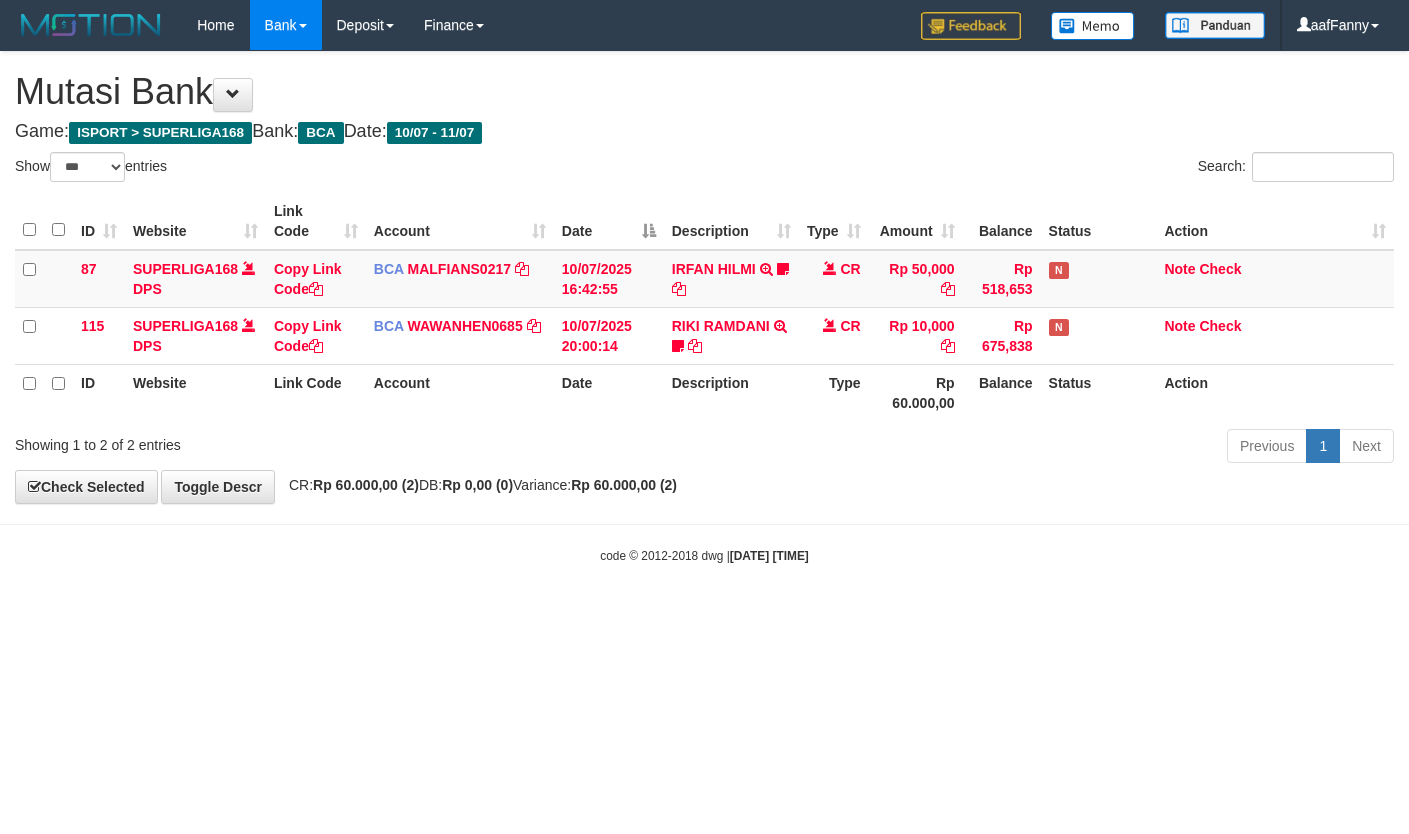 select on "***" 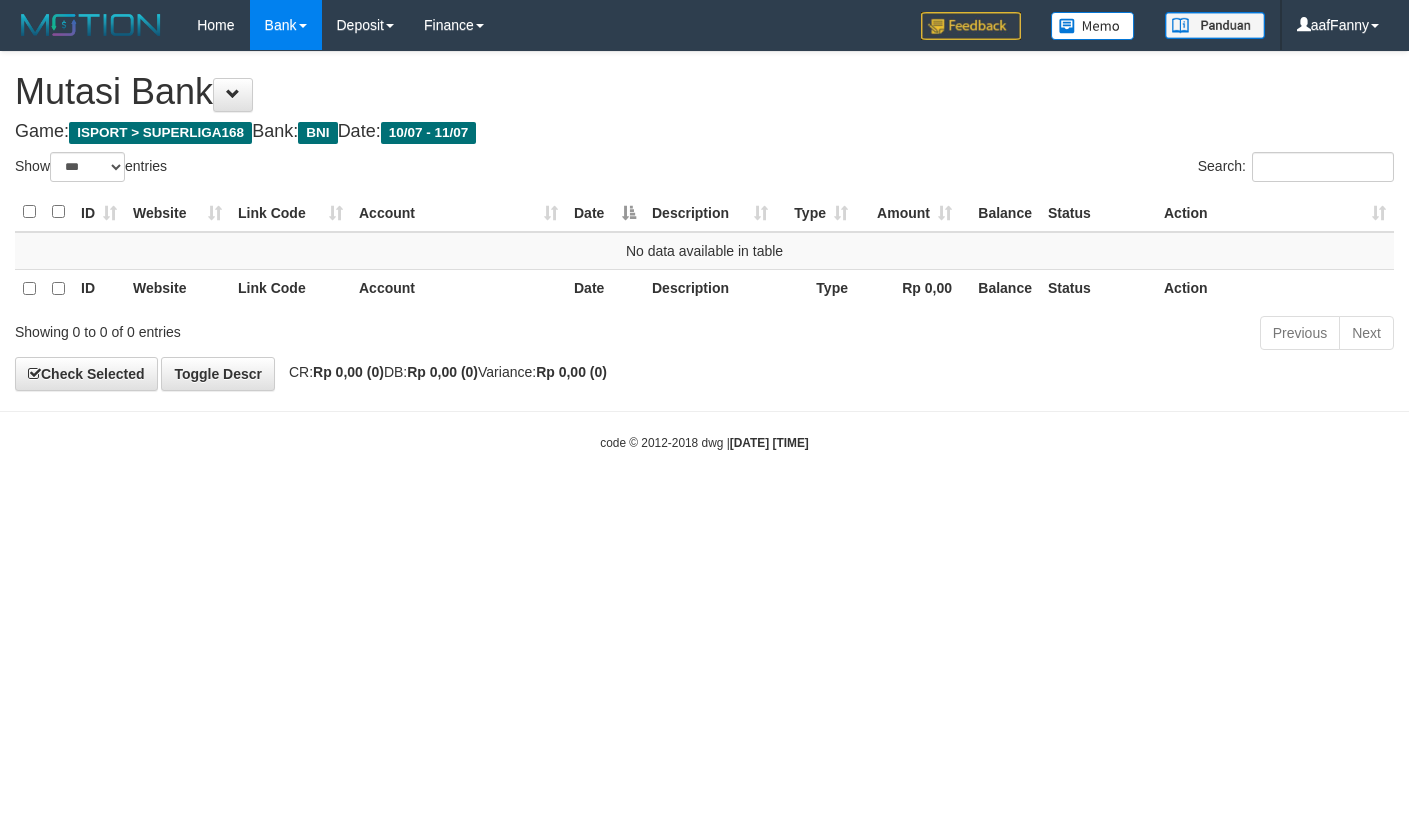 select on "***" 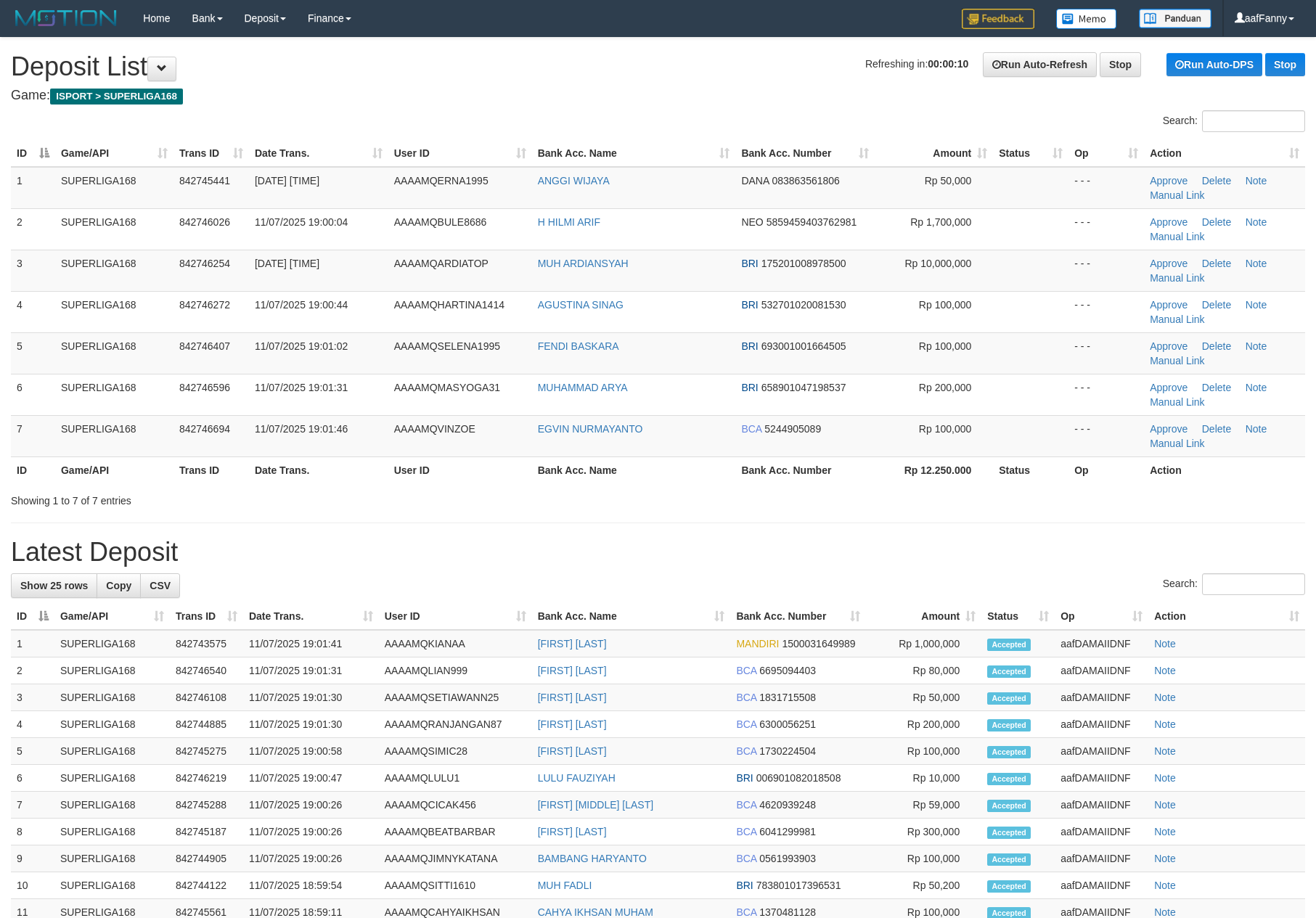 scroll, scrollTop: 0, scrollLeft: 0, axis: both 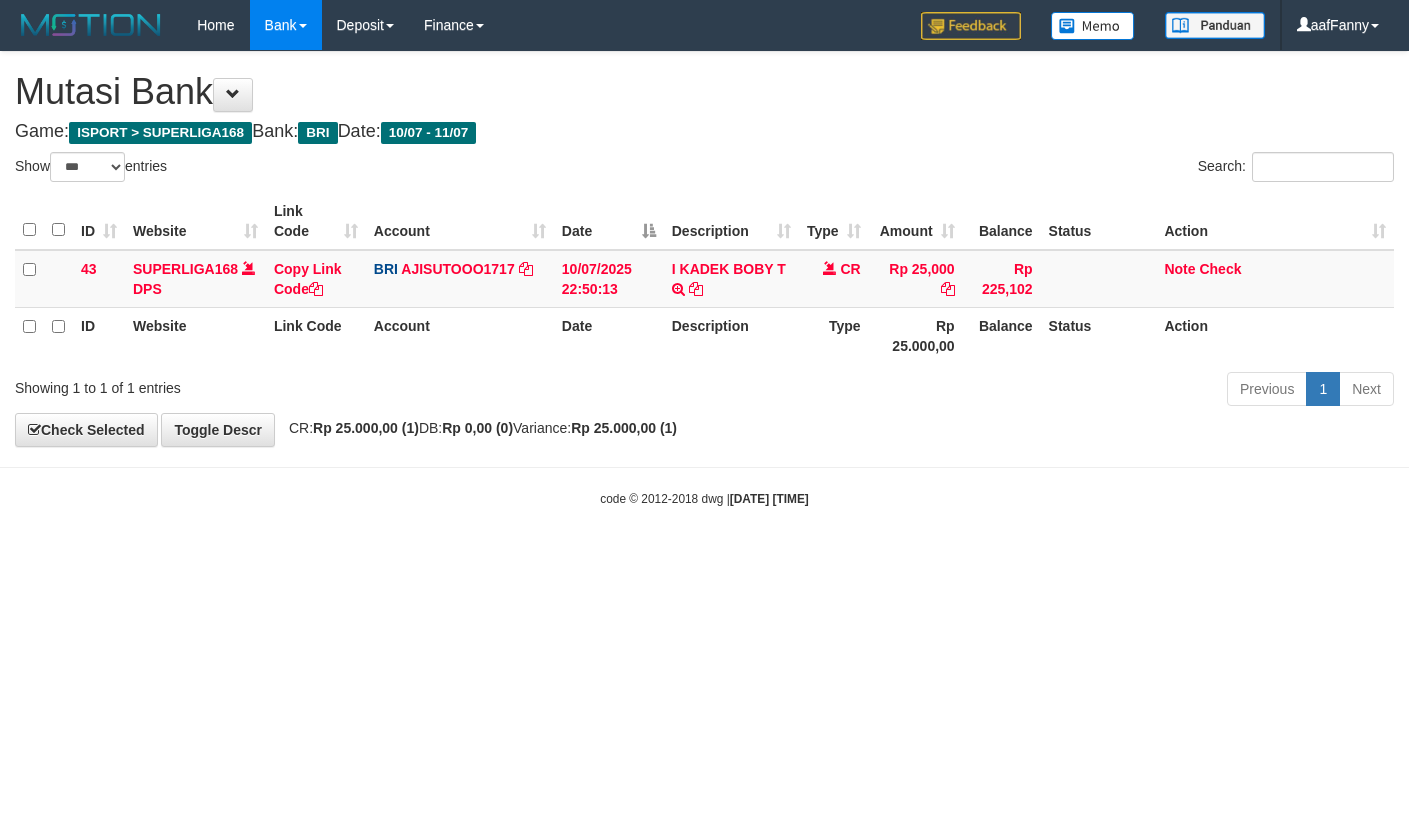 select on "***" 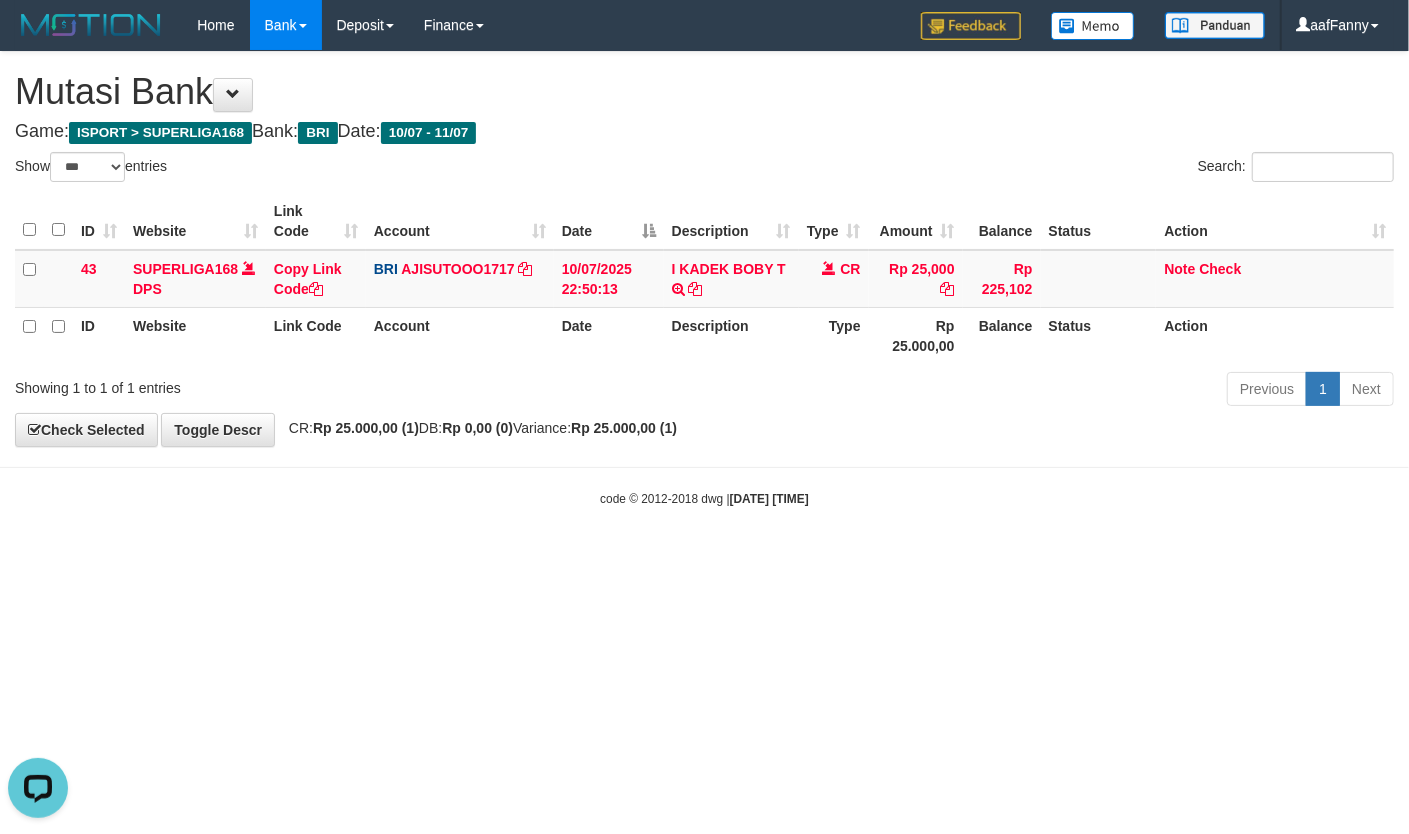 scroll, scrollTop: 0, scrollLeft: 0, axis: both 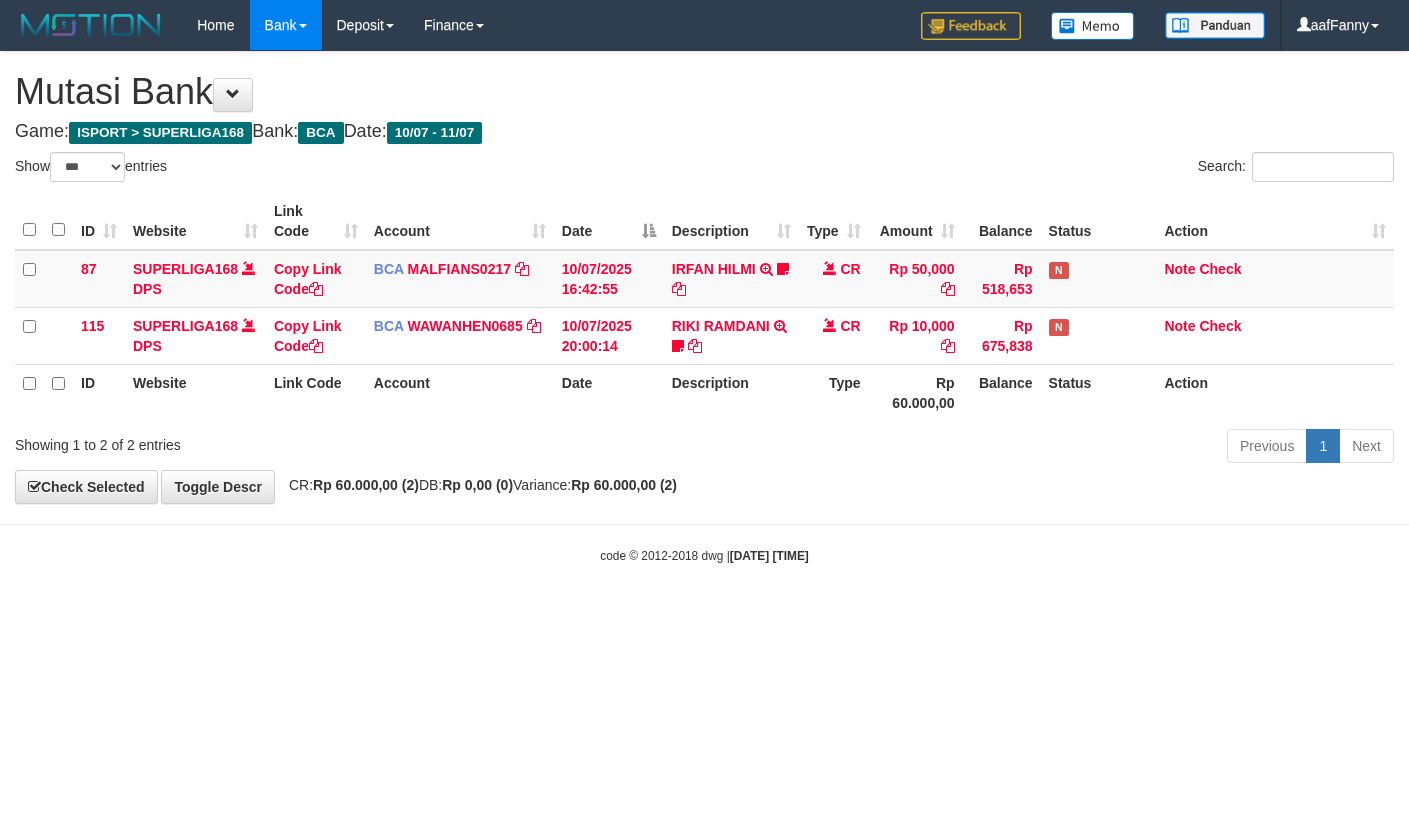 select on "***" 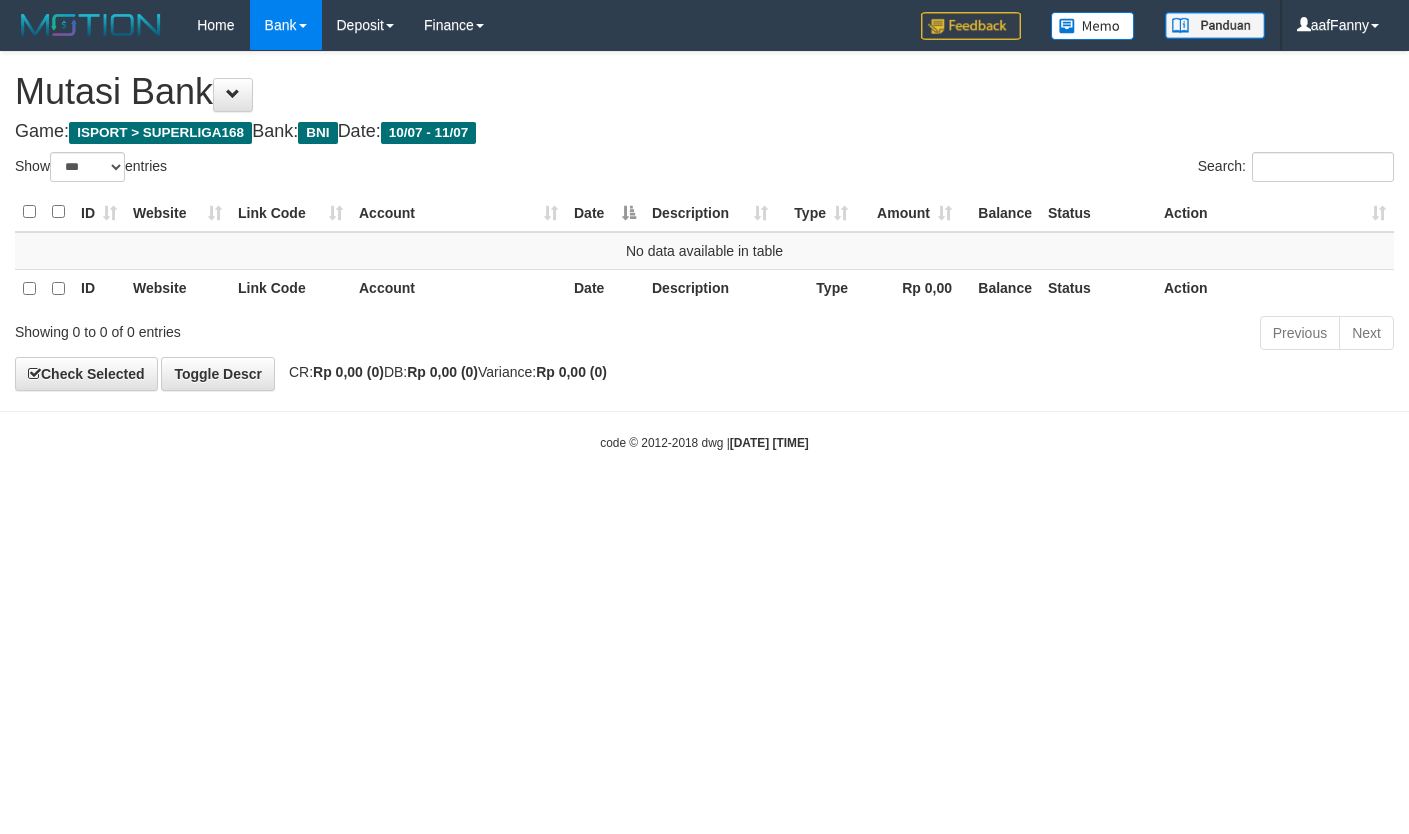 select on "***" 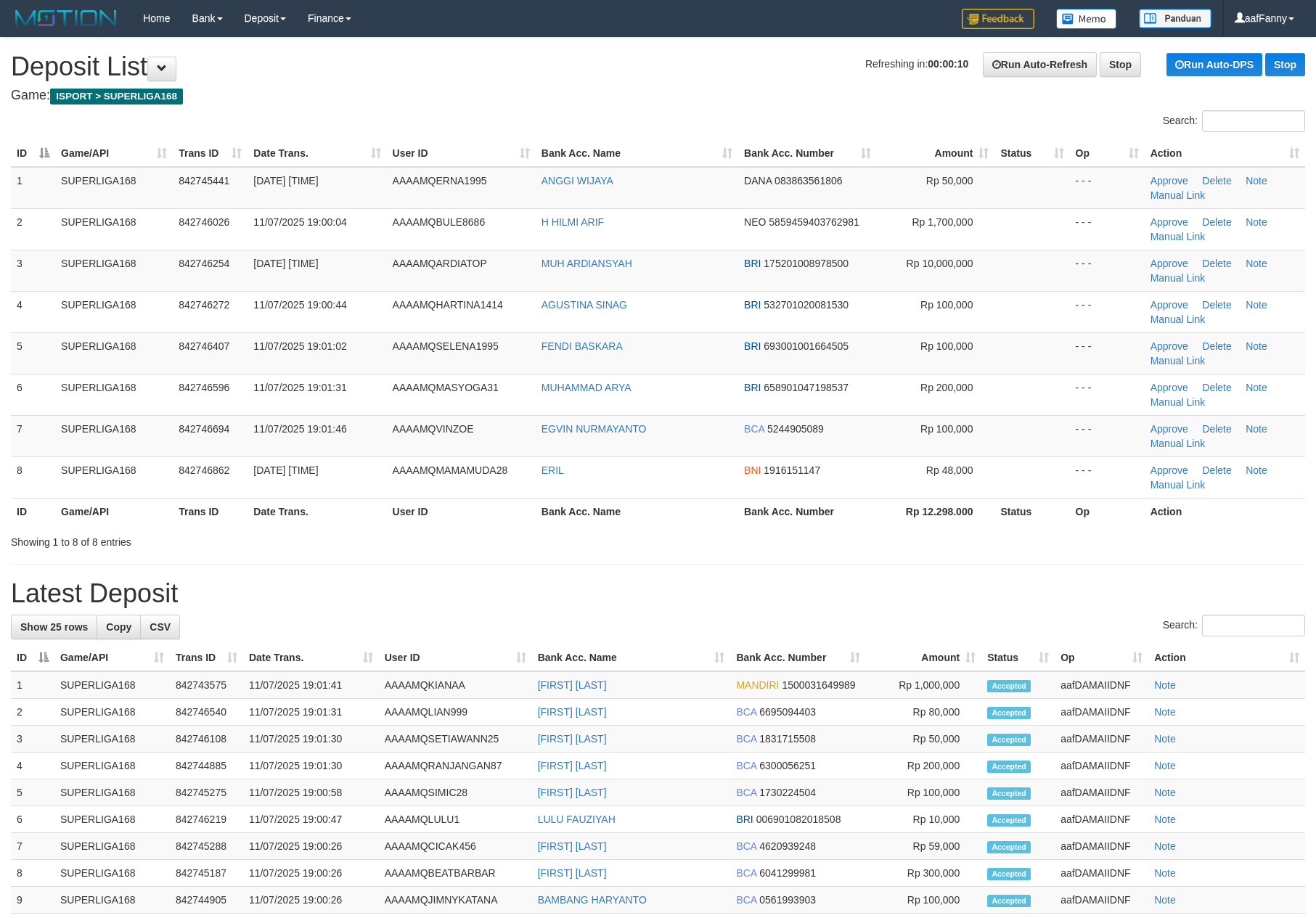 scroll, scrollTop: 0, scrollLeft: 0, axis: both 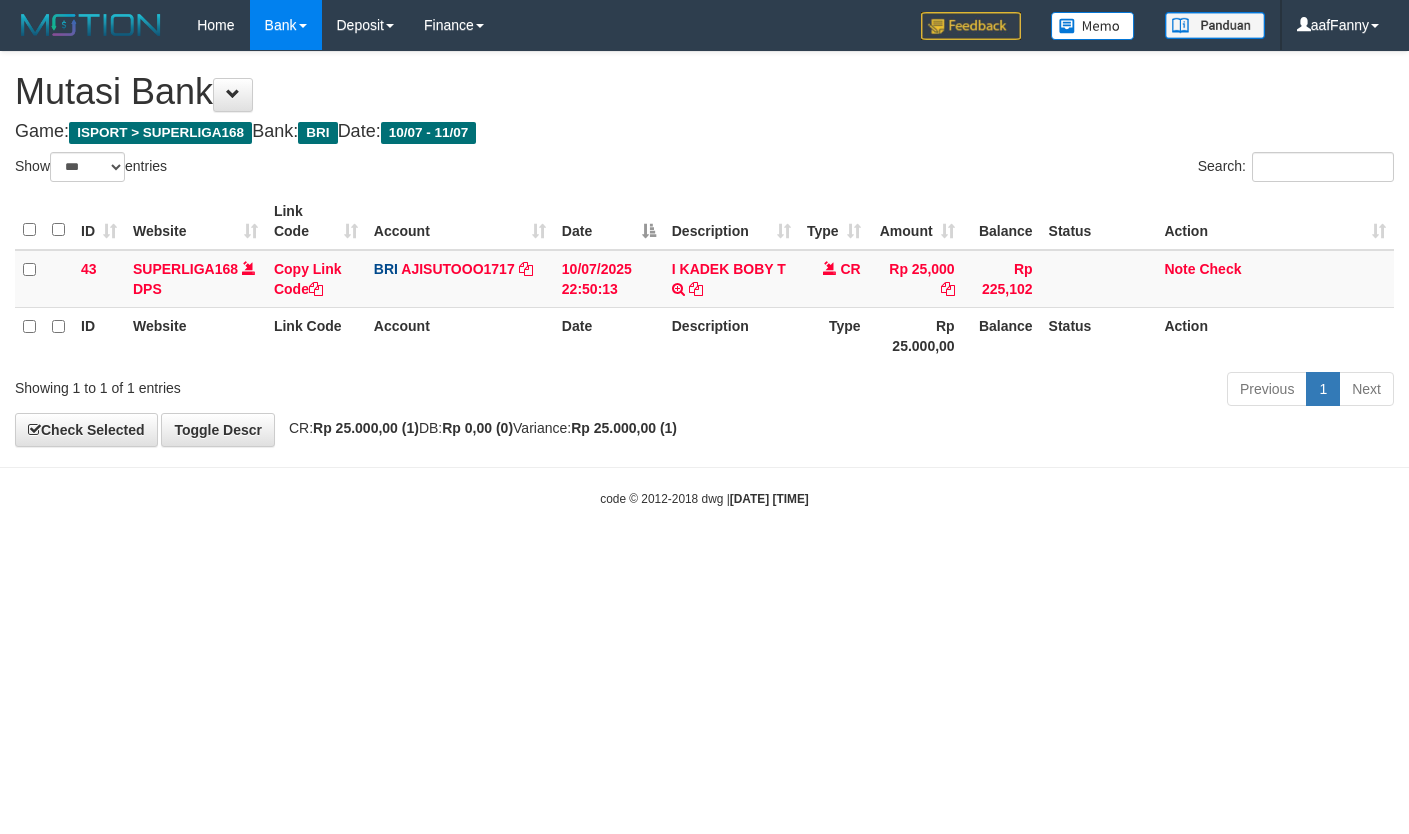 select on "***" 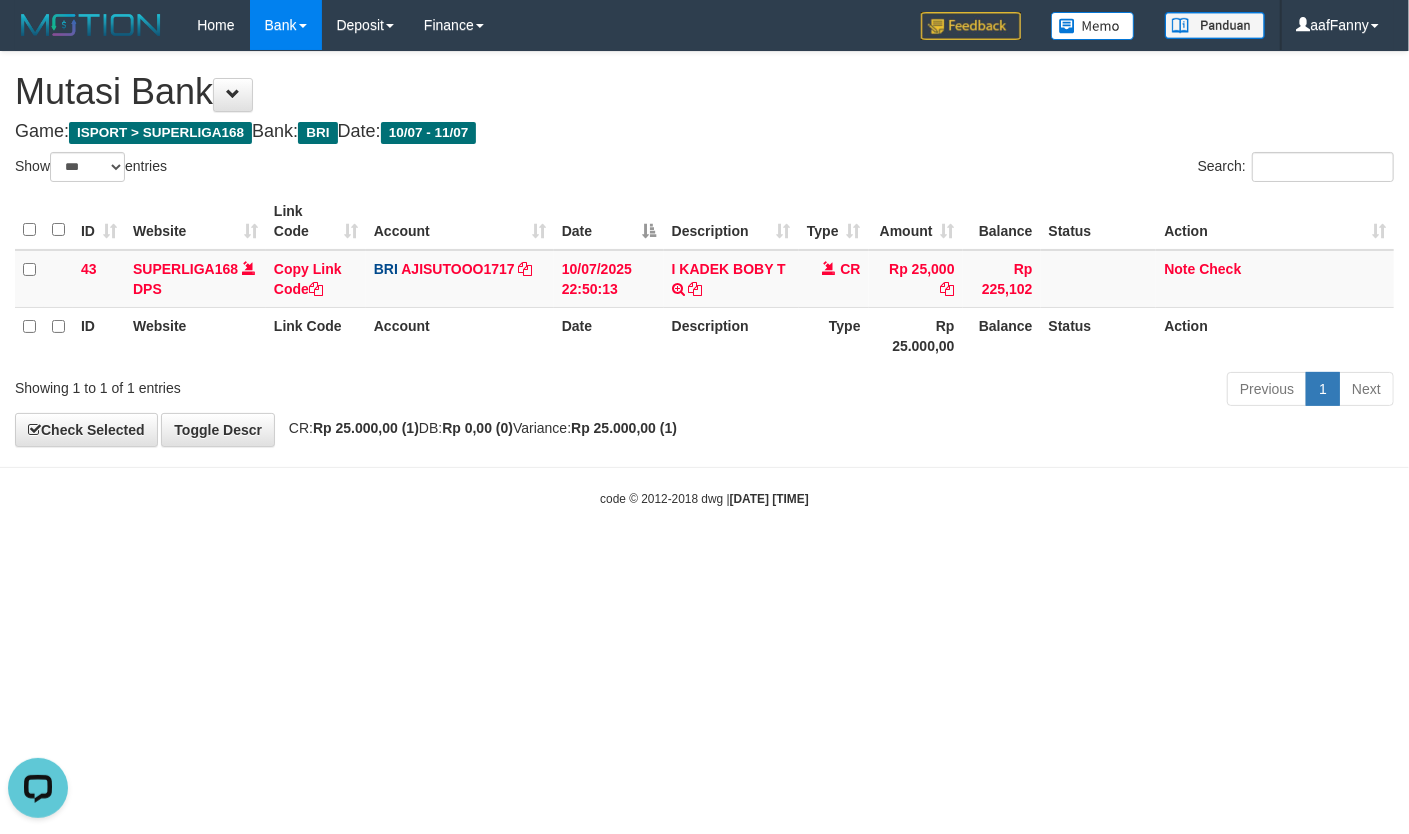 scroll, scrollTop: 0, scrollLeft: 0, axis: both 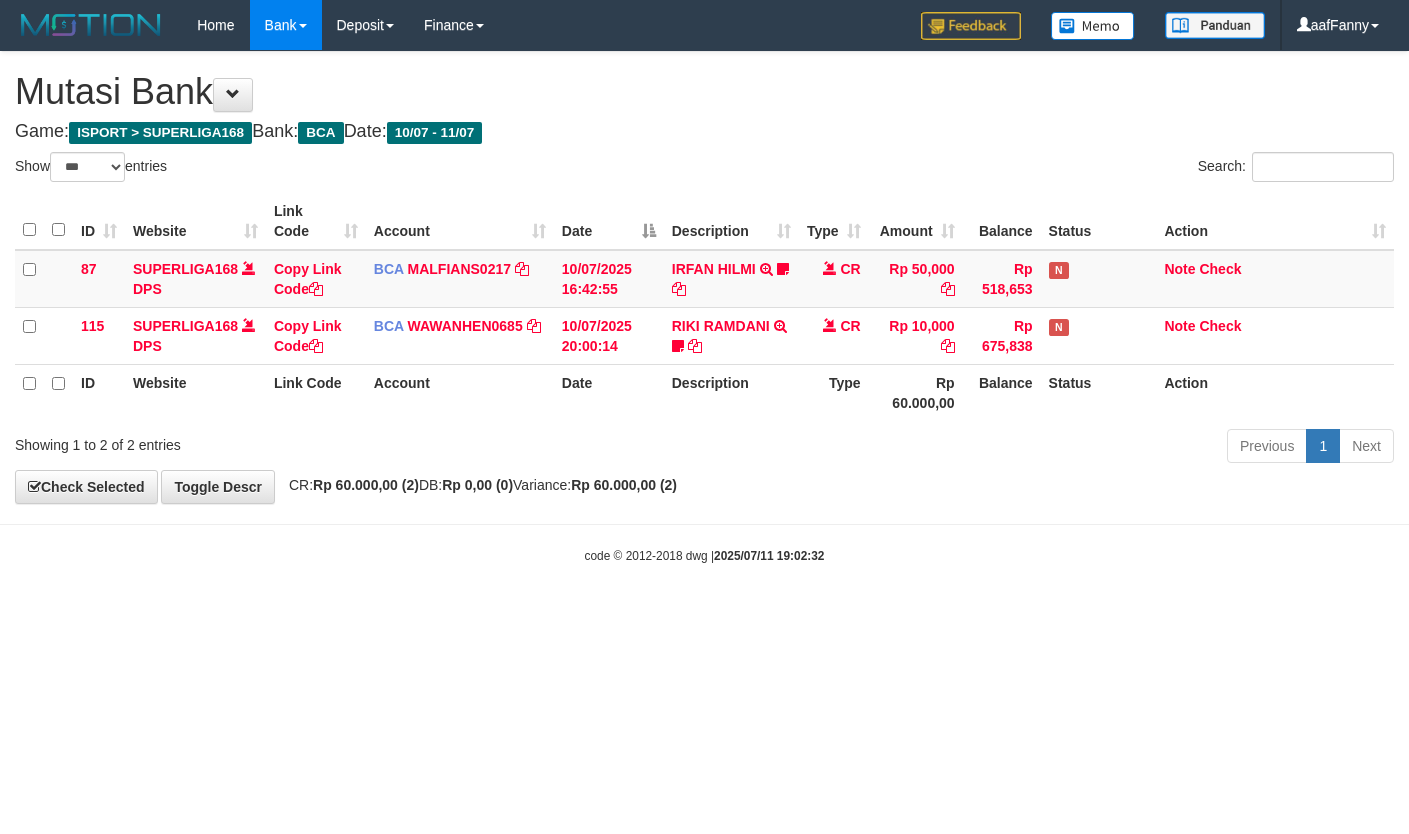select on "***" 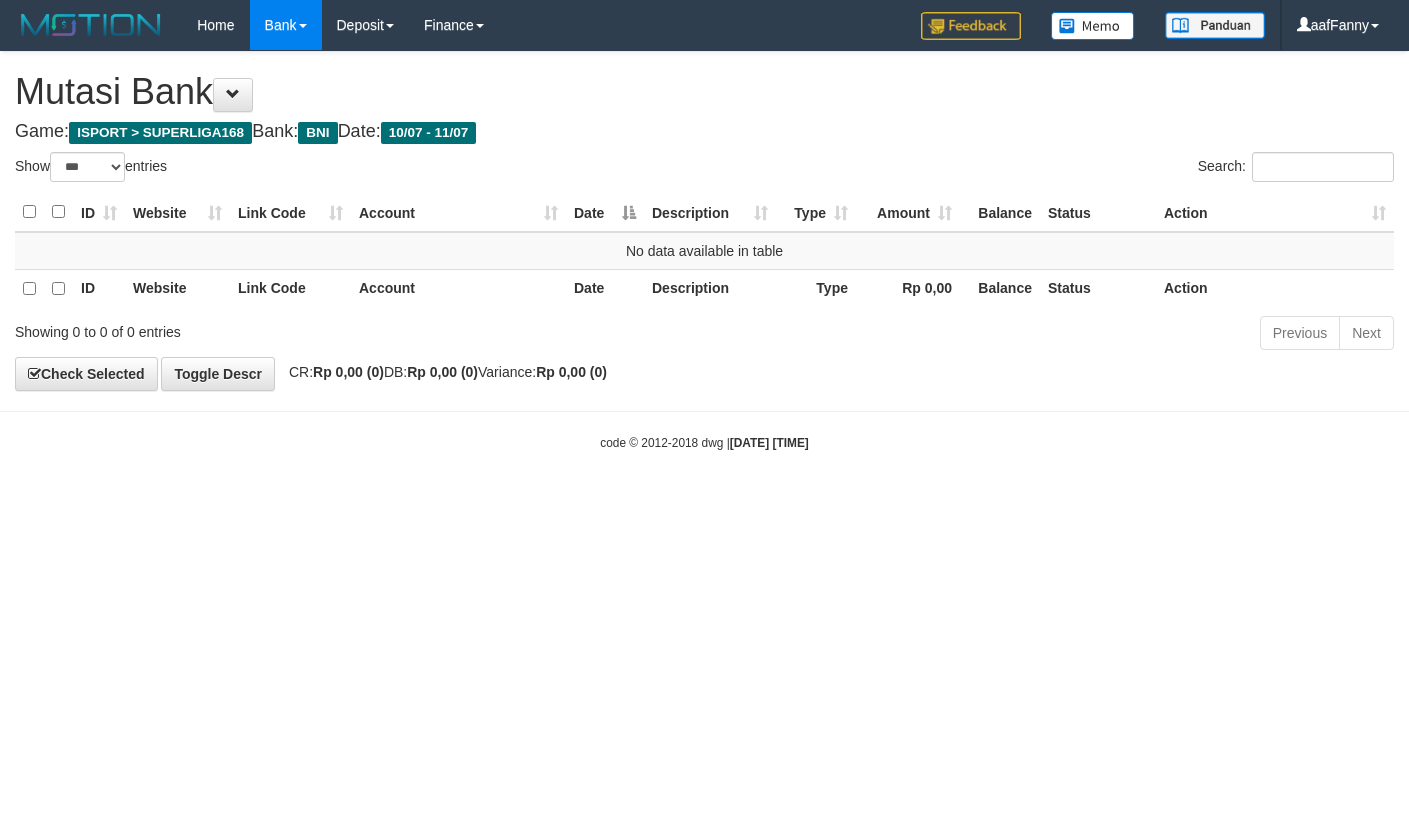 select on "***" 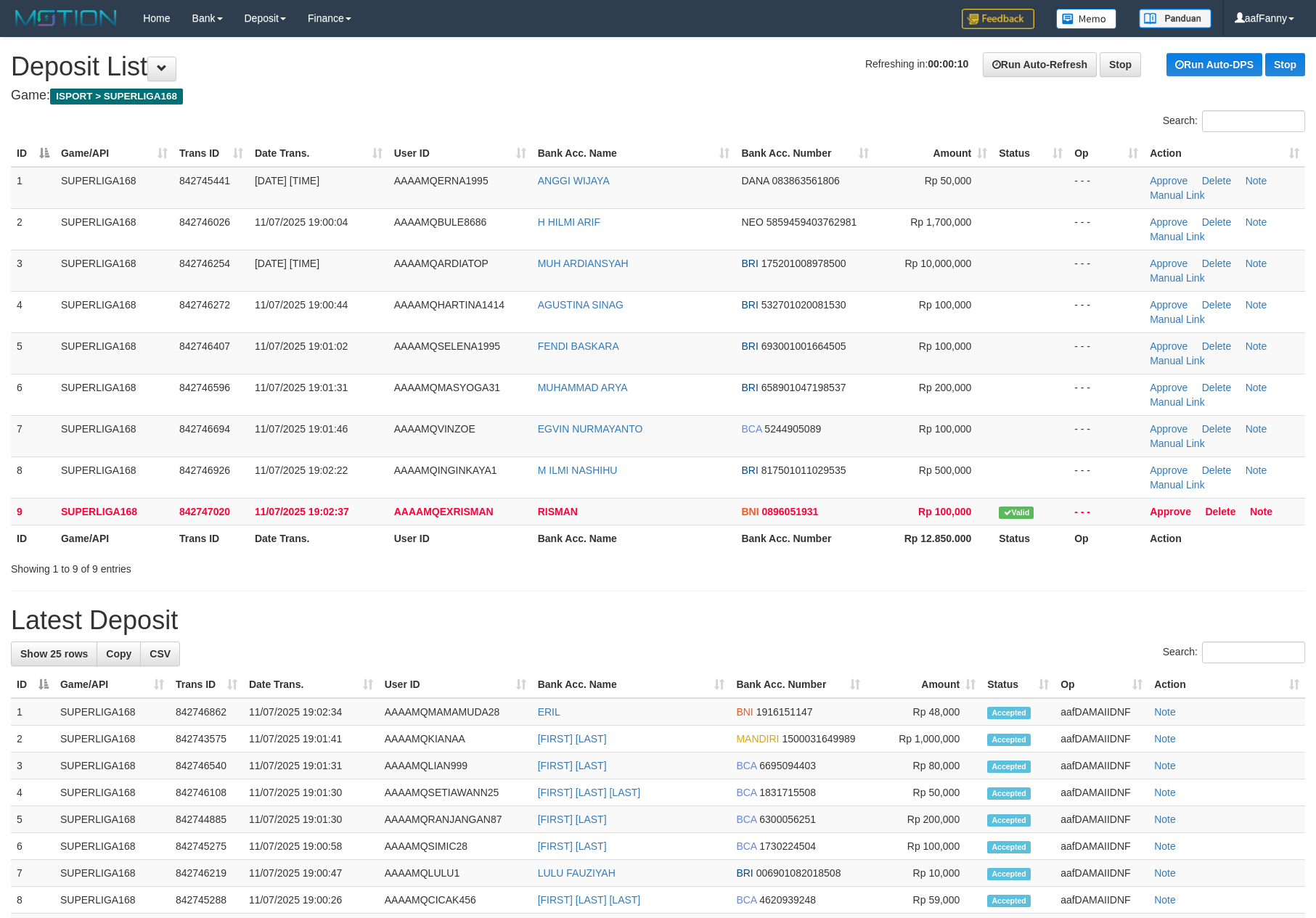 scroll, scrollTop: 0, scrollLeft: 0, axis: both 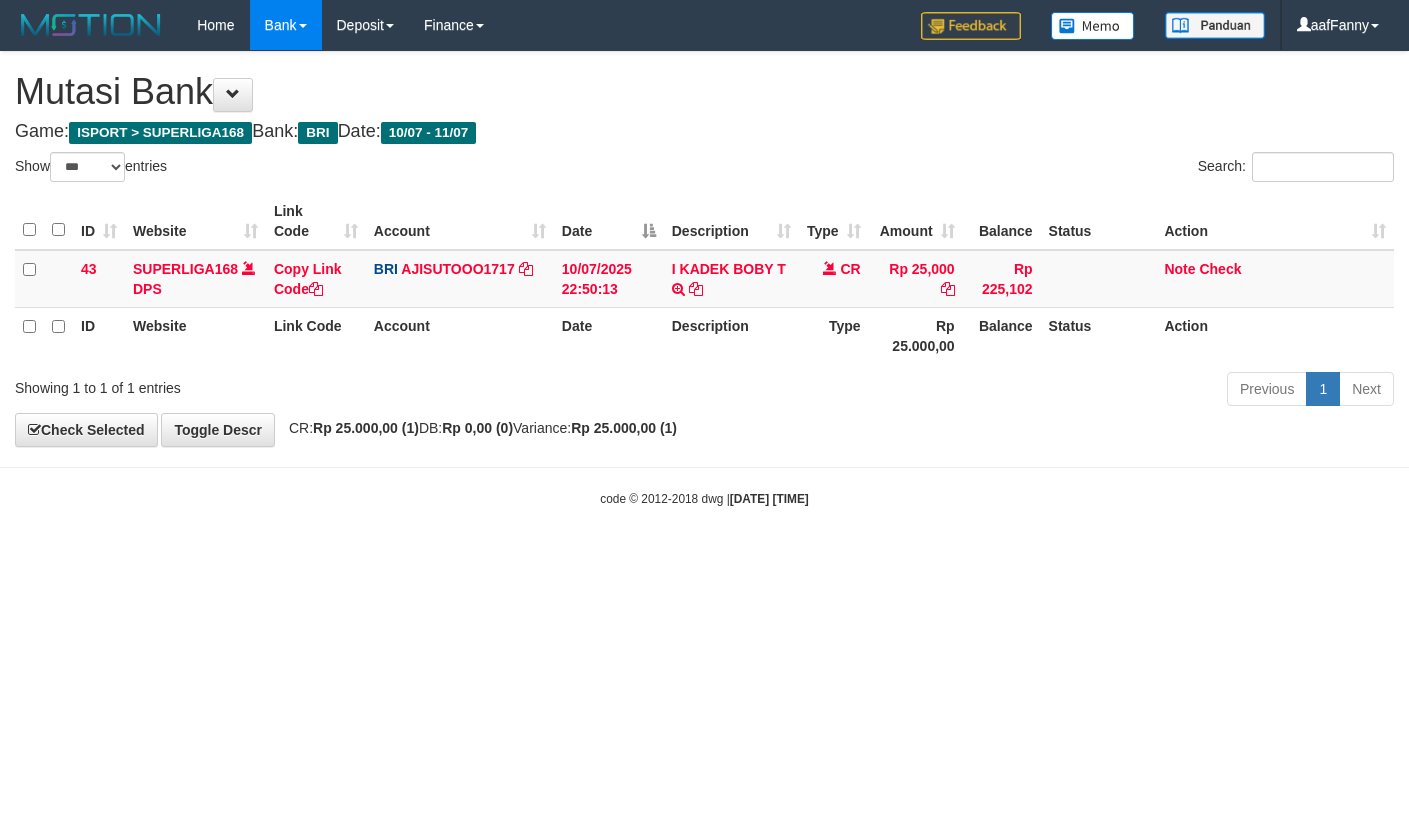 select on "***" 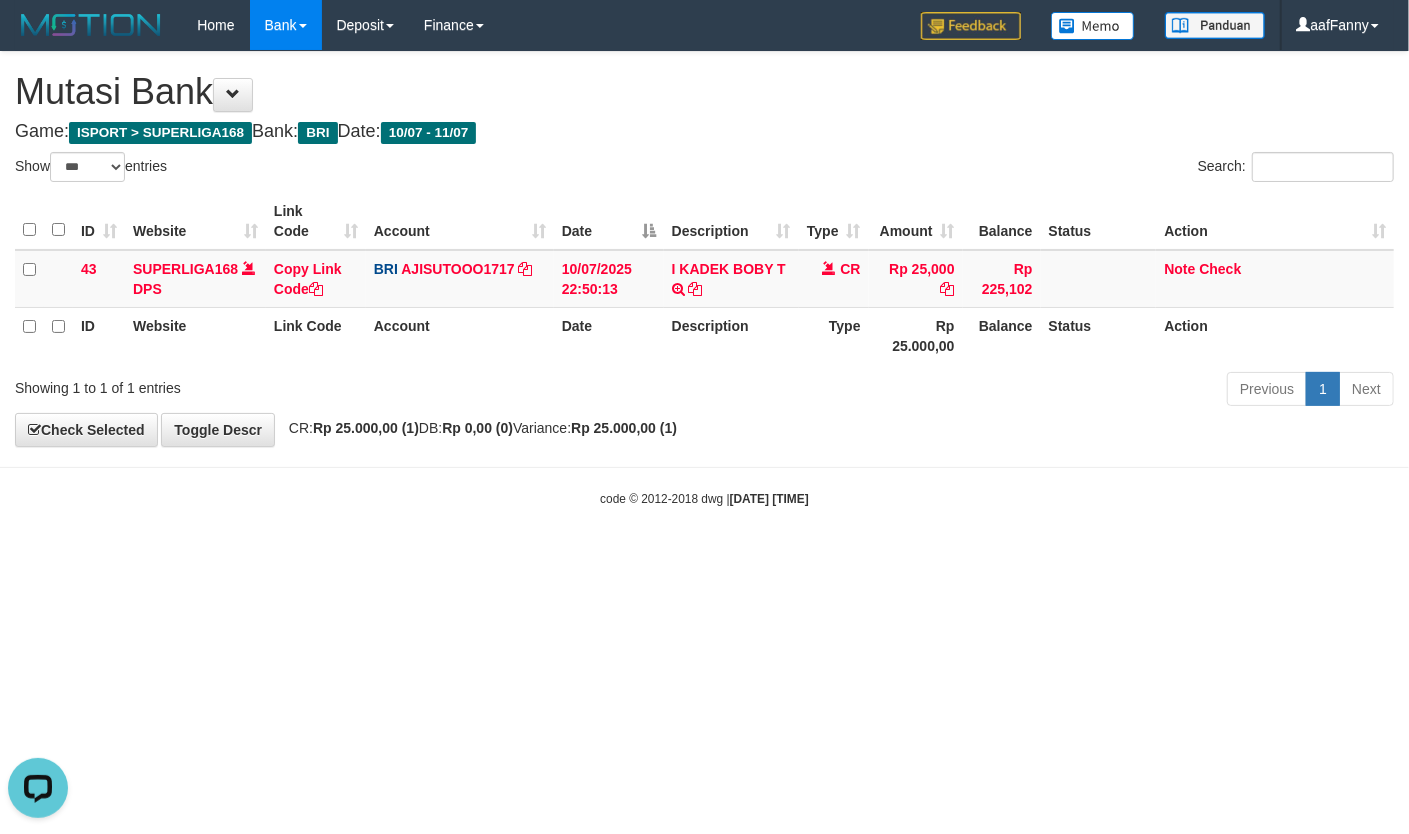 scroll, scrollTop: 0, scrollLeft: 0, axis: both 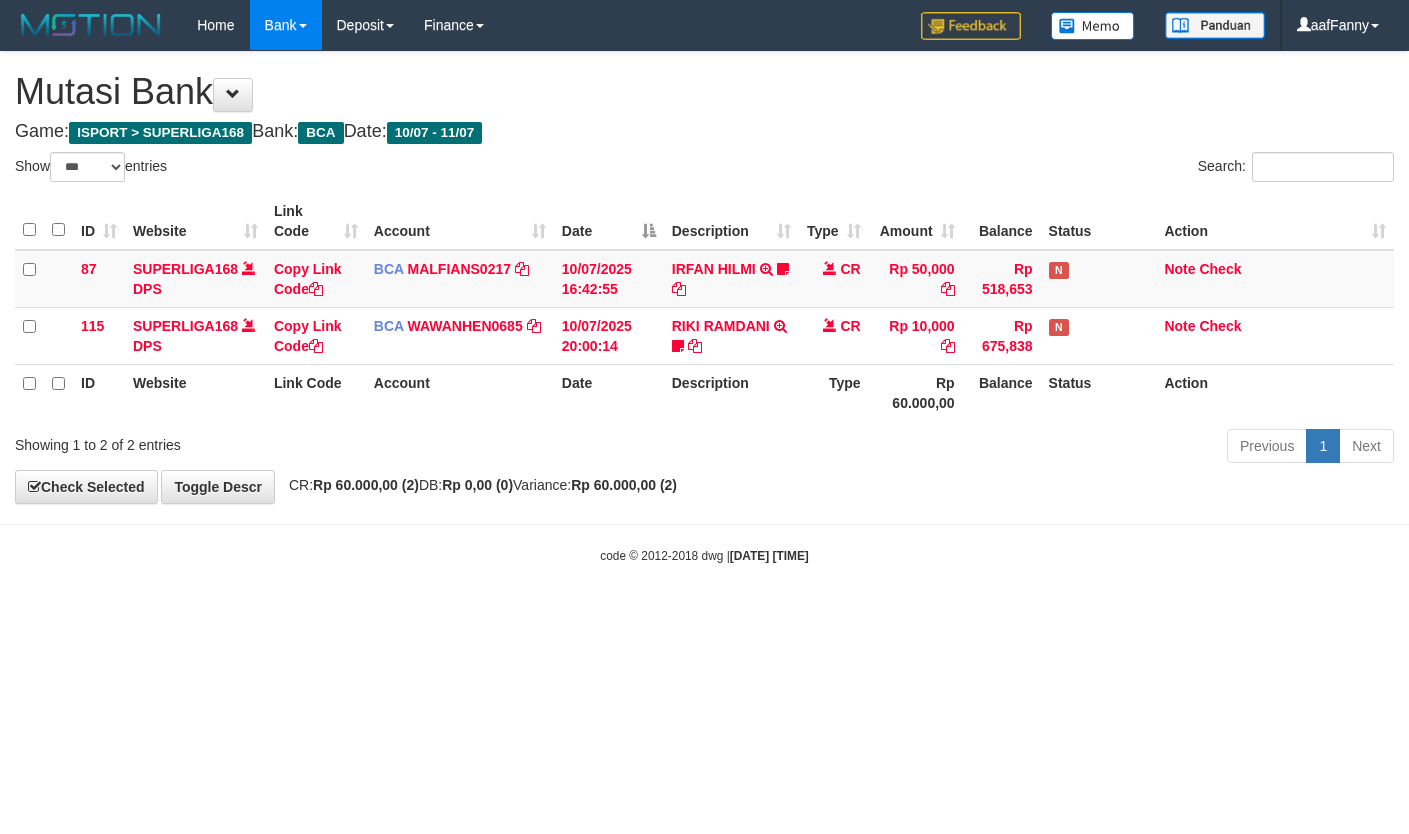 select on "***" 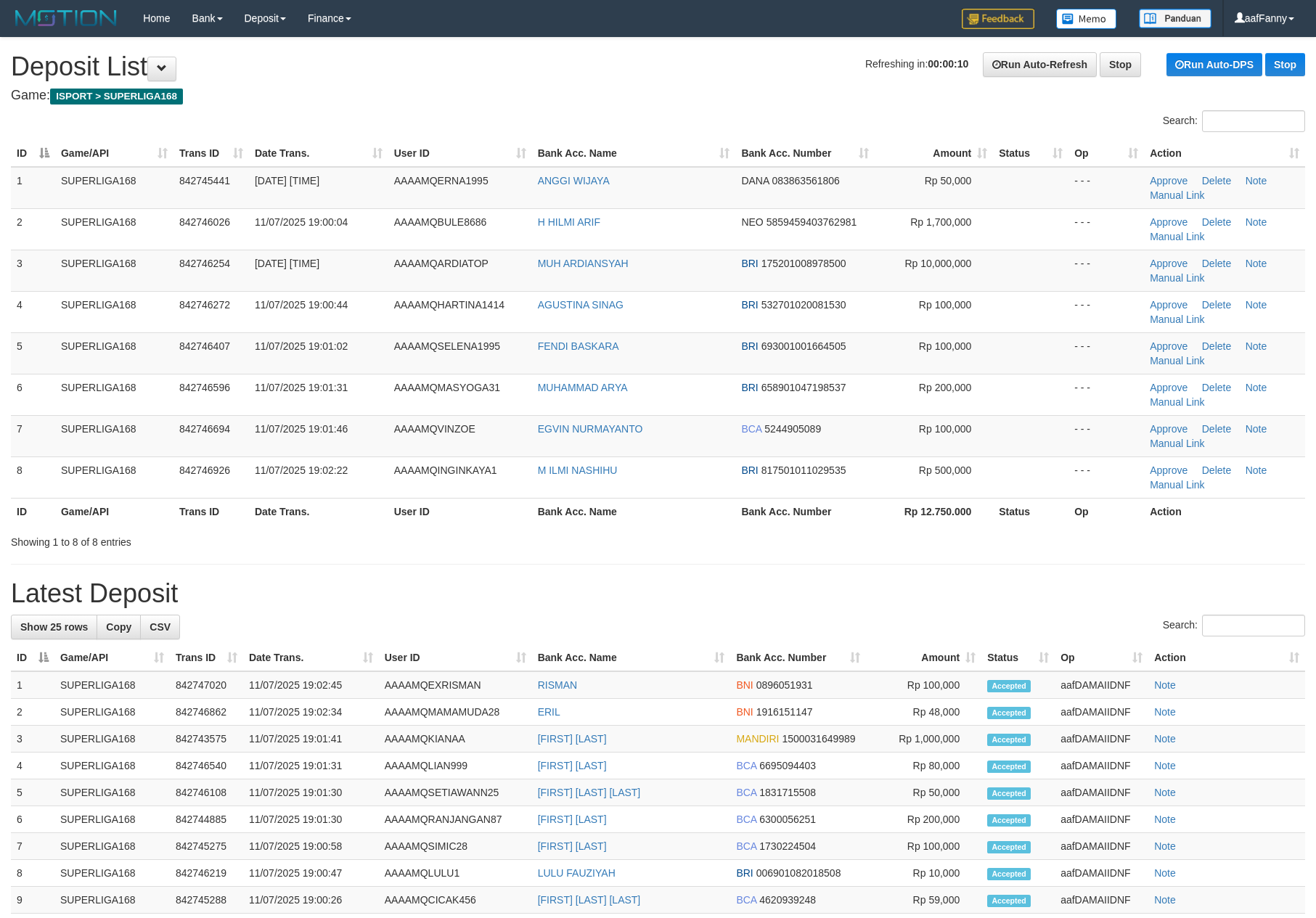 scroll, scrollTop: 0, scrollLeft: 0, axis: both 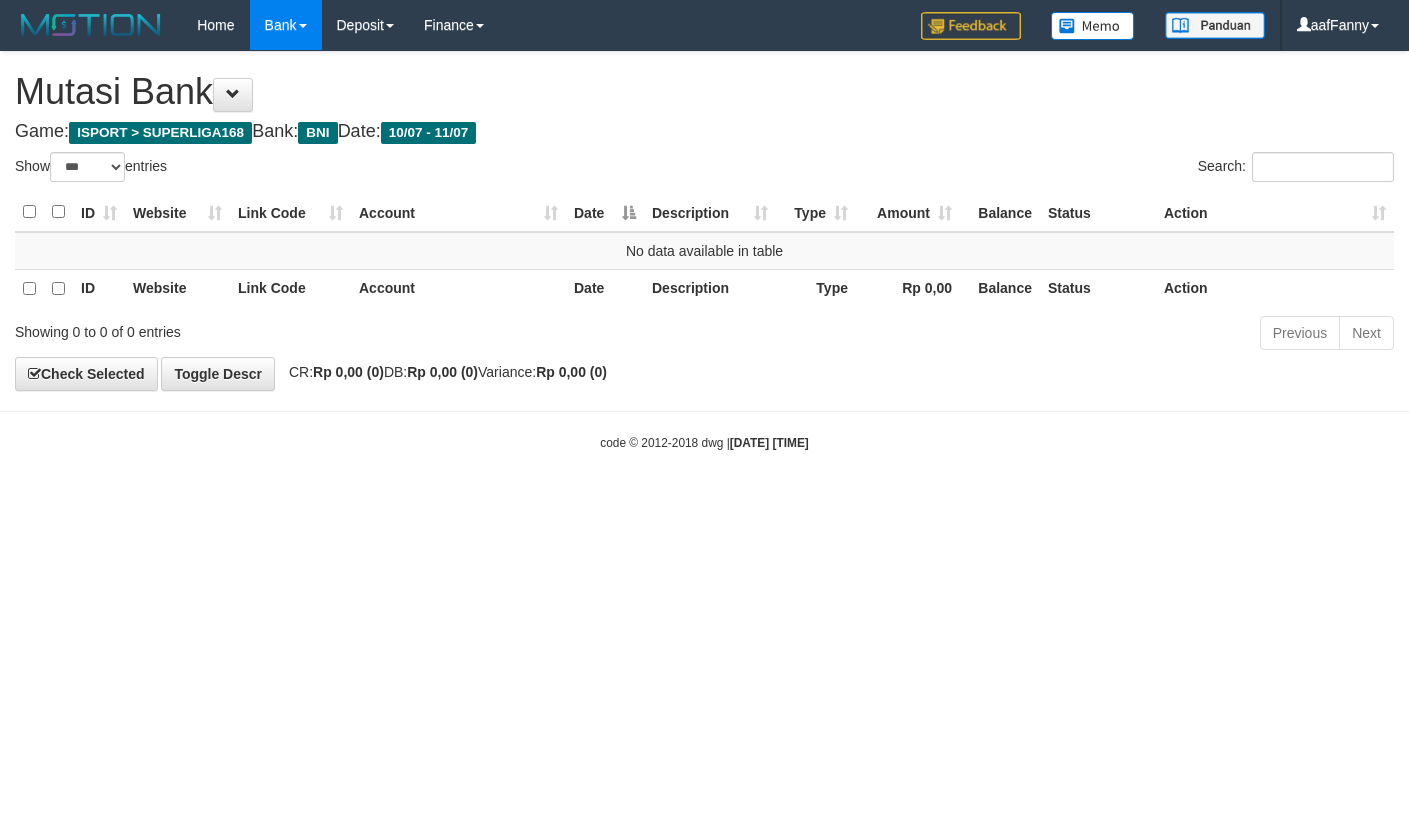 select on "***" 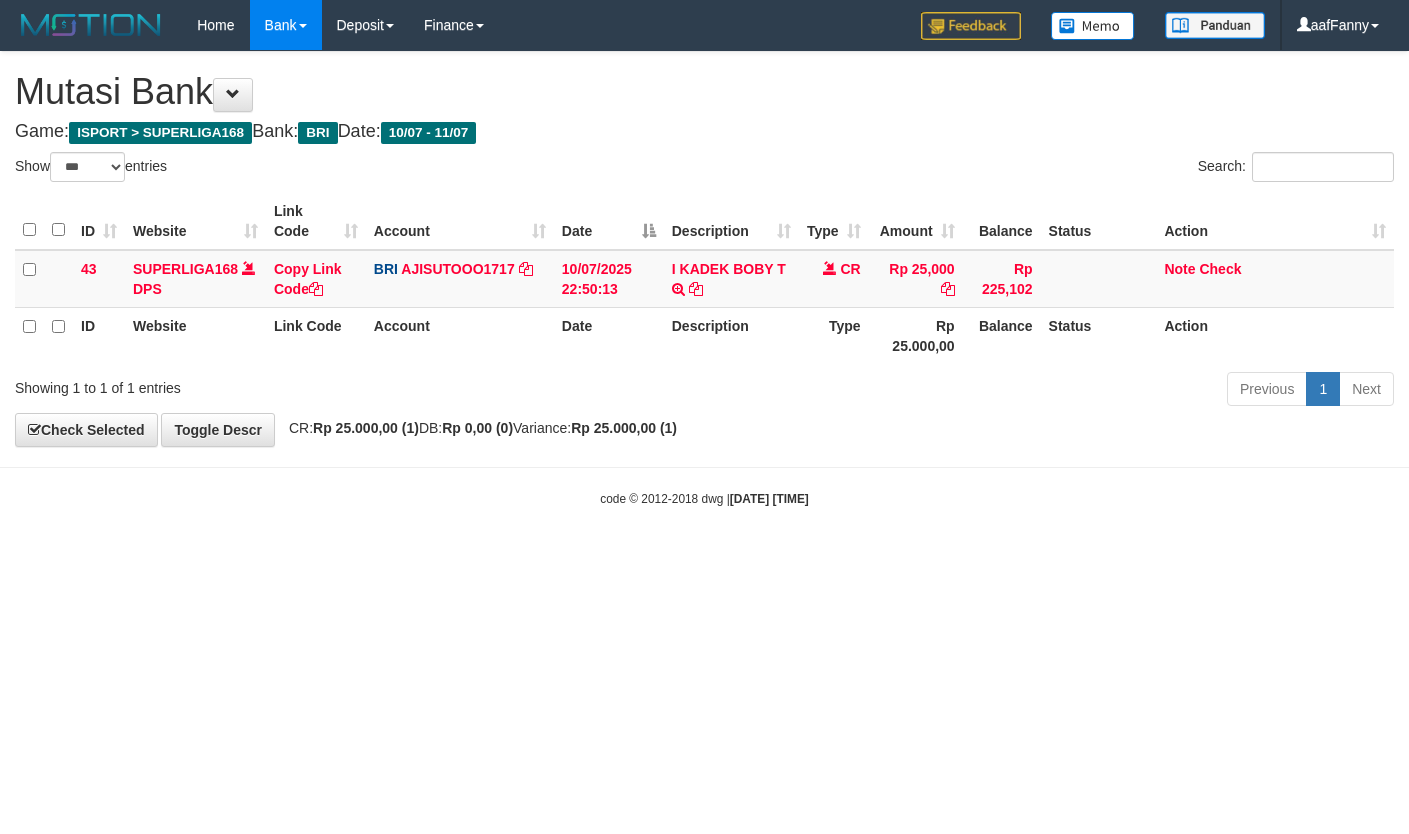 select on "***" 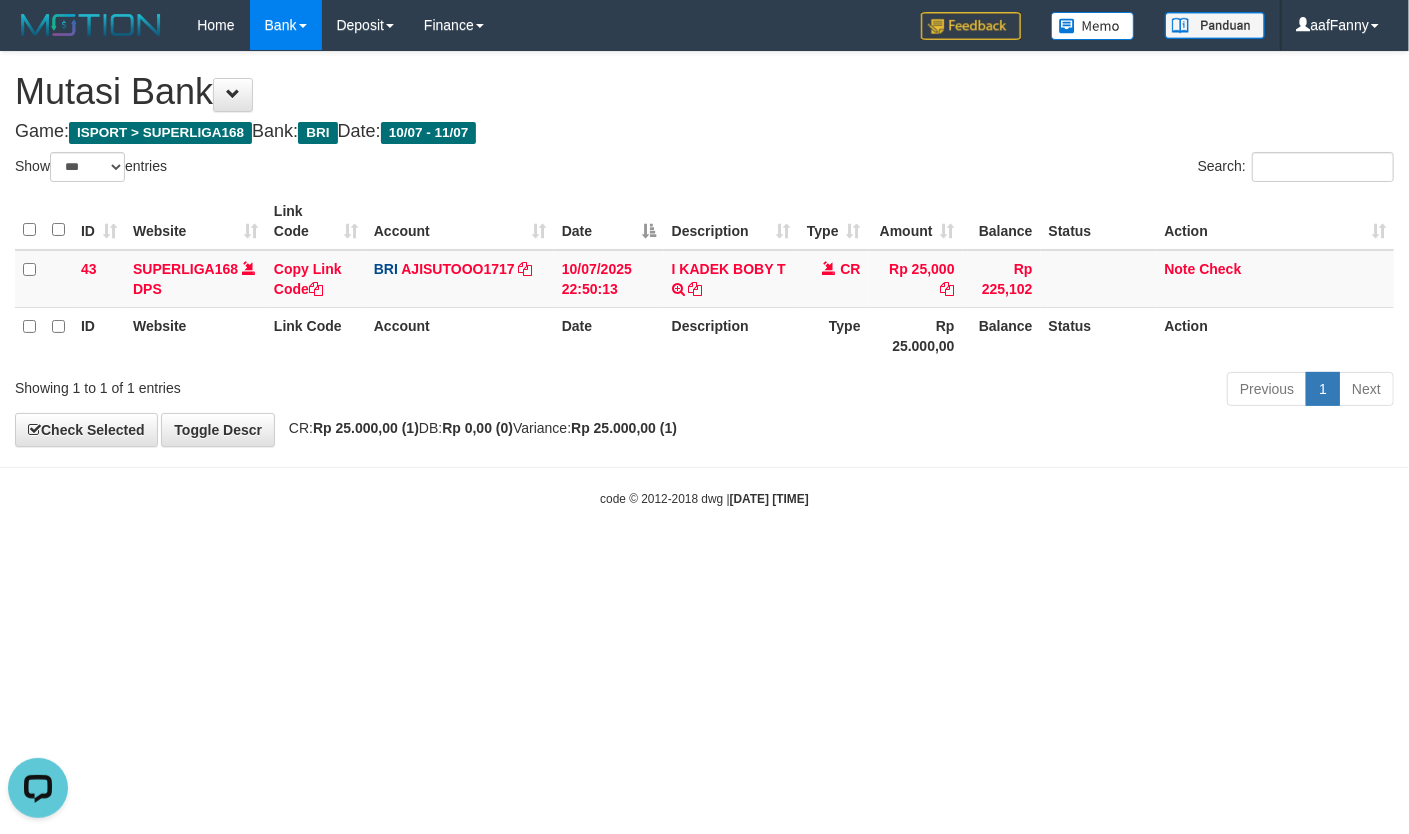 scroll, scrollTop: 0, scrollLeft: 0, axis: both 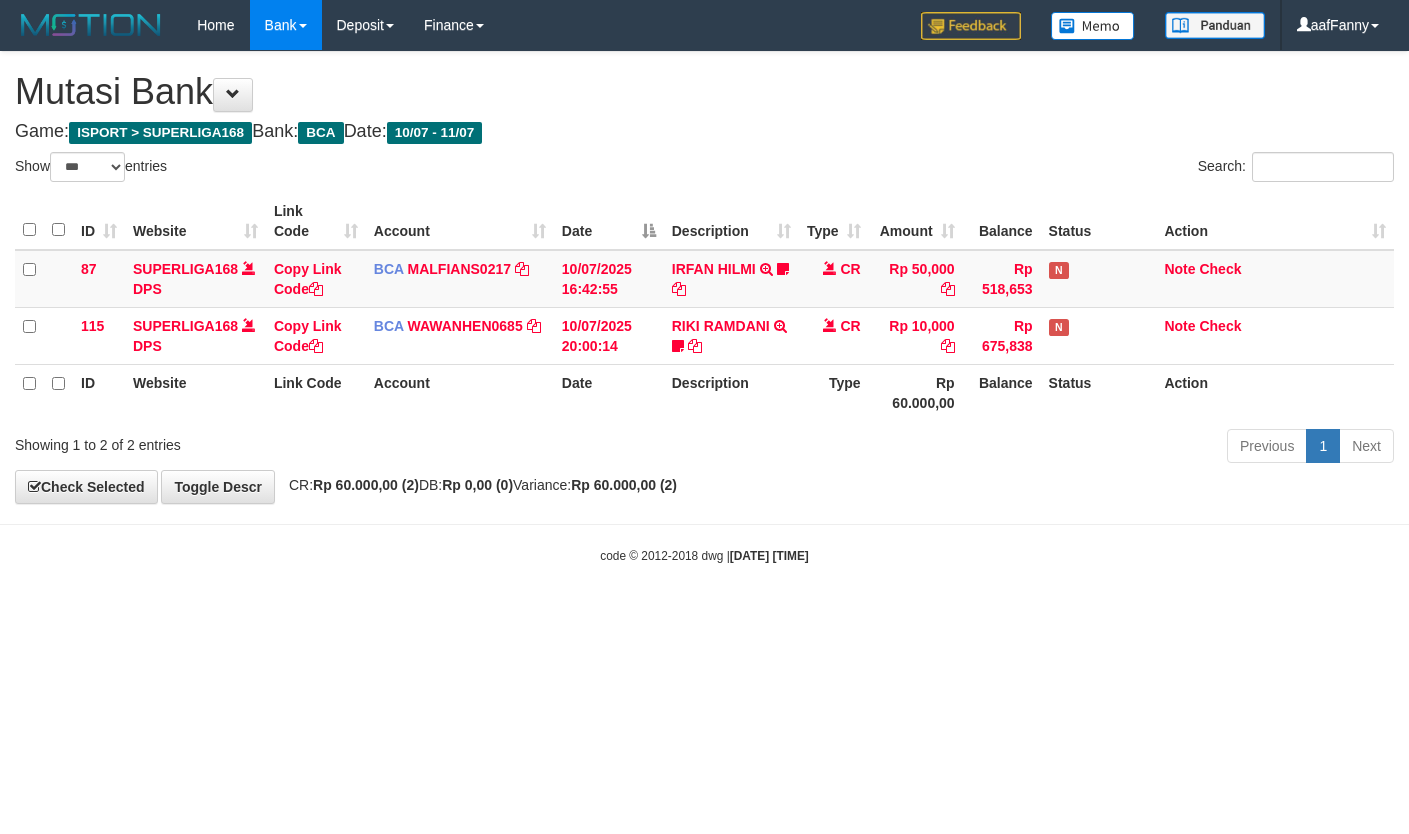 select on "***" 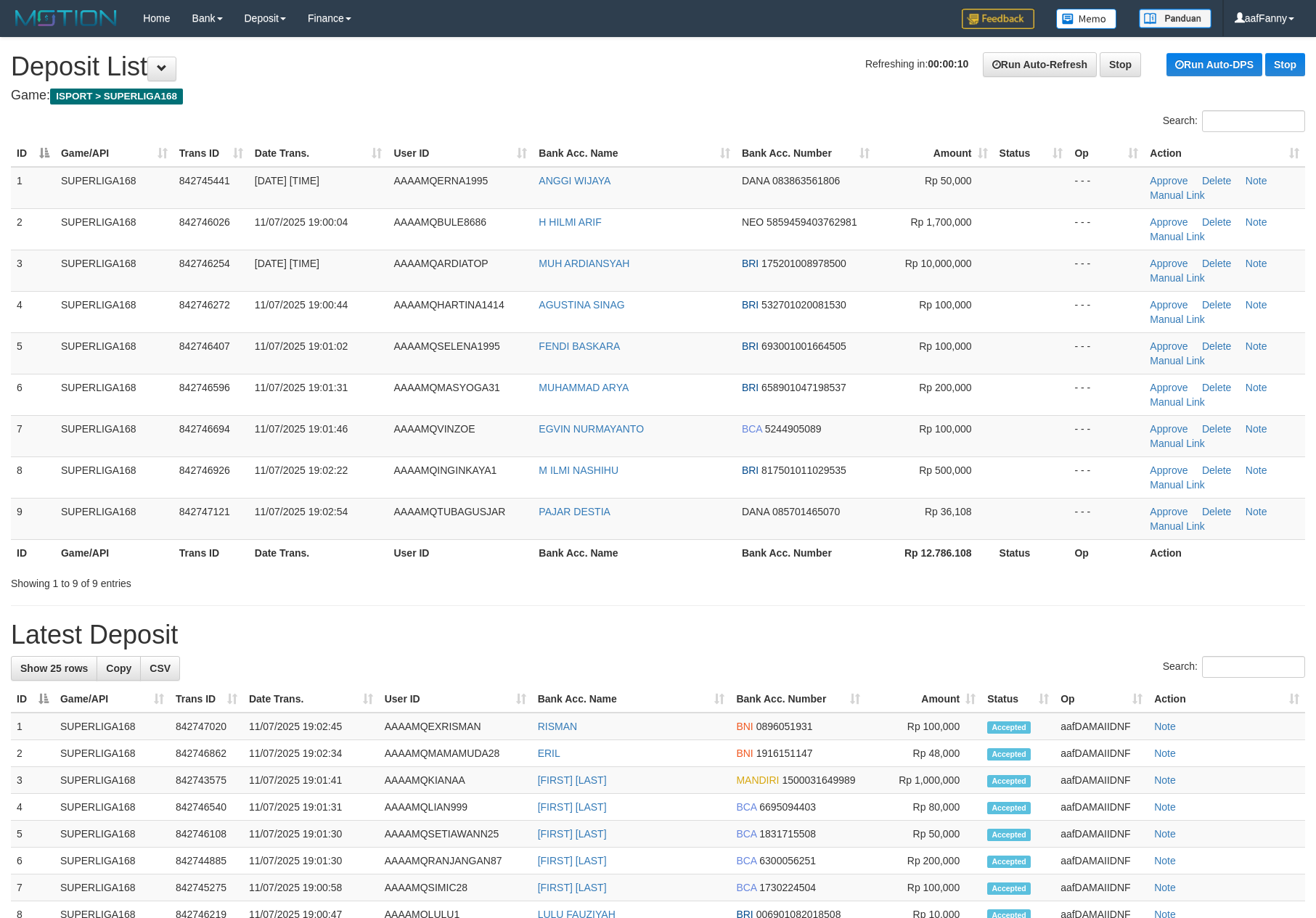 scroll, scrollTop: 0, scrollLeft: 0, axis: both 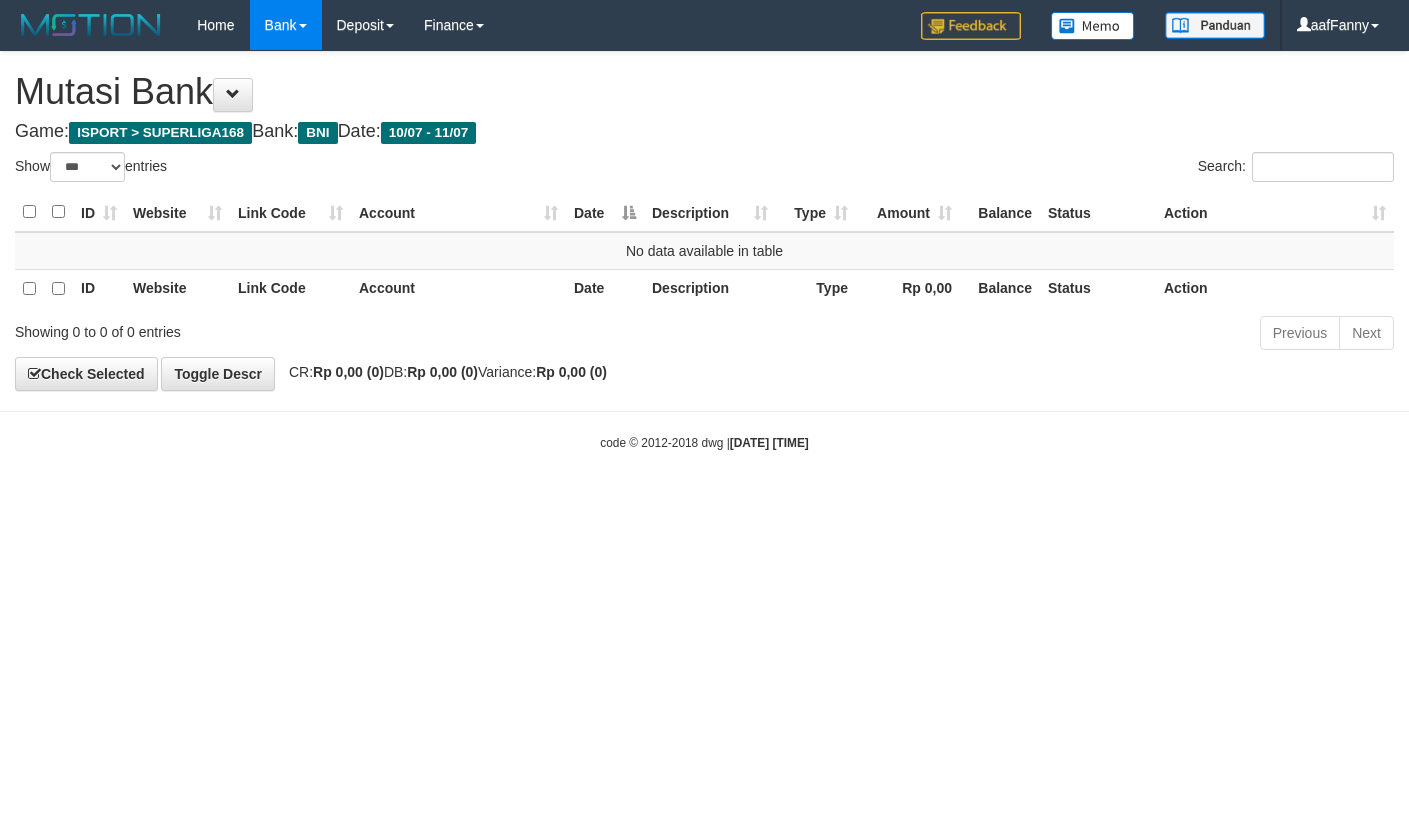 select on "***" 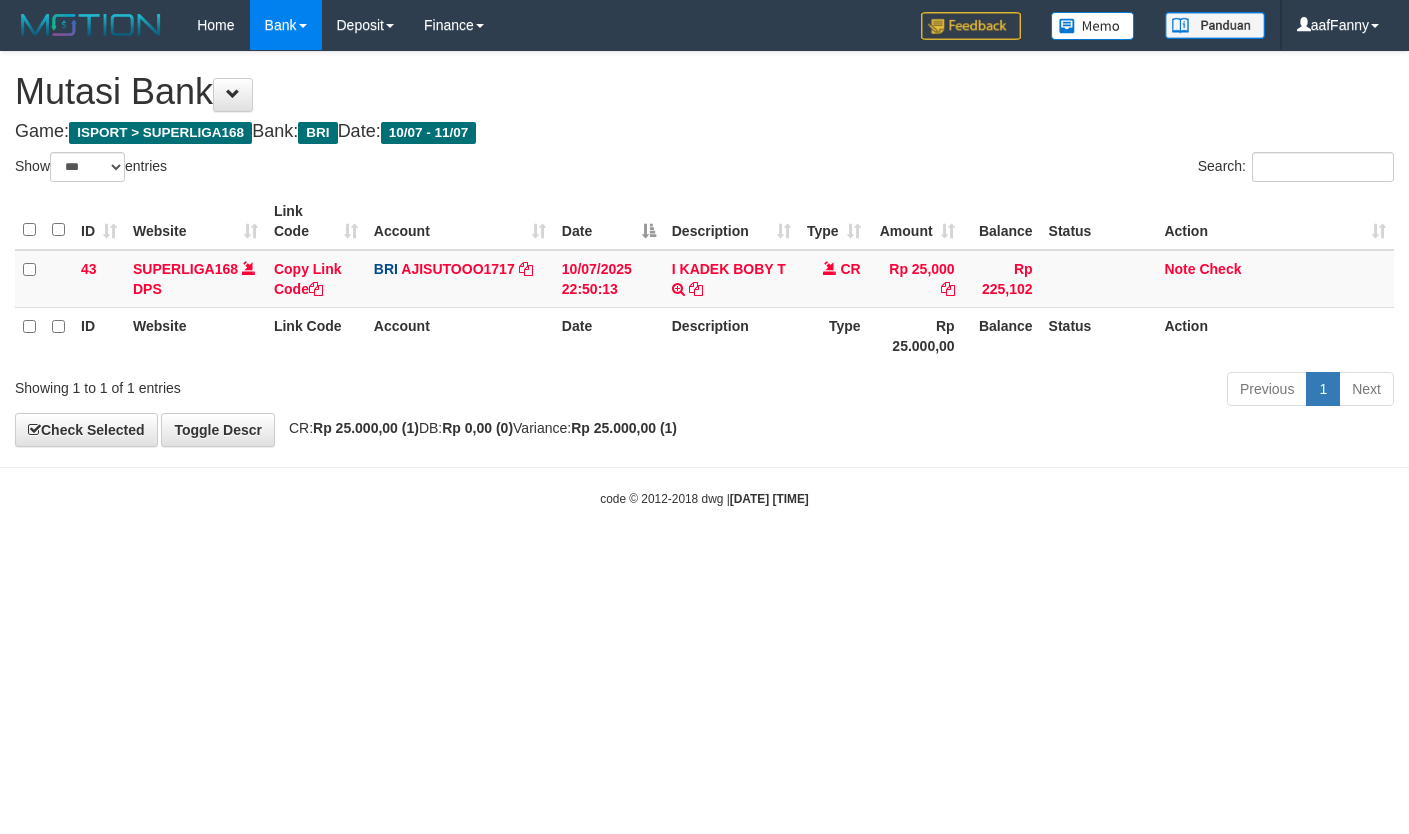 select on "***" 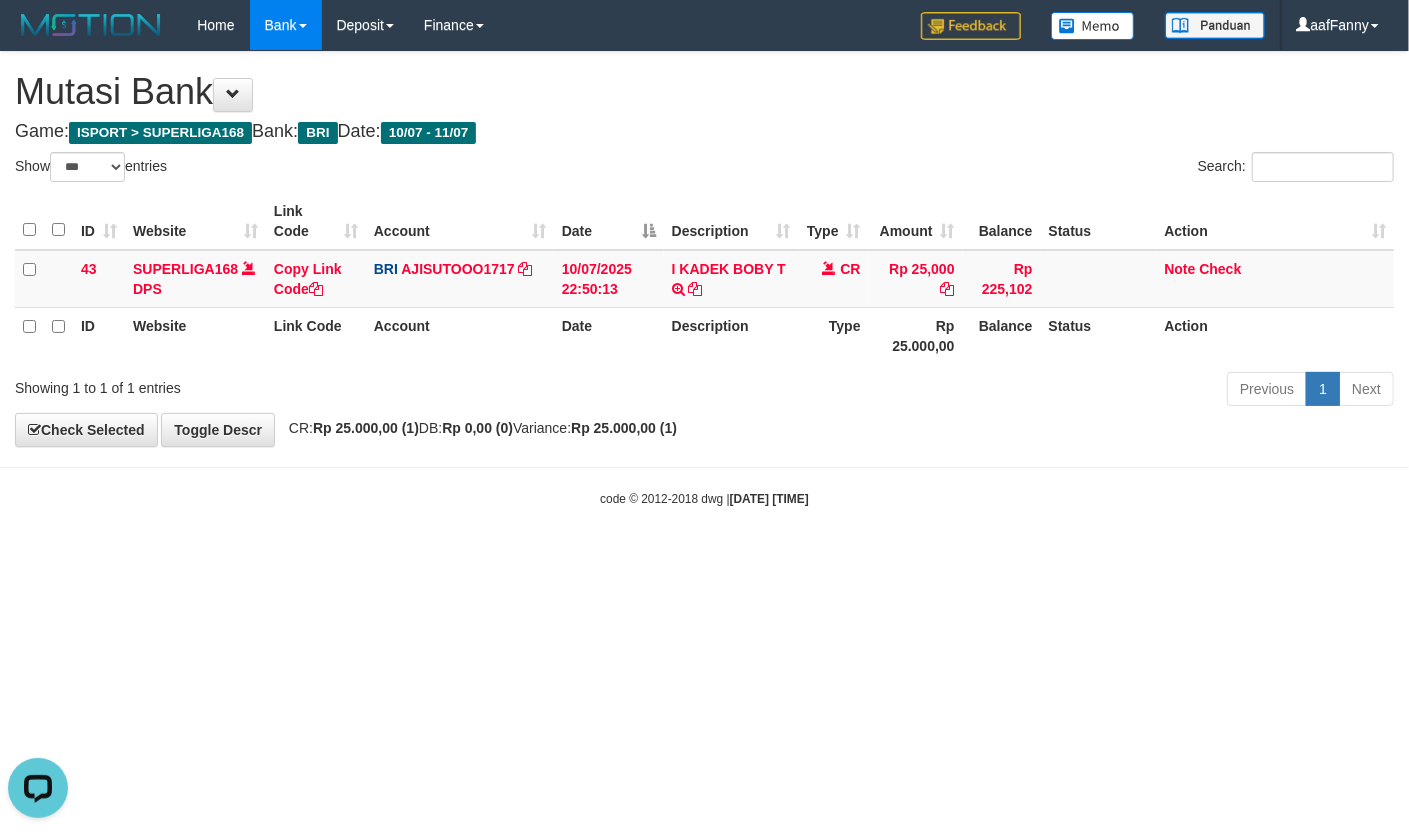 scroll, scrollTop: 0, scrollLeft: 0, axis: both 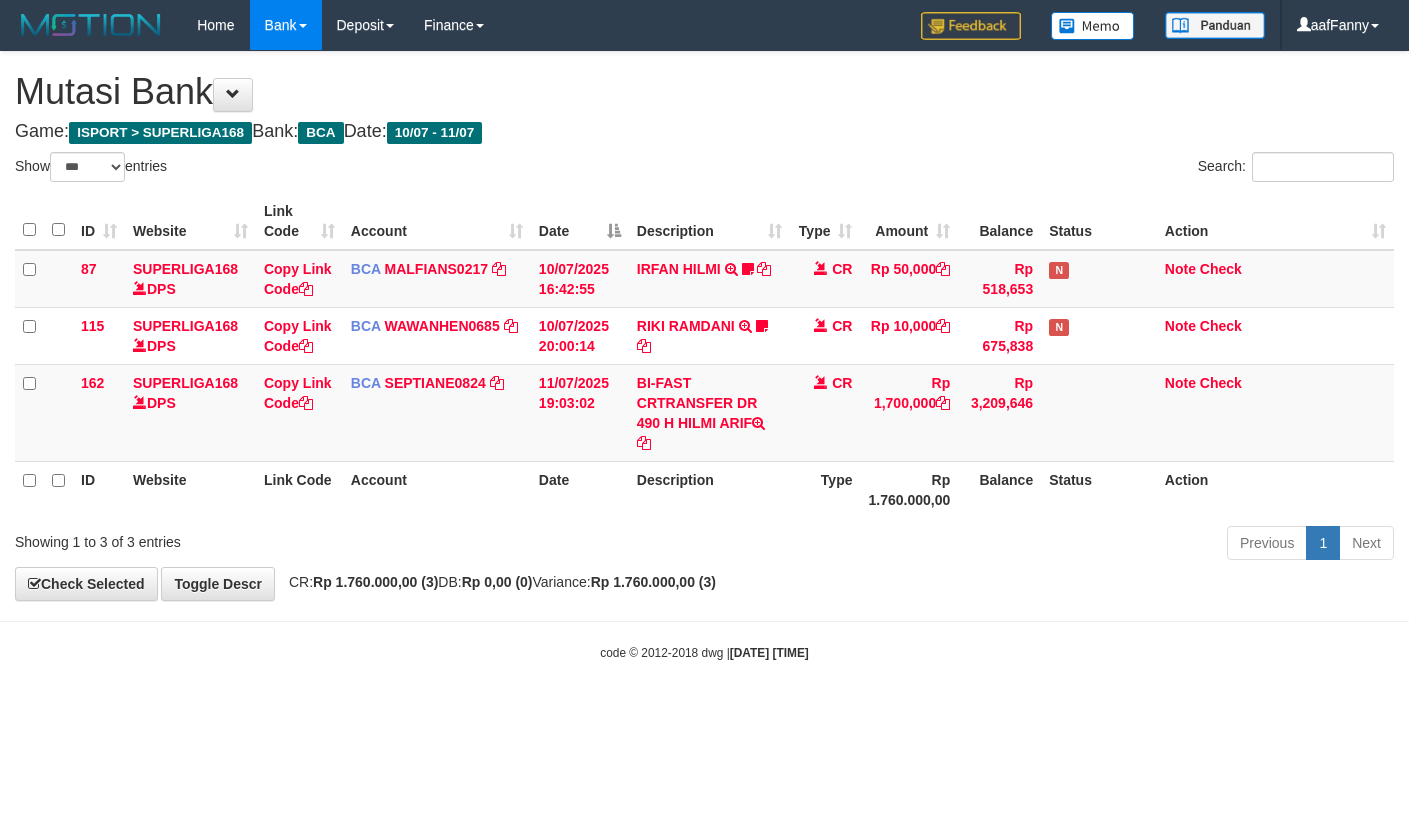 select on "***" 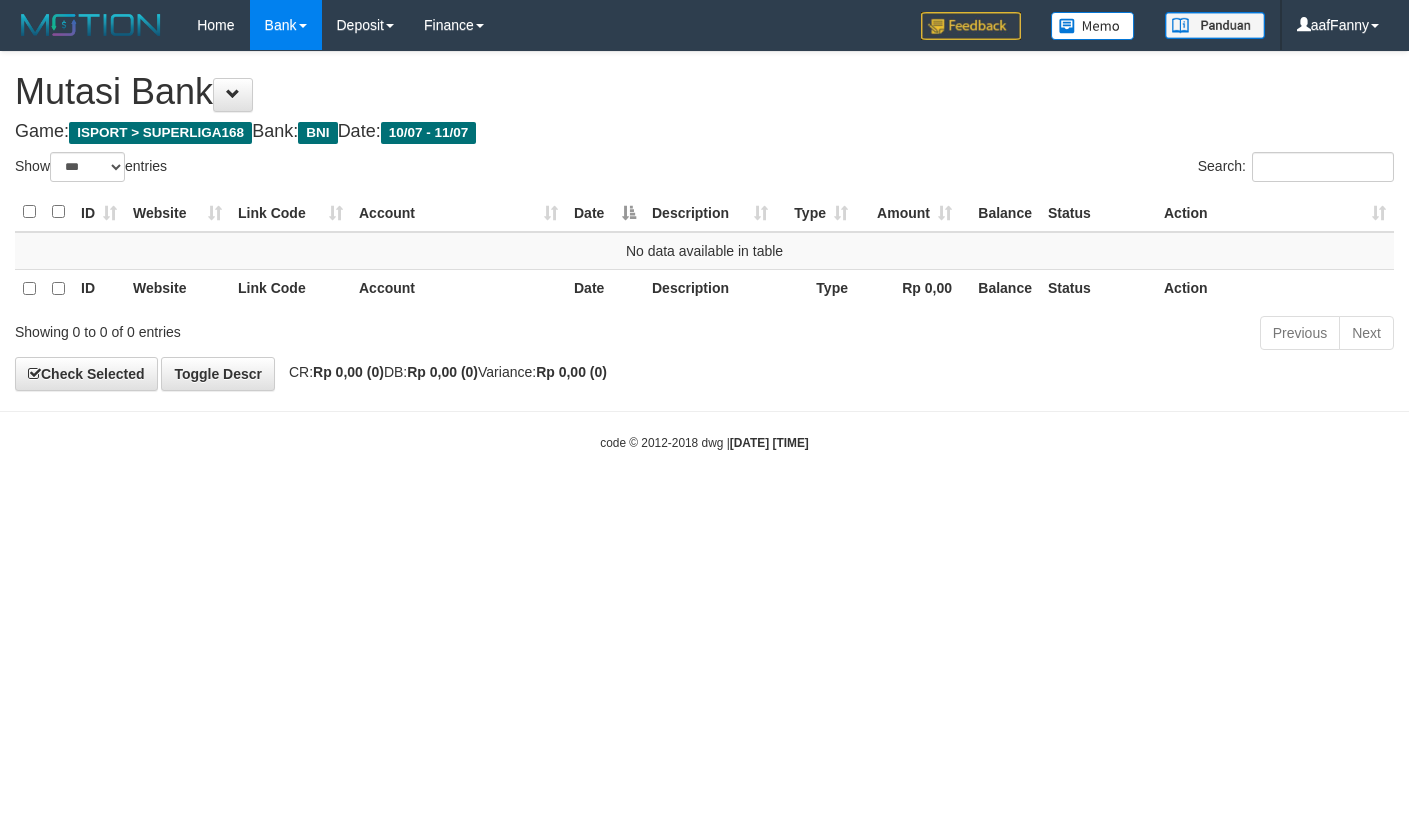 select on "***" 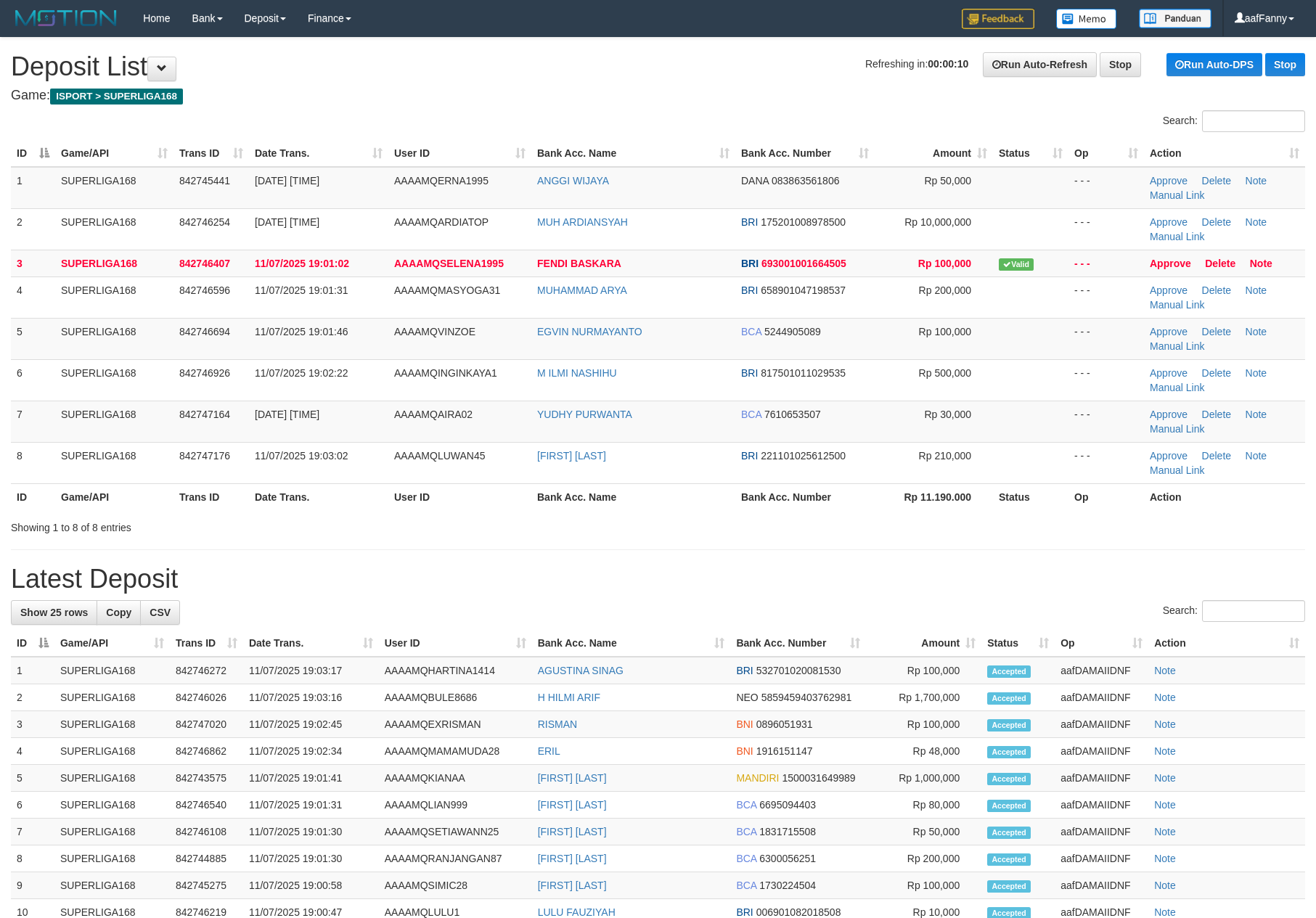 scroll, scrollTop: 0, scrollLeft: 0, axis: both 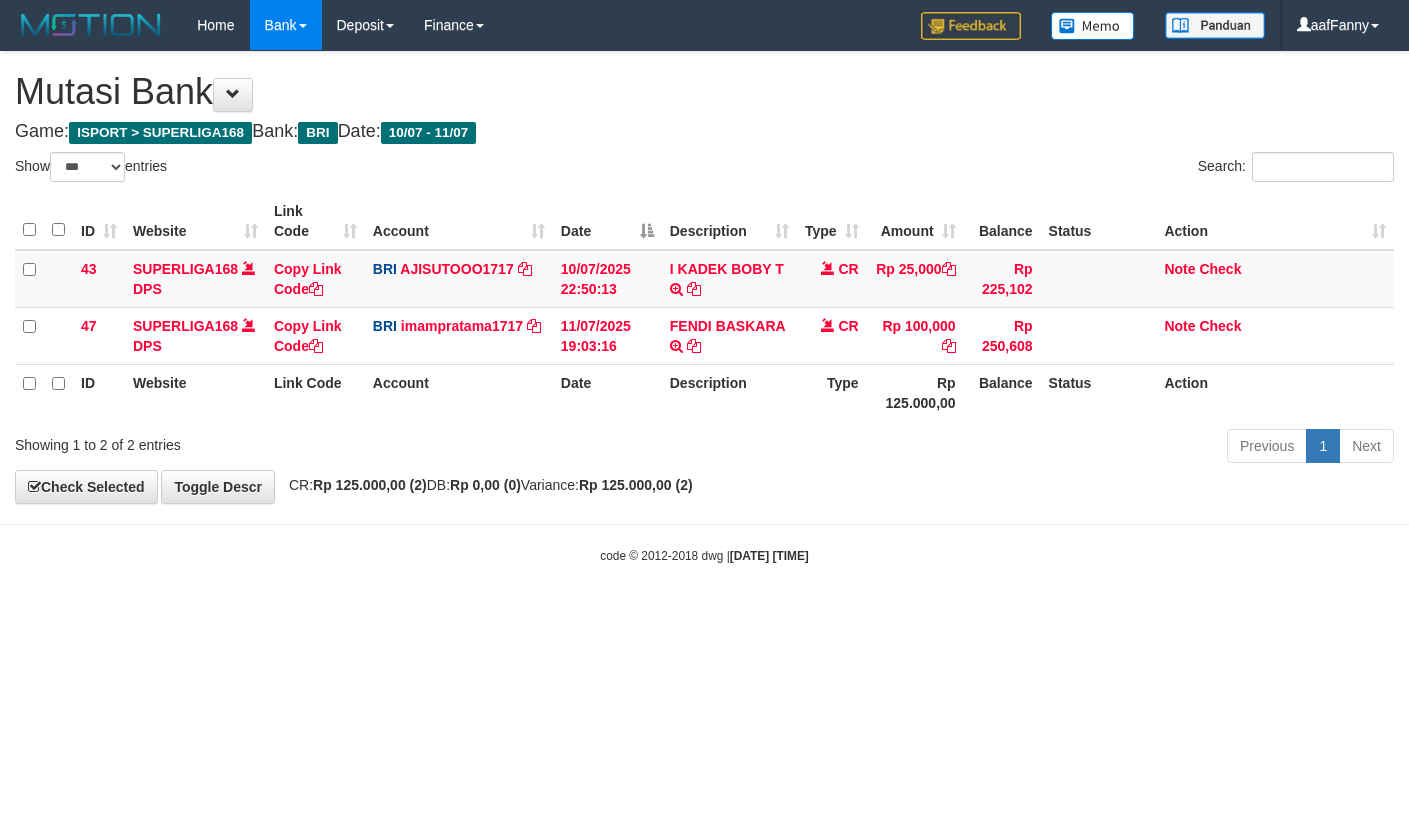 select on "***" 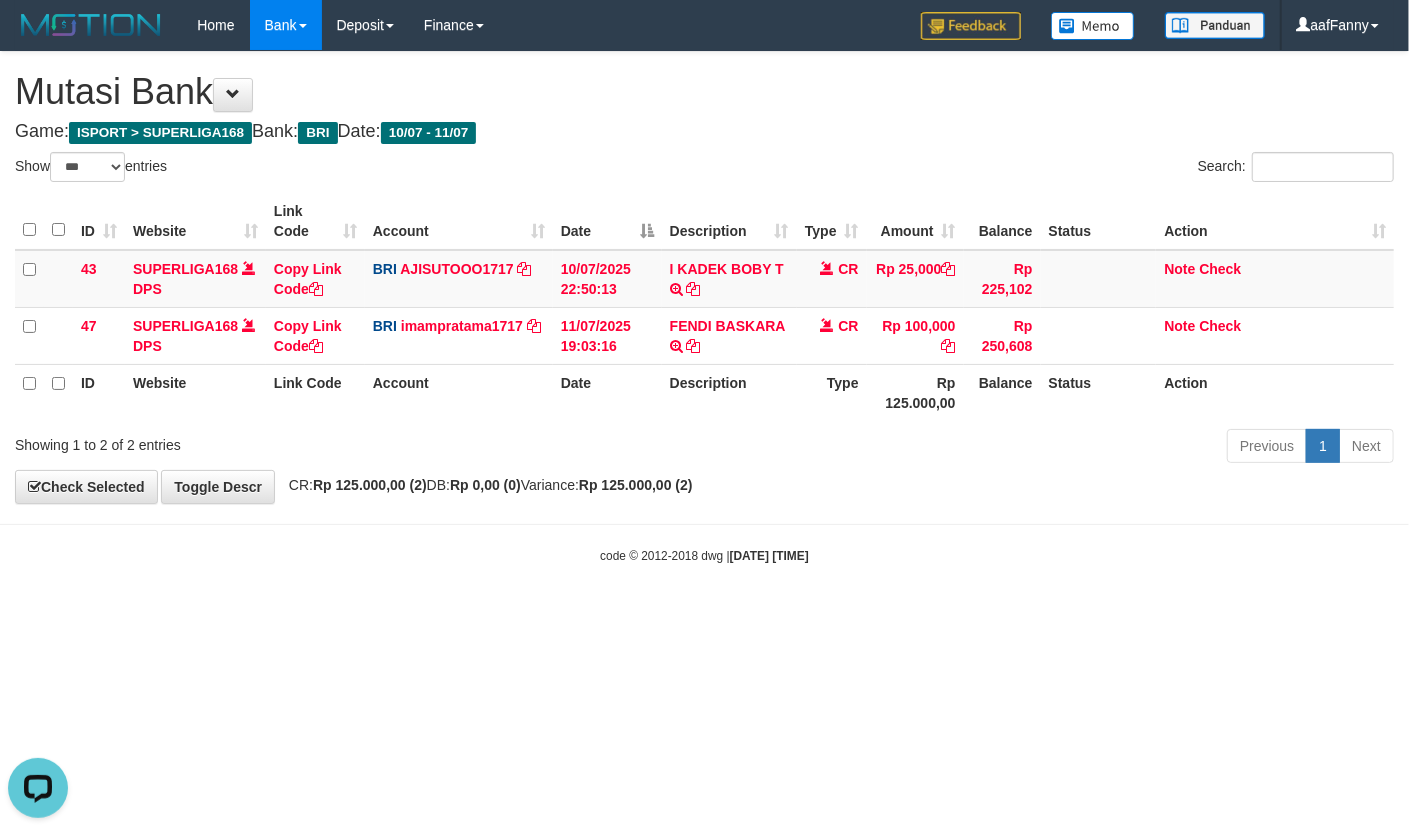 scroll, scrollTop: 0, scrollLeft: 0, axis: both 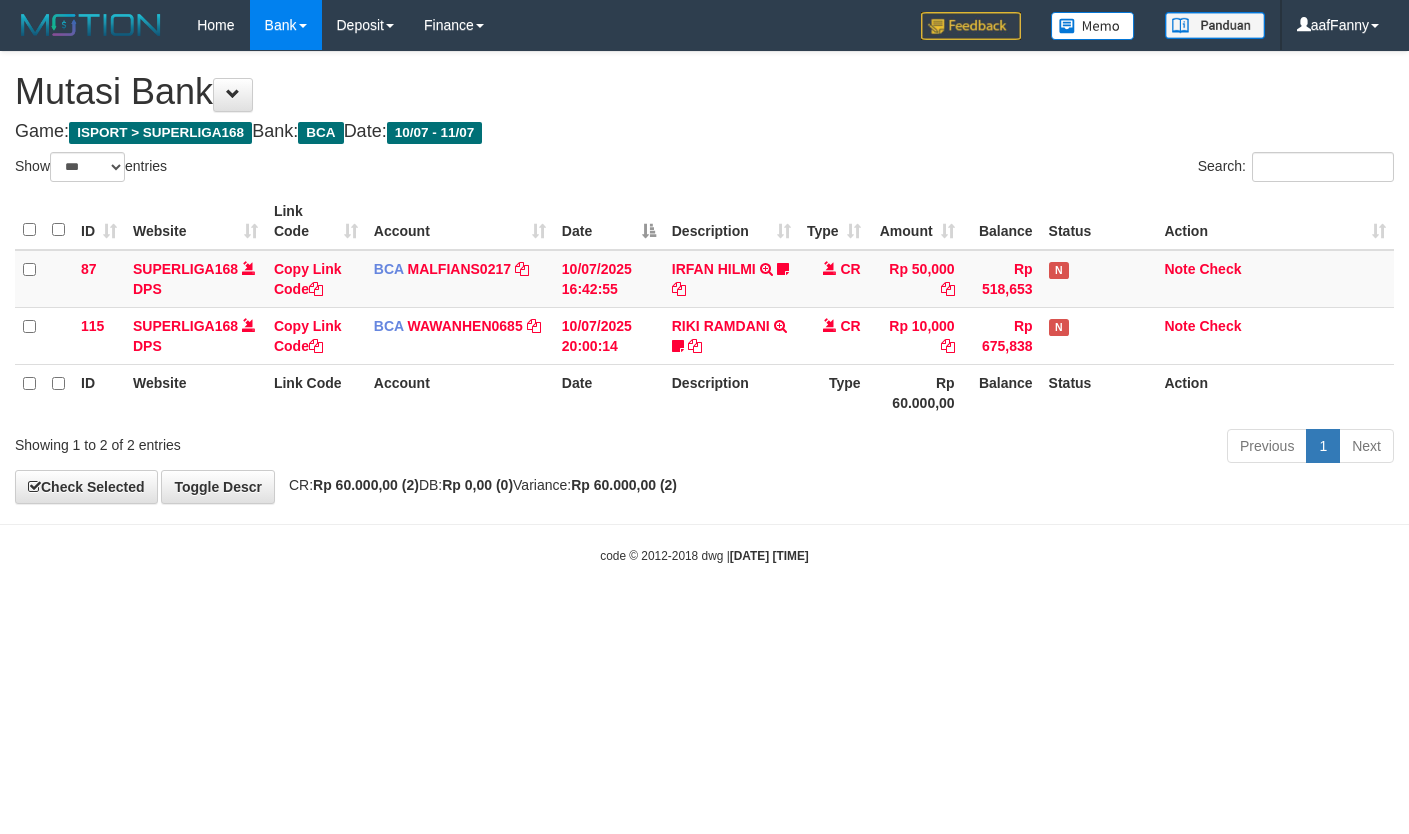 select on "***" 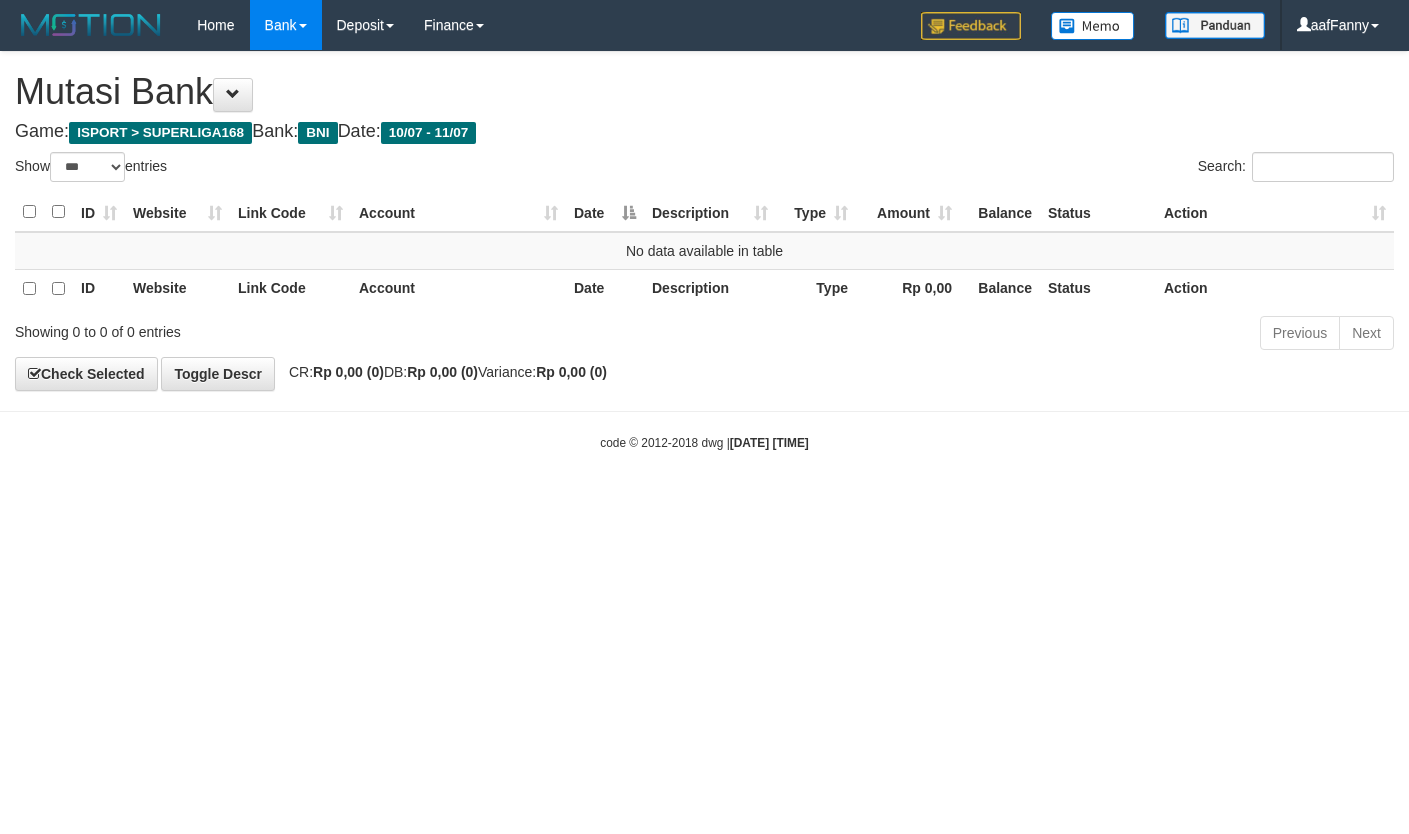 select on "***" 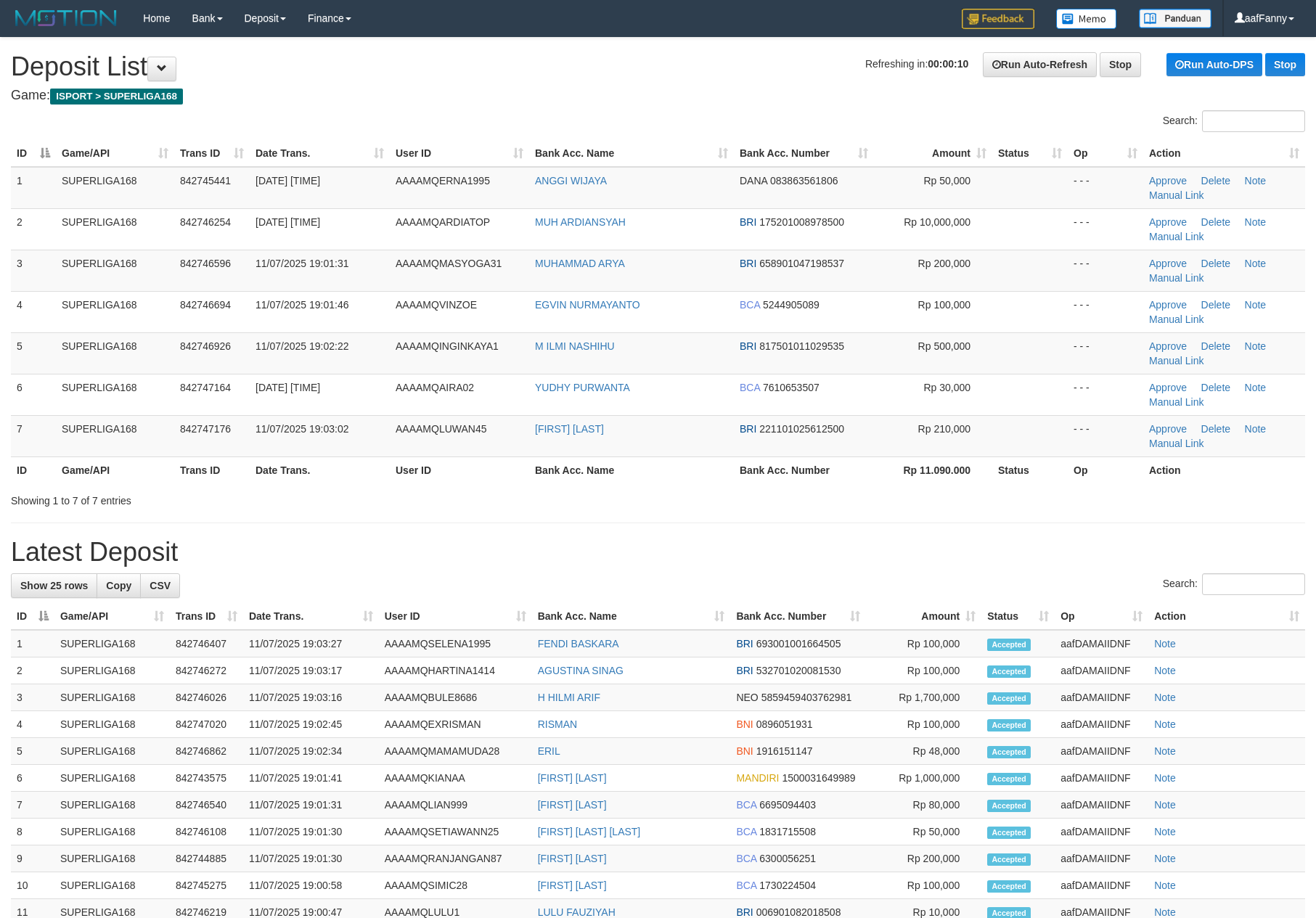 scroll, scrollTop: 0, scrollLeft: 0, axis: both 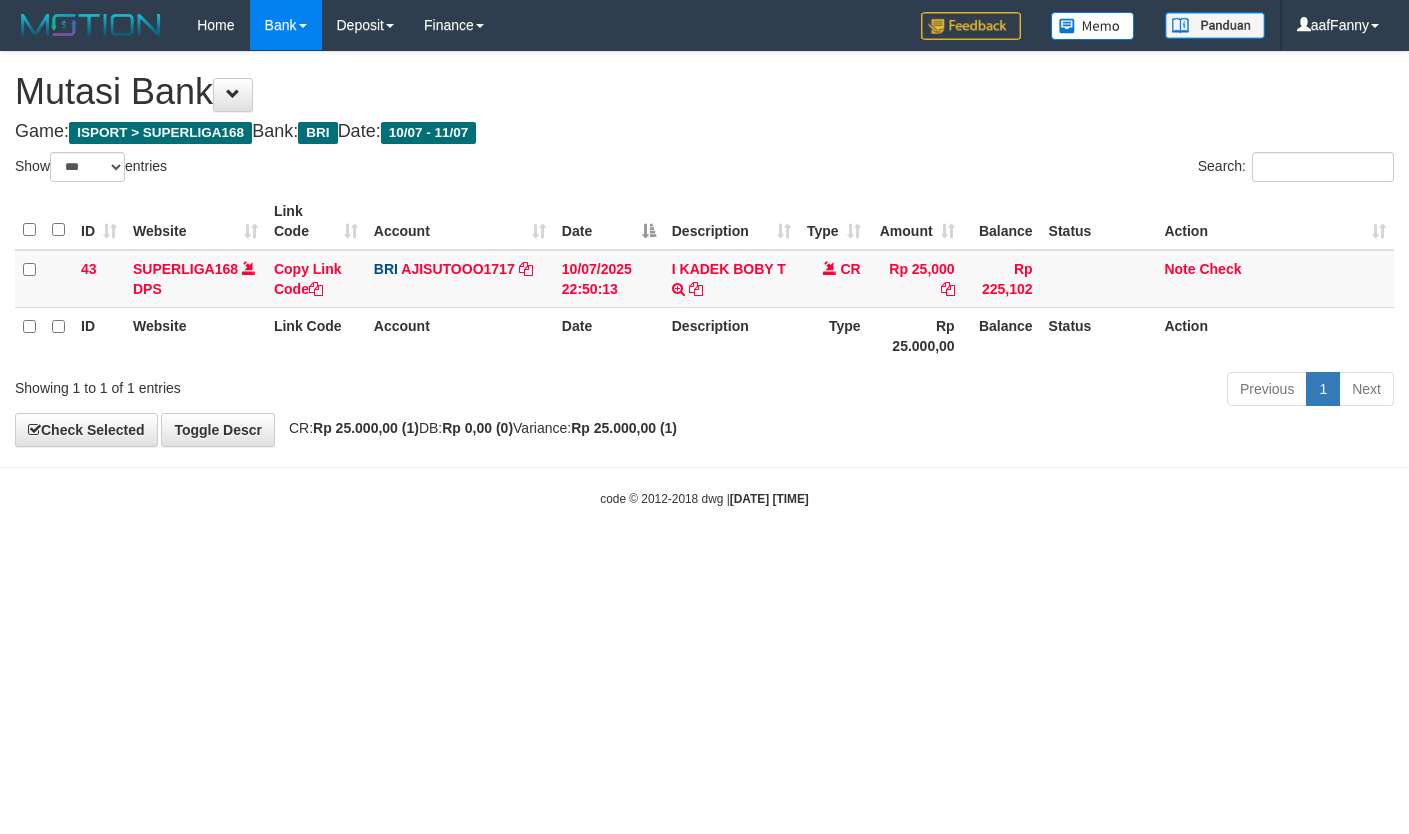select on "***" 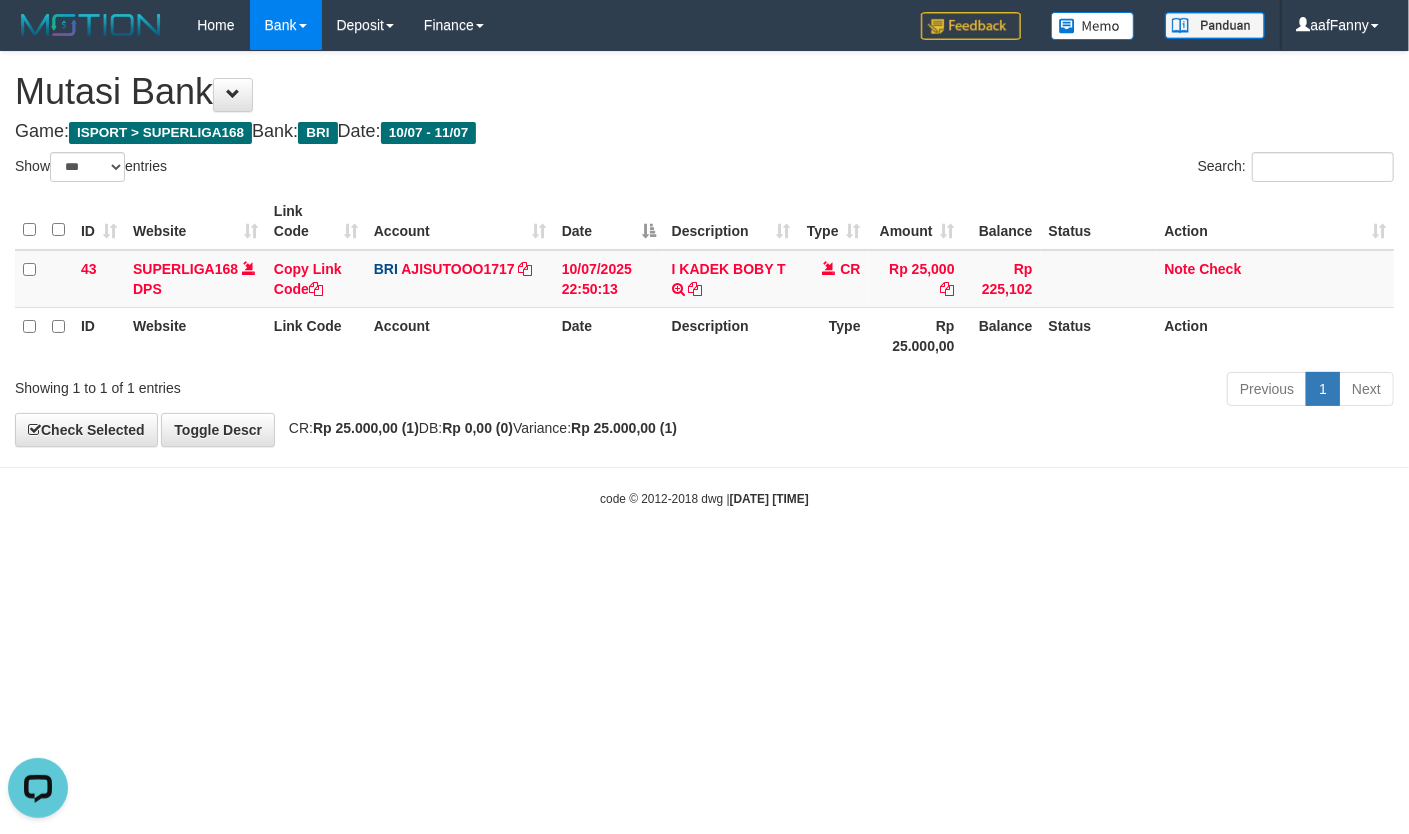scroll, scrollTop: 0, scrollLeft: 0, axis: both 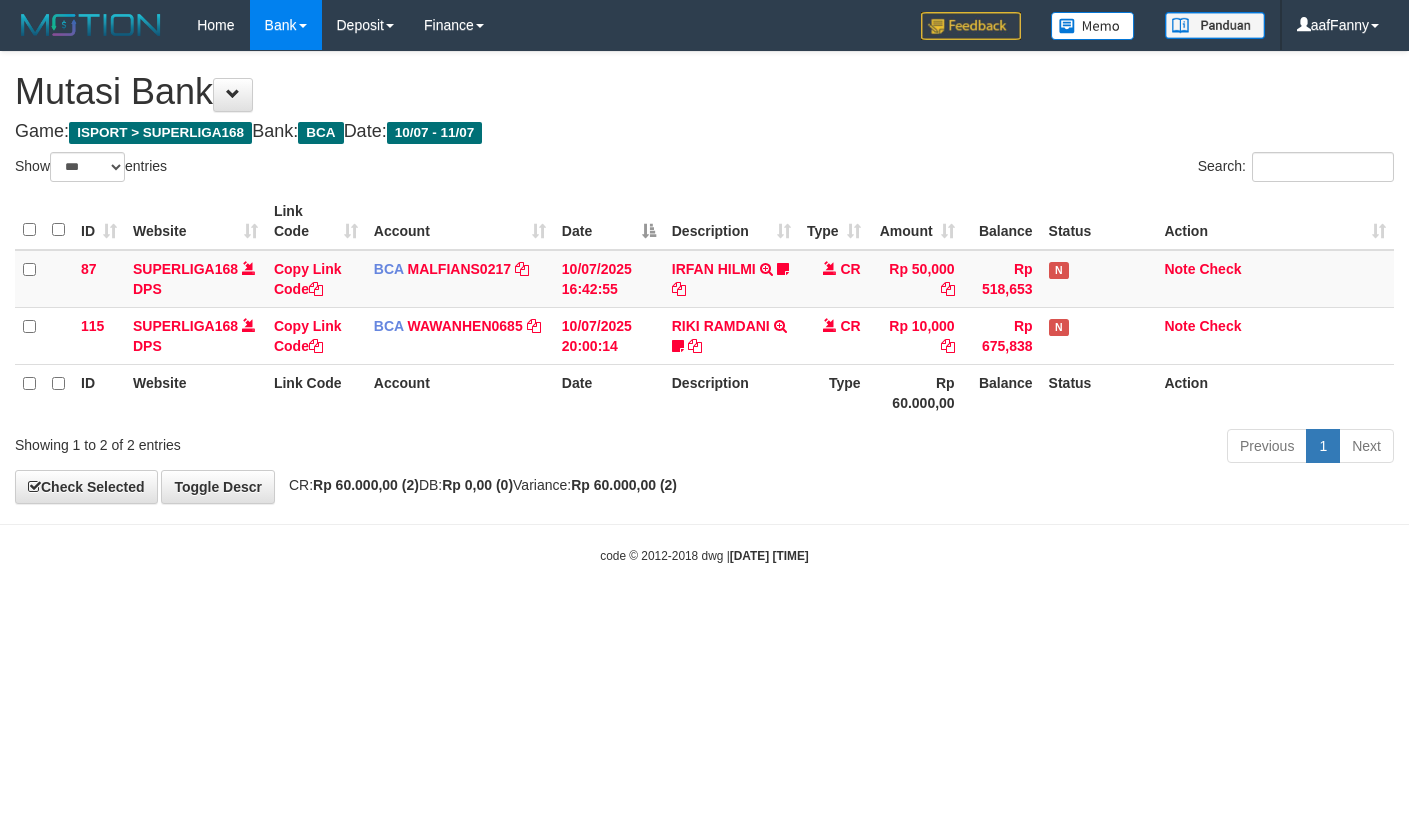 select on "***" 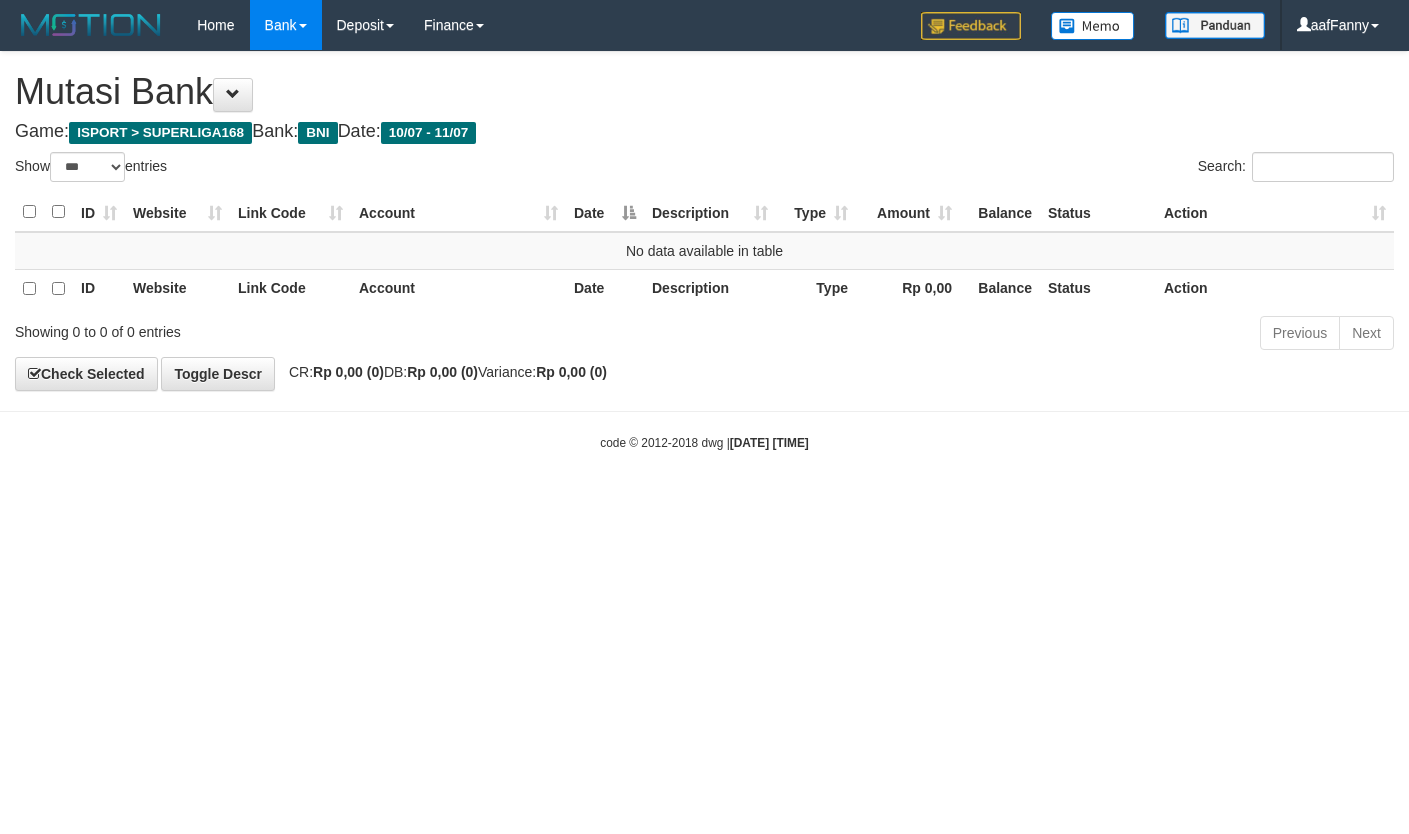 select on "***" 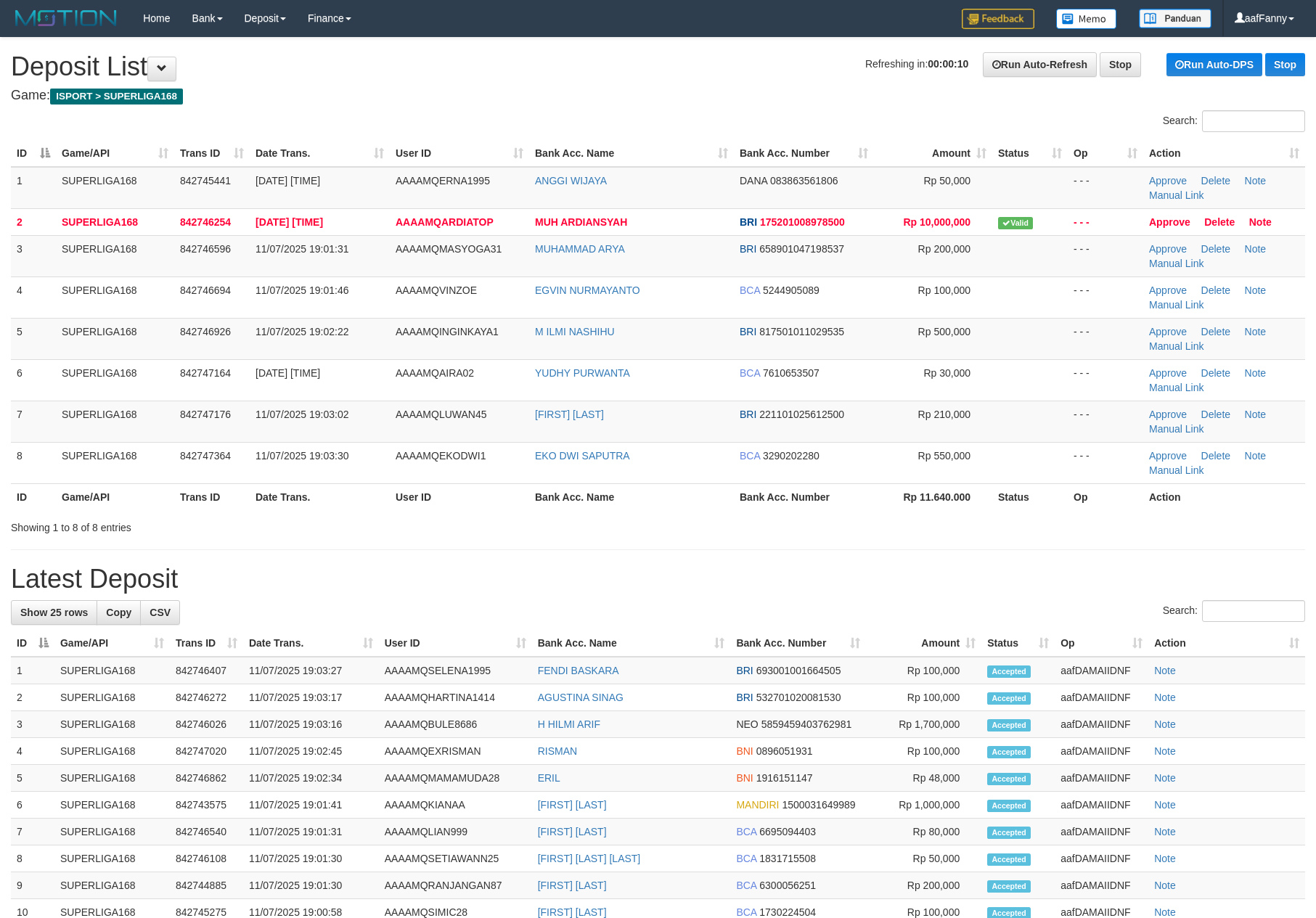 scroll, scrollTop: 0, scrollLeft: 0, axis: both 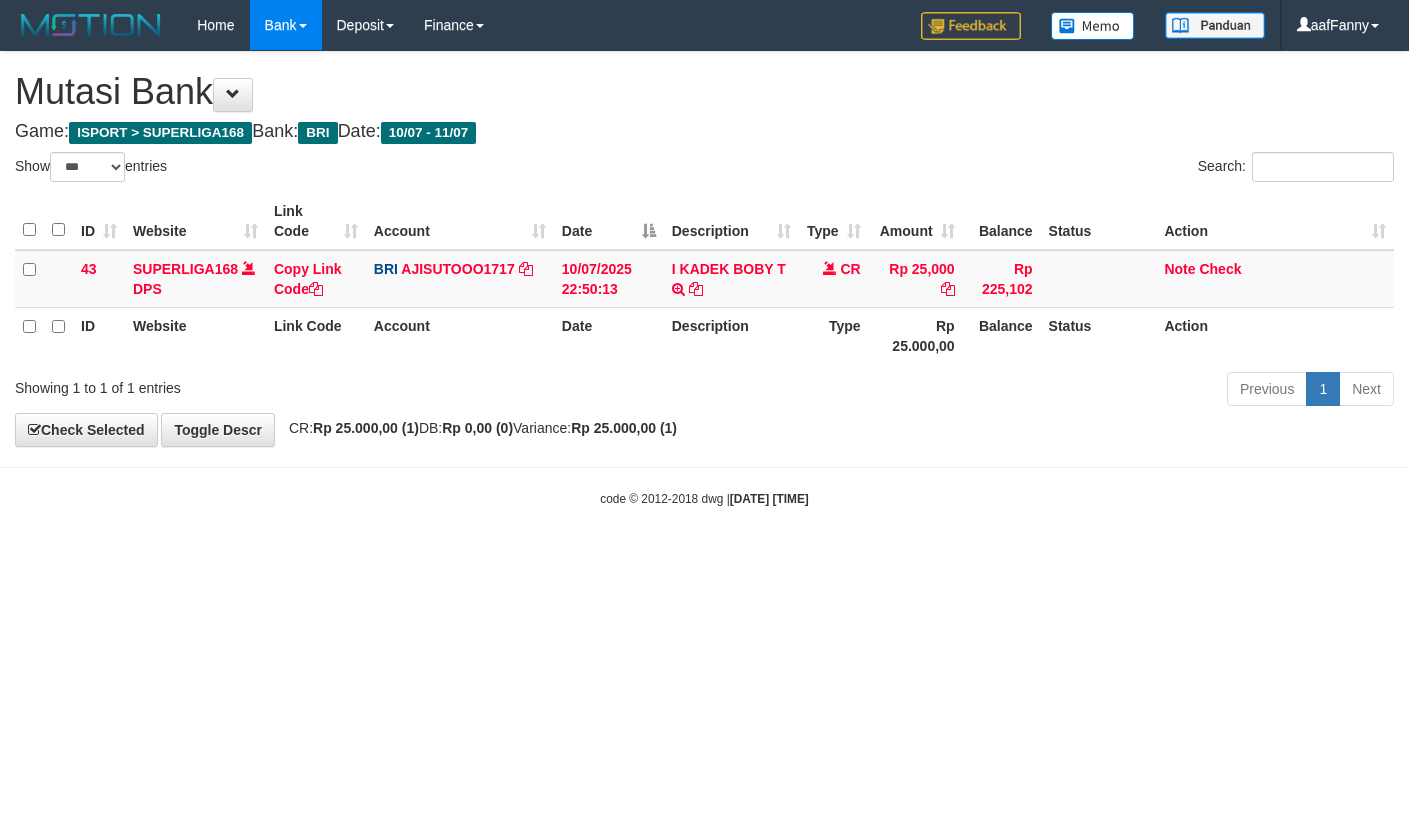 select on "***" 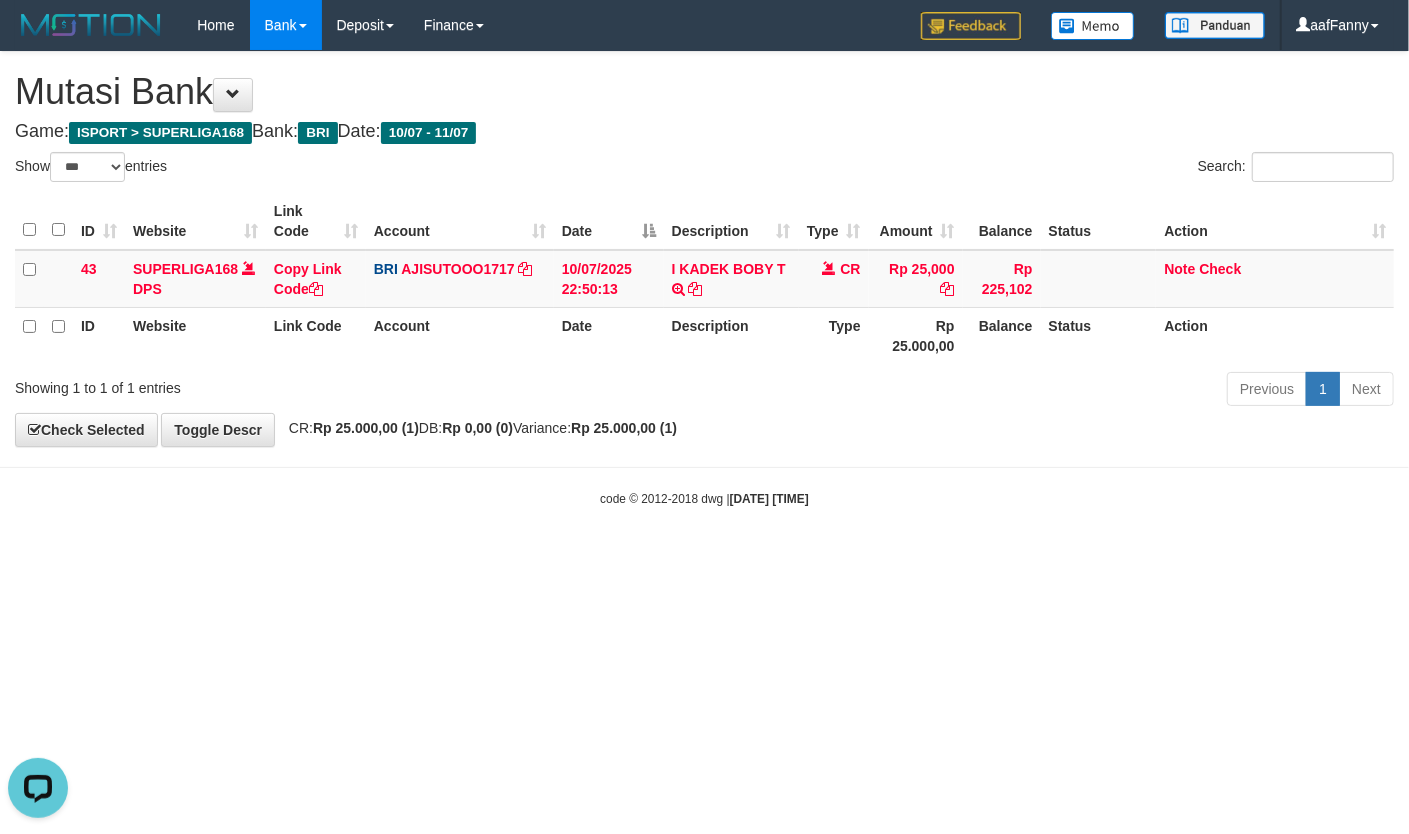 scroll, scrollTop: 0, scrollLeft: 0, axis: both 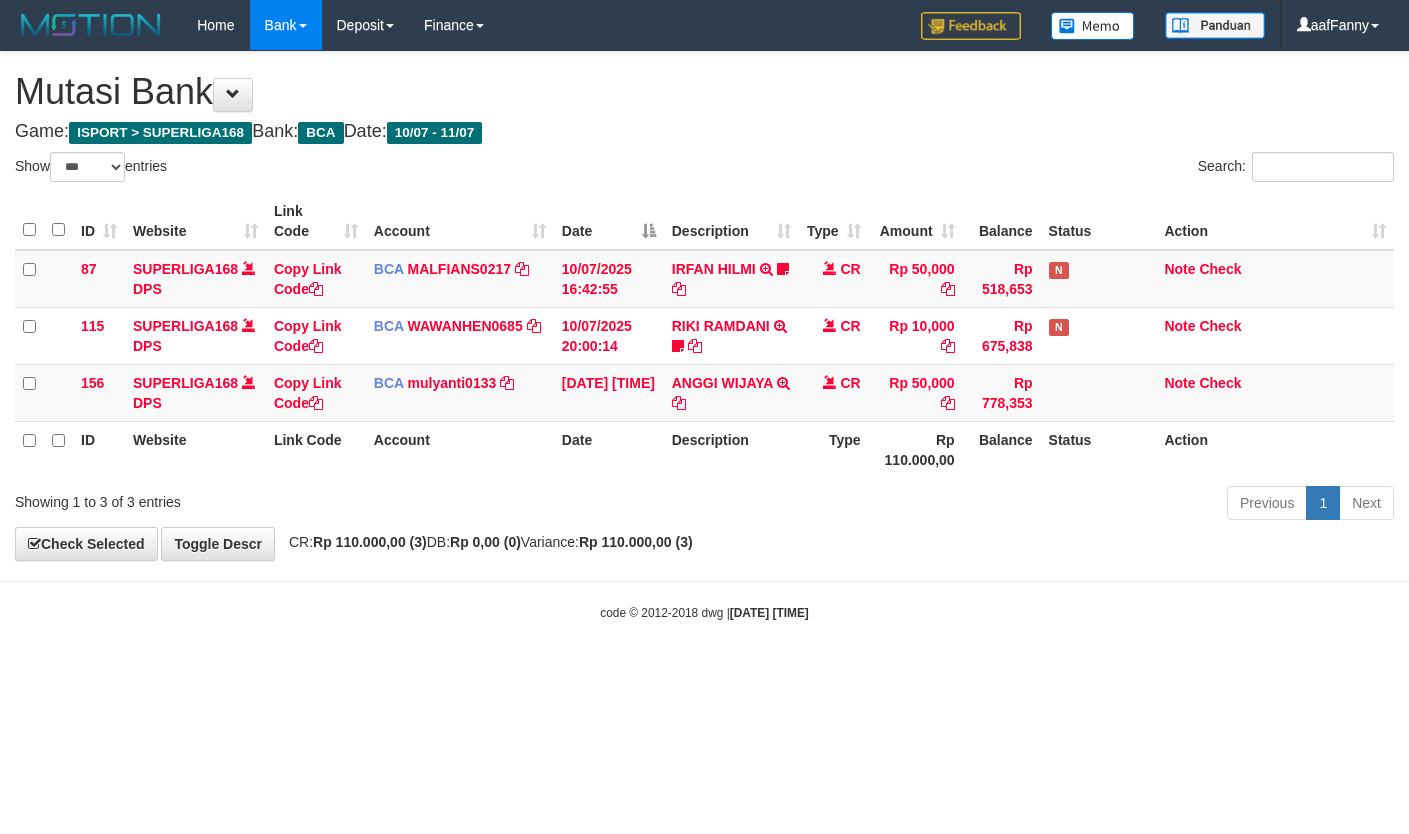 select on "***" 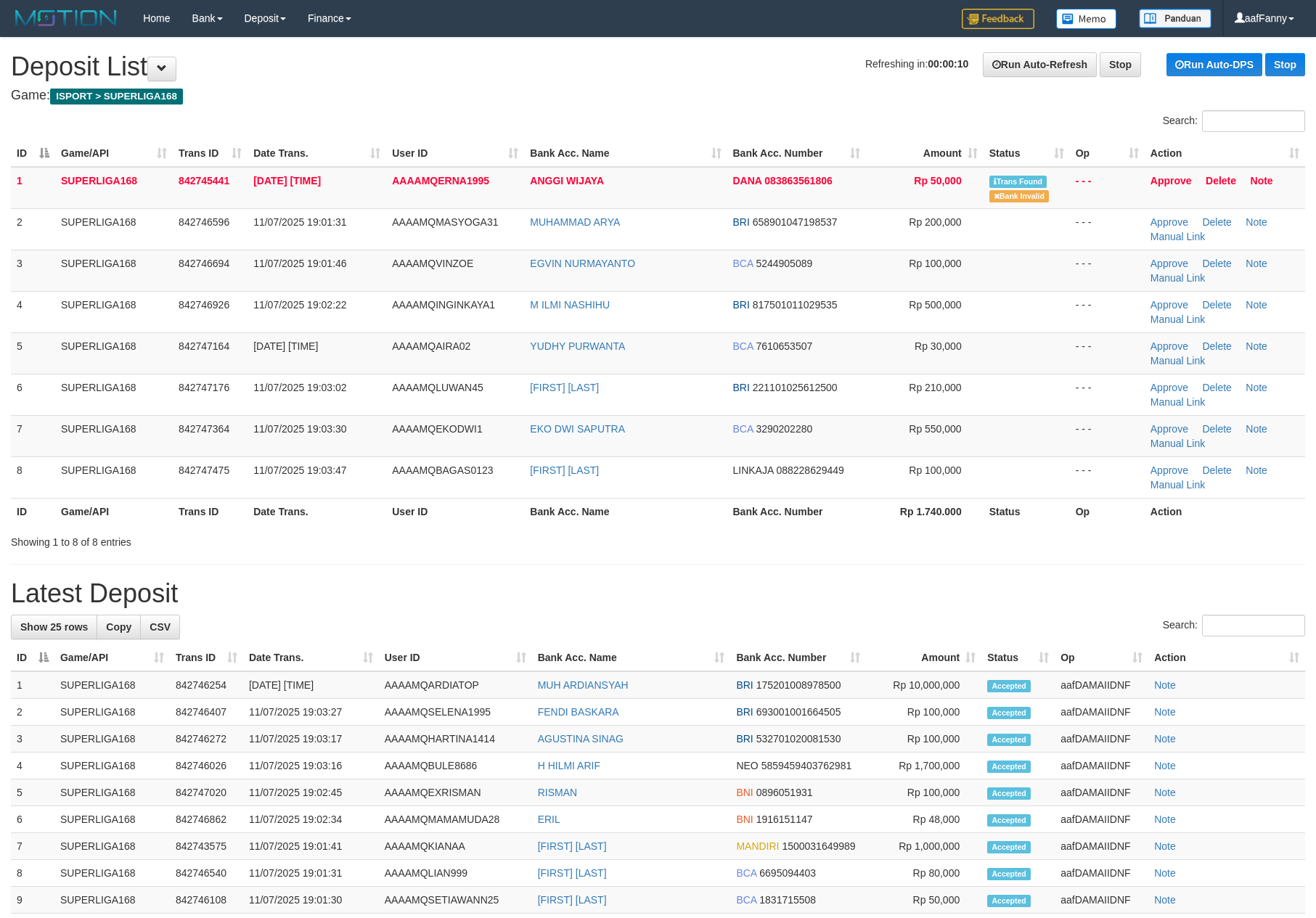scroll, scrollTop: 0, scrollLeft: 0, axis: both 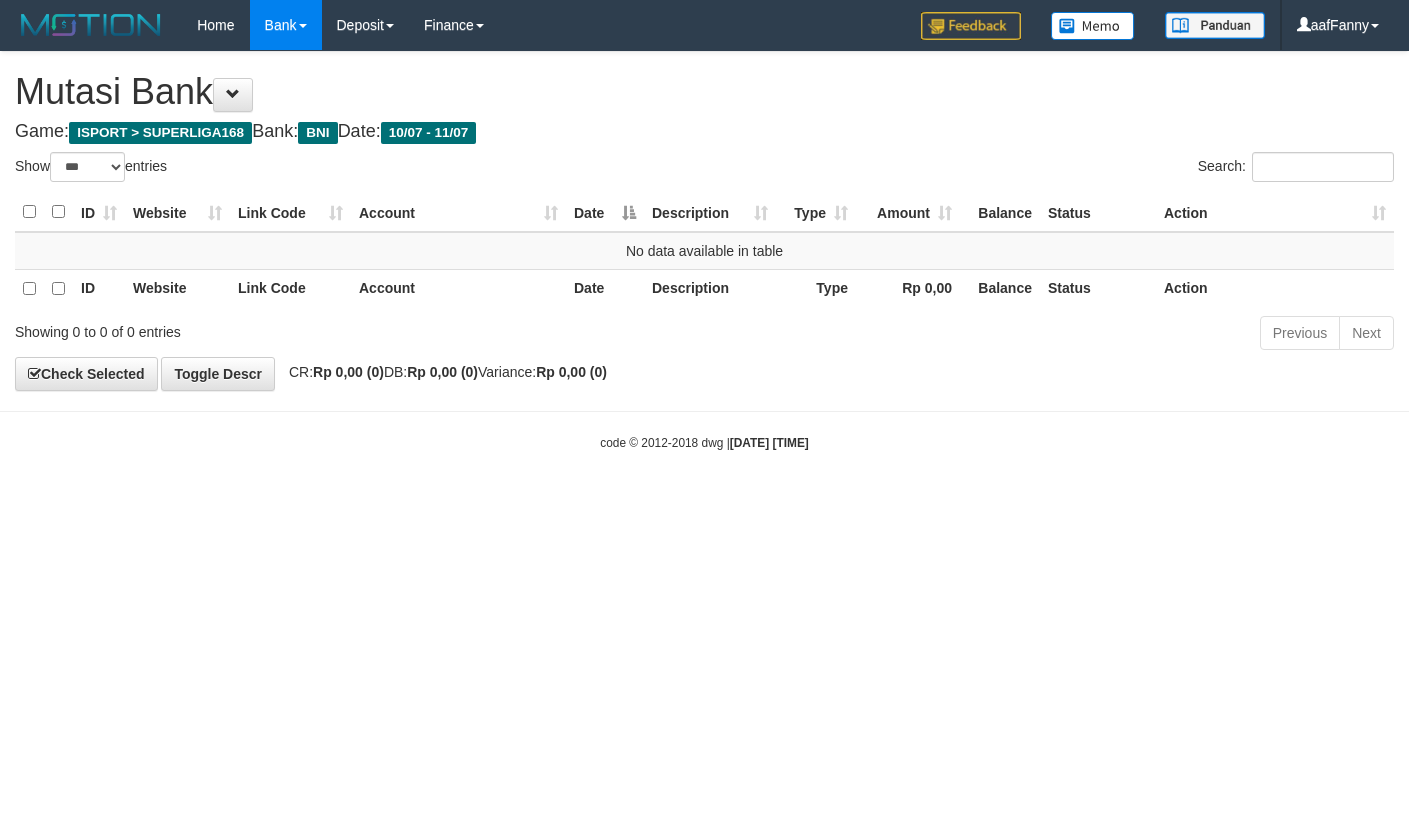 select on "***" 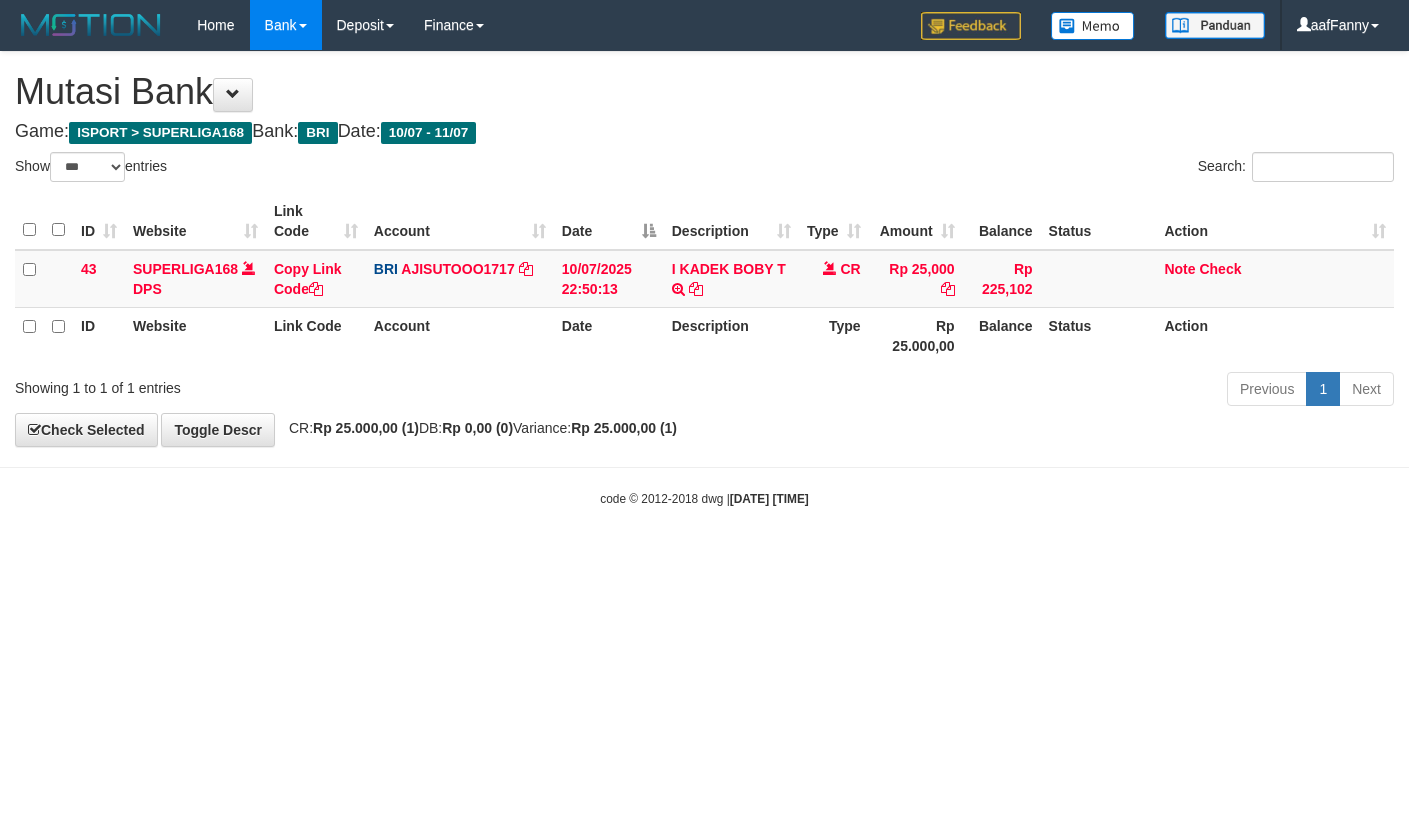 select on "***" 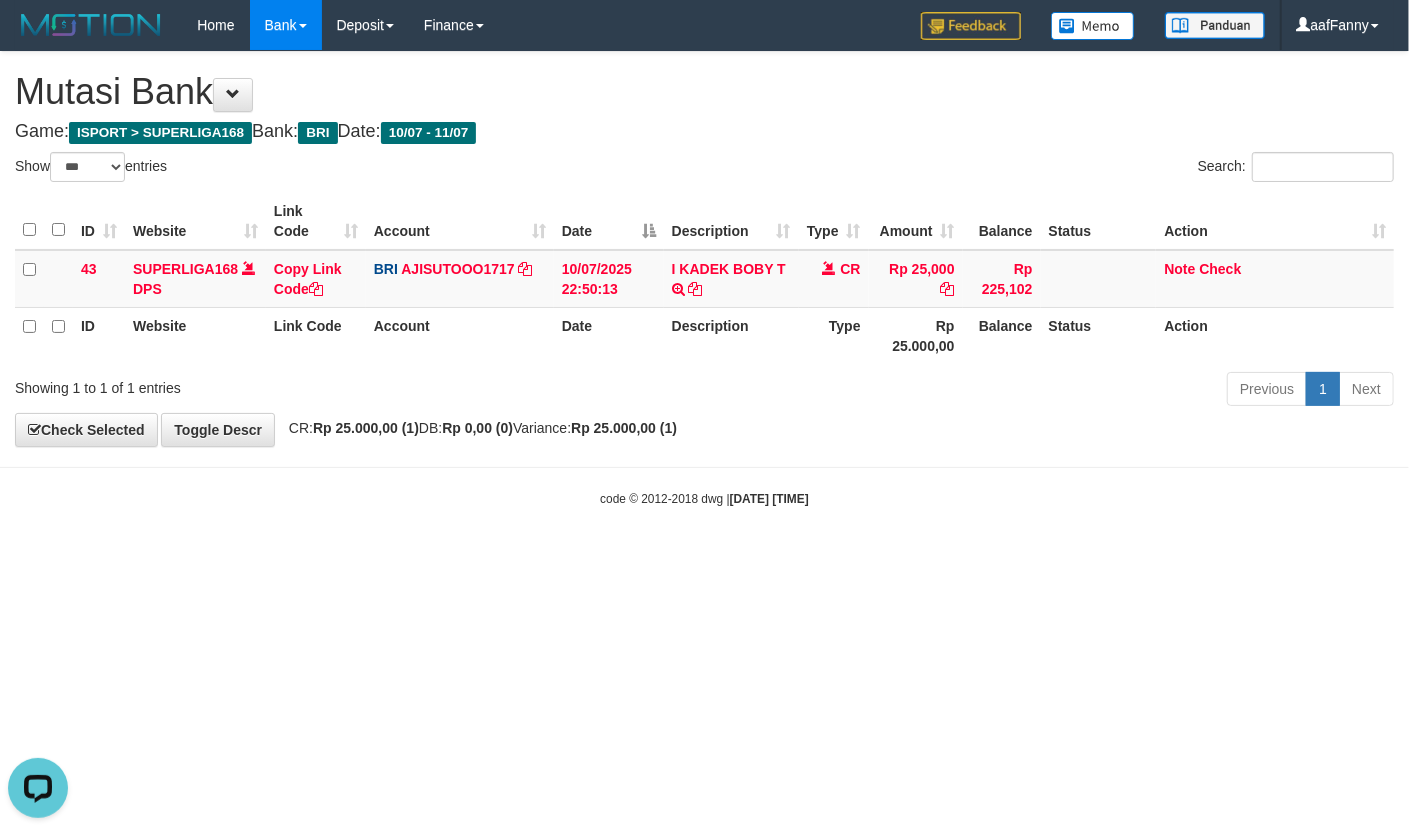 scroll, scrollTop: 0, scrollLeft: 0, axis: both 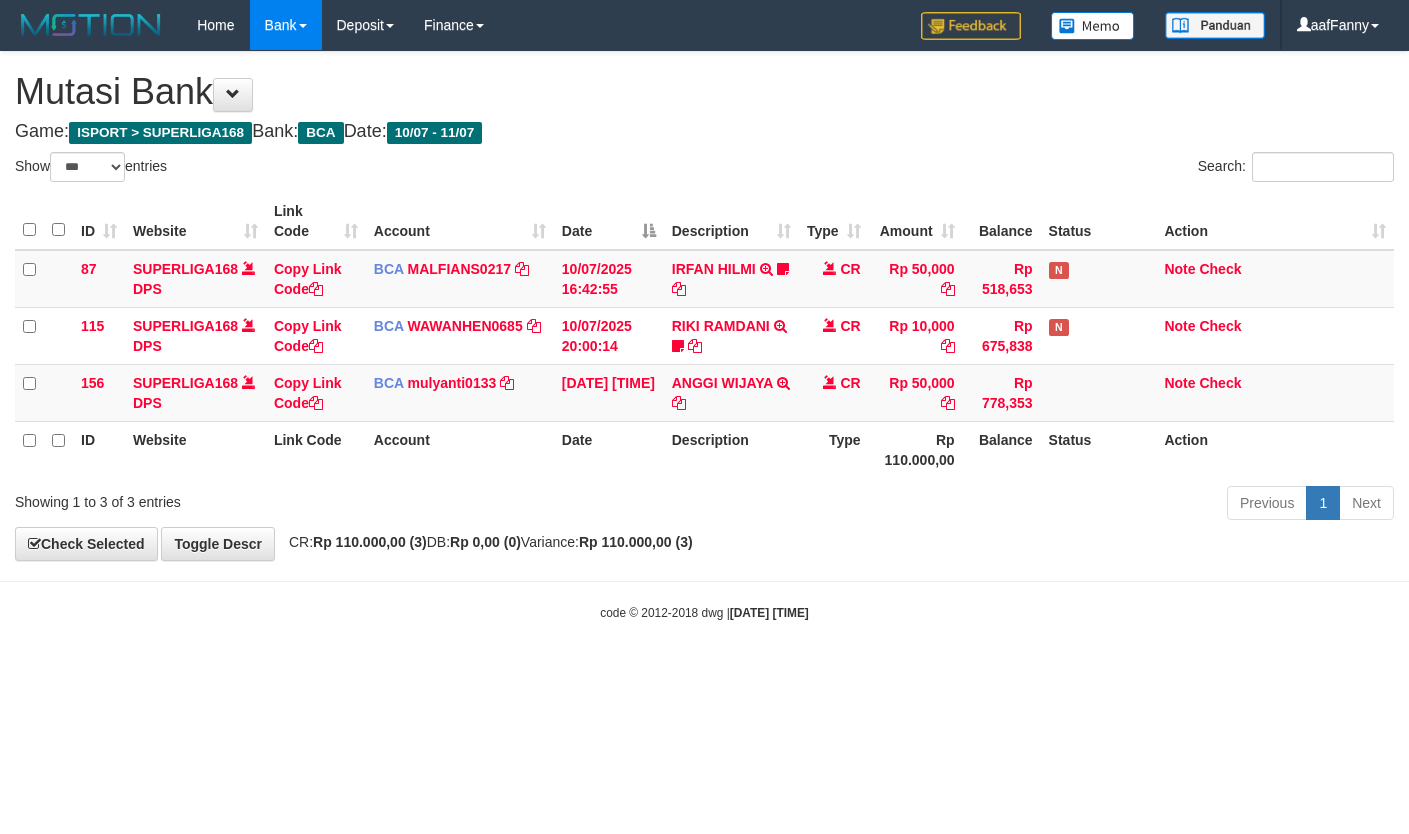 select on "***" 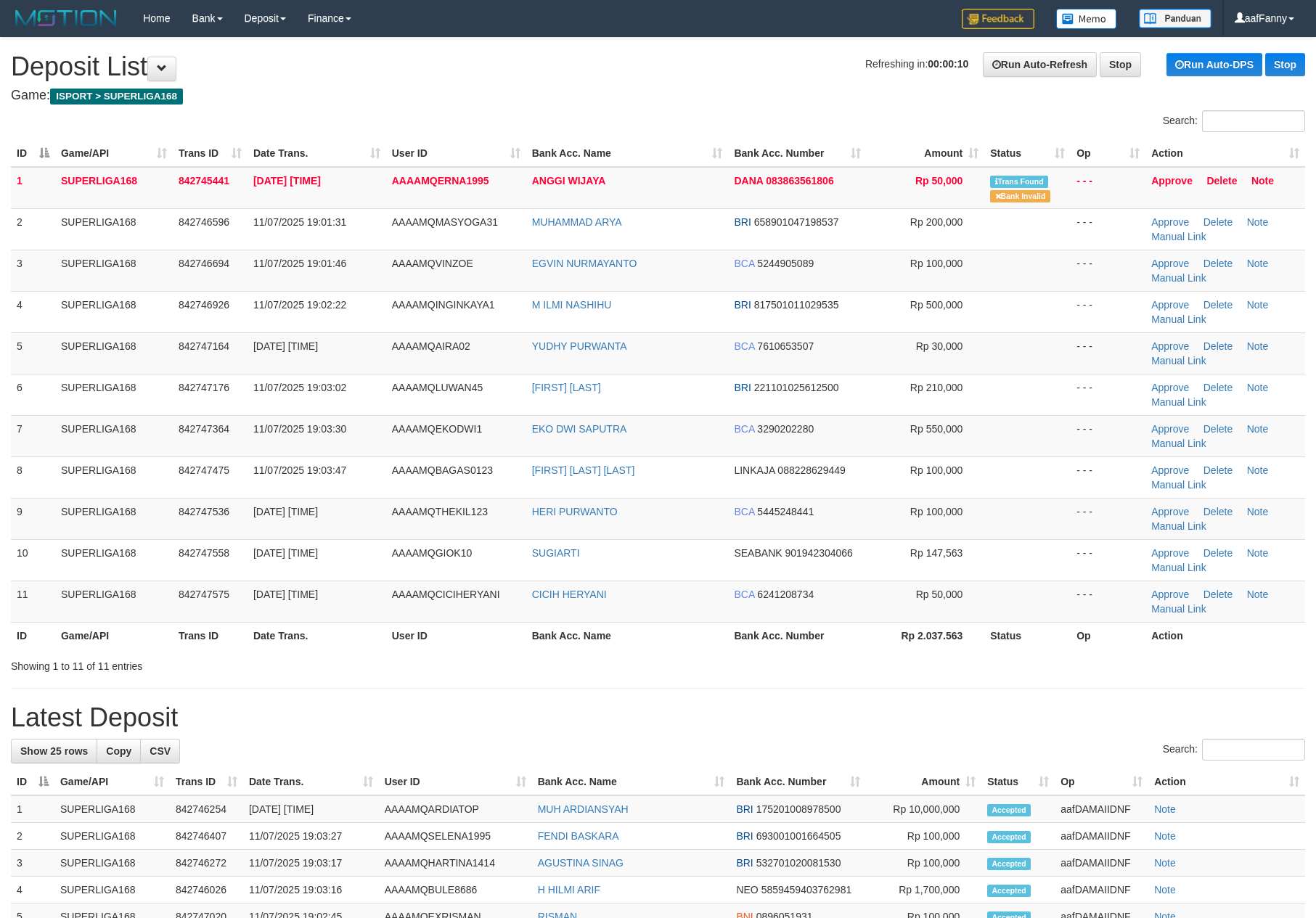 scroll, scrollTop: 0, scrollLeft: 0, axis: both 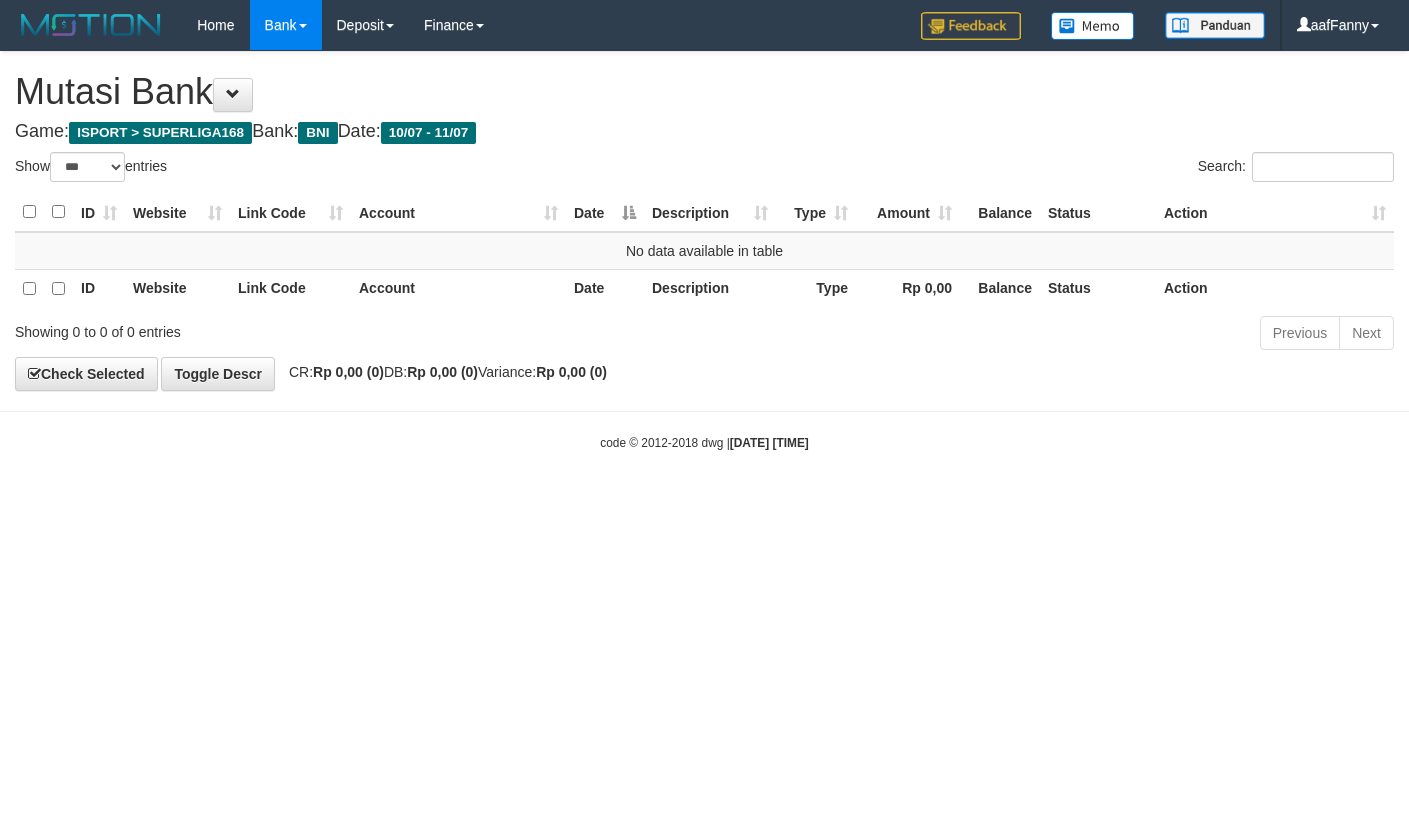 select on "***" 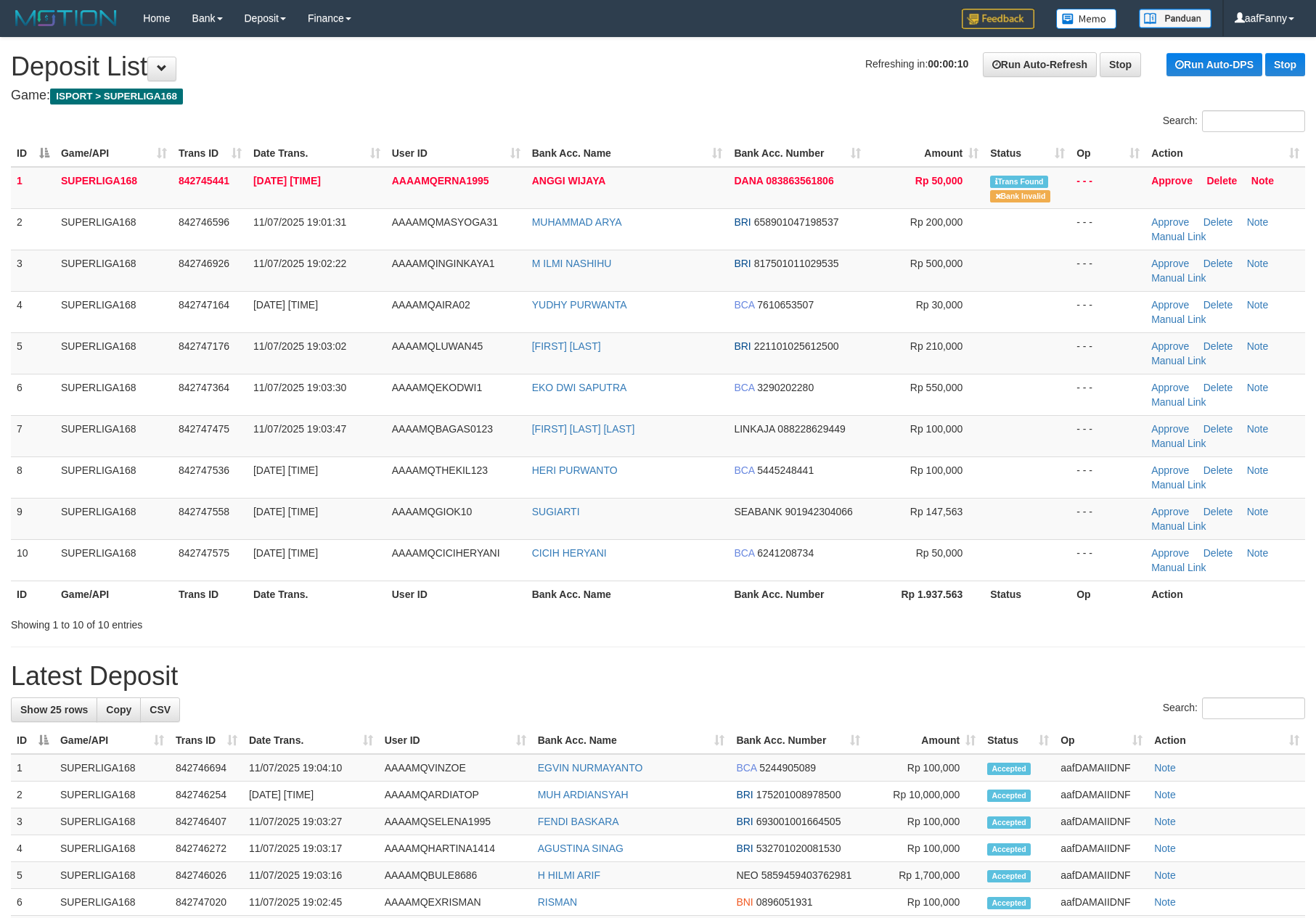 scroll, scrollTop: 0, scrollLeft: 0, axis: both 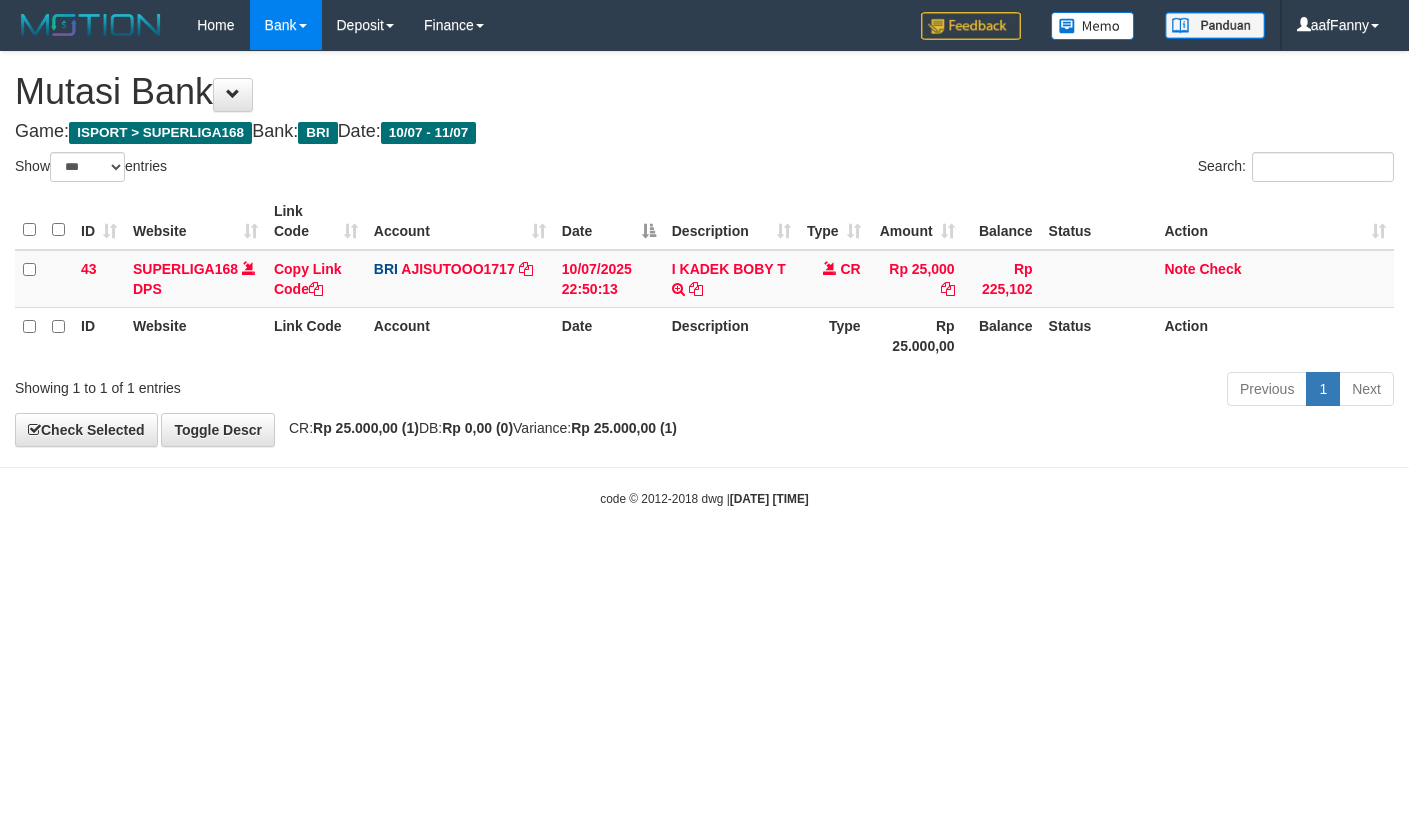 select on "***" 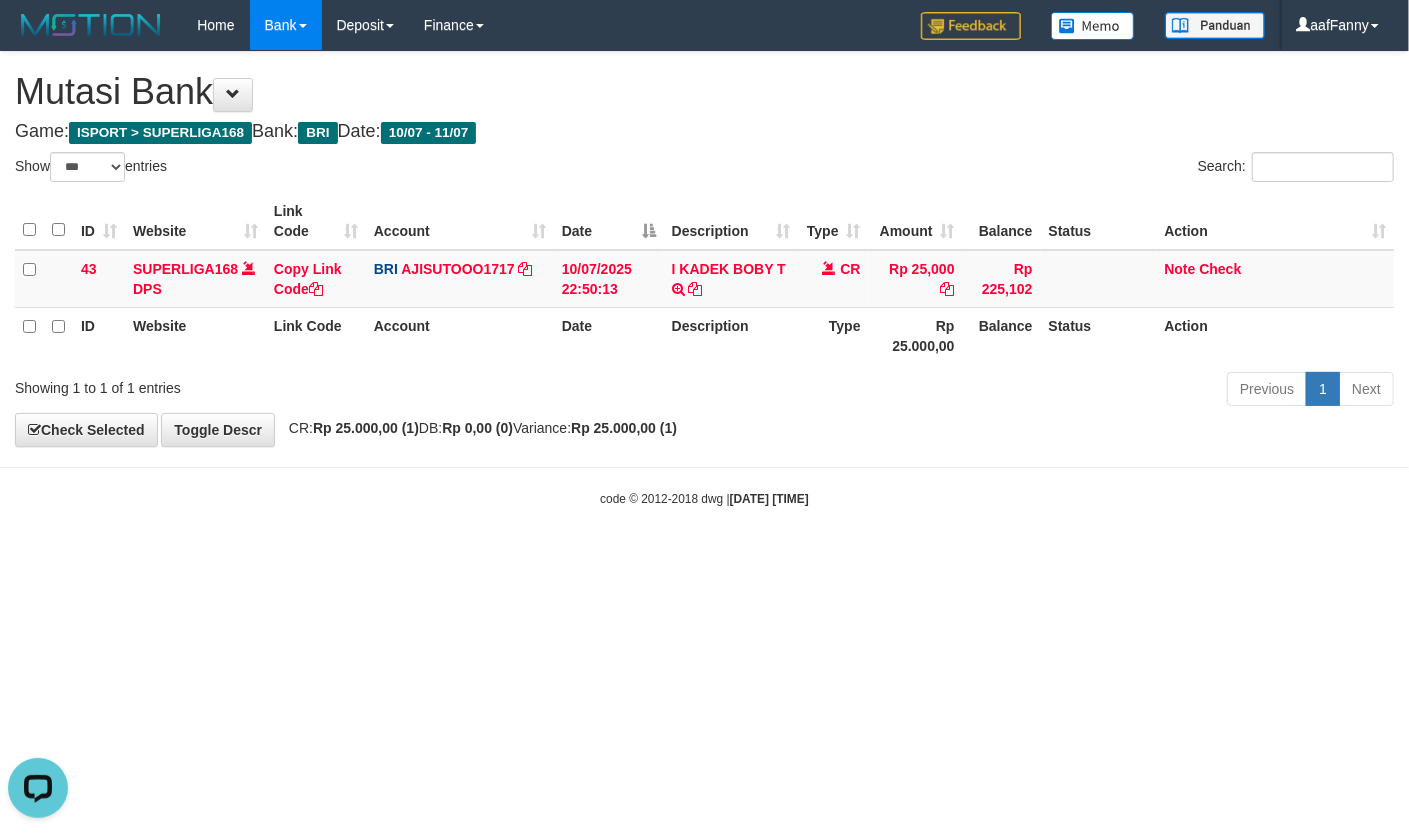 scroll, scrollTop: 0, scrollLeft: 0, axis: both 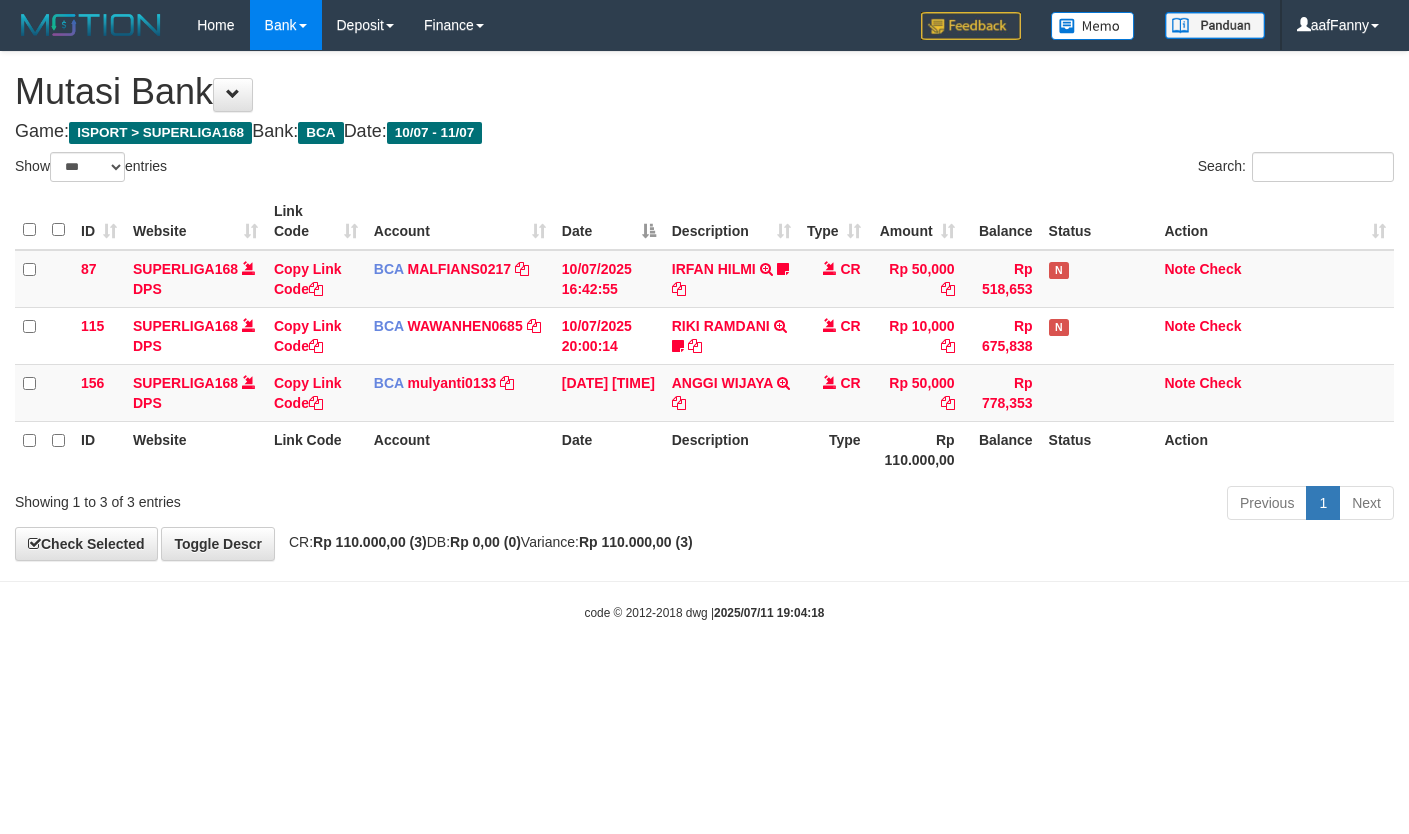 select on "***" 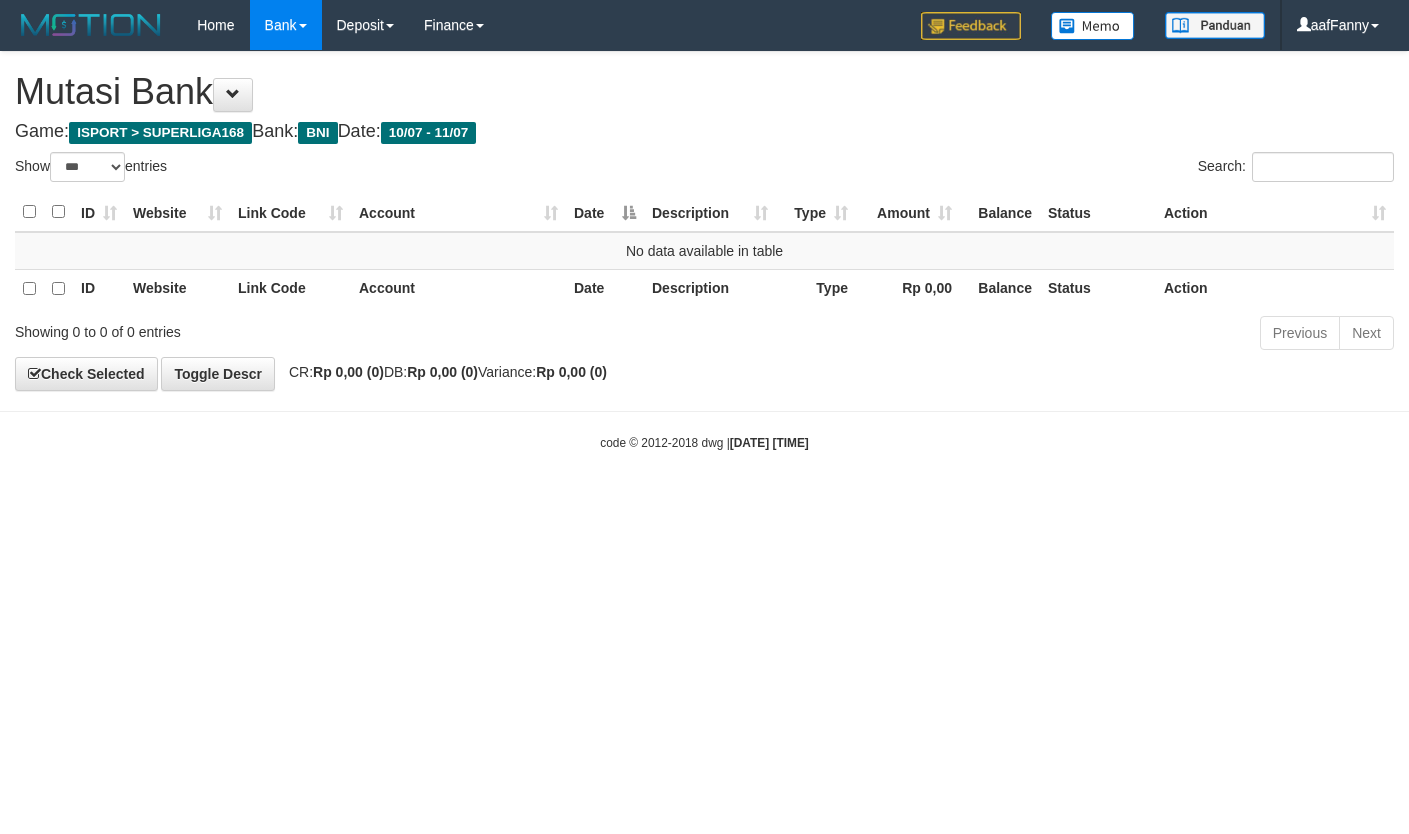select on "***" 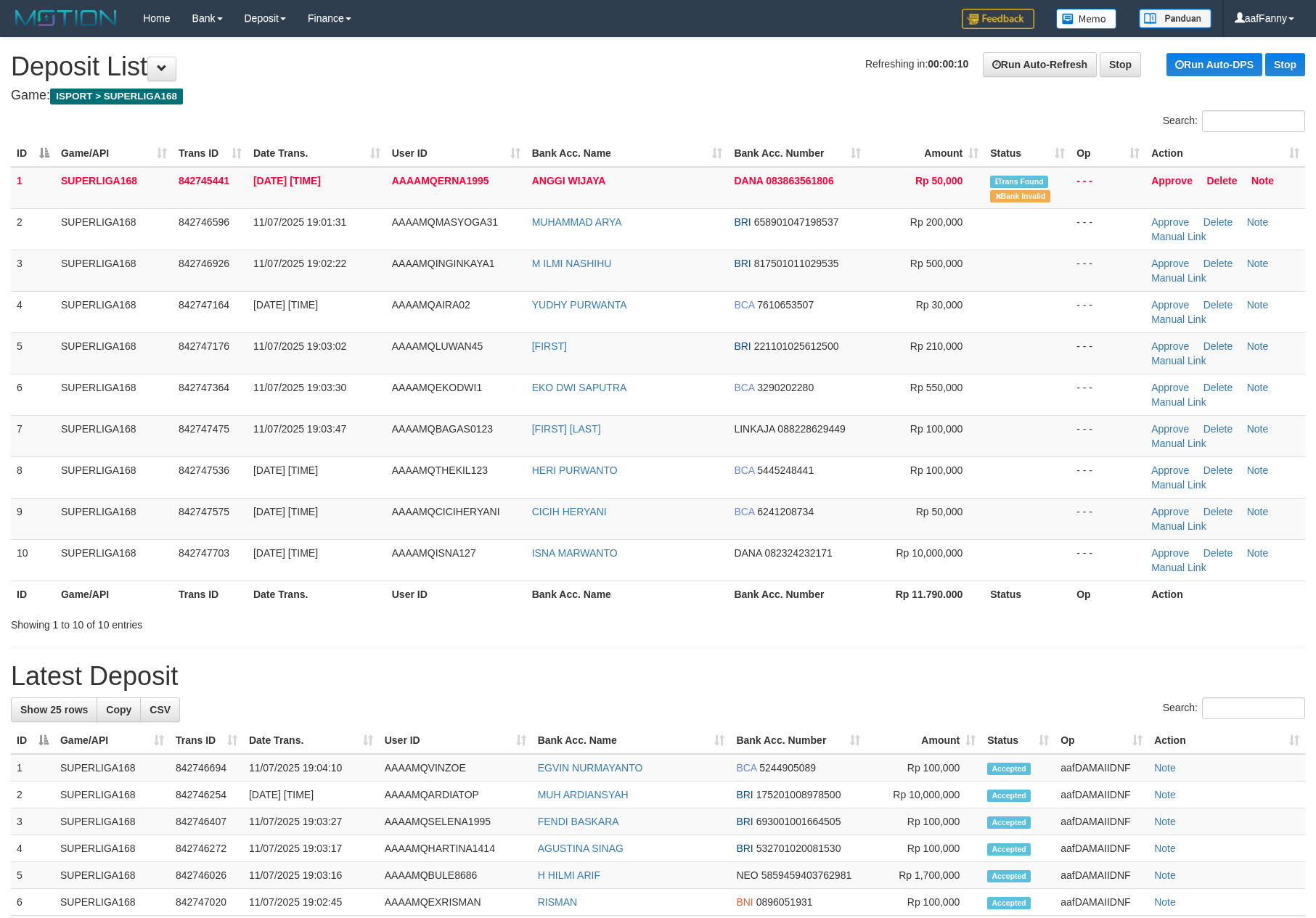 scroll, scrollTop: 0, scrollLeft: 0, axis: both 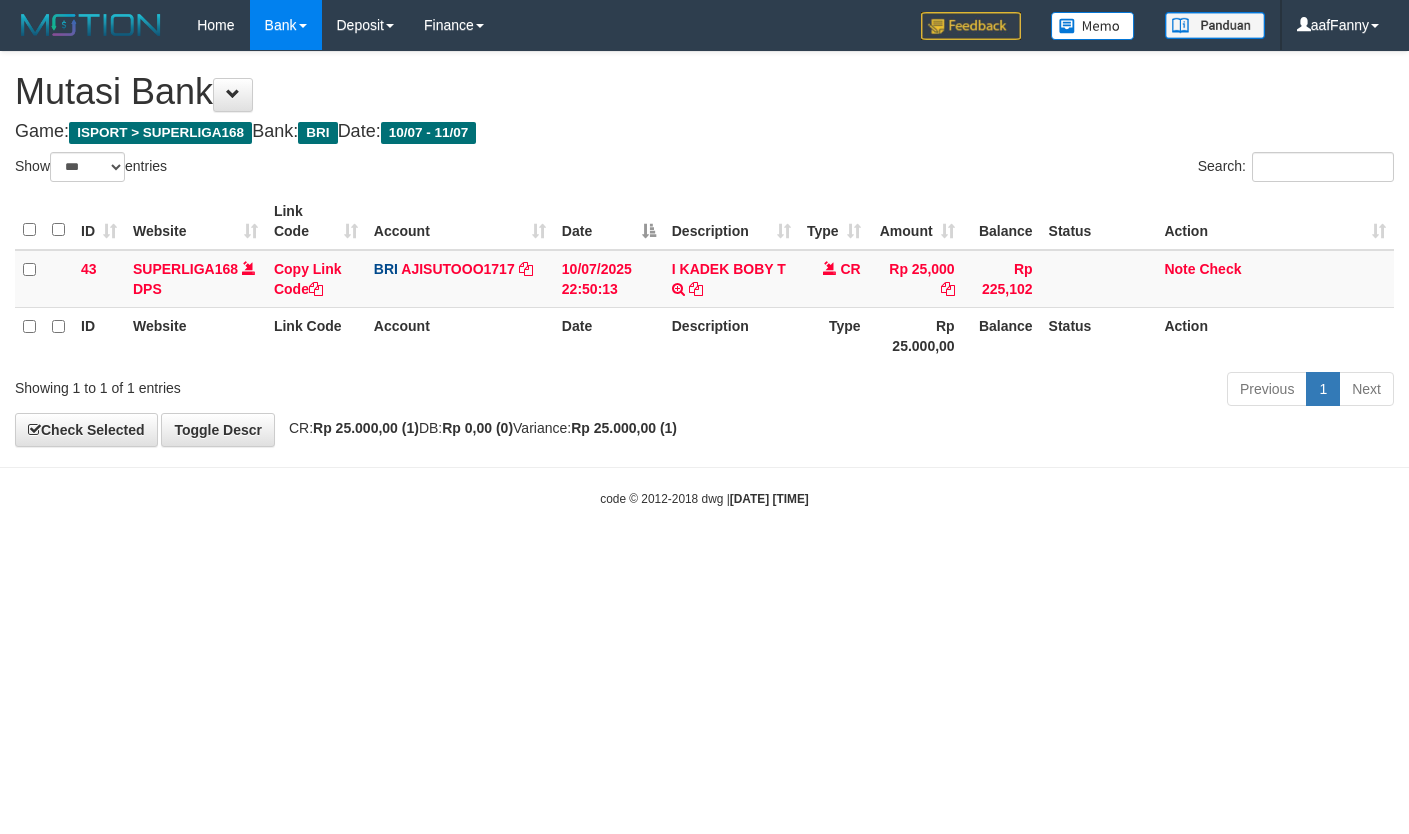 select on "***" 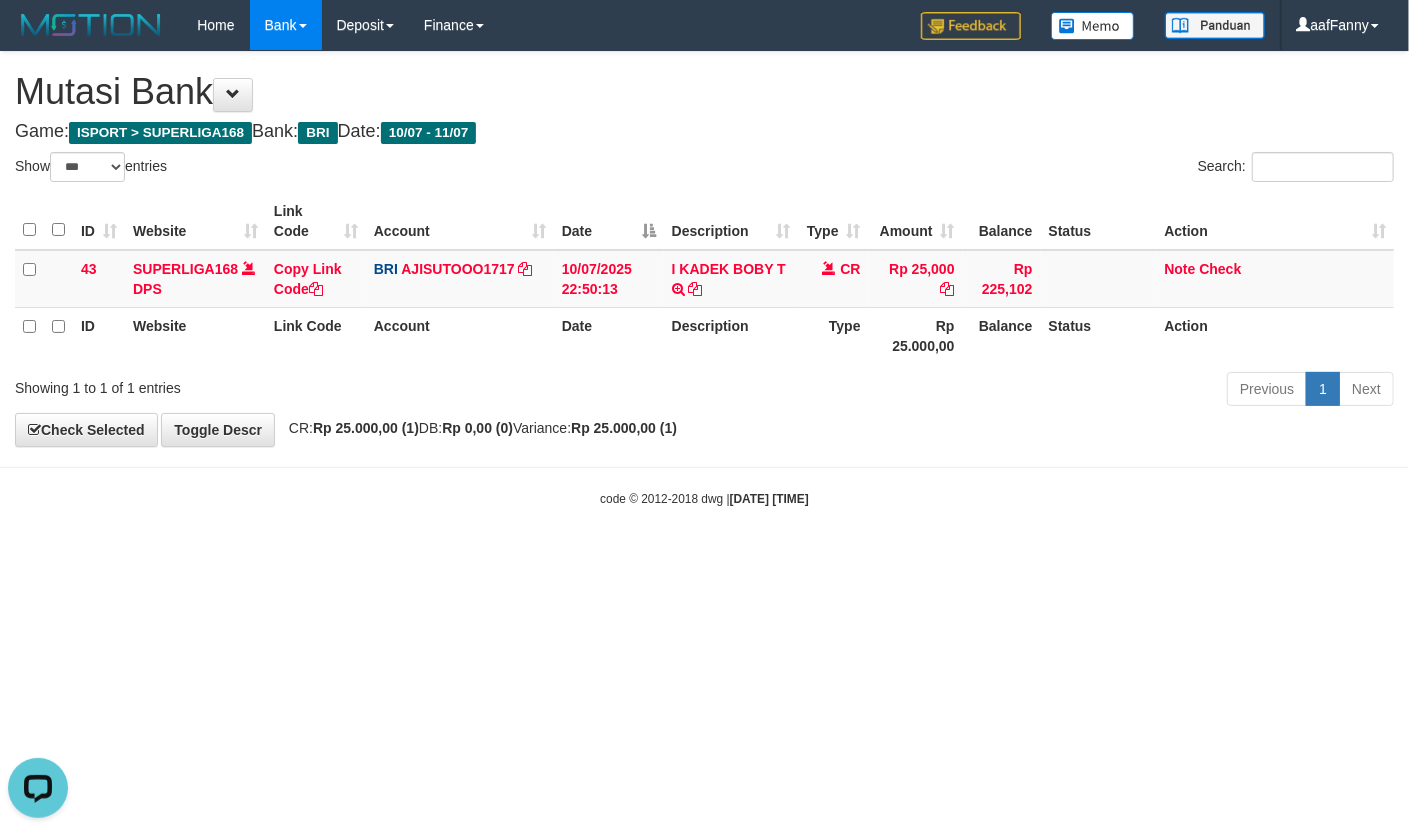 scroll, scrollTop: 0, scrollLeft: 0, axis: both 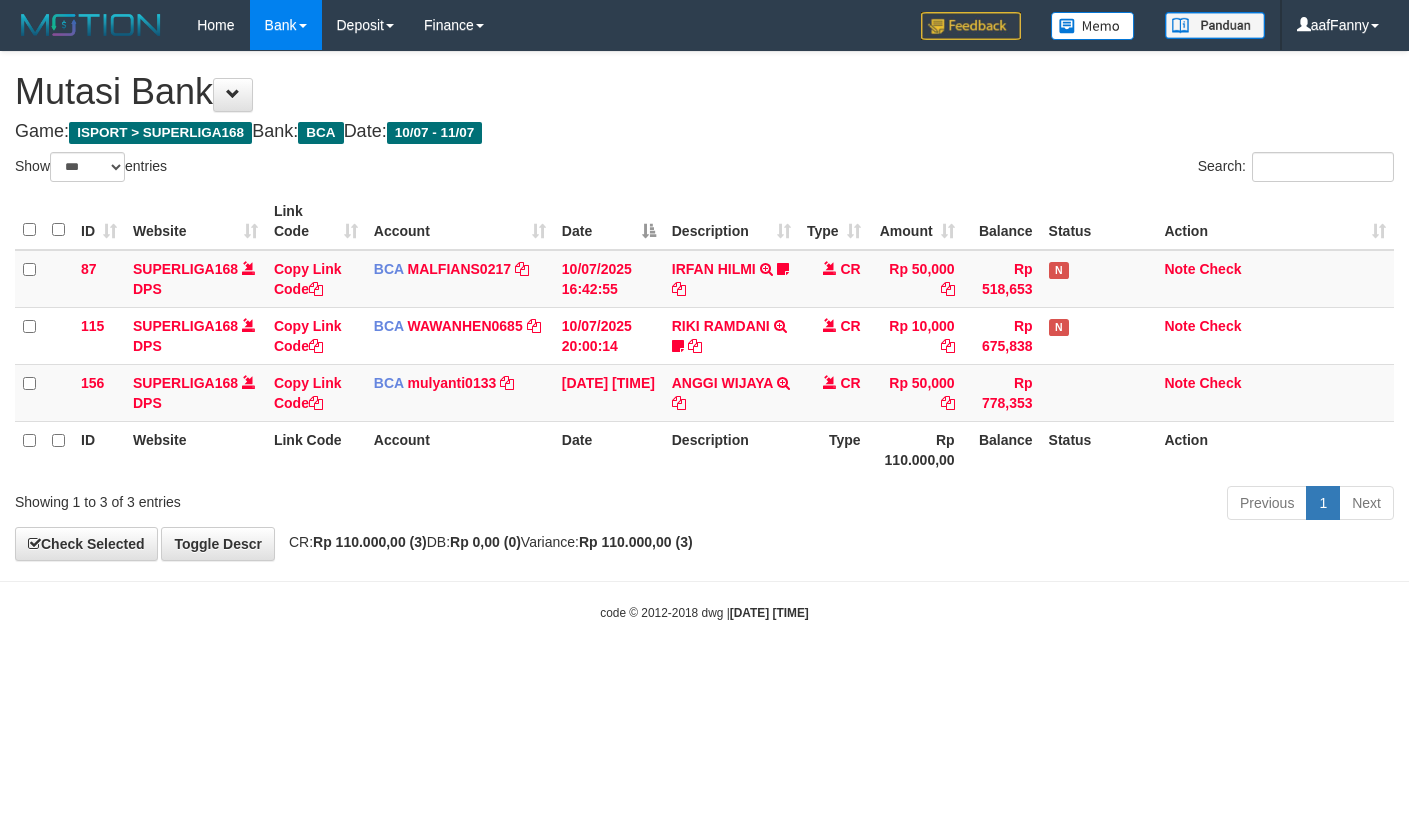 select on "***" 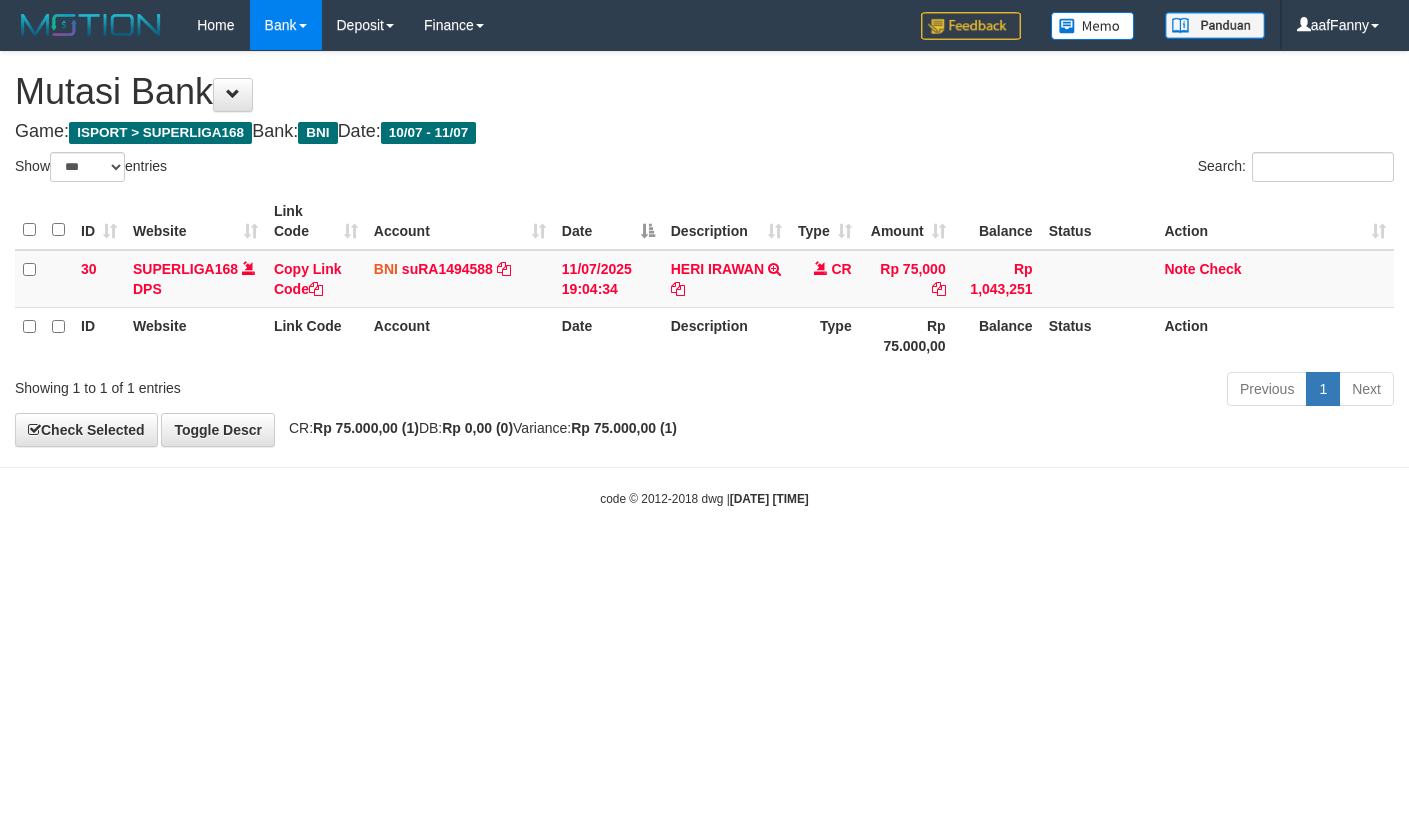 select on "***" 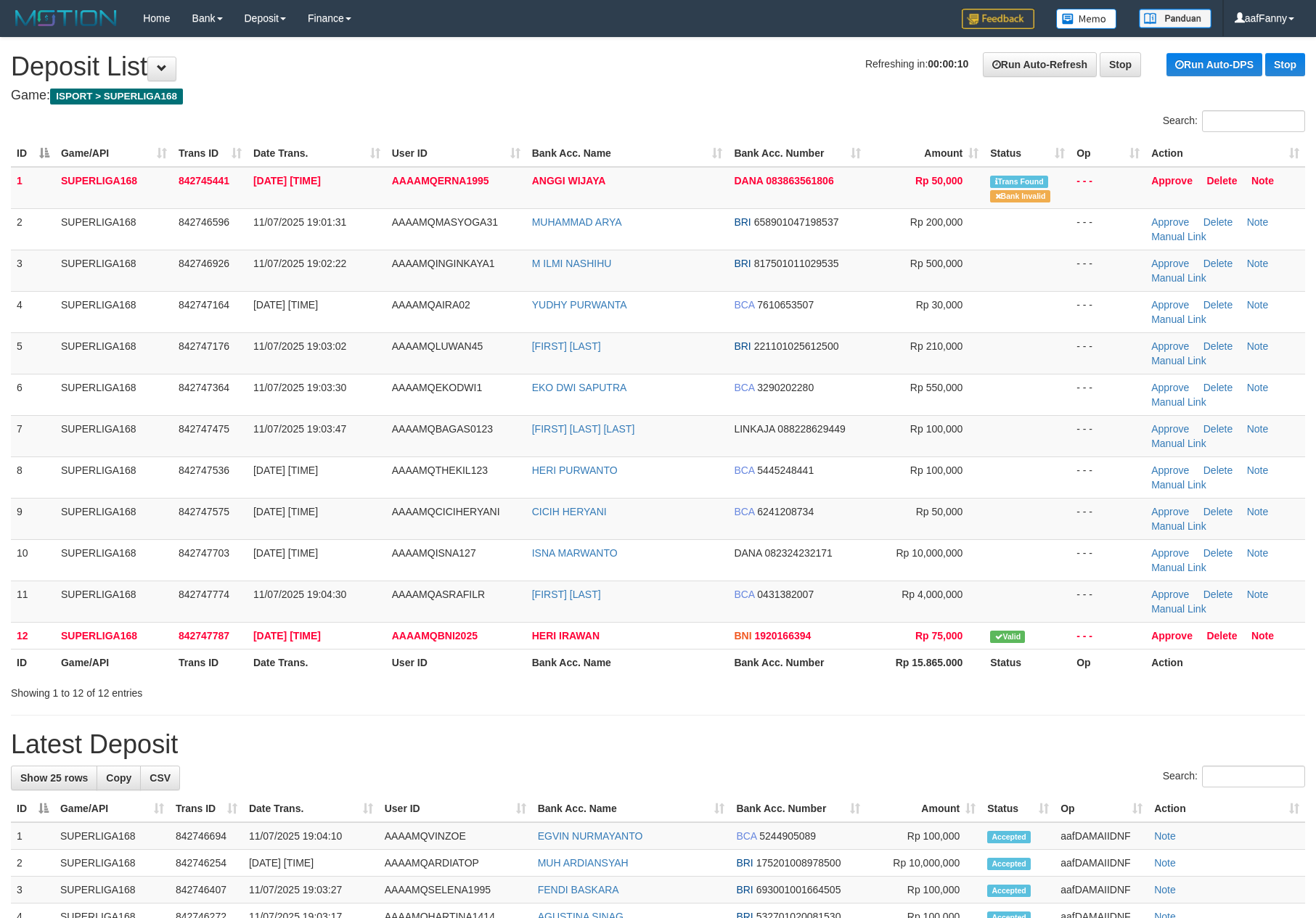 scroll, scrollTop: 0, scrollLeft: 0, axis: both 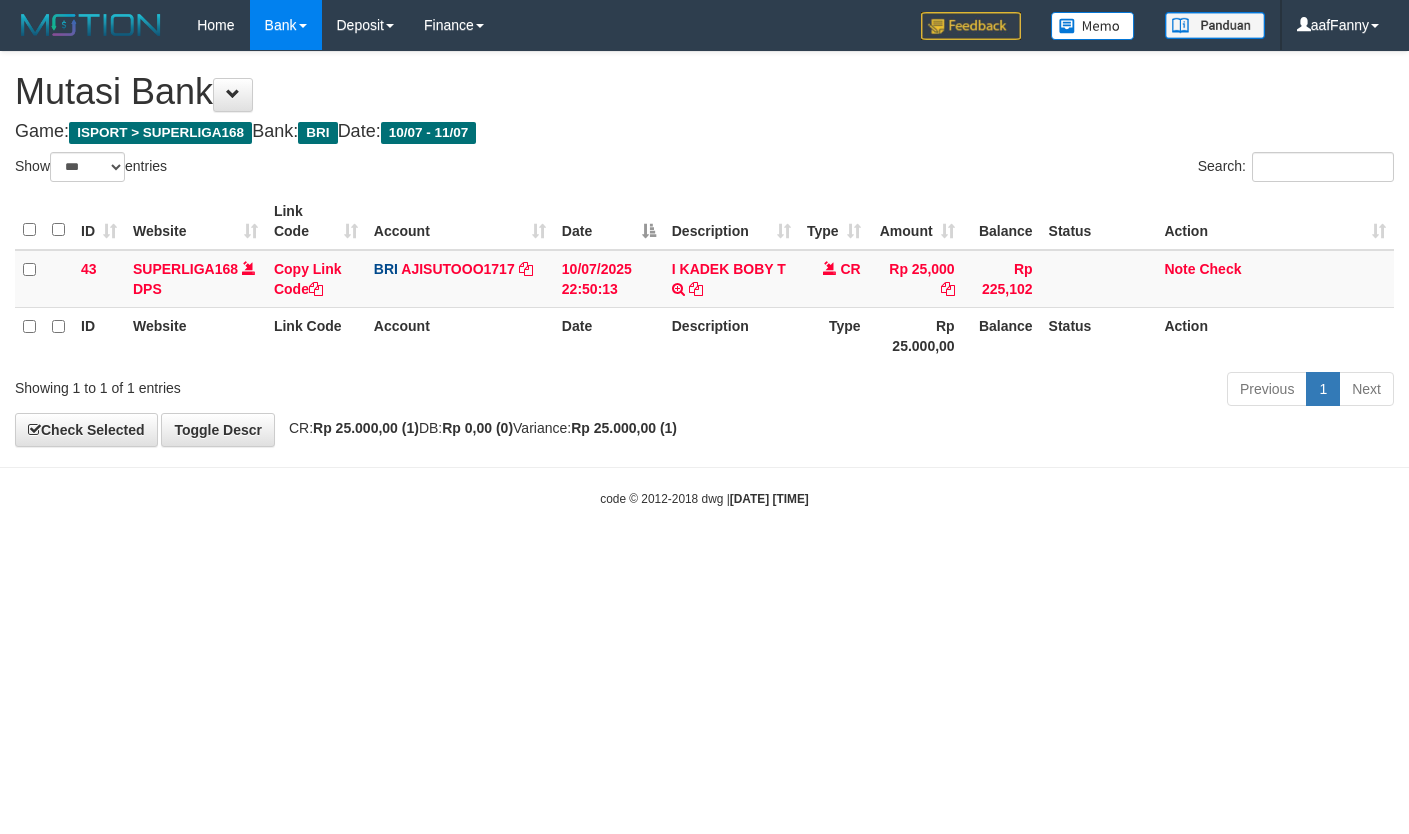 select on "***" 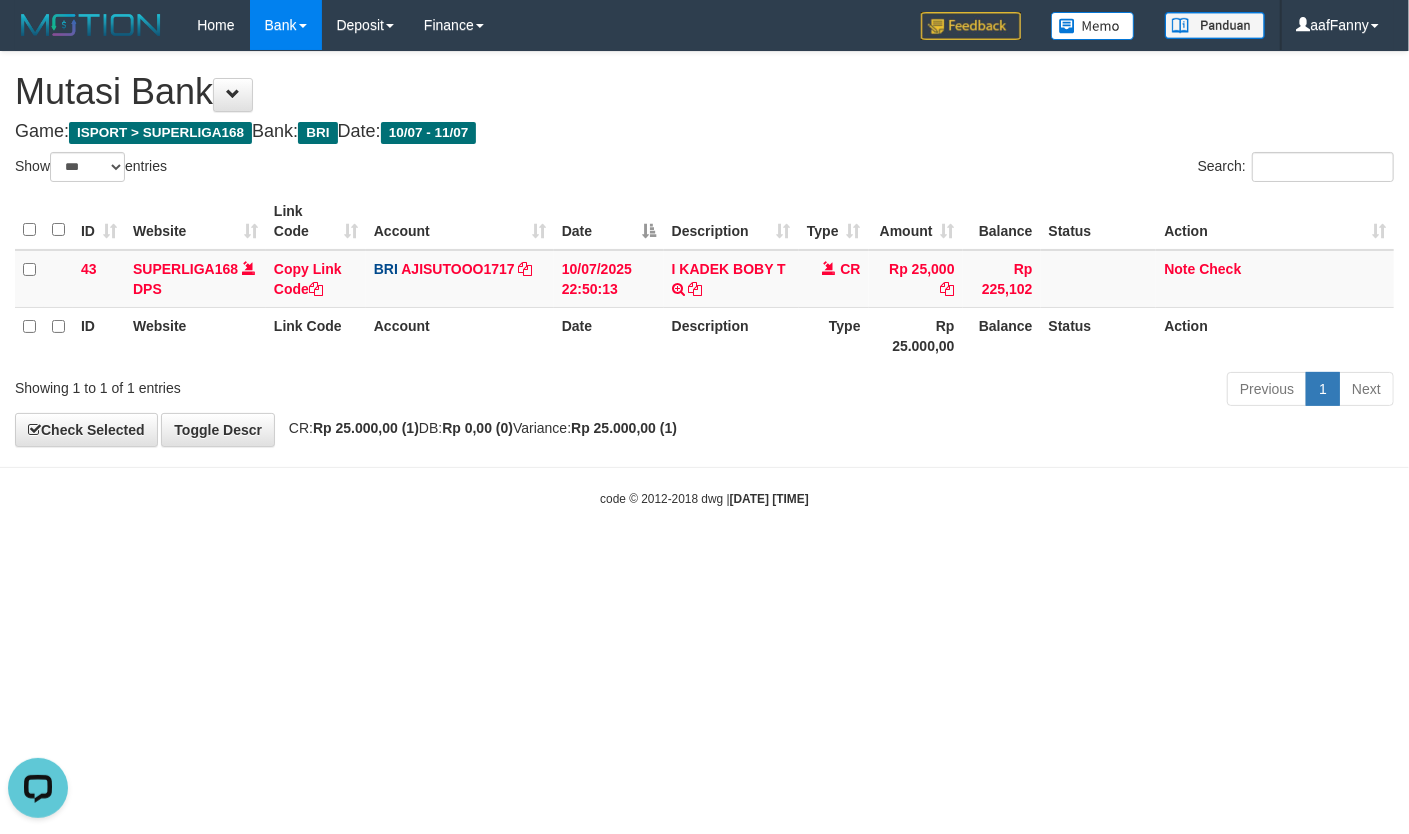 scroll, scrollTop: 0, scrollLeft: 0, axis: both 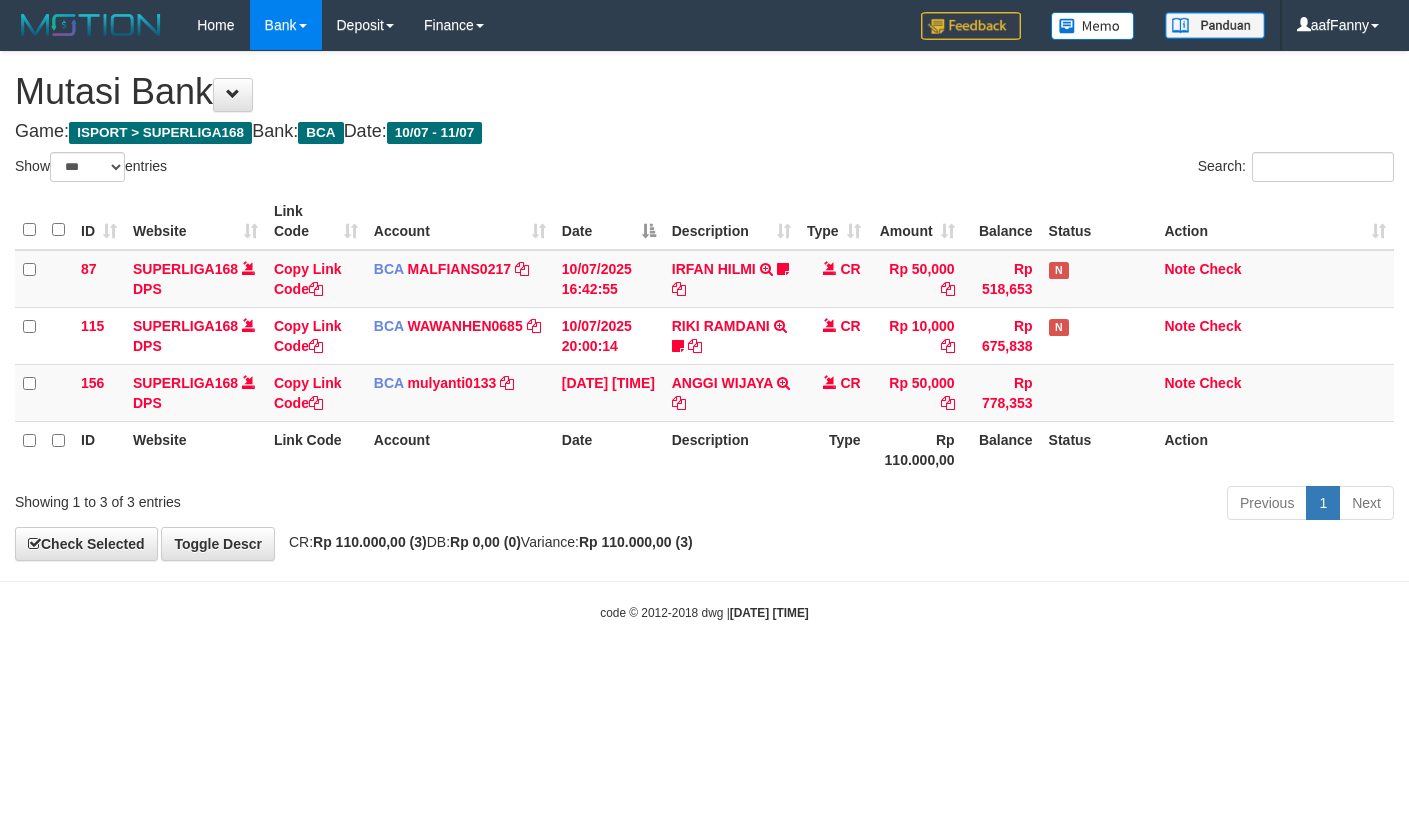 select on "***" 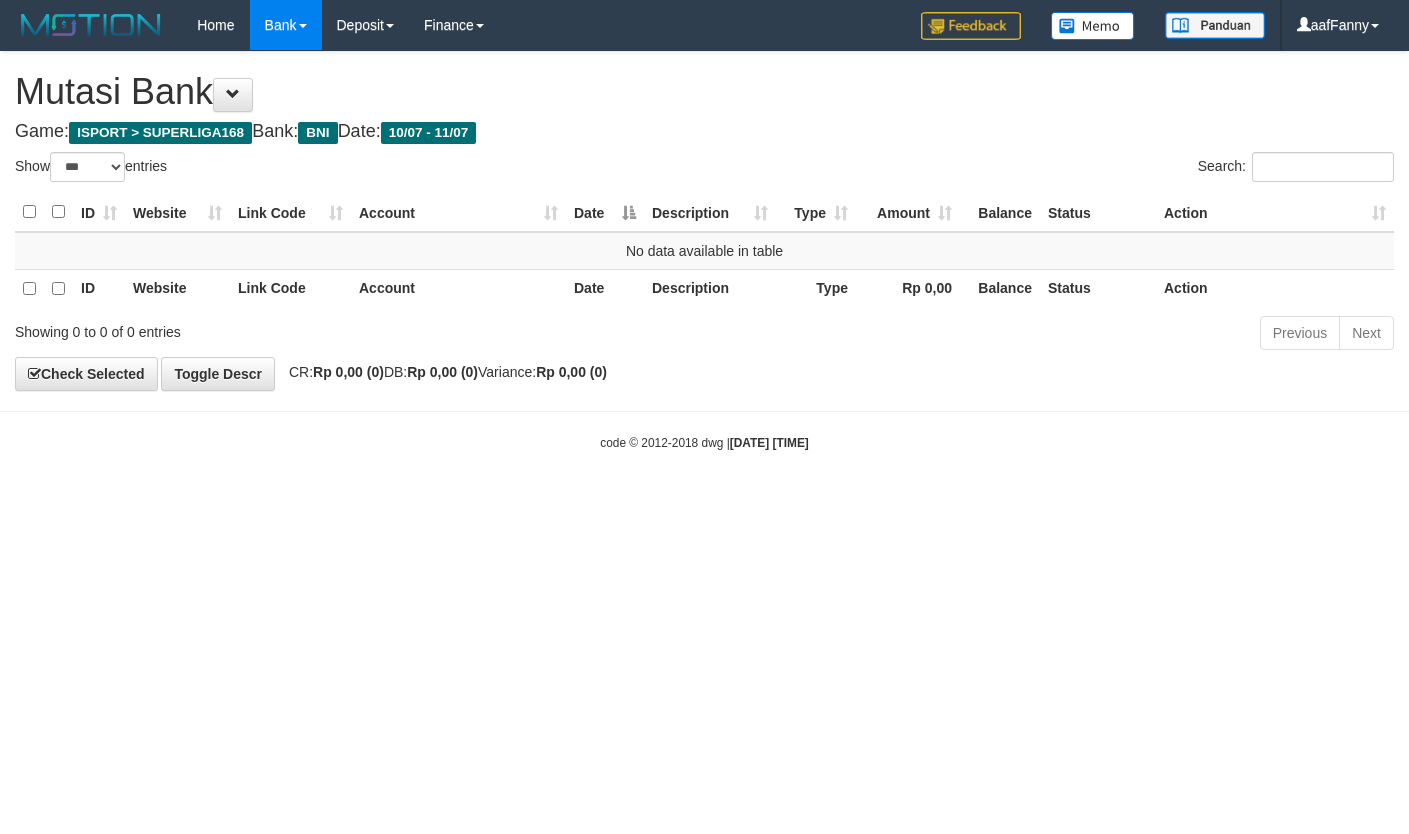 select on "***" 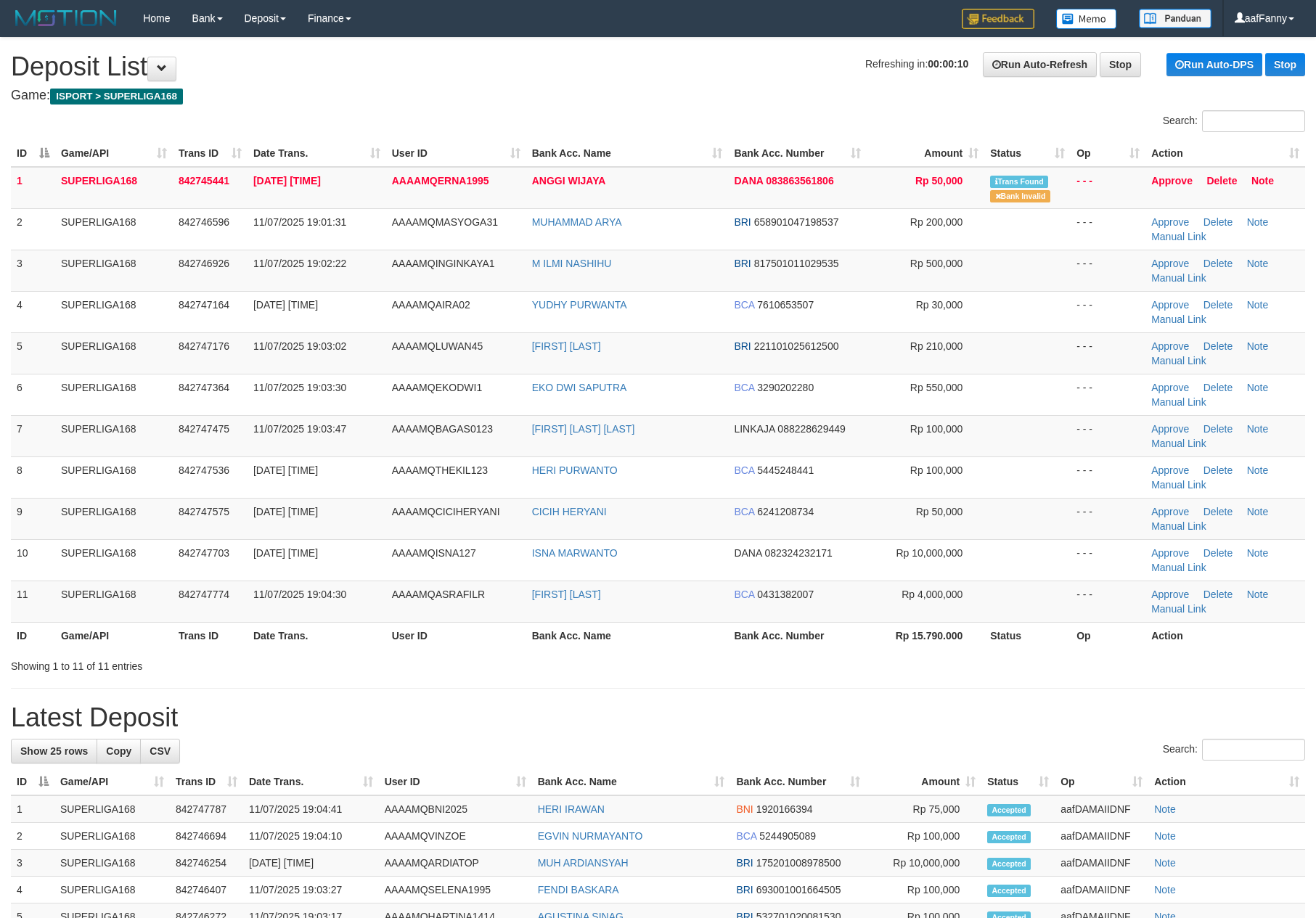 scroll, scrollTop: 0, scrollLeft: 0, axis: both 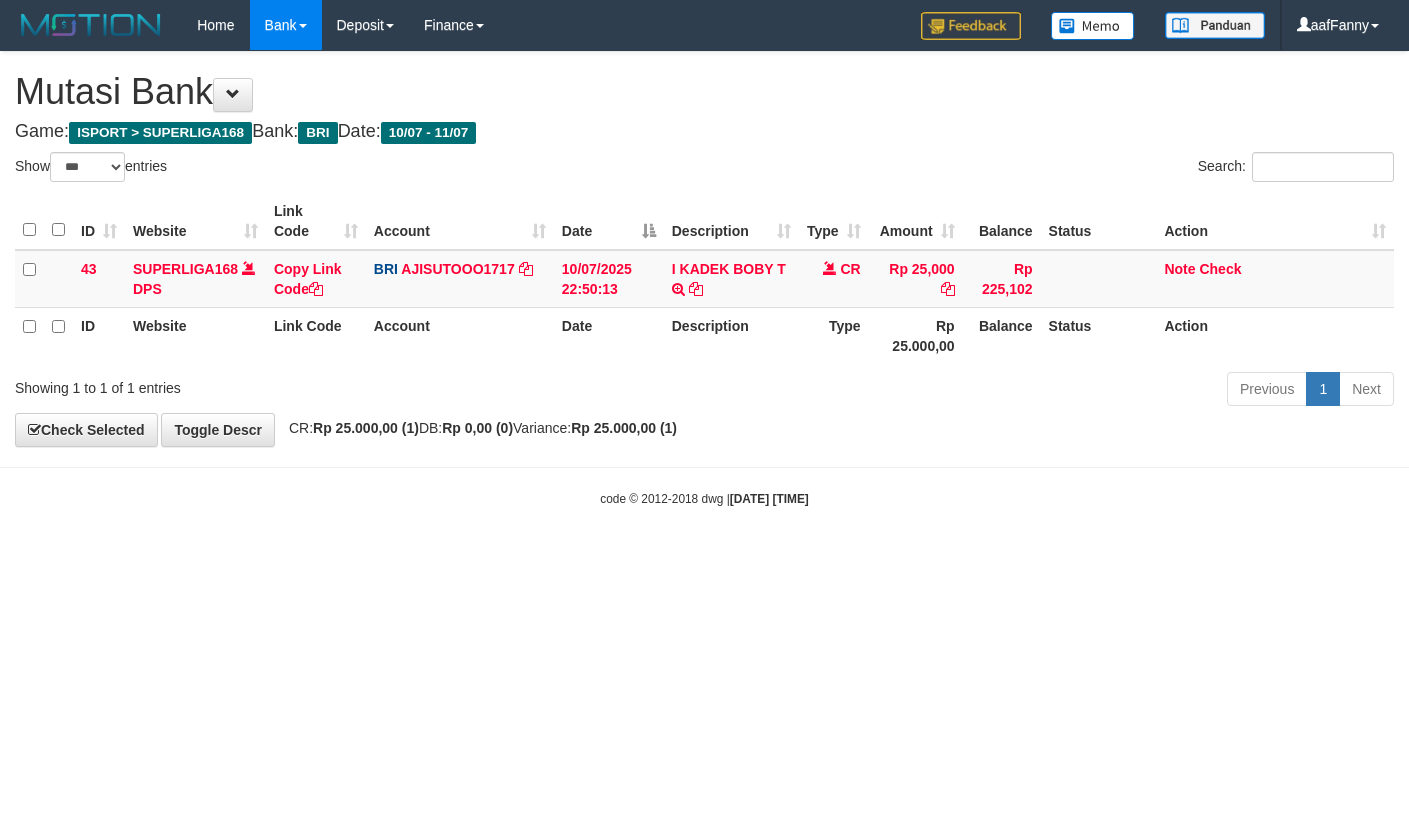 select on "***" 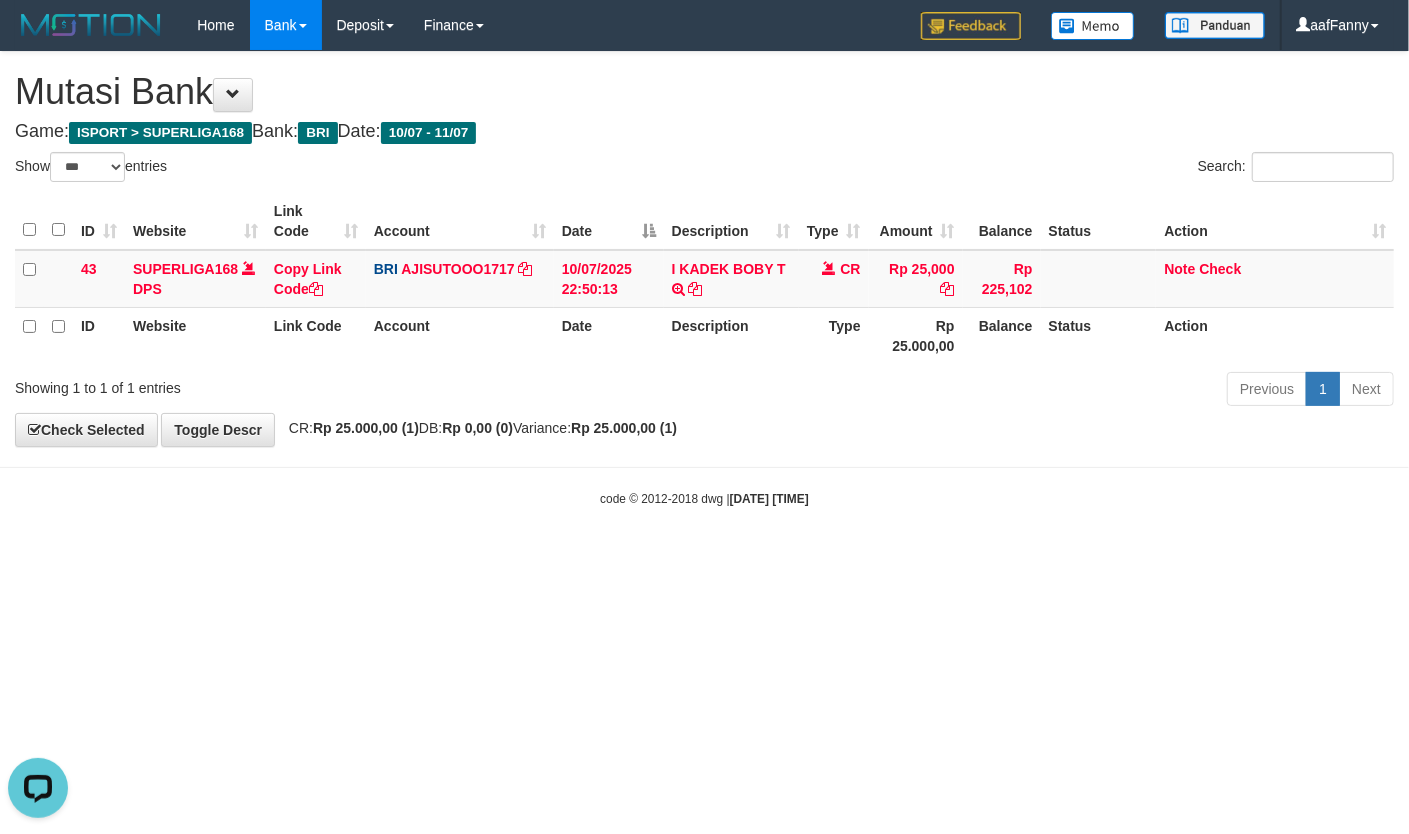 scroll, scrollTop: 0, scrollLeft: 0, axis: both 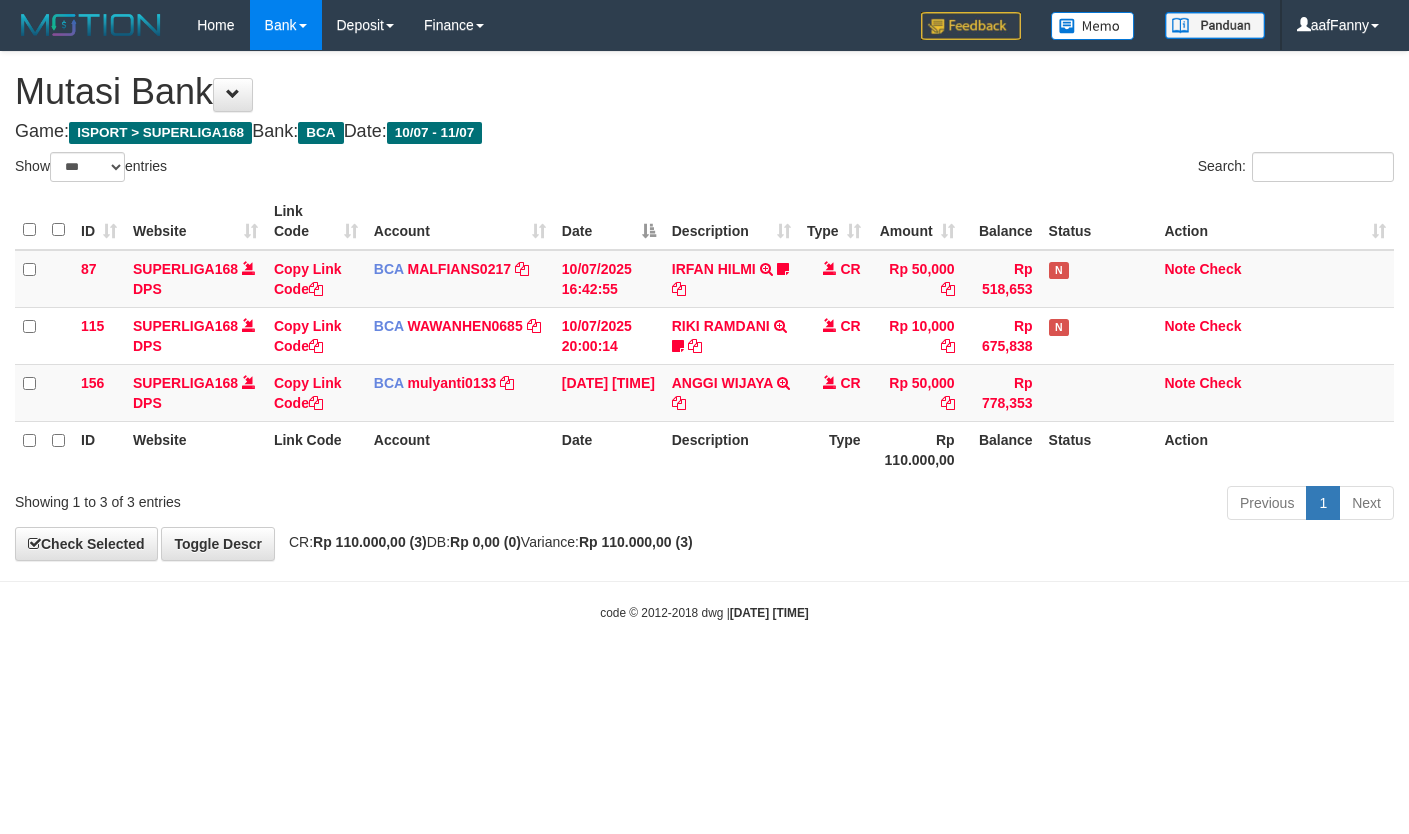 select on "***" 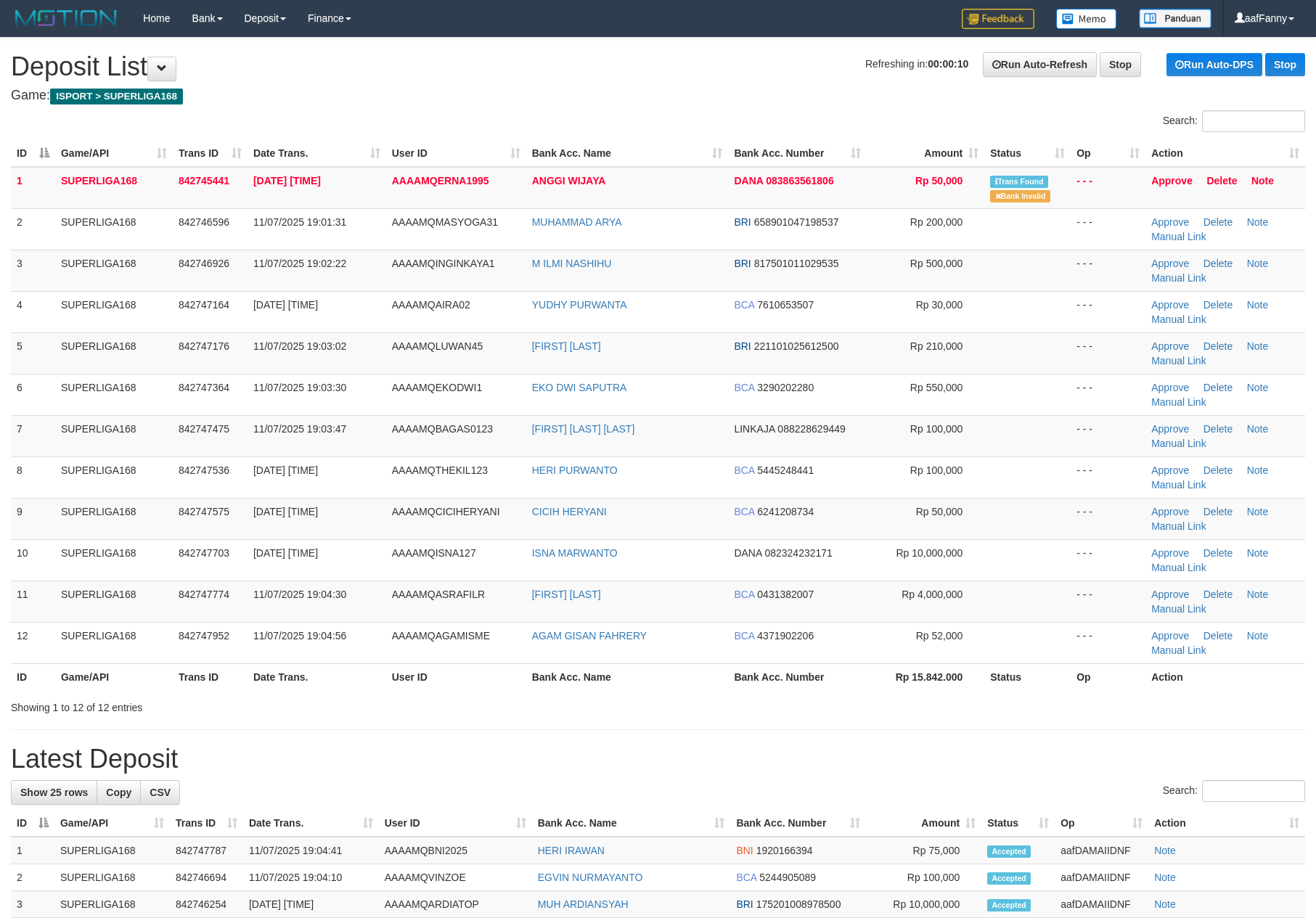 scroll, scrollTop: 0, scrollLeft: 0, axis: both 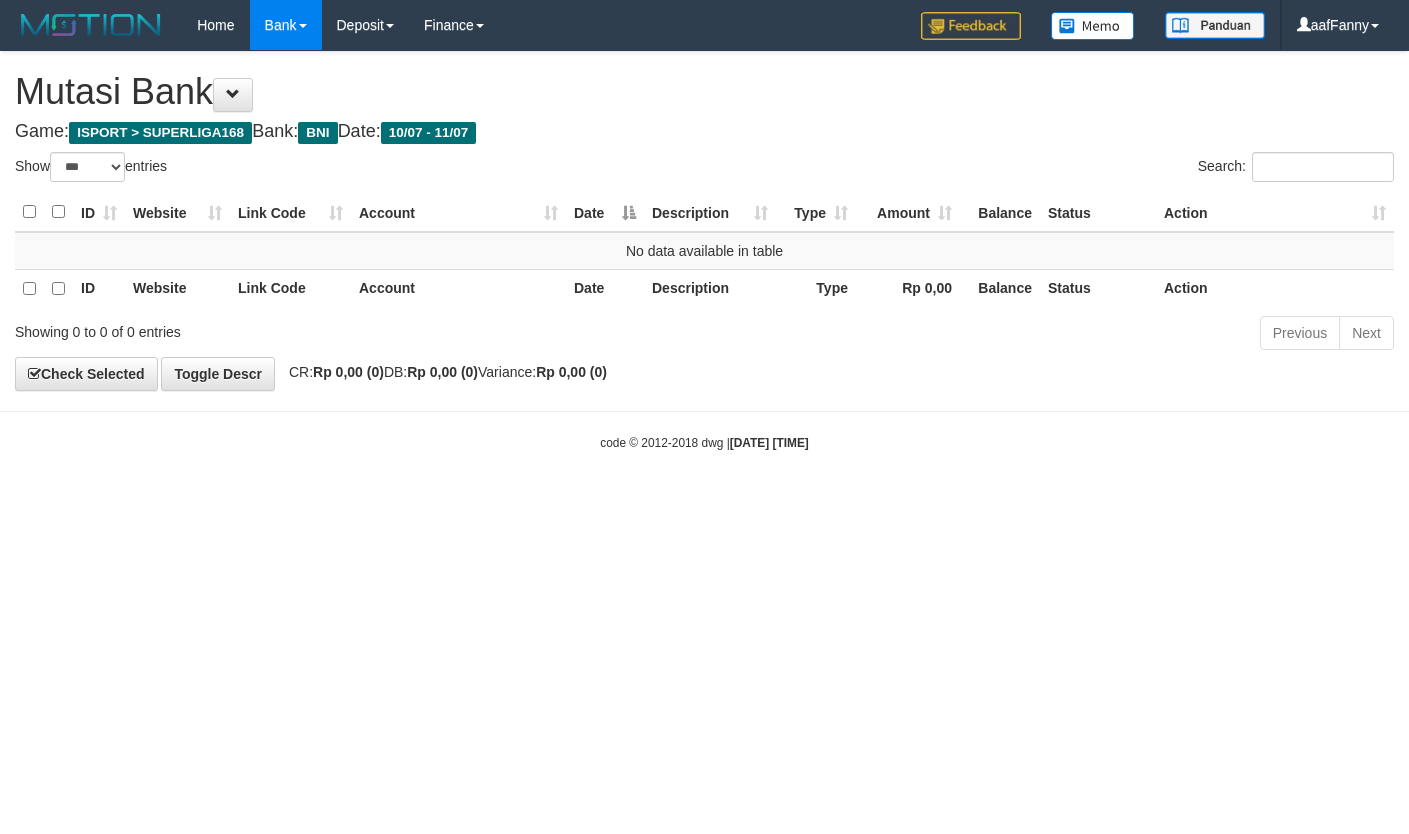 select on "***" 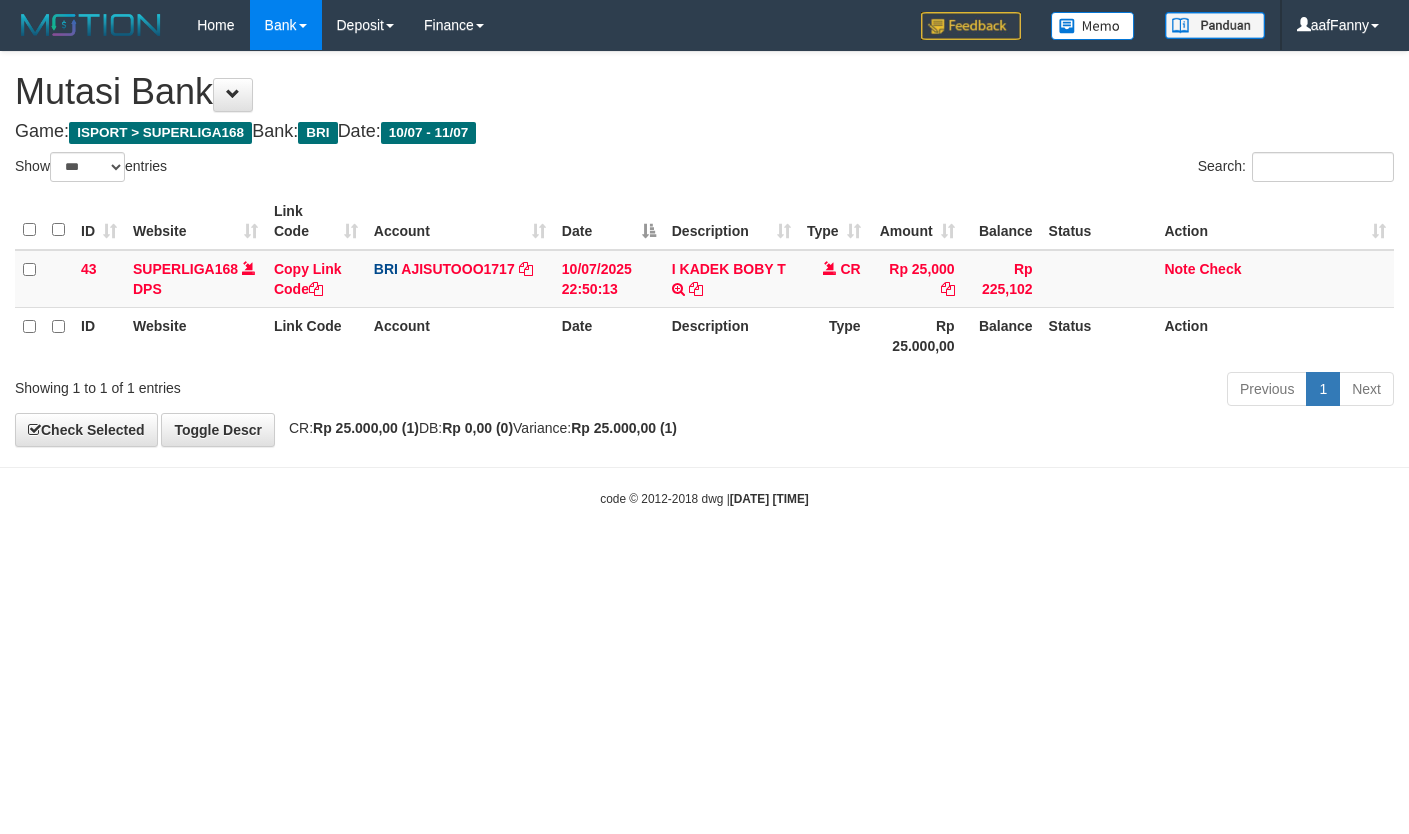 select on "***" 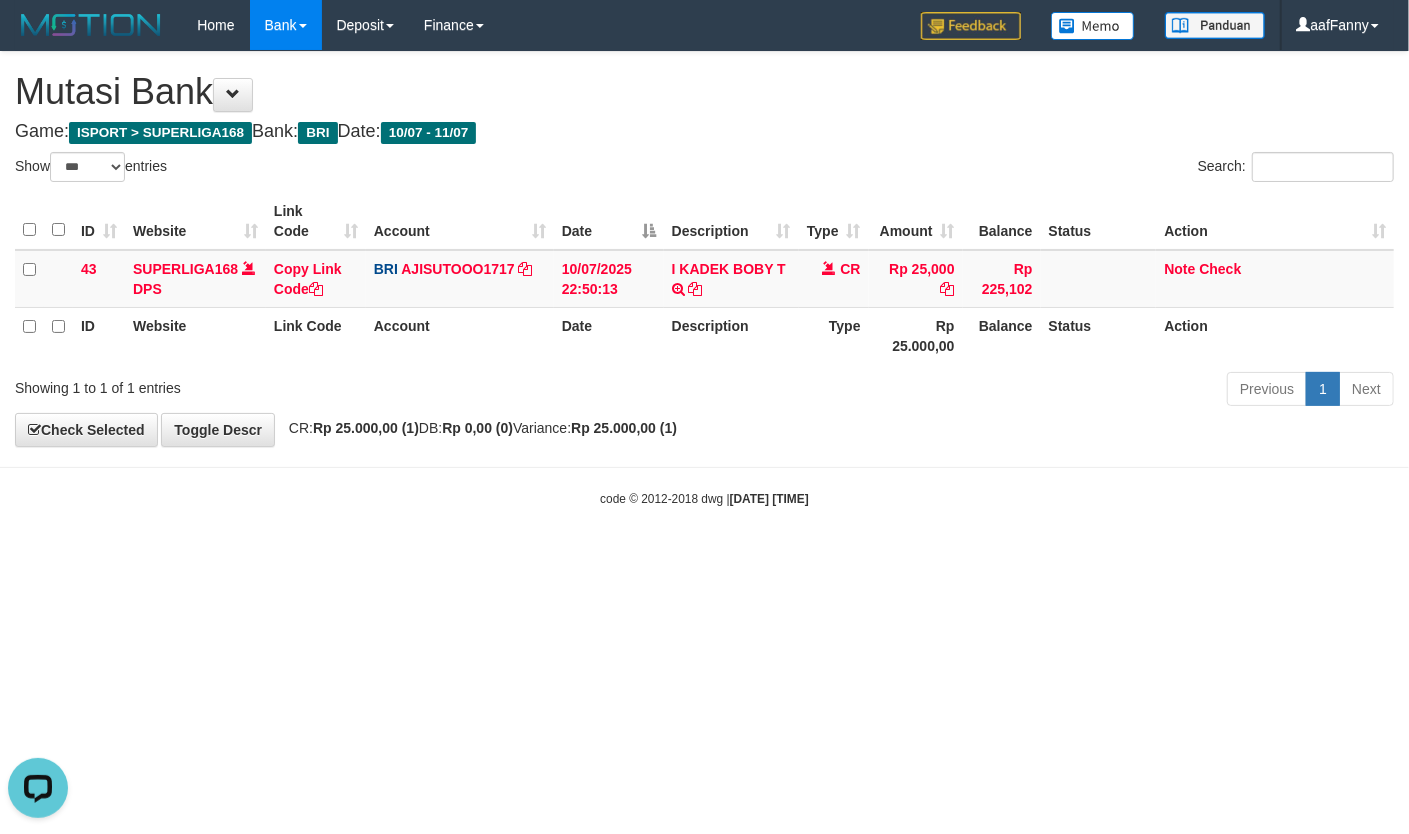scroll, scrollTop: 0, scrollLeft: 0, axis: both 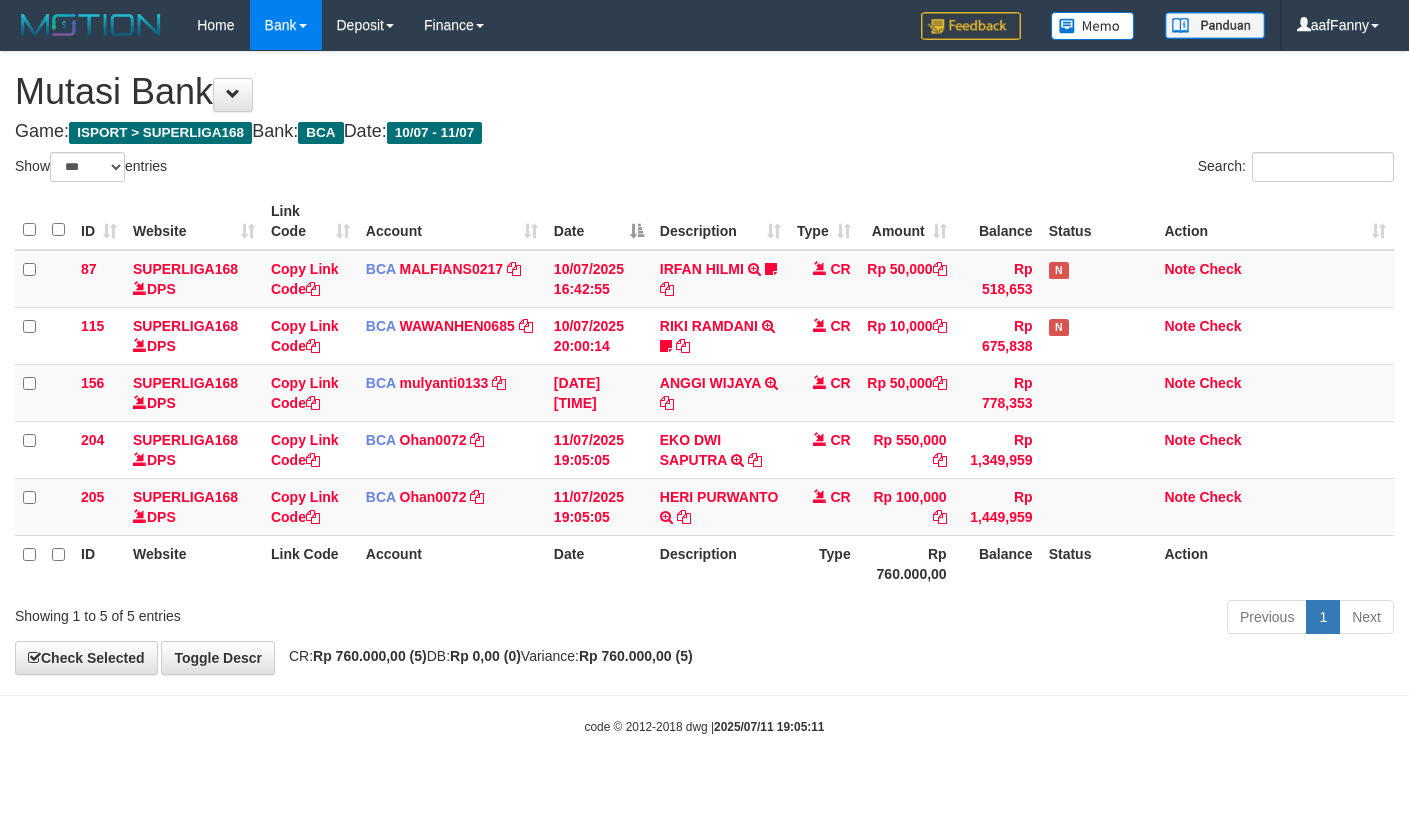select on "***" 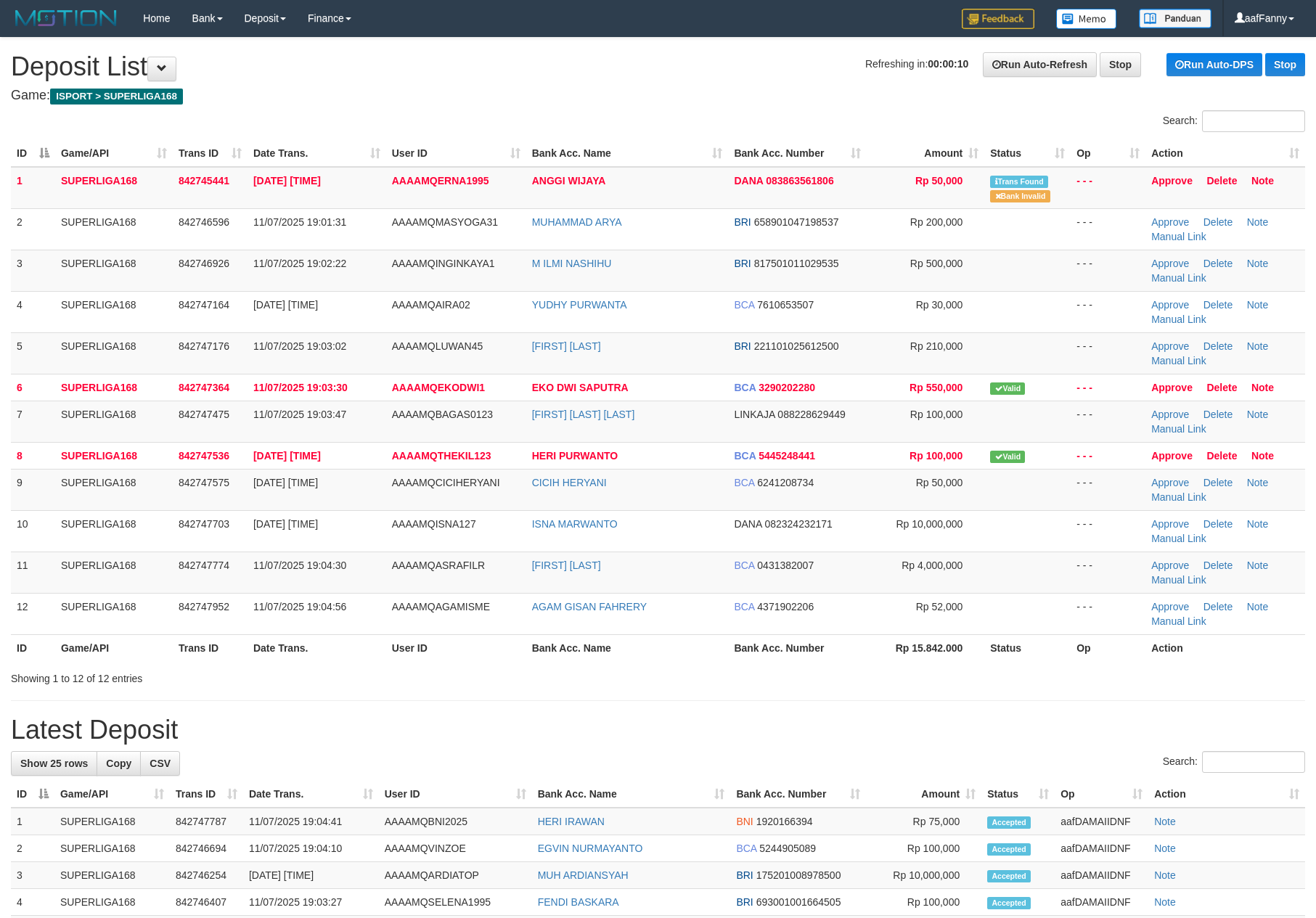 scroll, scrollTop: 0, scrollLeft: 0, axis: both 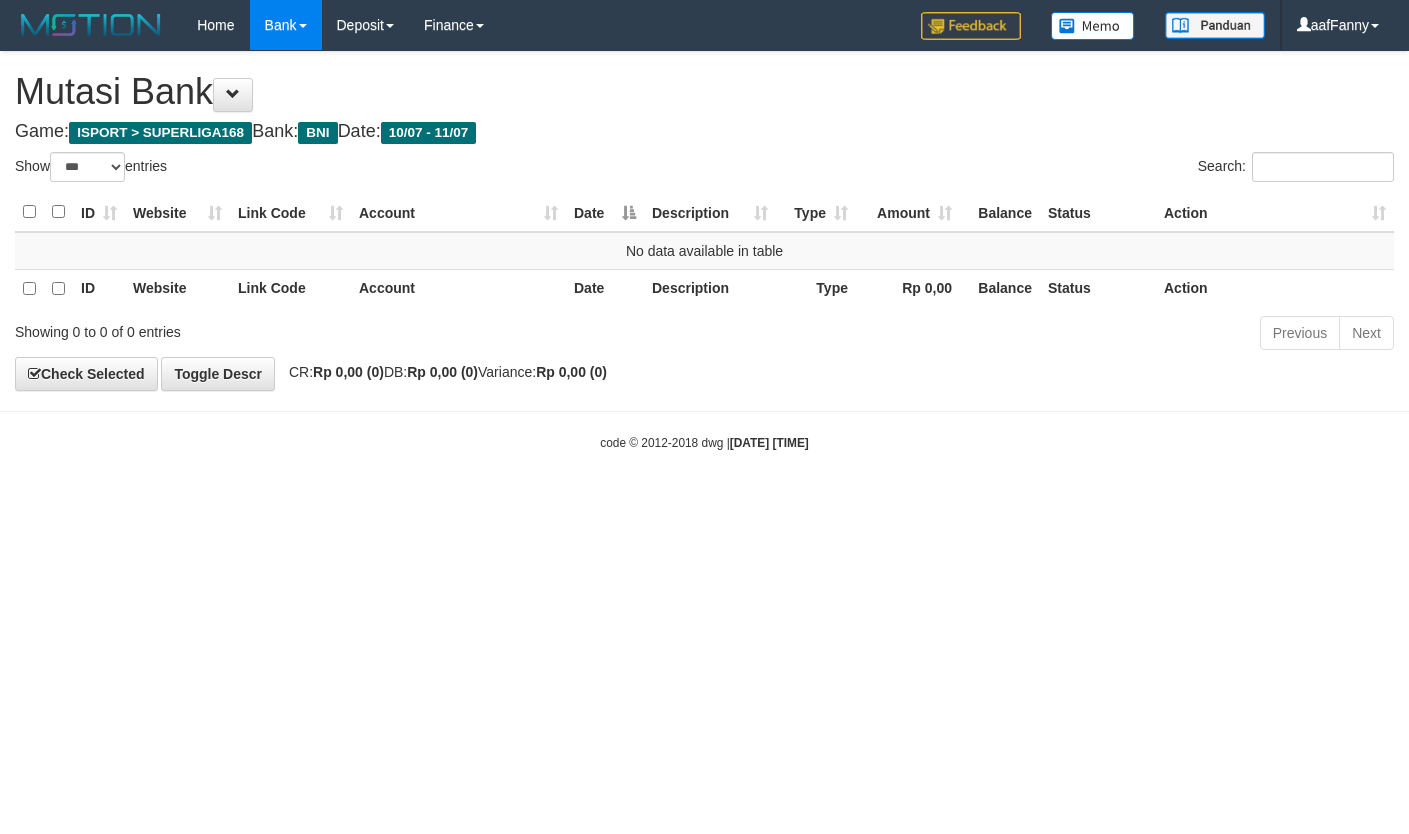 select on "***" 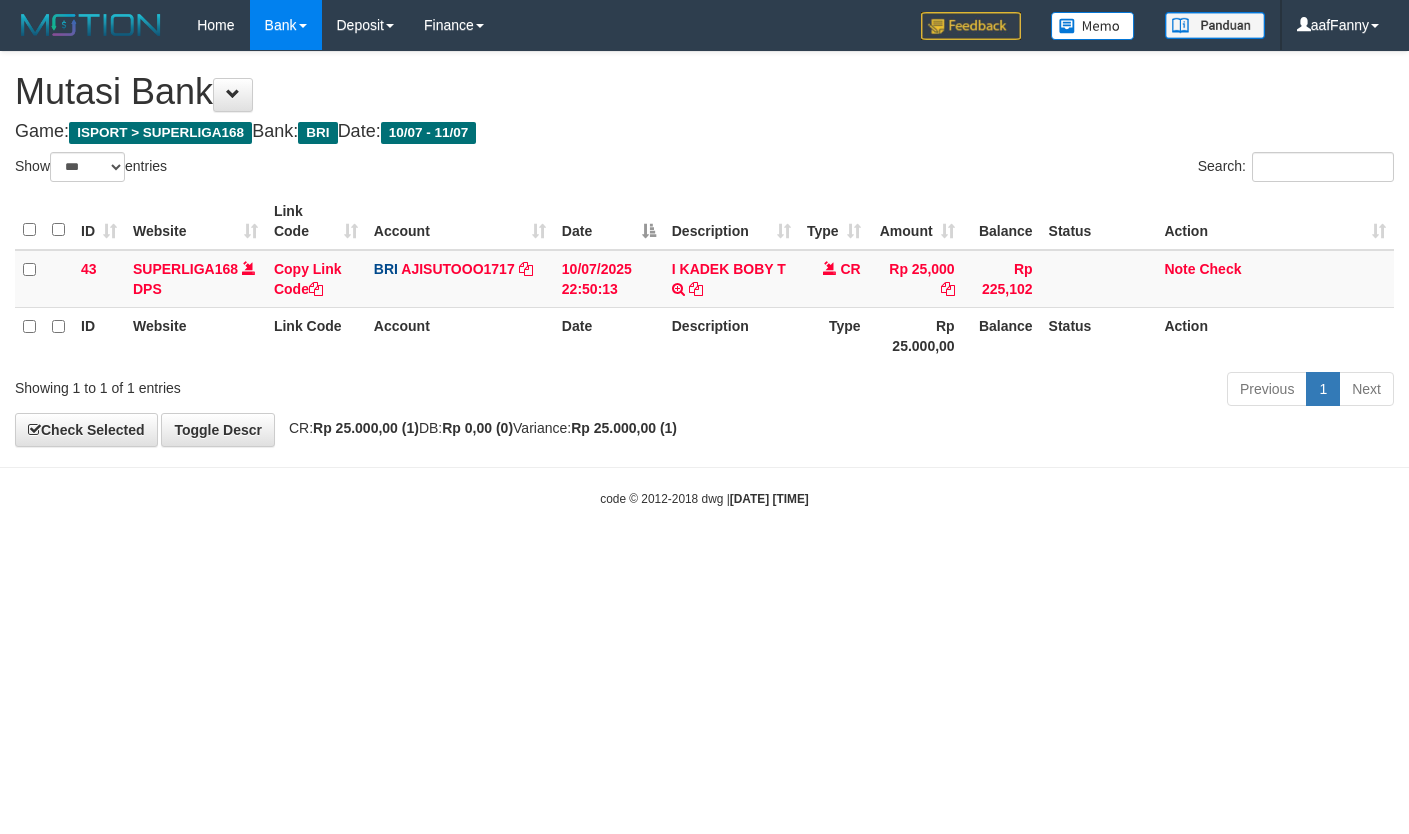 select on "***" 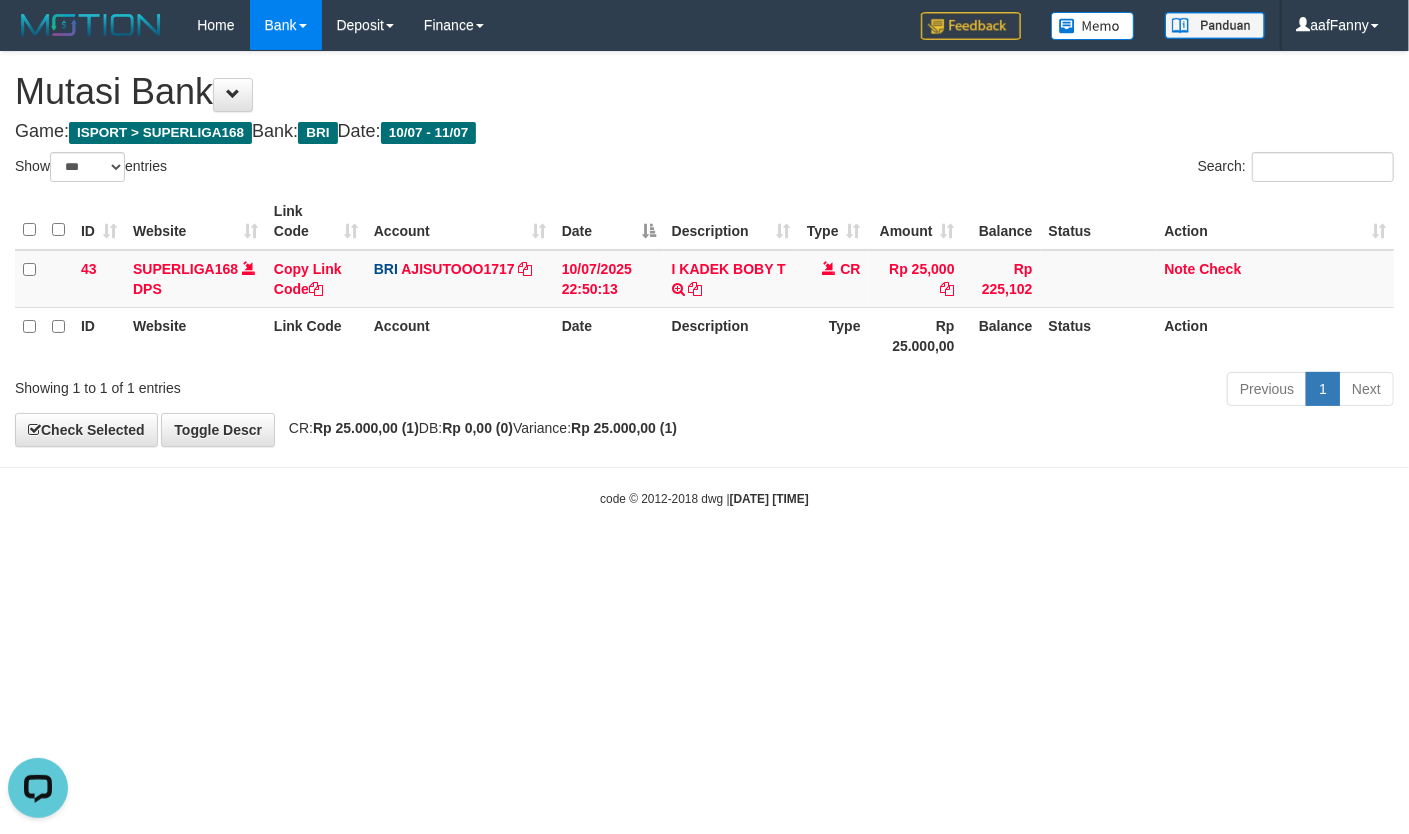scroll, scrollTop: 0, scrollLeft: 0, axis: both 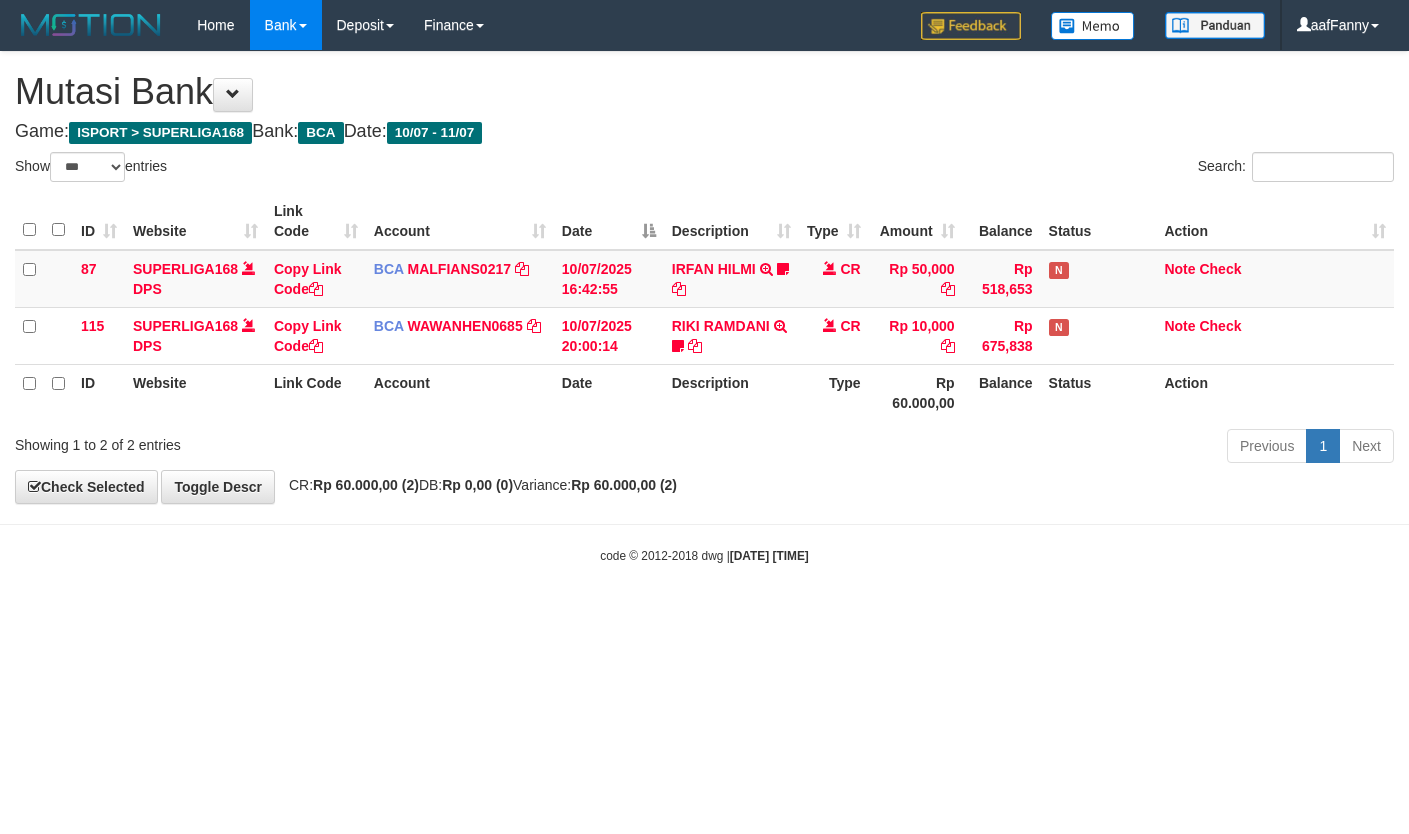 select on "***" 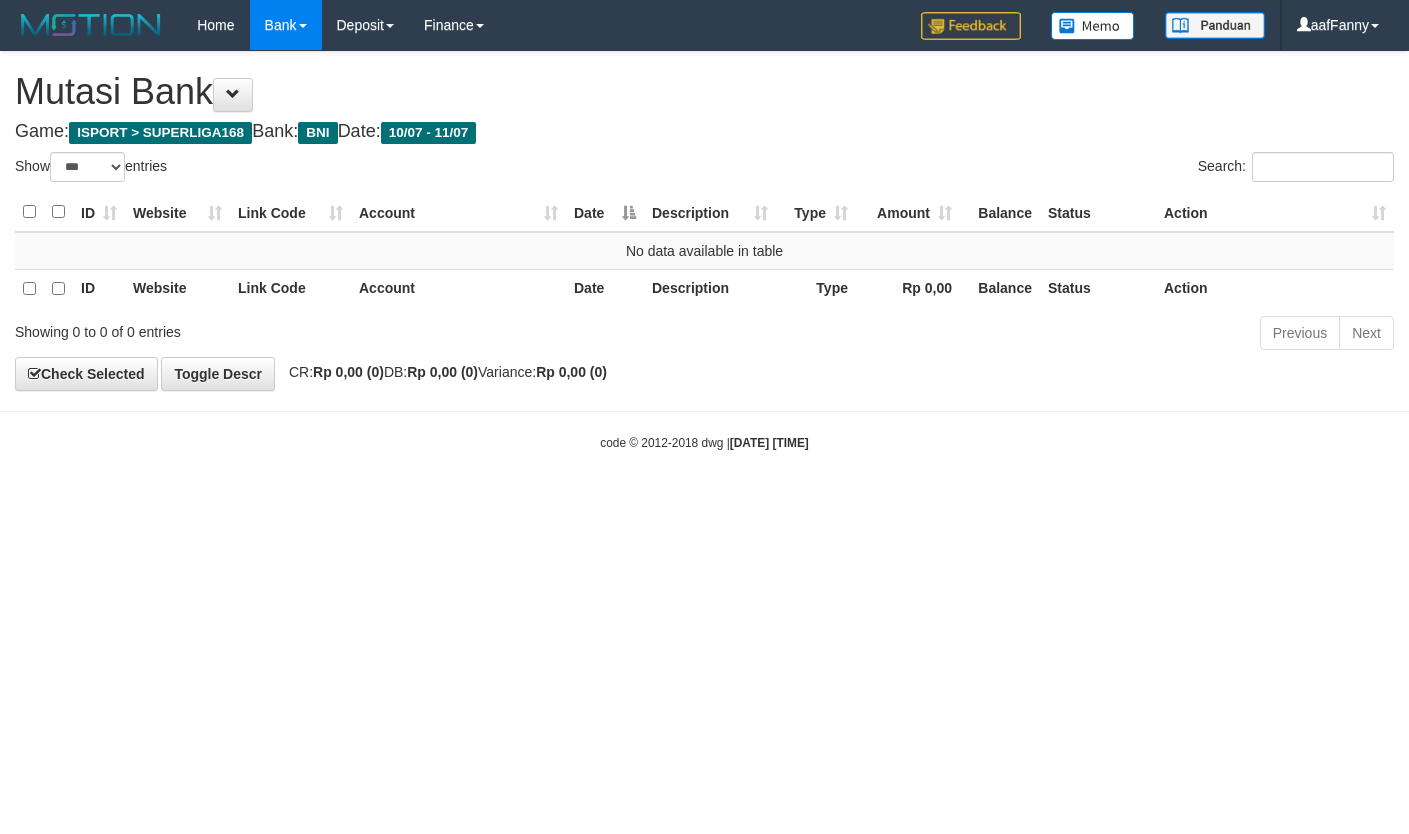 select on "***" 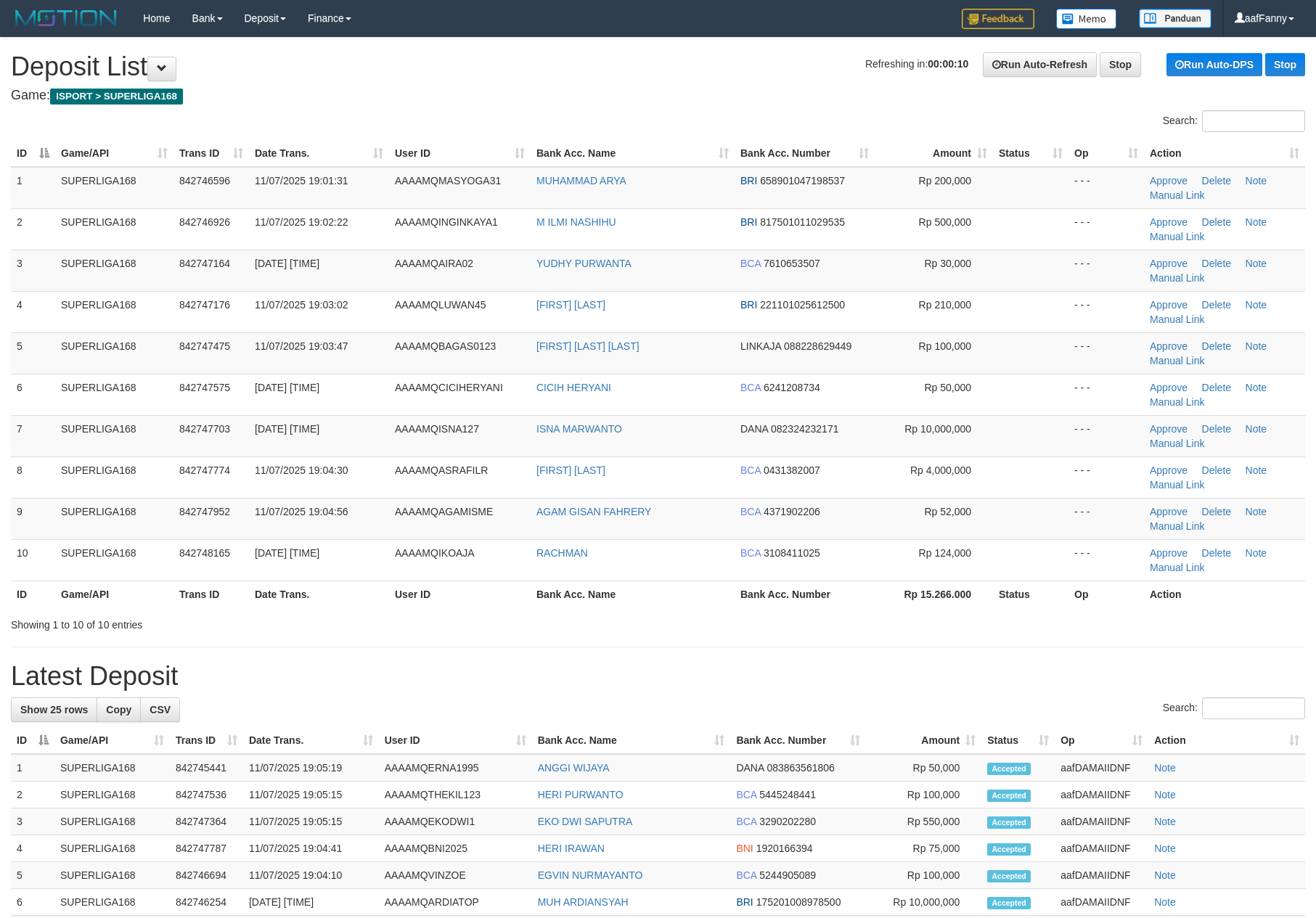 scroll, scrollTop: 0, scrollLeft: 0, axis: both 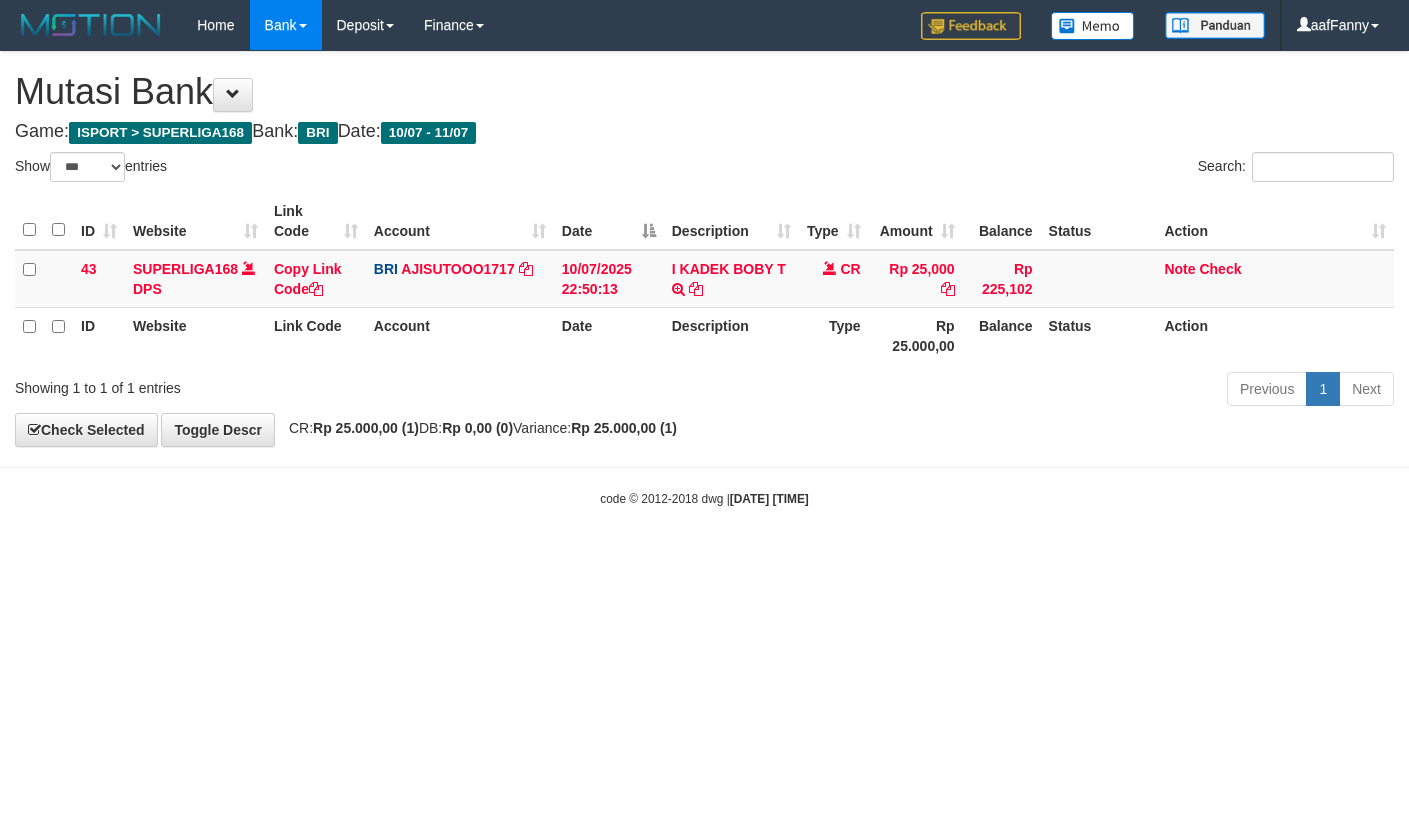 select on "***" 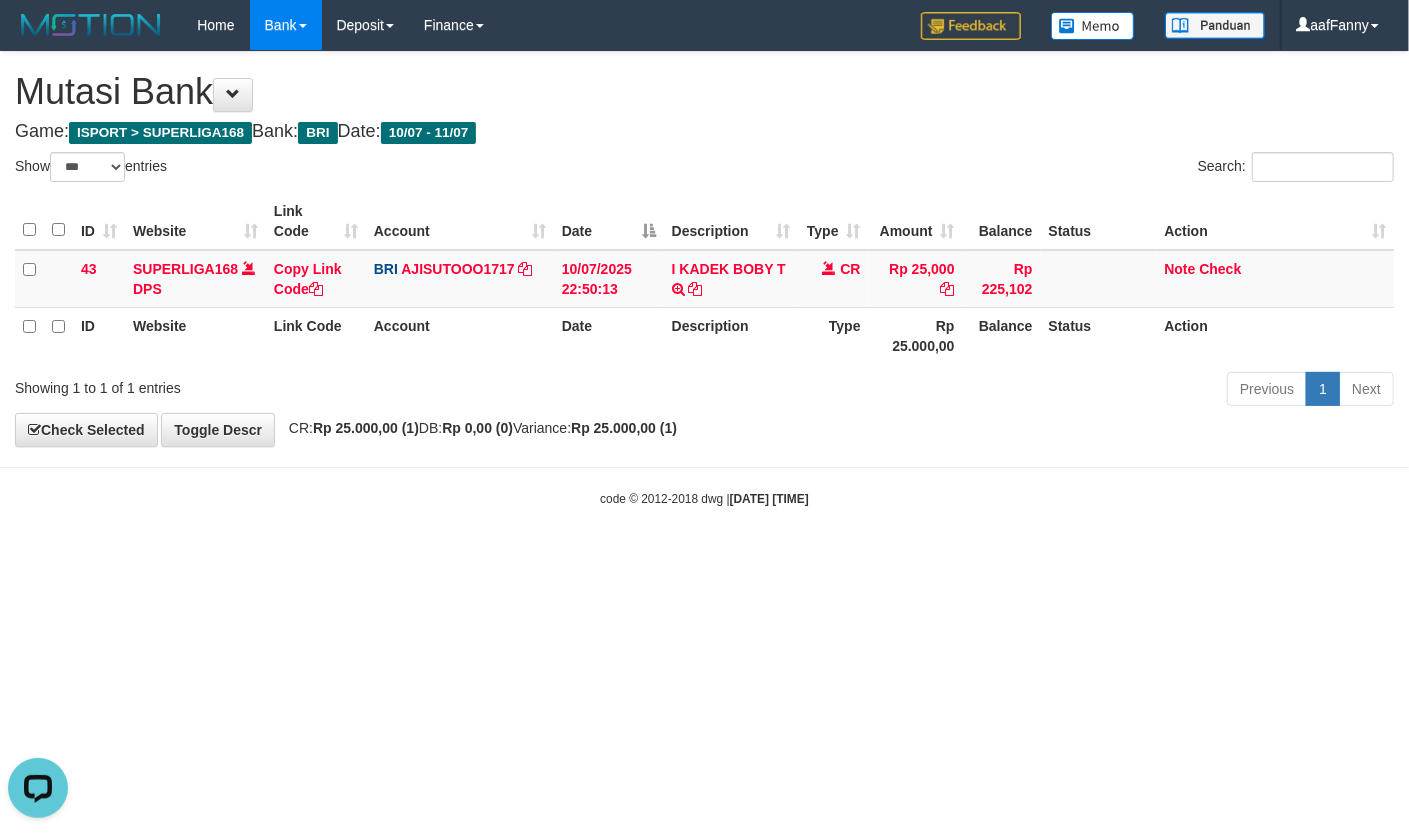 scroll, scrollTop: 0, scrollLeft: 0, axis: both 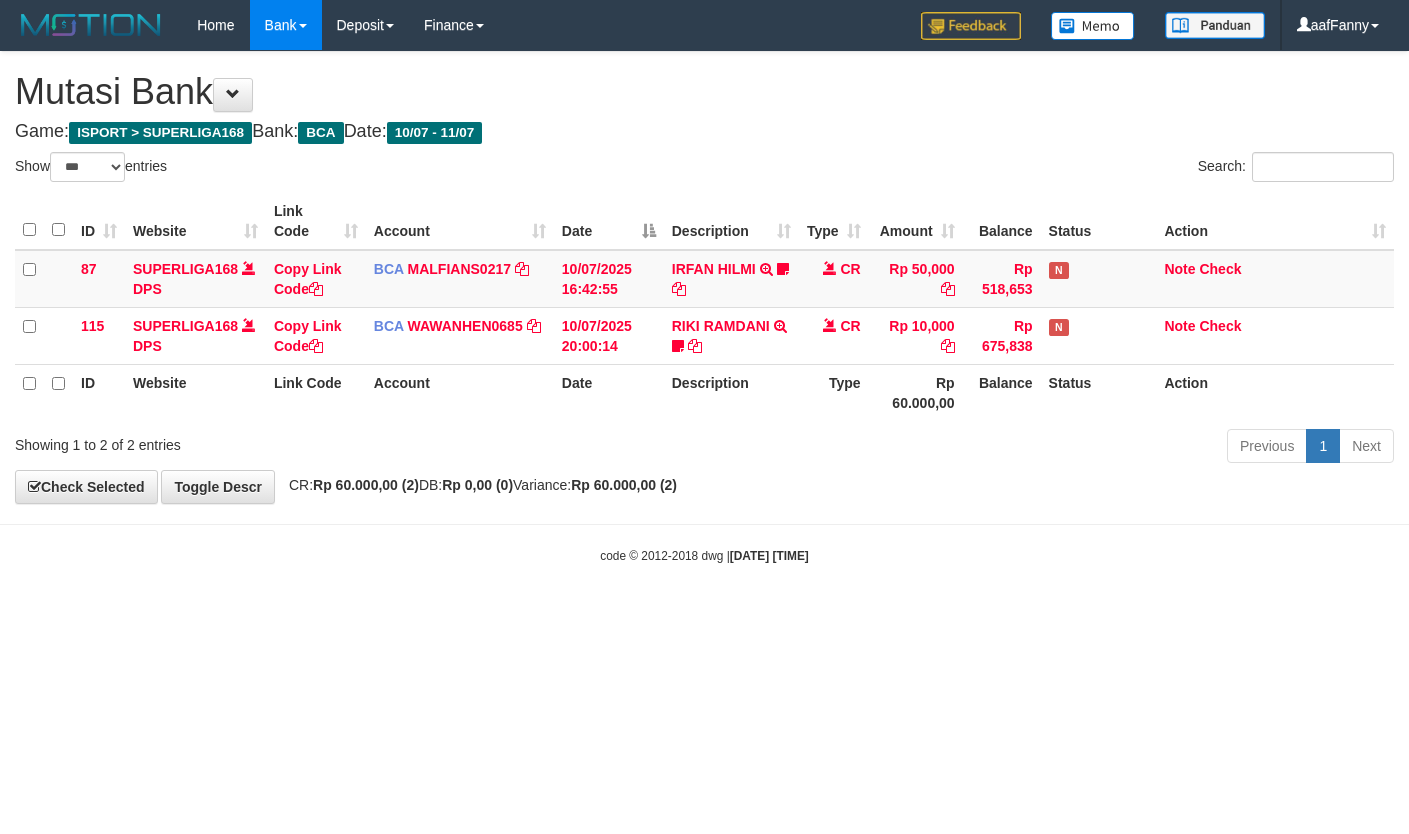 select on "***" 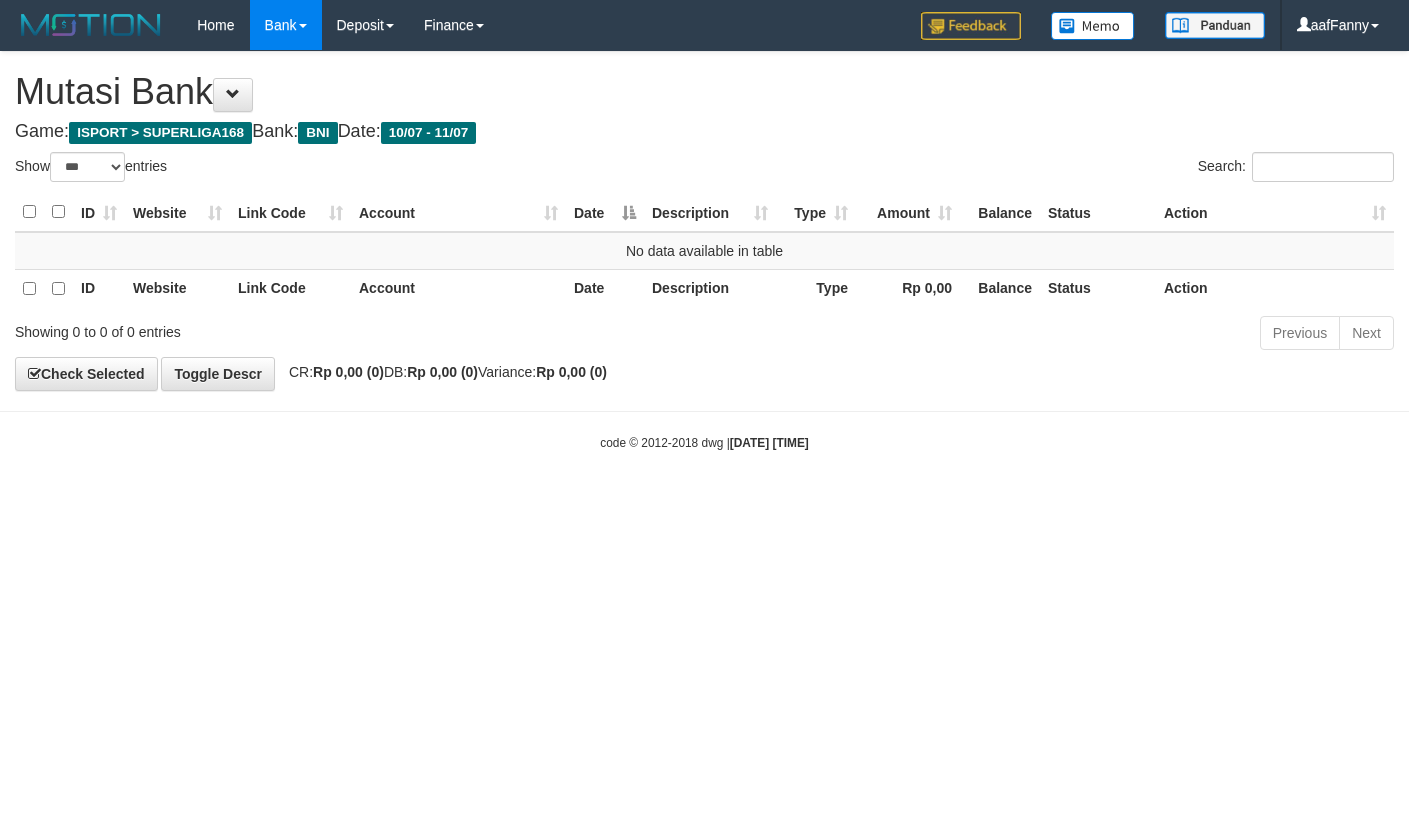 select on "***" 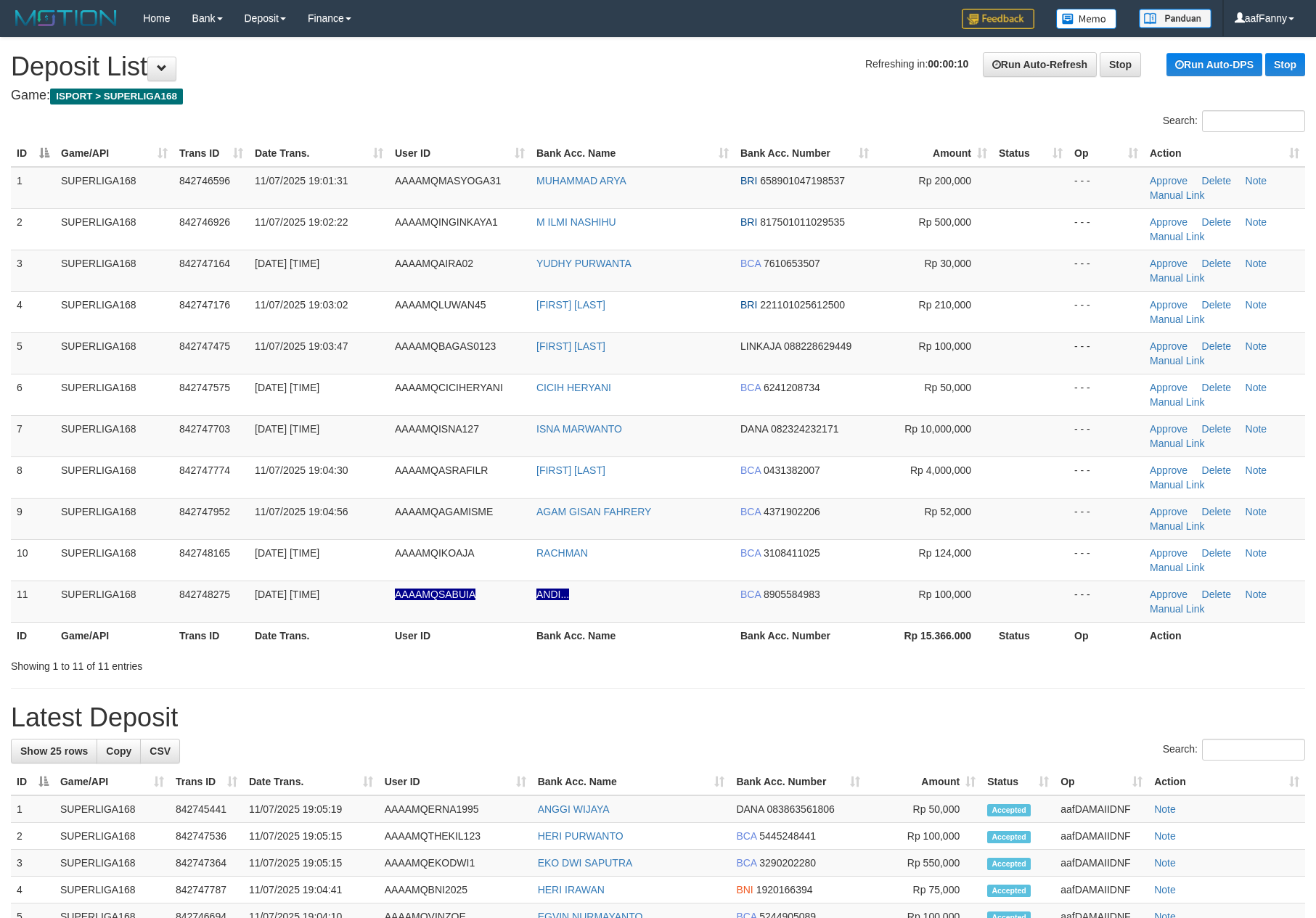 scroll, scrollTop: 0, scrollLeft: 0, axis: both 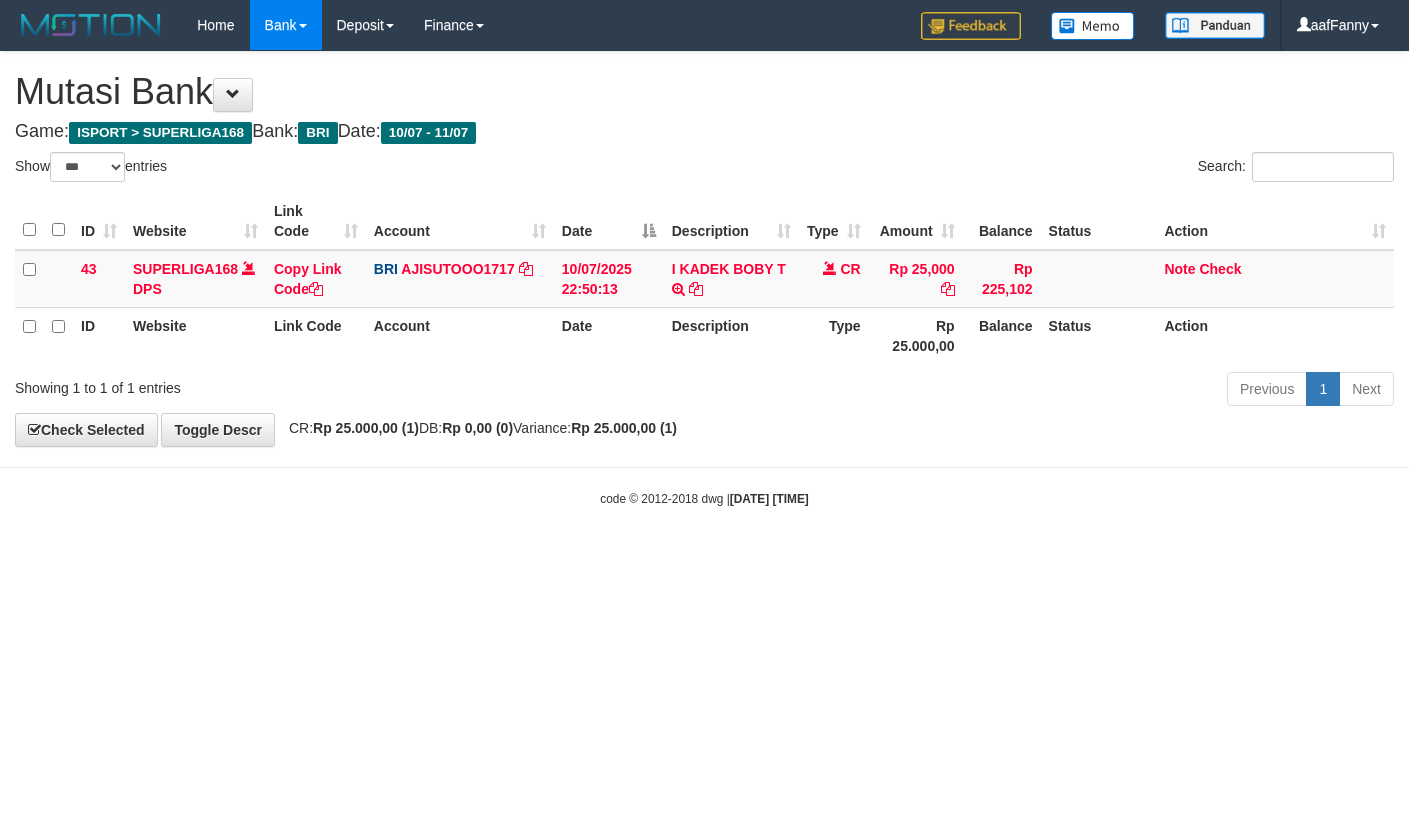 select on "***" 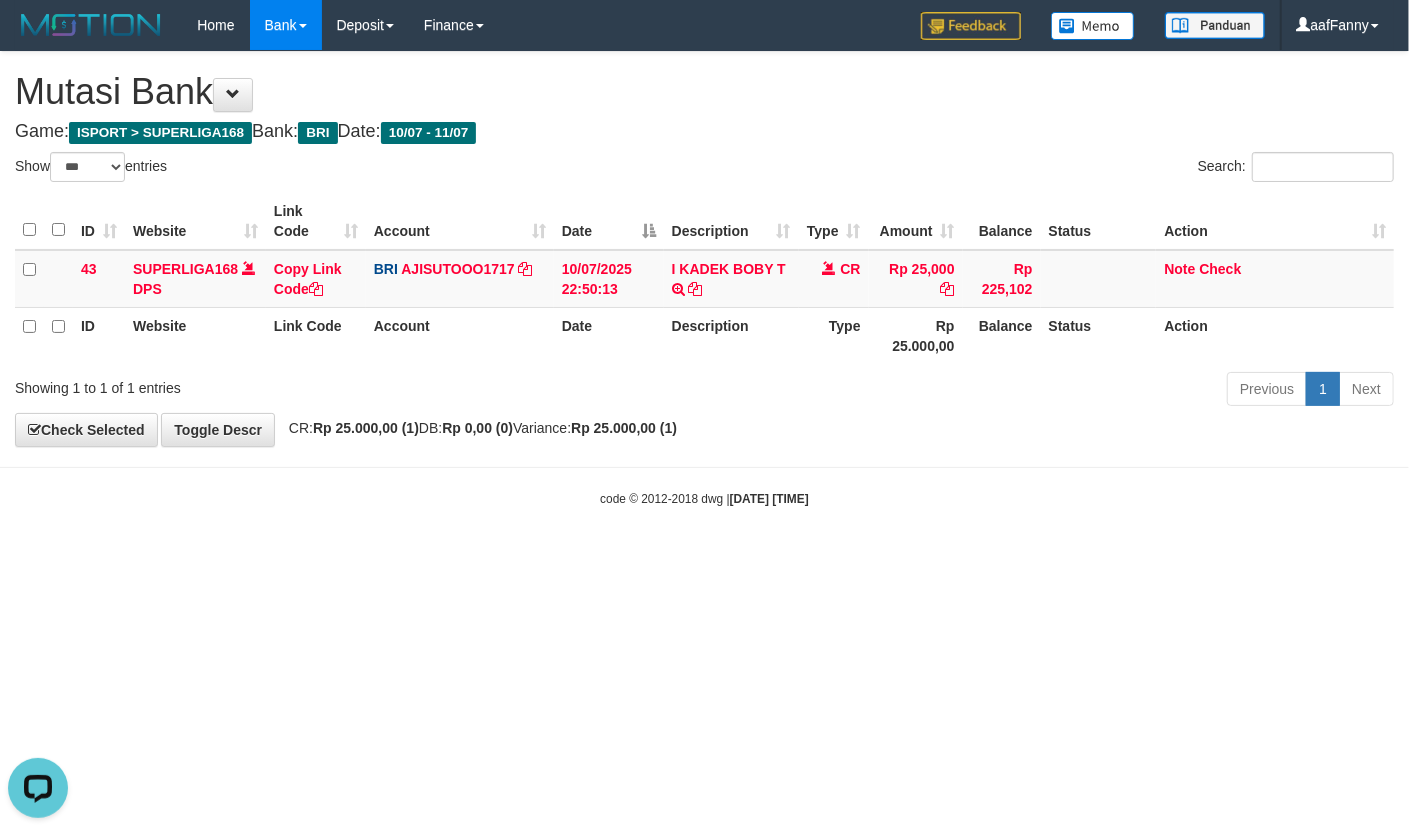 scroll, scrollTop: 0, scrollLeft: 0, axis: both 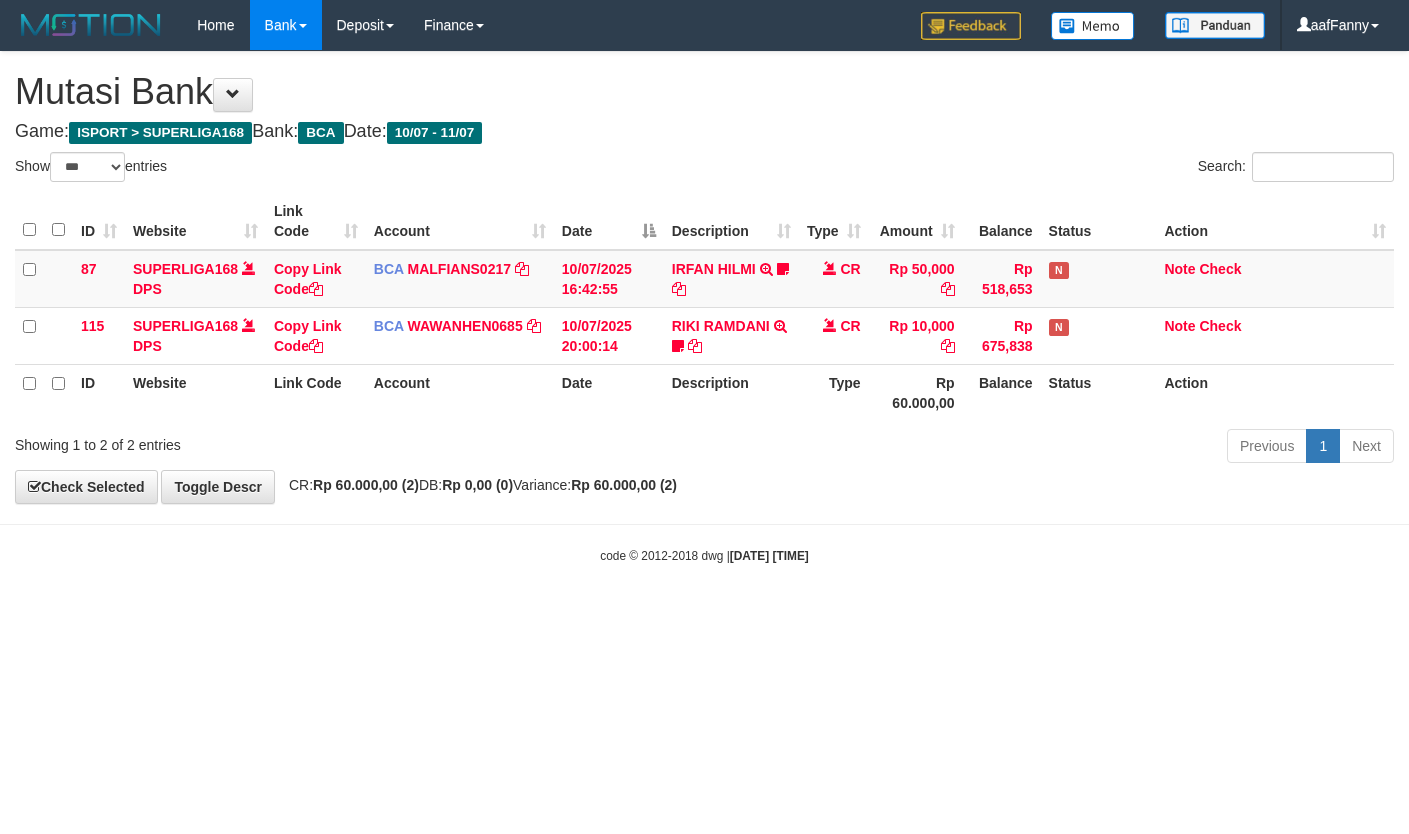 select on "***" 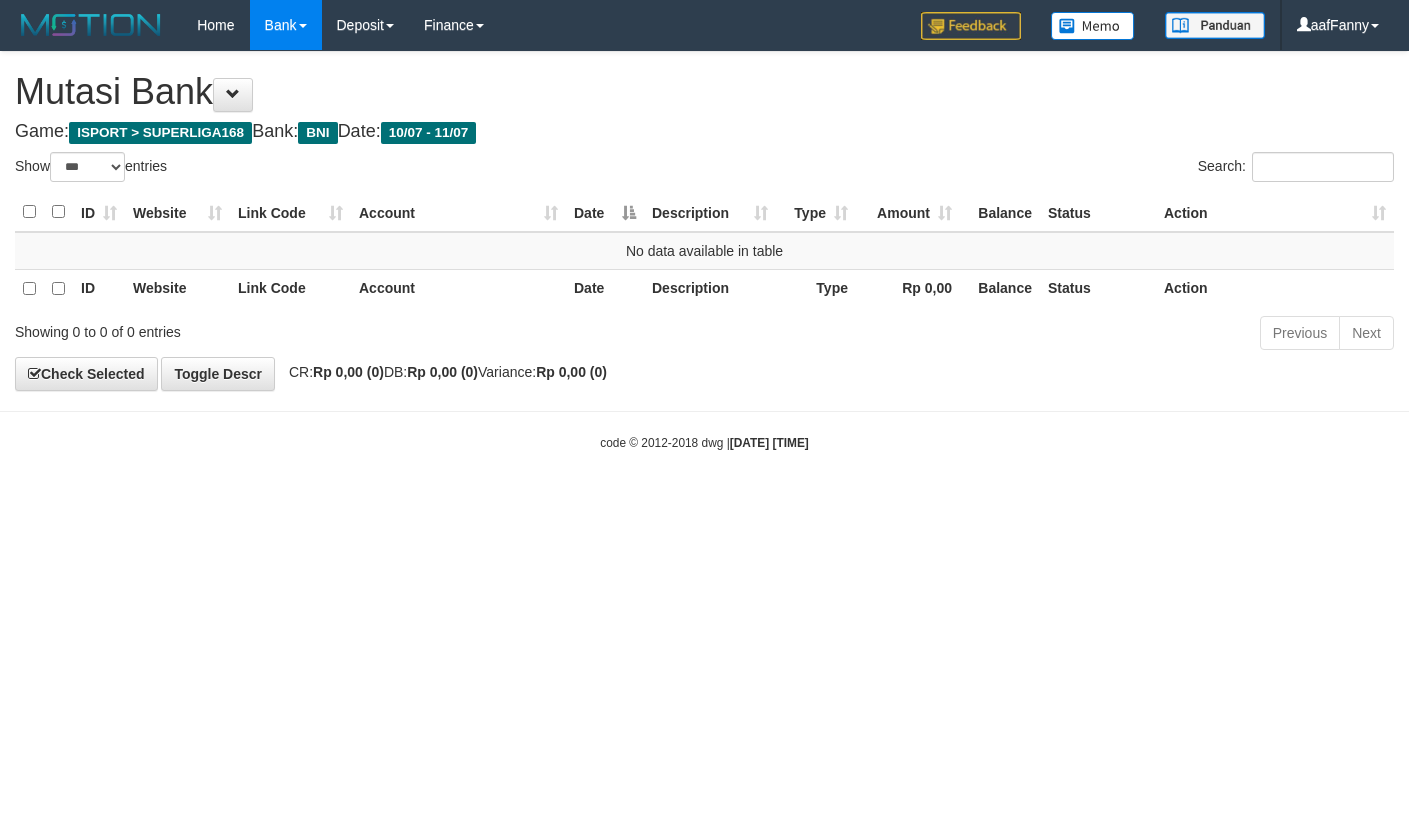 select on "***" 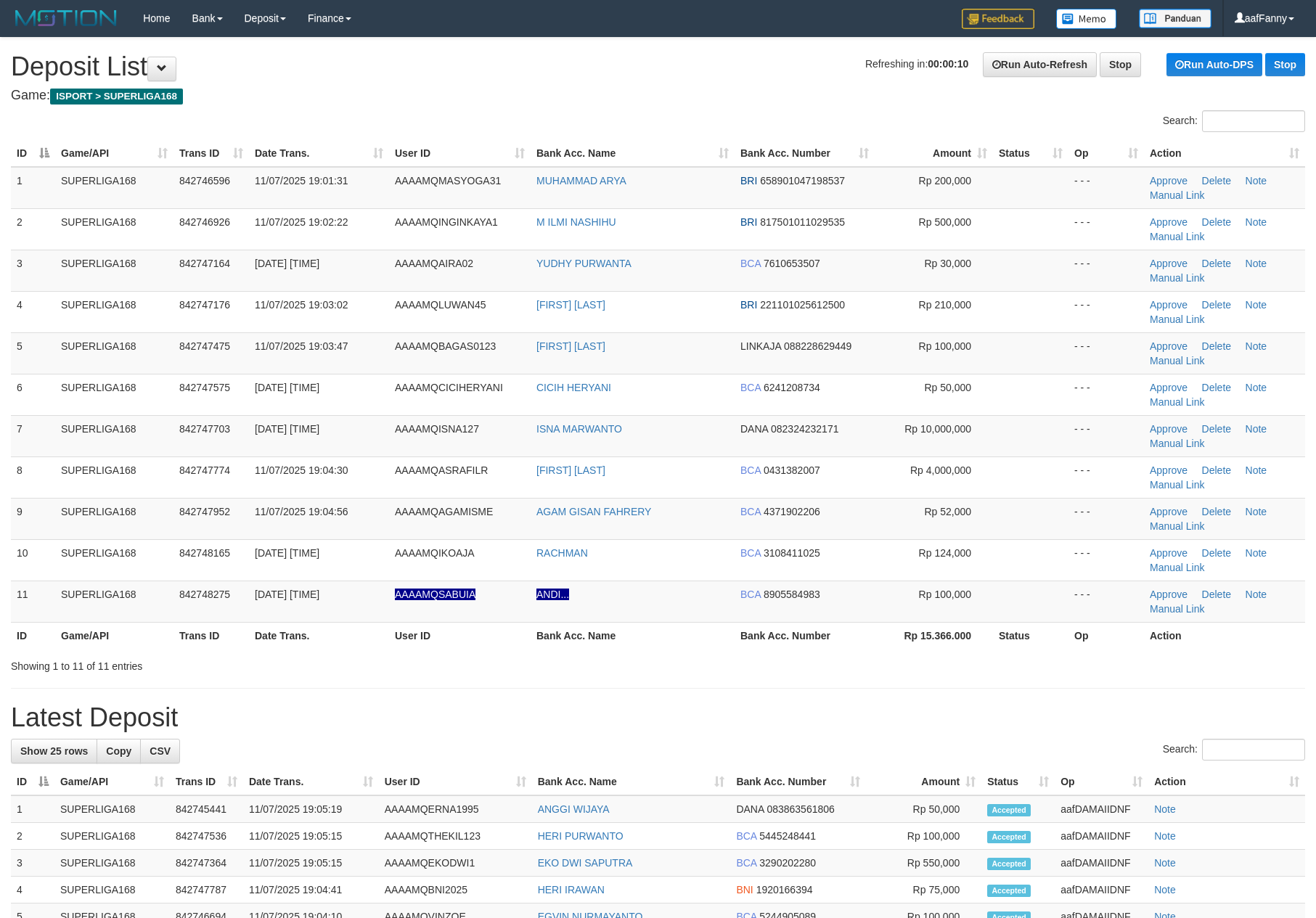 scroll, scrollTop: 0, scrollLeft: 0, axis: both 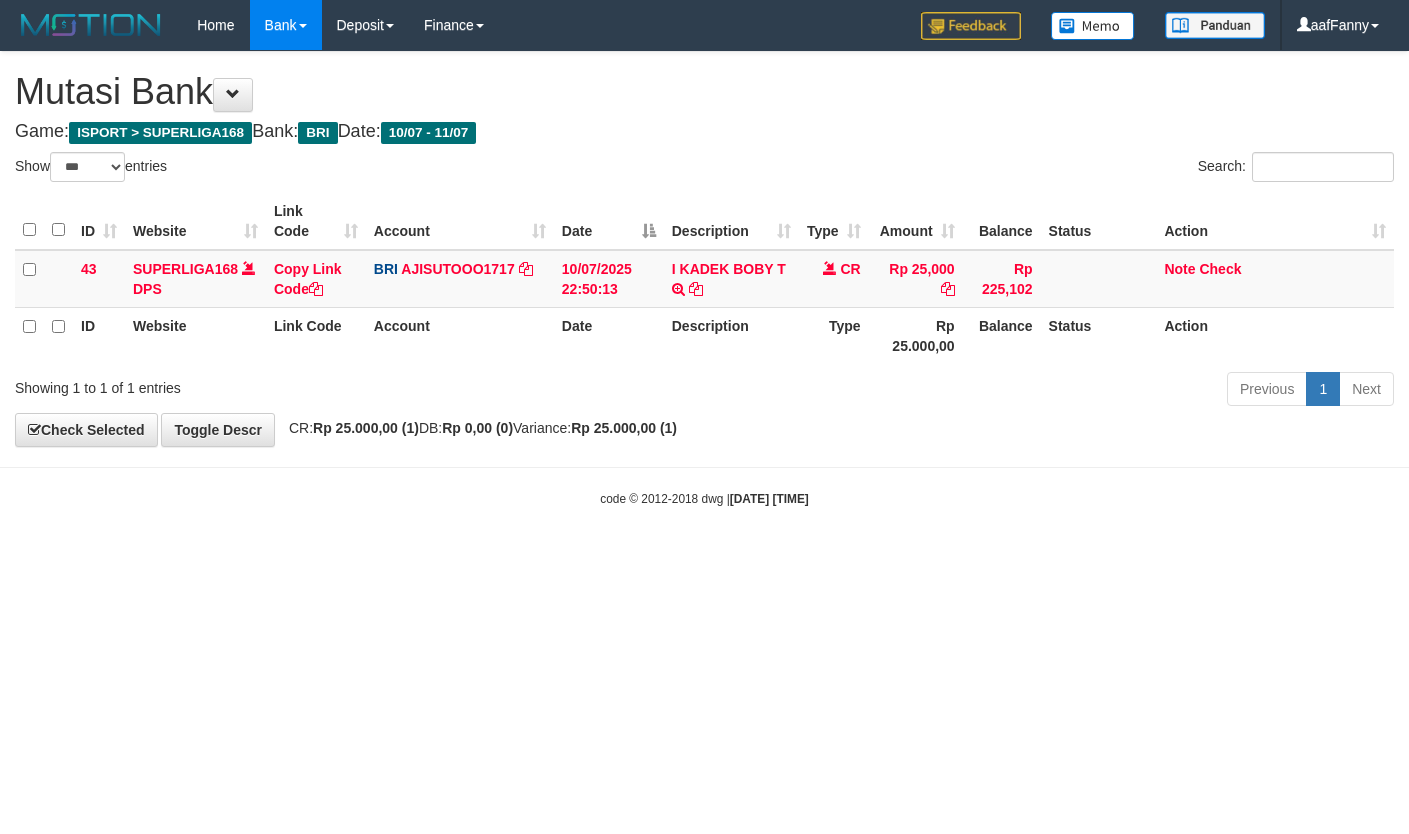 select on "***" 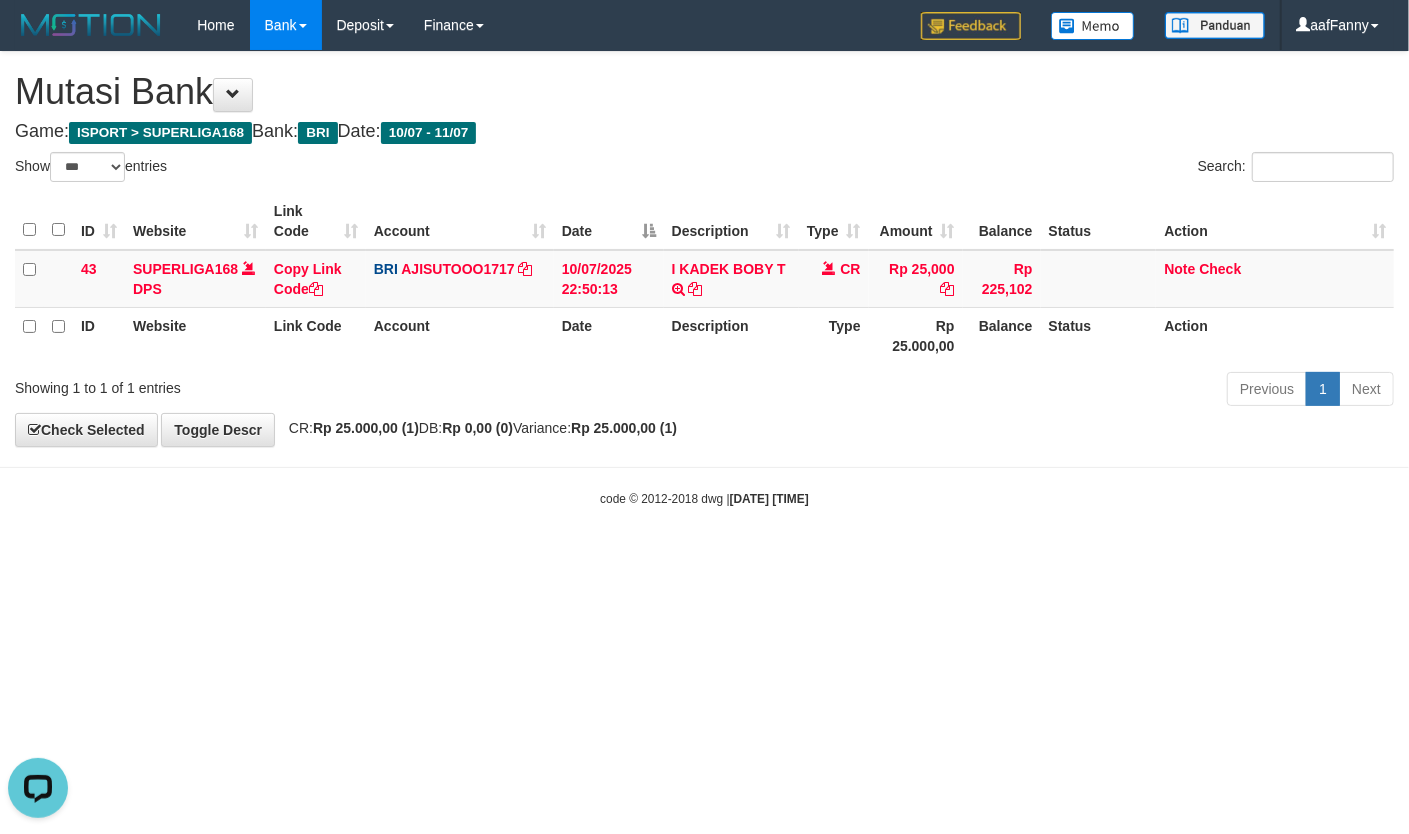 scroll, scrollTop: 0, scrollLeft: 0, axis: both 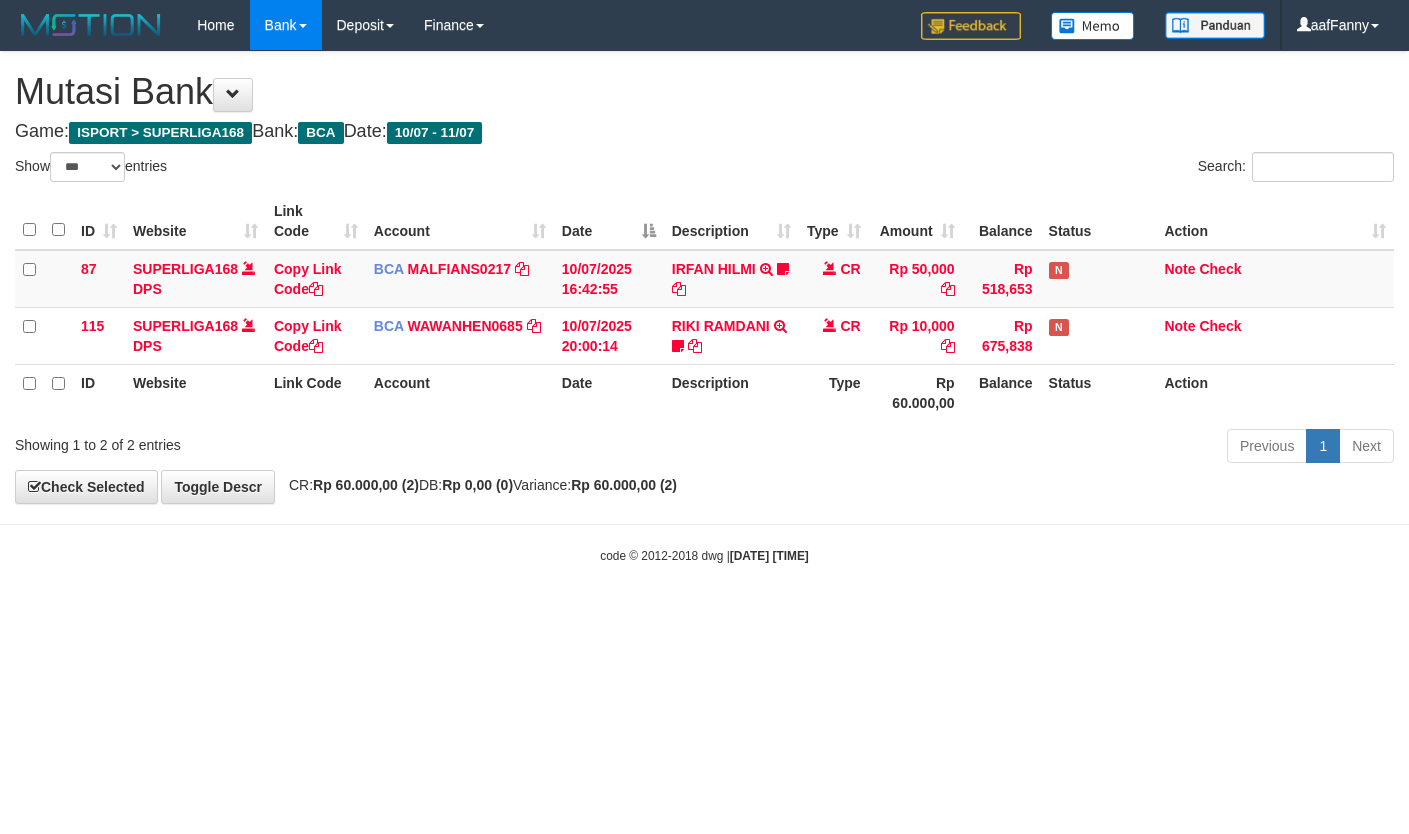 select on "***" 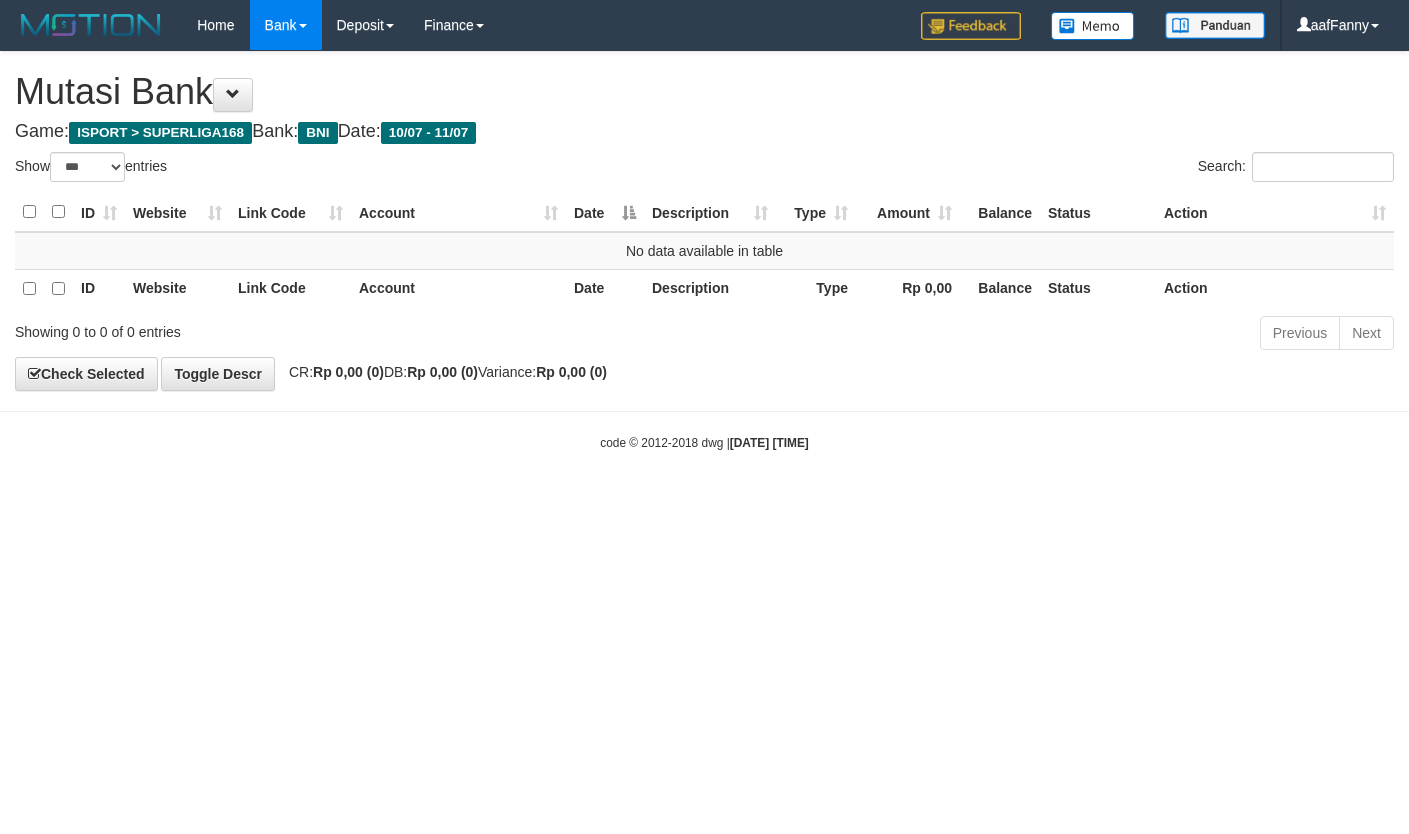 select on "***" 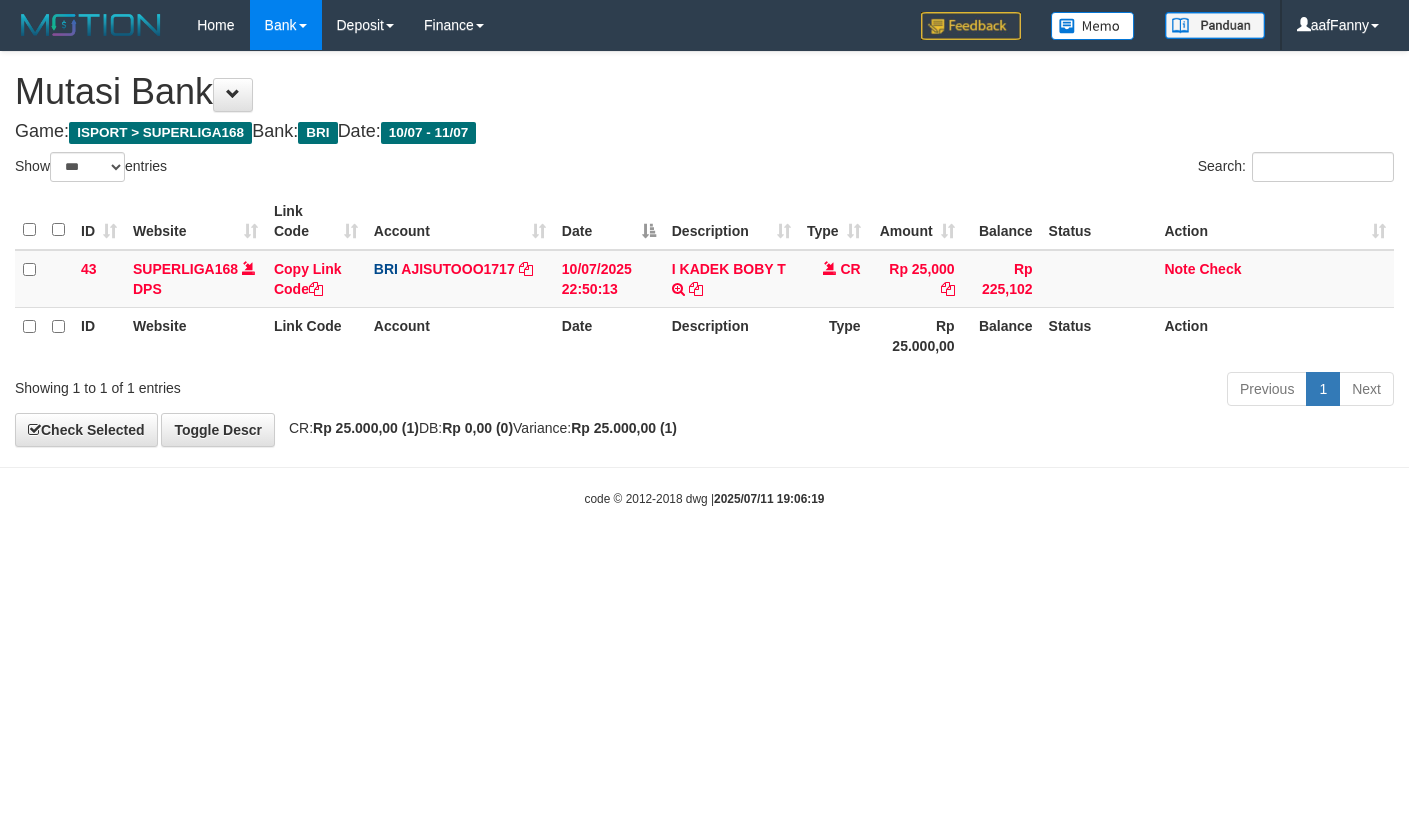 select on "***" 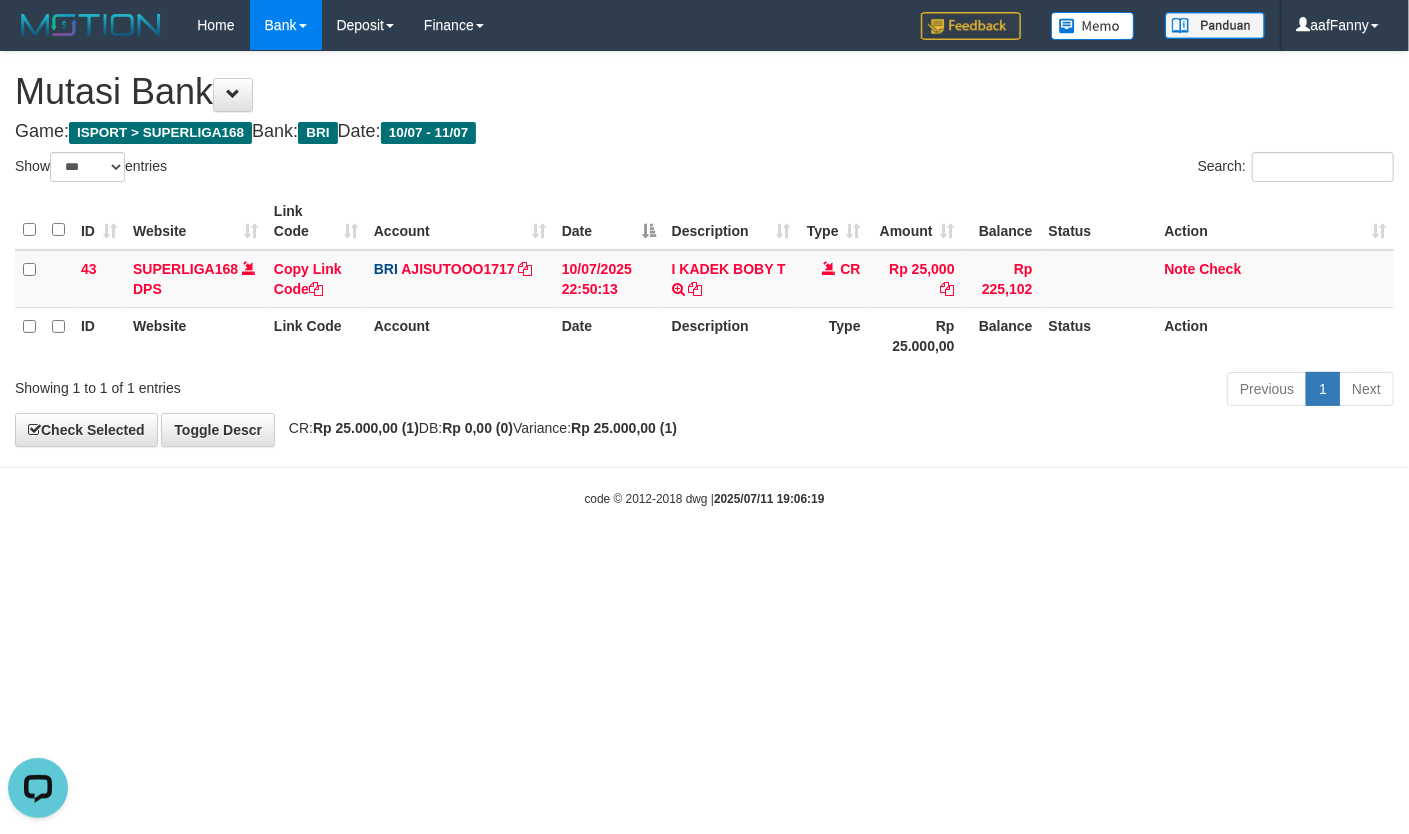 scroll, scrollTop: 0, scrollLeft: 0, axis: both 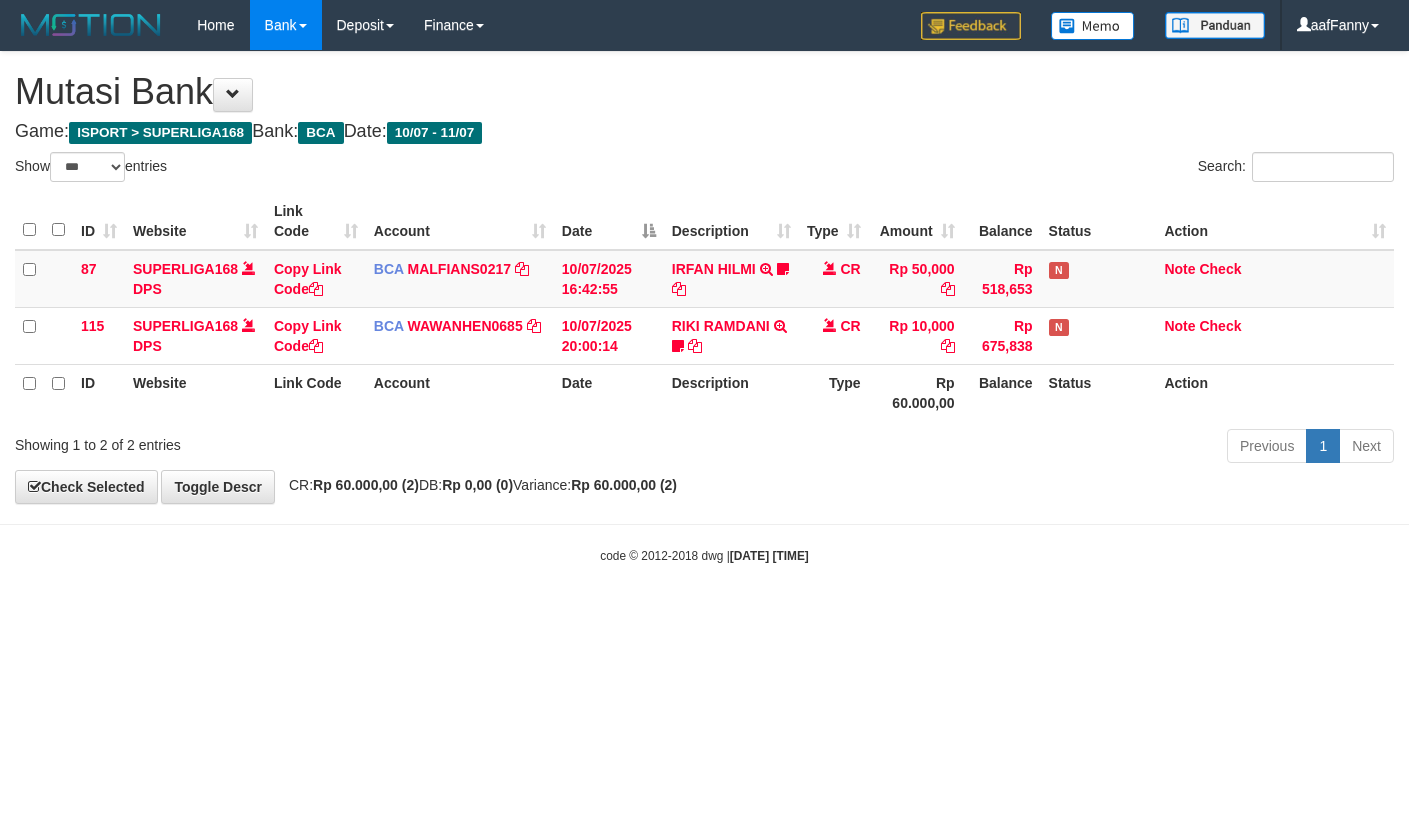 select on "***" 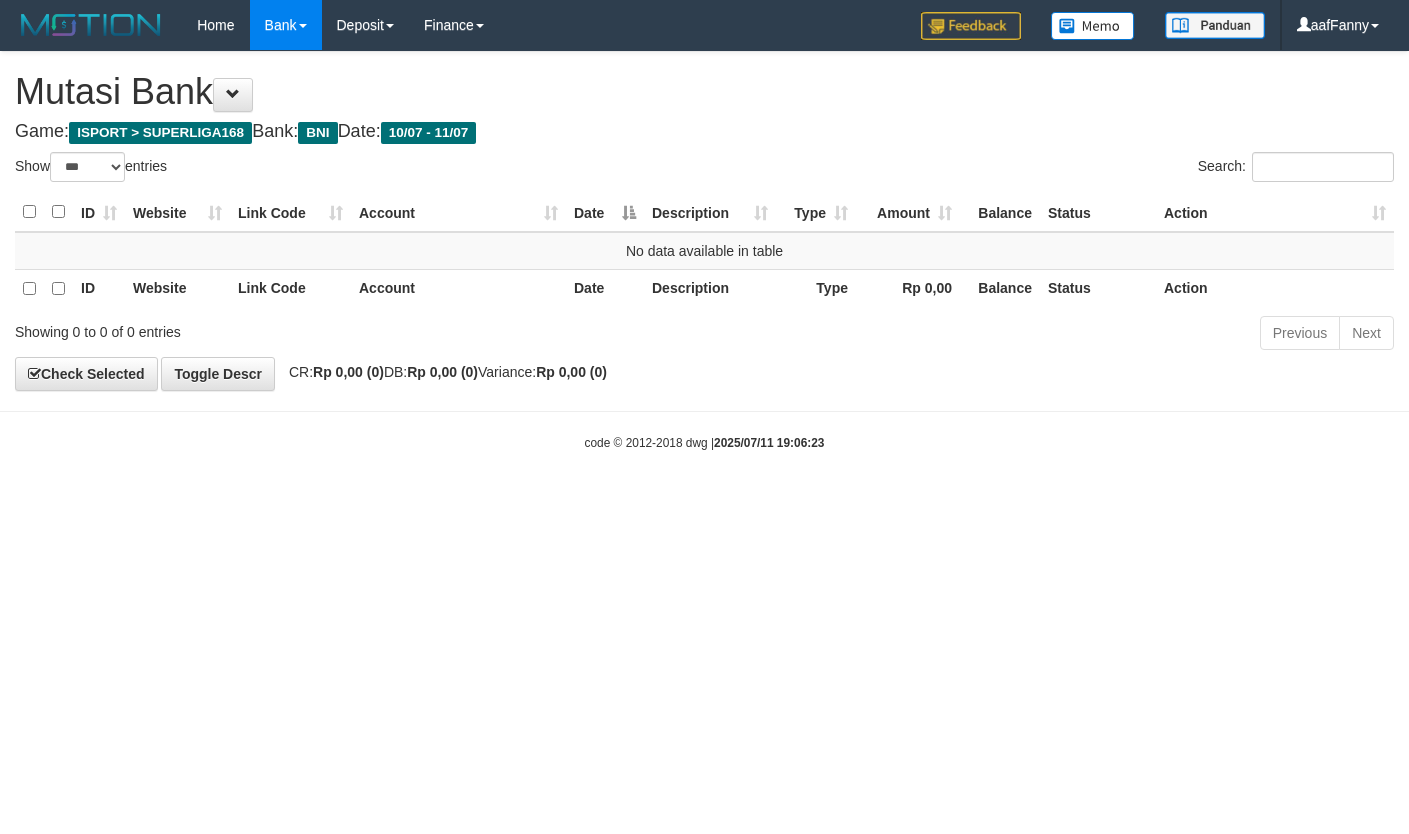 select on "***" 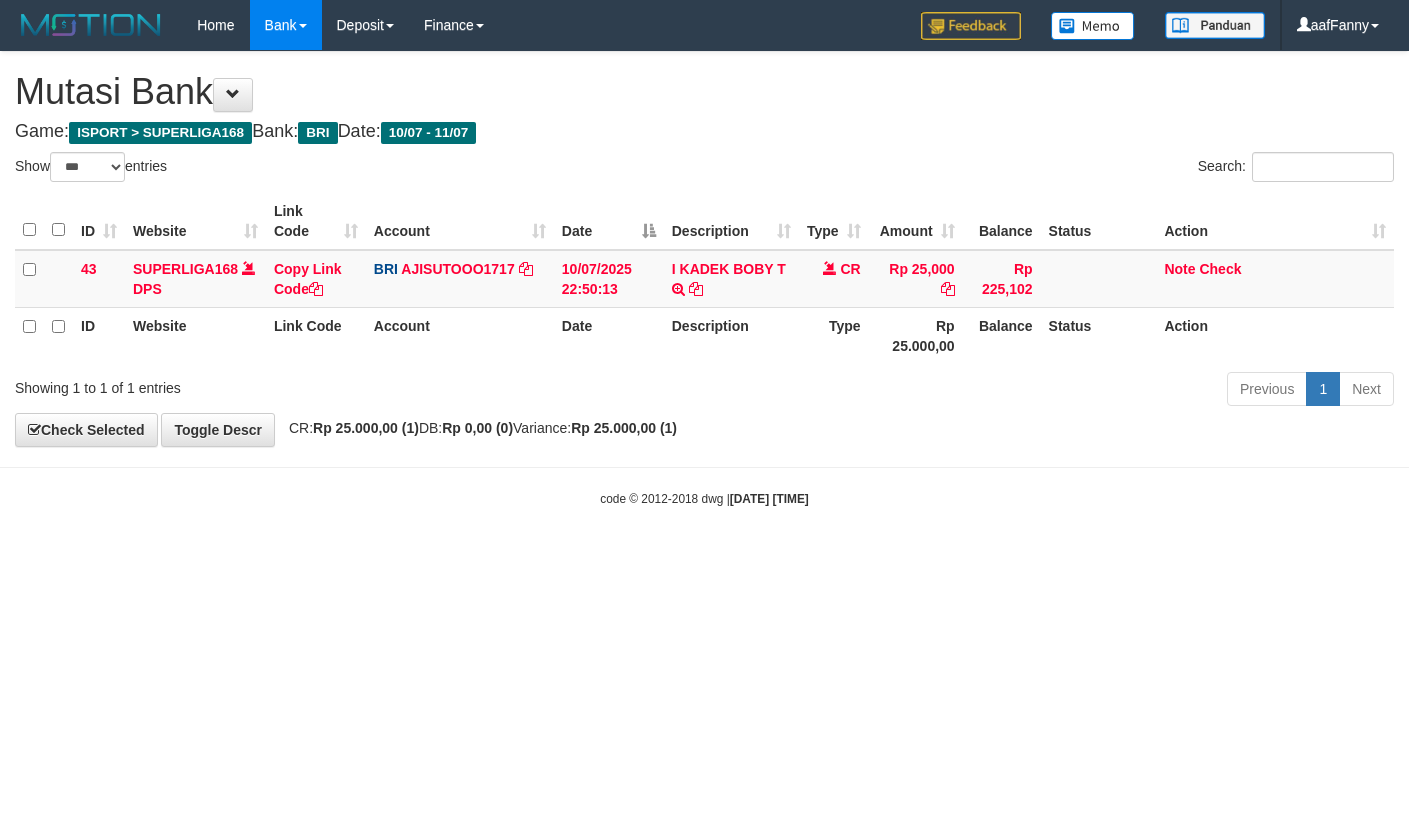 select on "***" 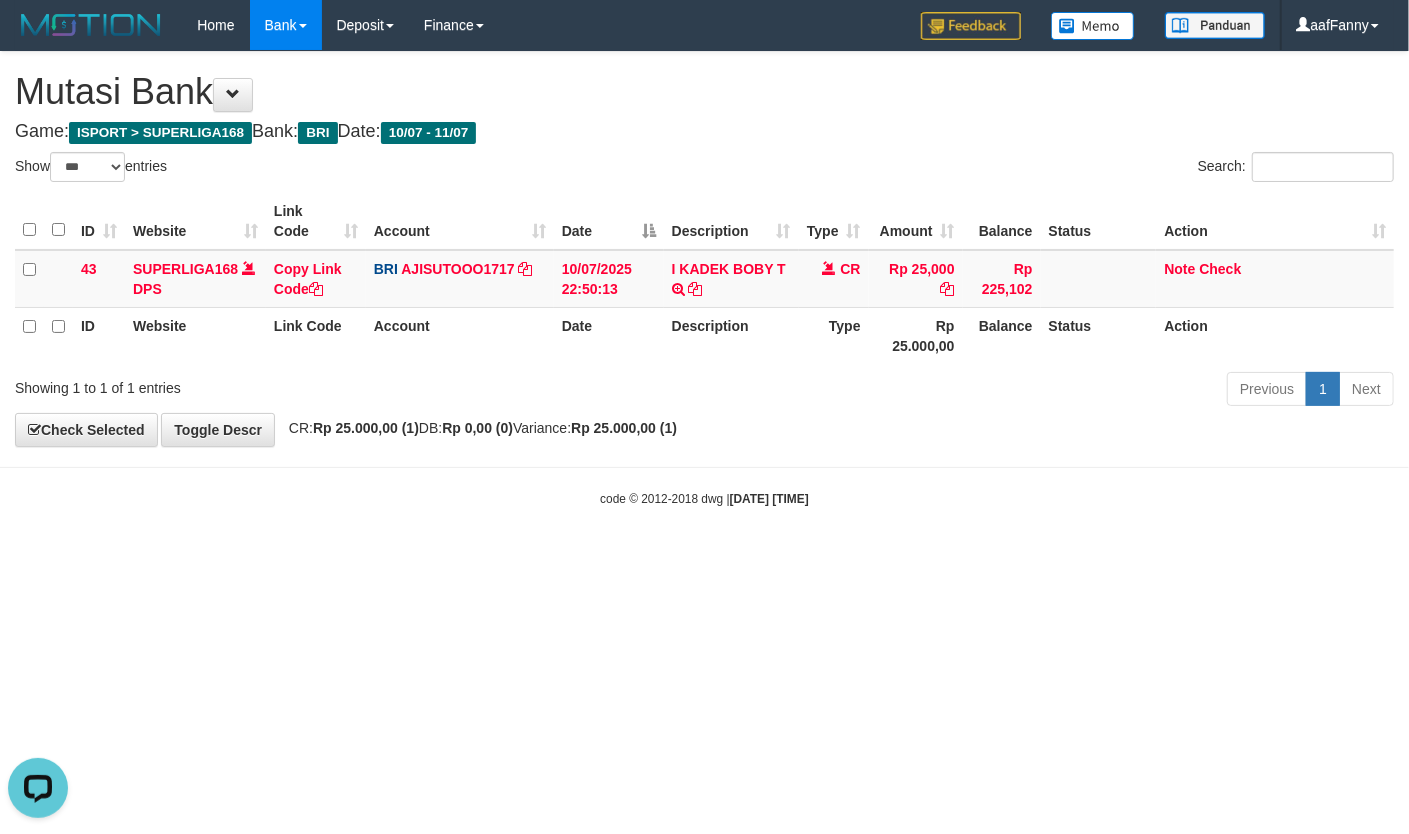 scroll, scrollTop: 0, scrollLeft: 0, axis: both 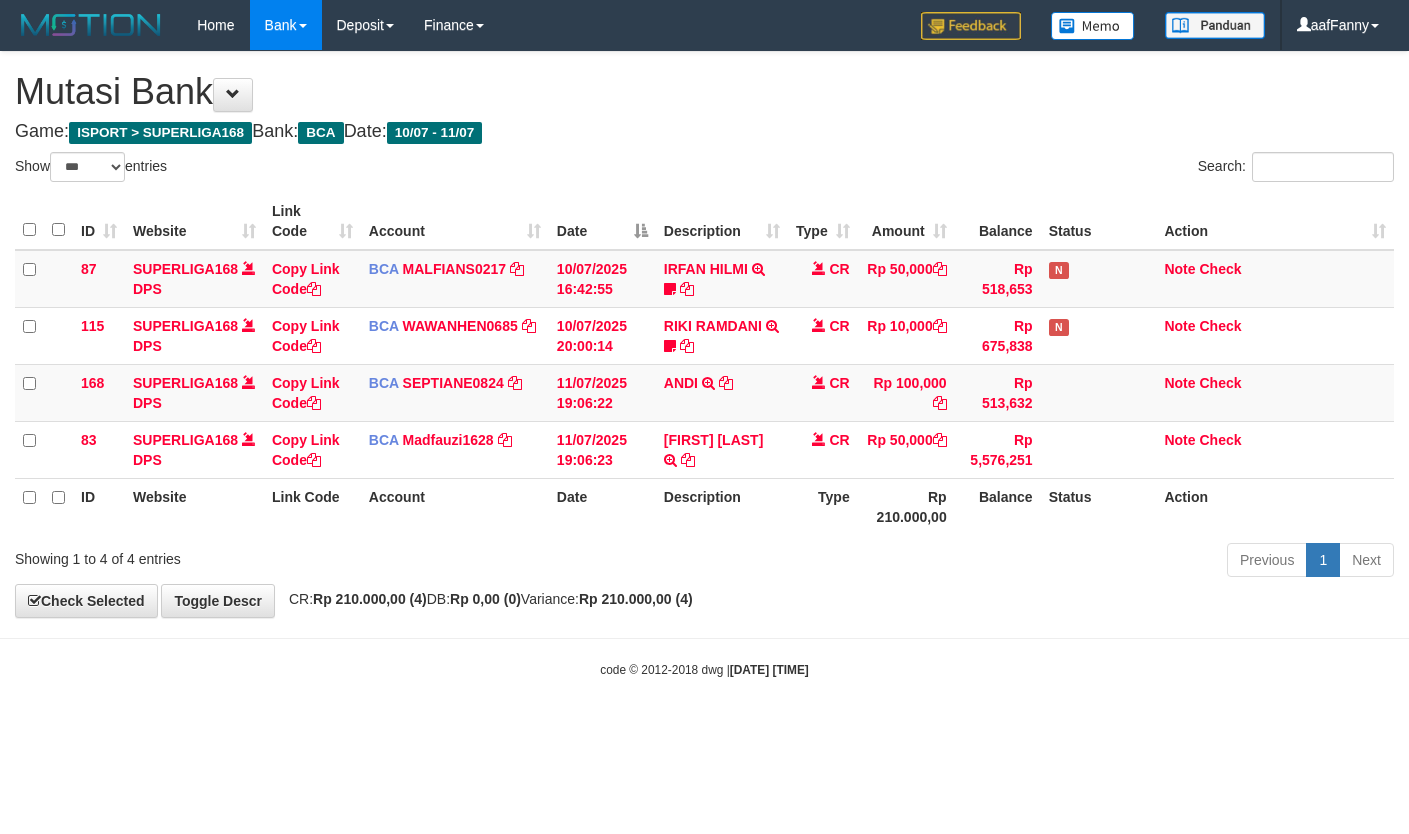 select on "***" 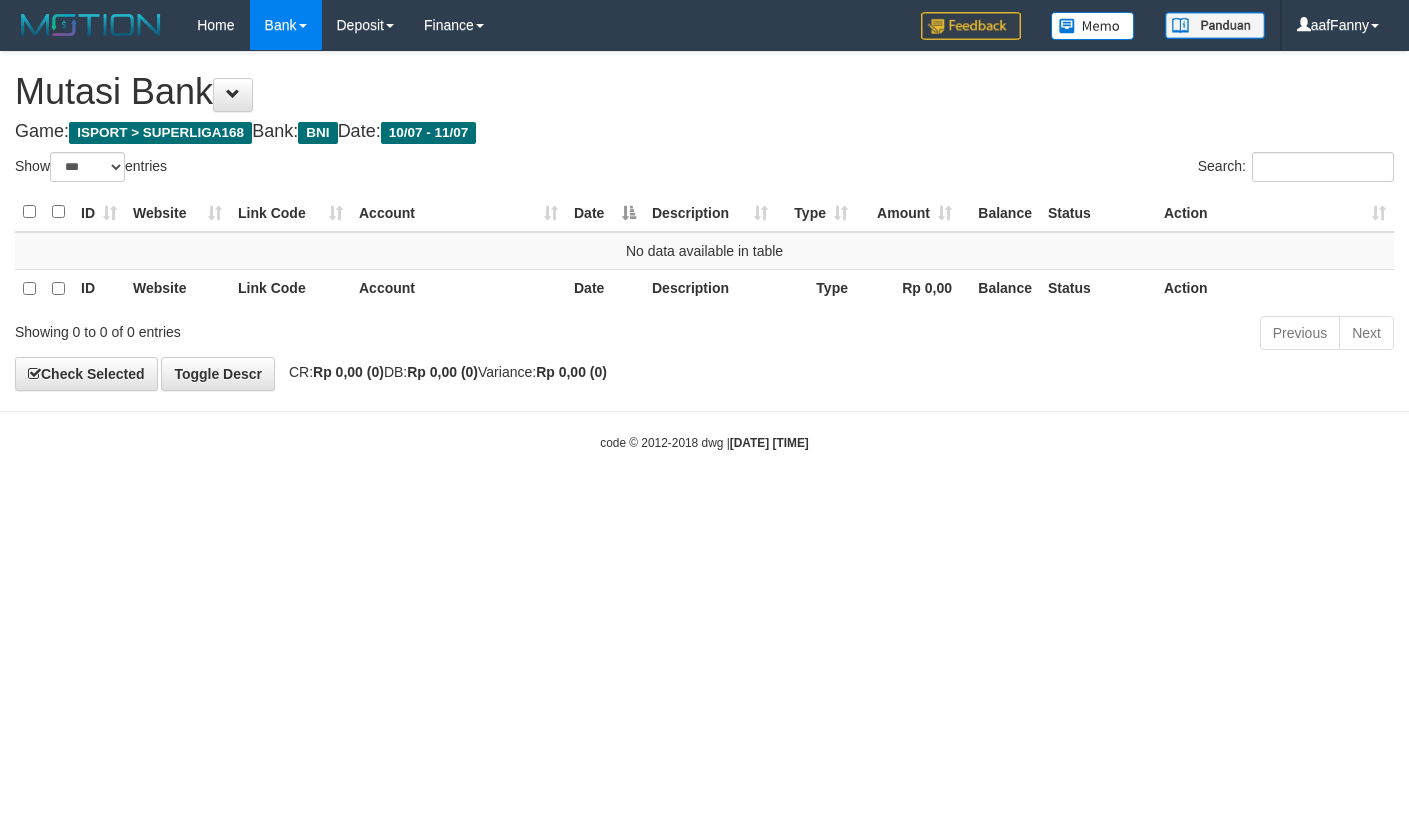 select on "***" 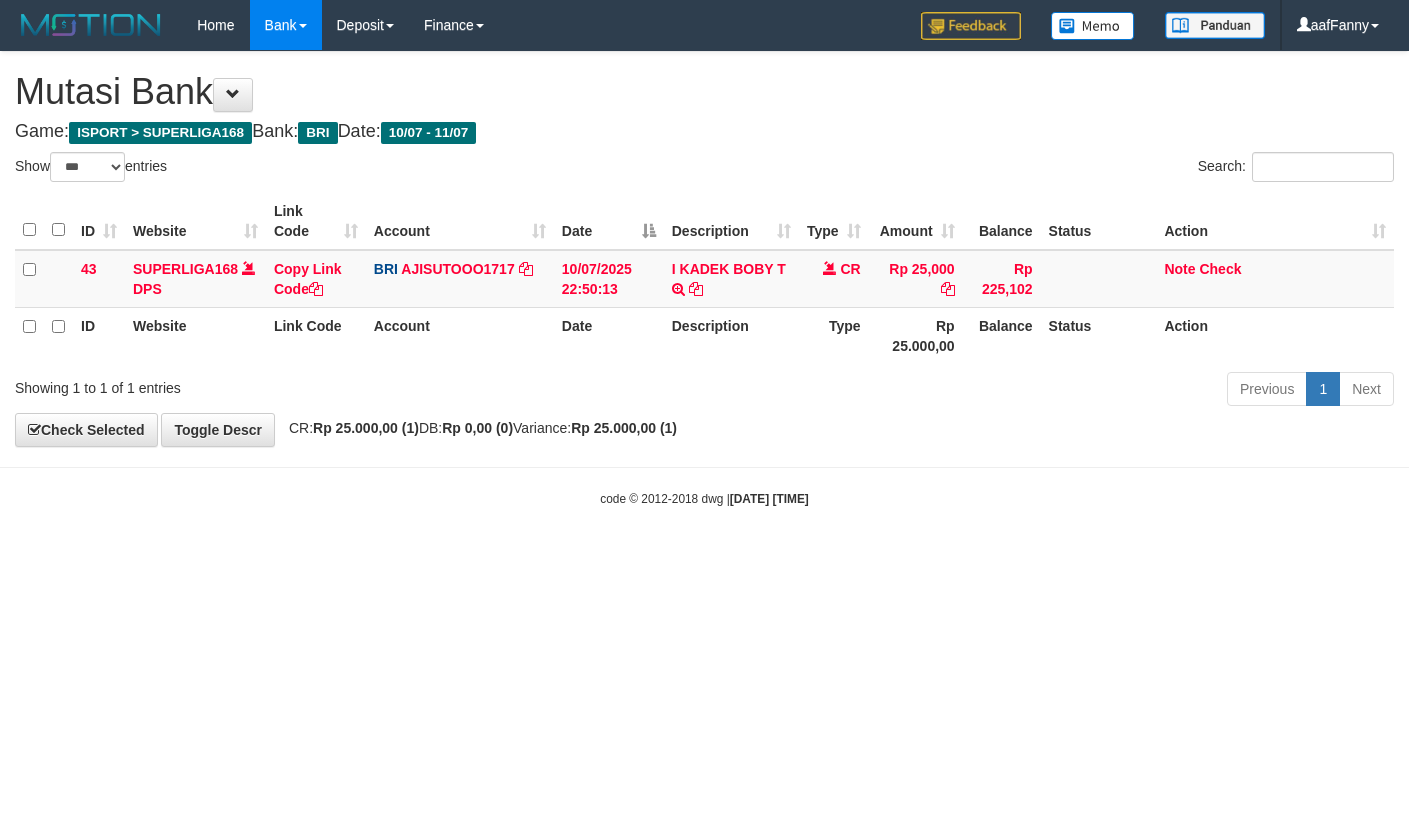 select on "***" 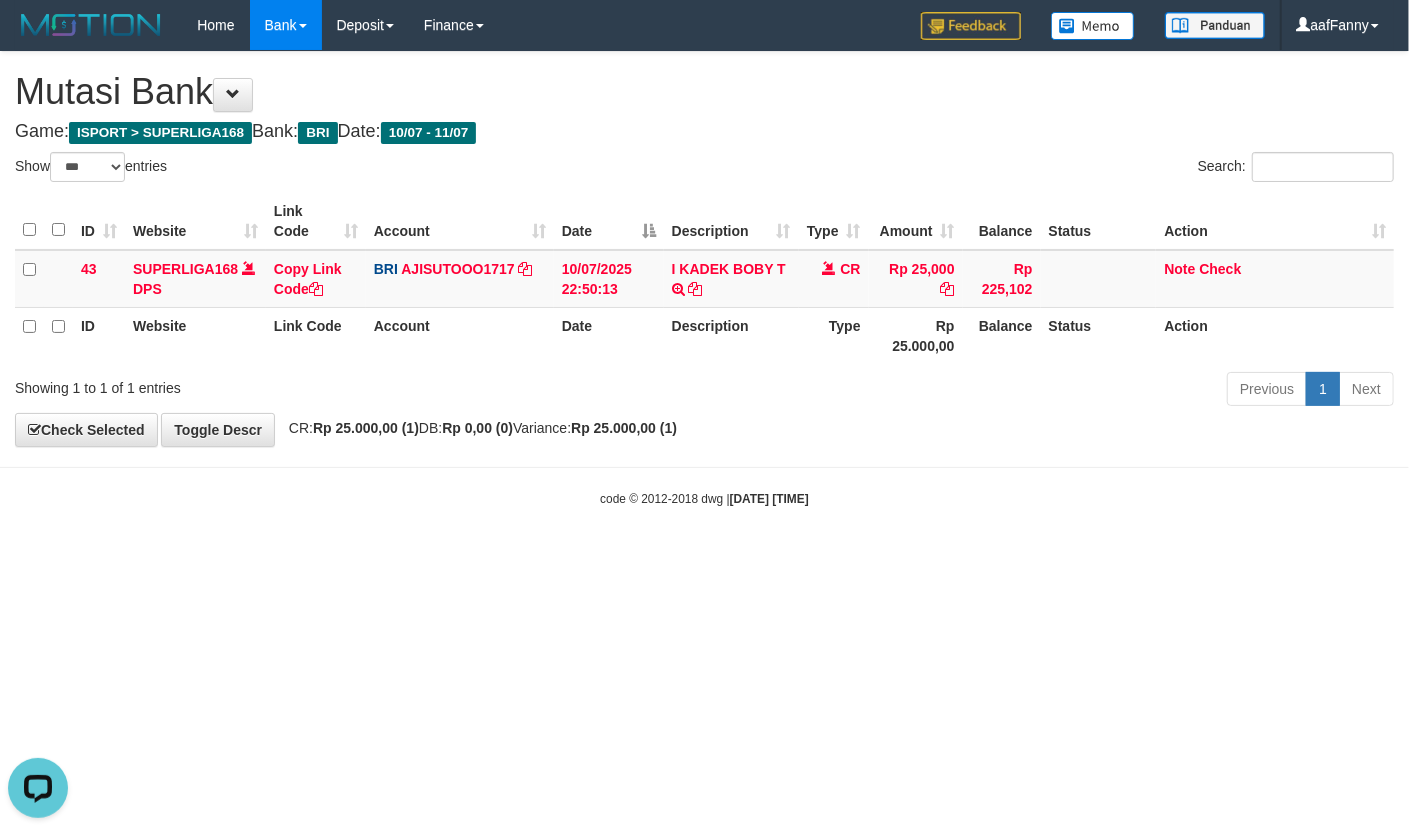 scroll, scrollTop: 0, scrollLeft: 0, axis: both 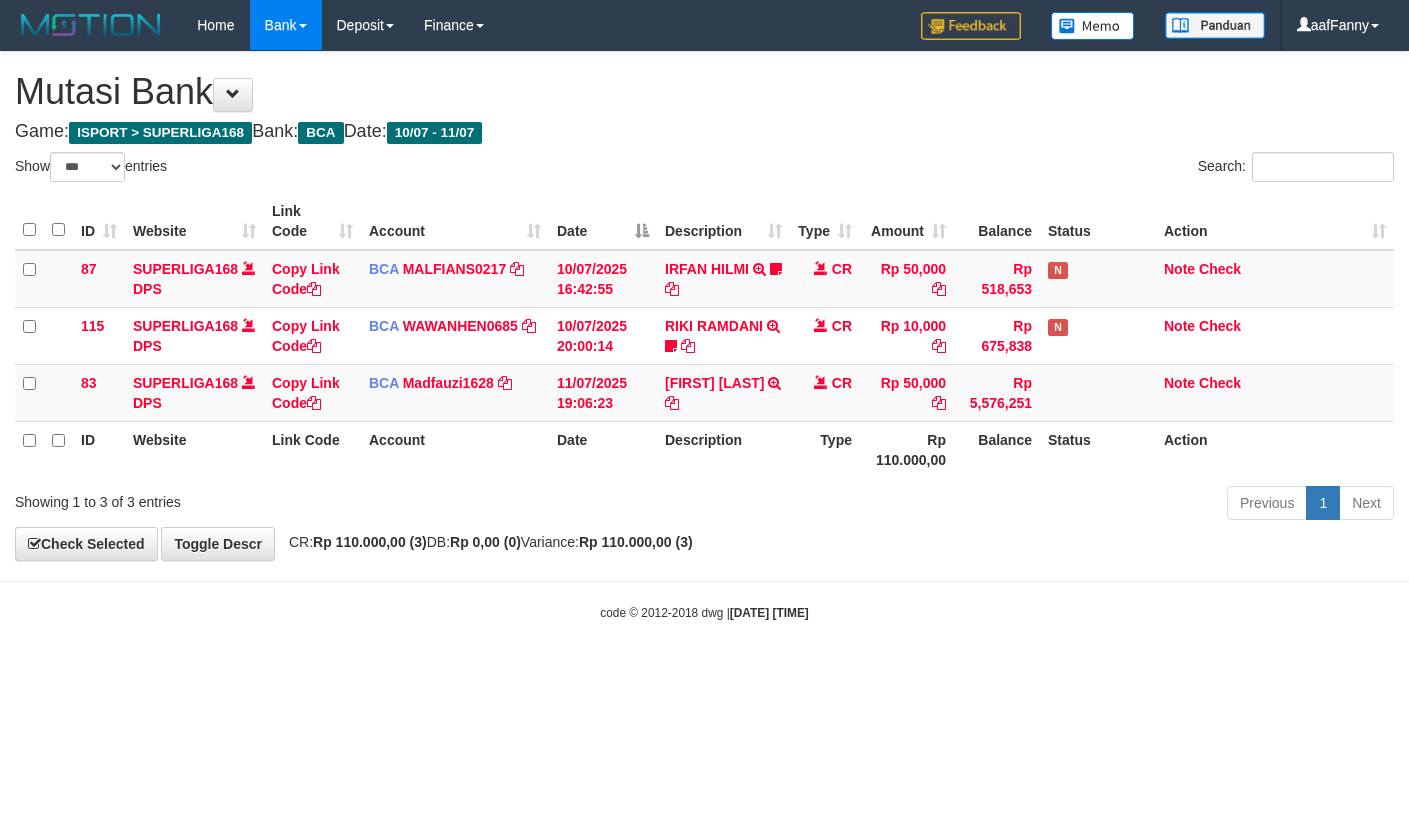 select on "***" 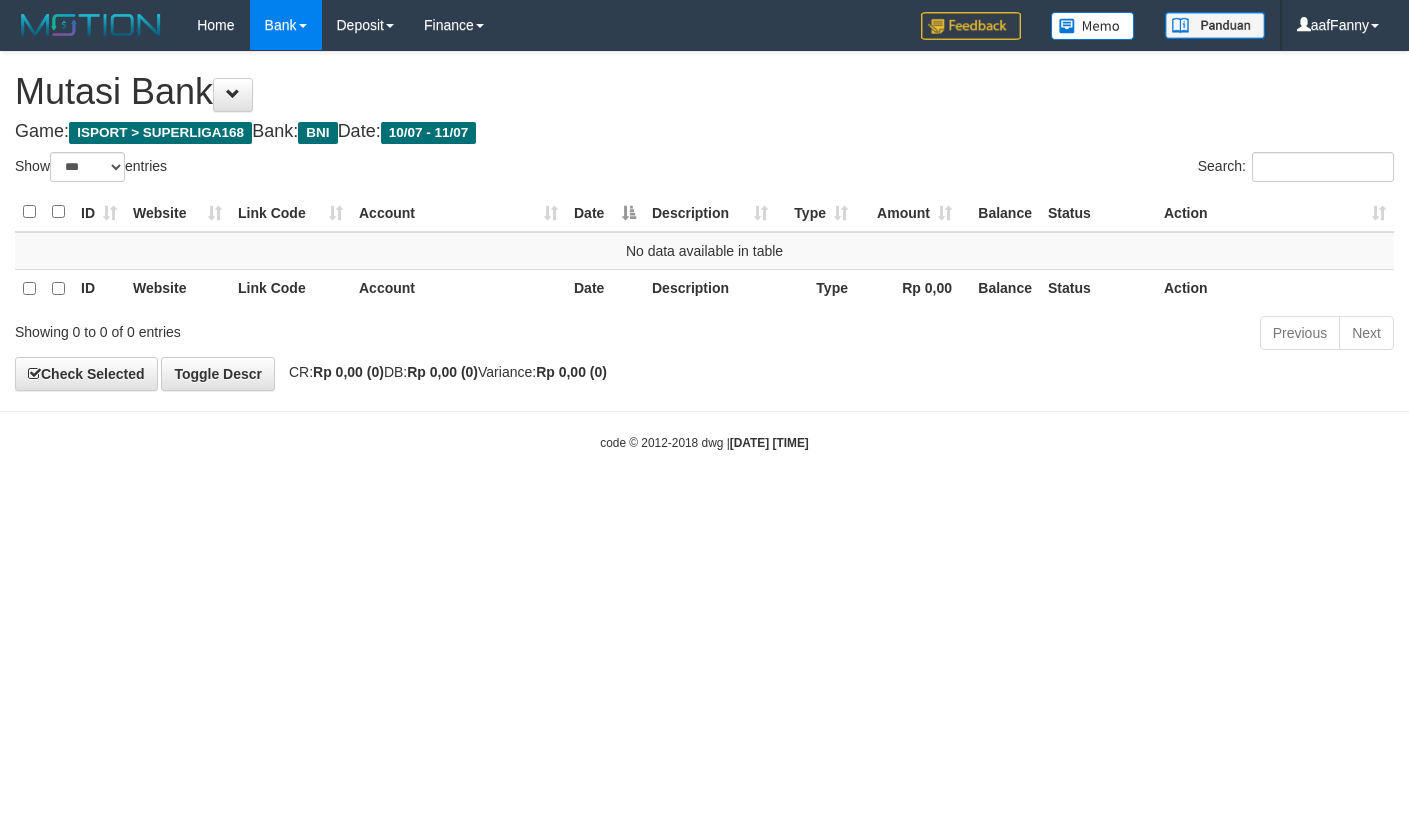 select on "***" 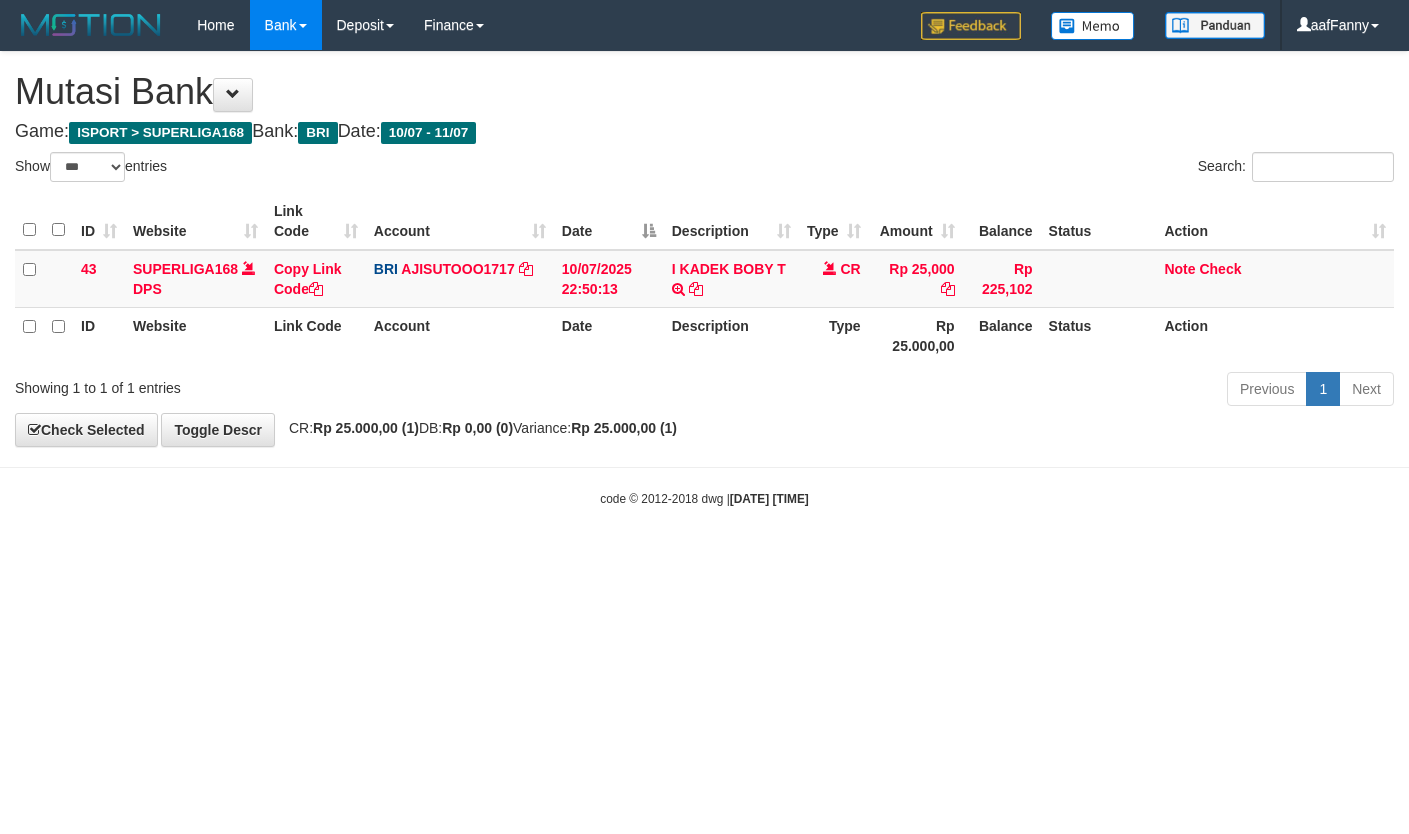 select on "***" 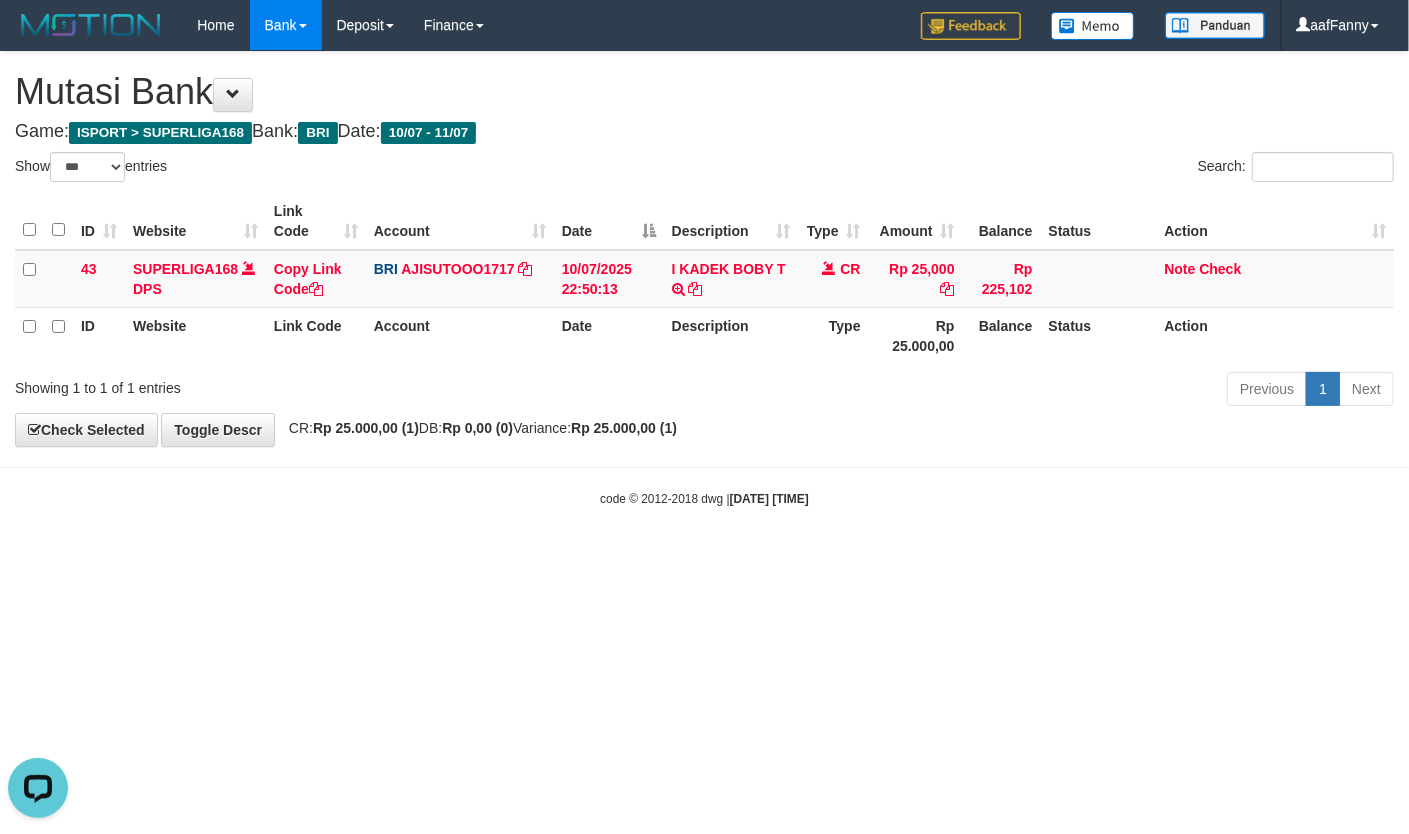 scroll, scrollTop: 0, scrollLeft: 0, axis: both 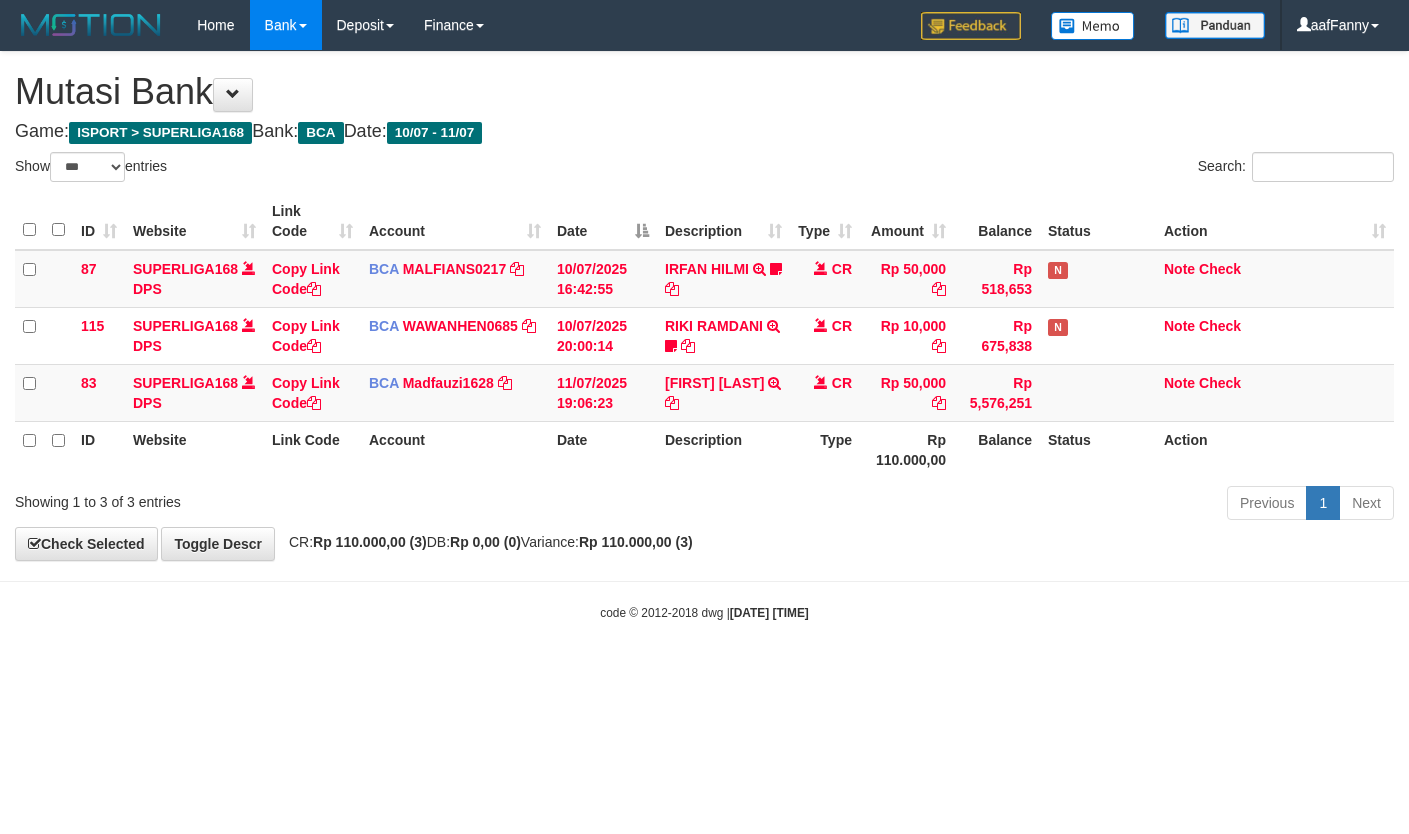 select on "***" 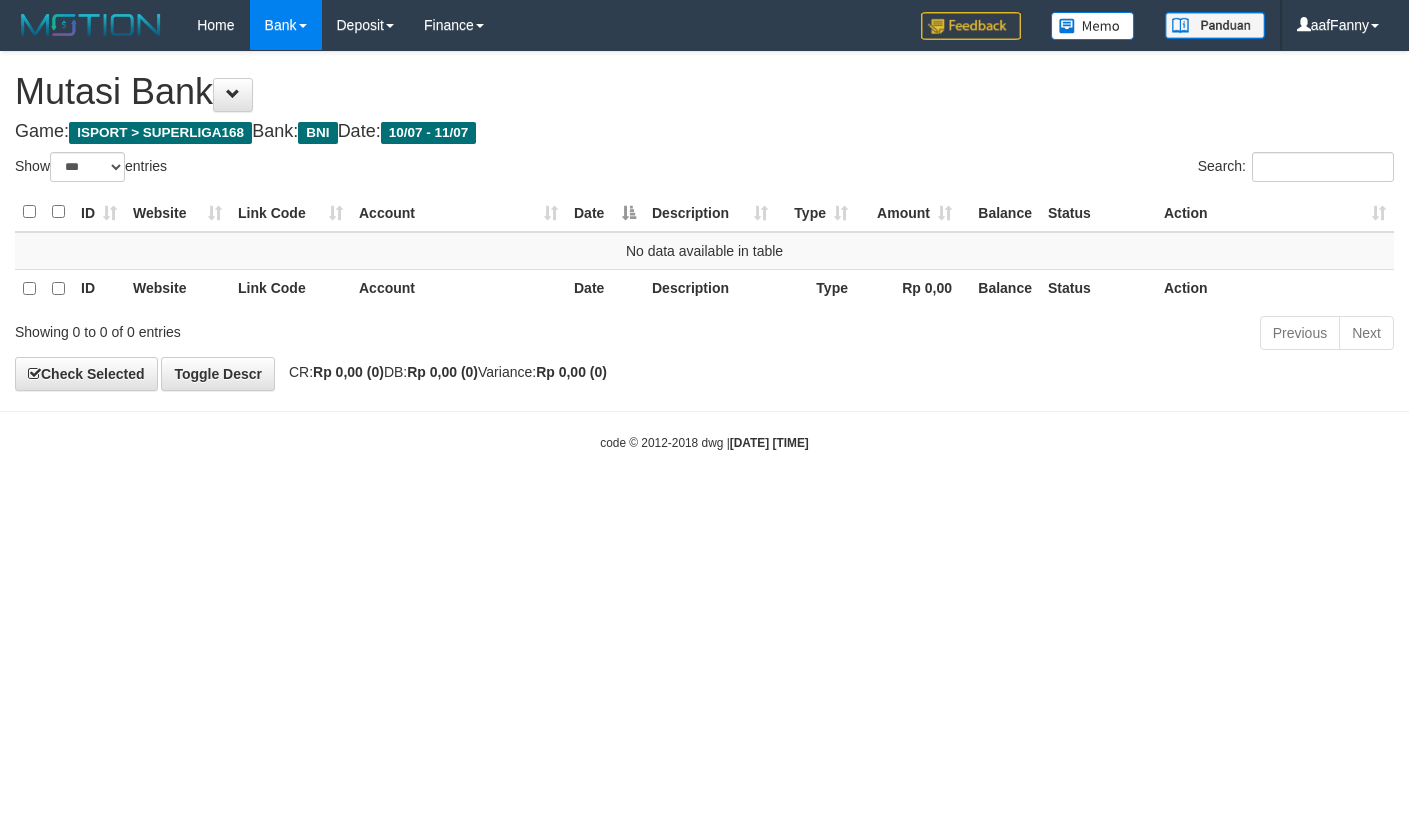 select on "***" 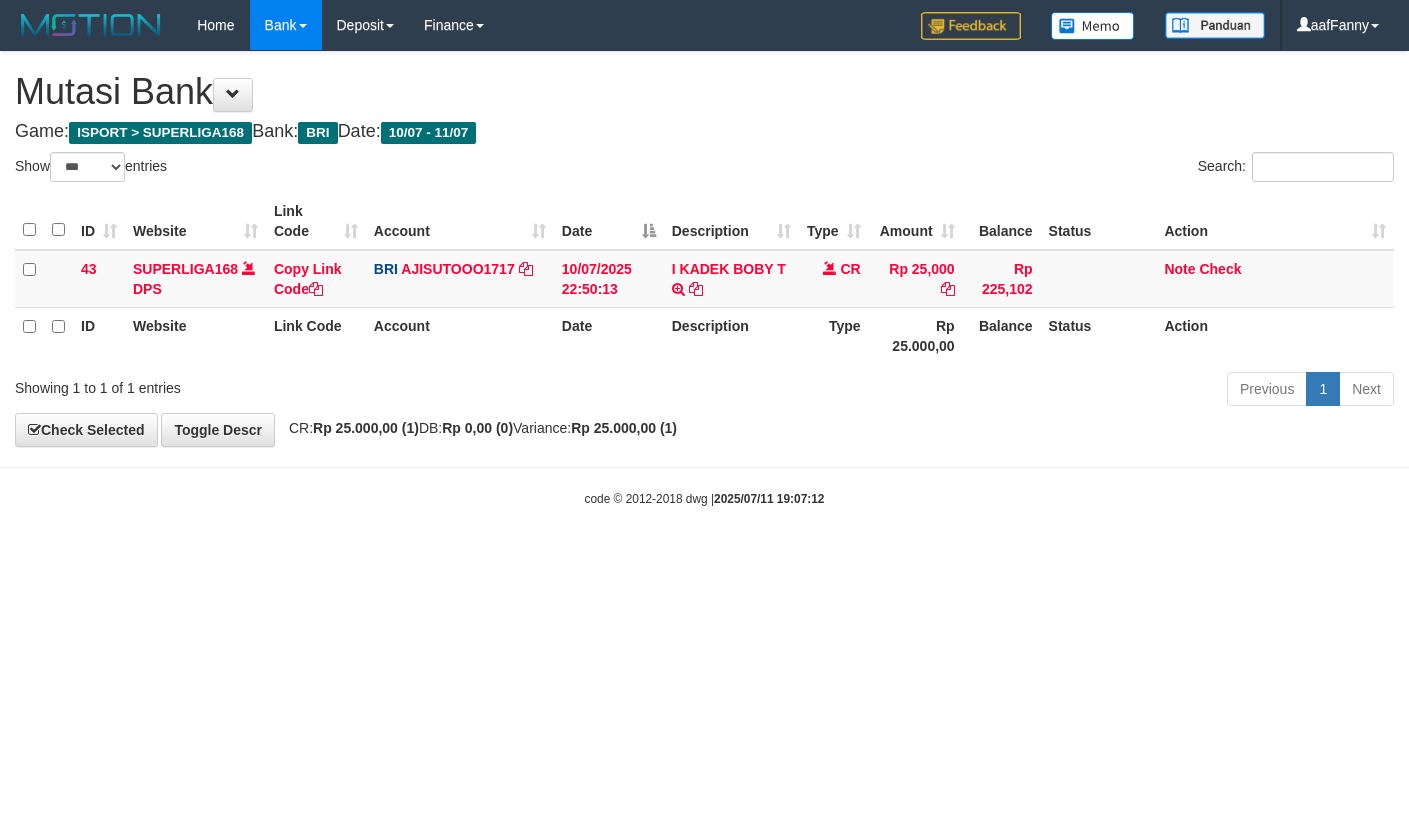 select on "***" 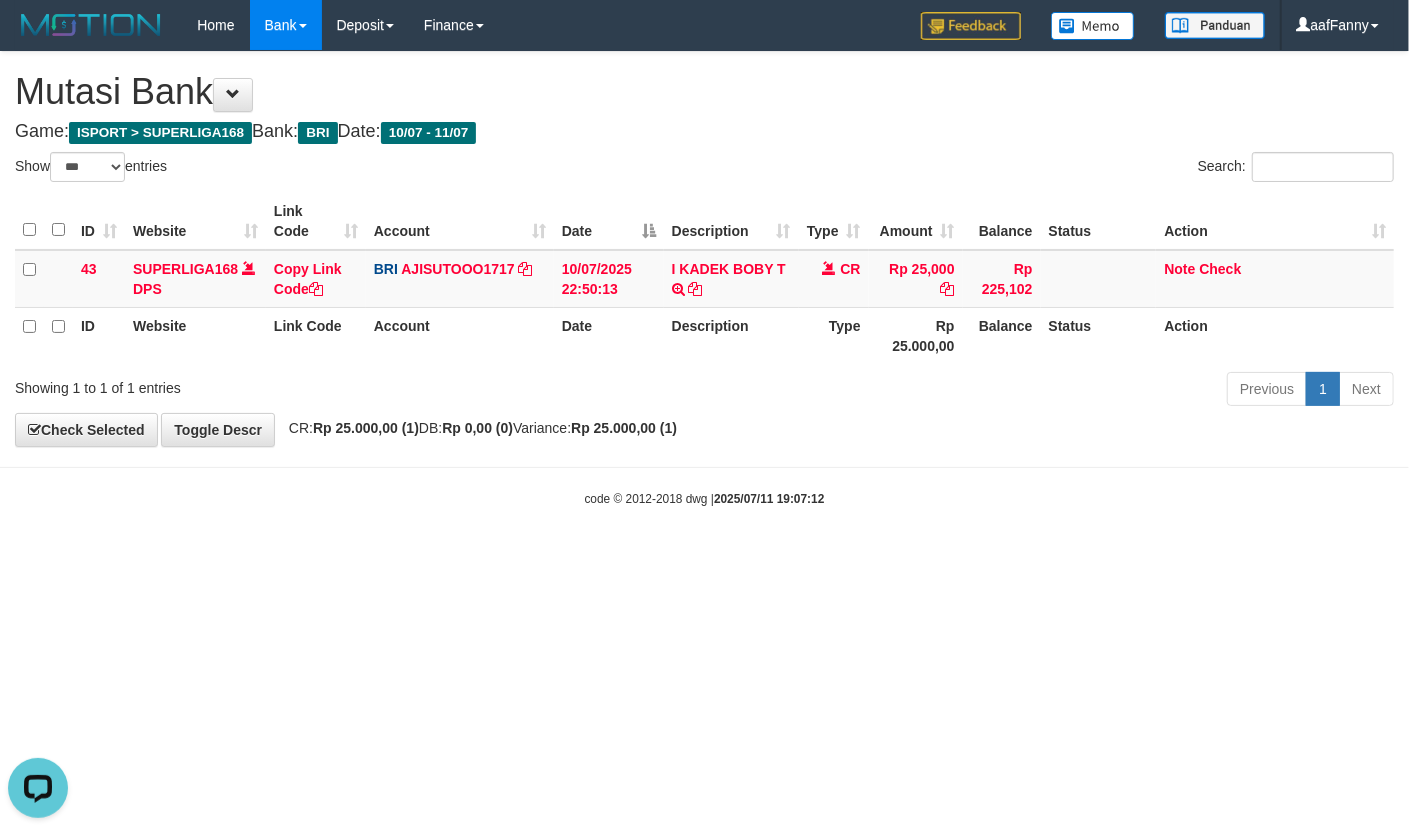 scroll, scrollTop: 0, scrollLeft: 0, axis: both 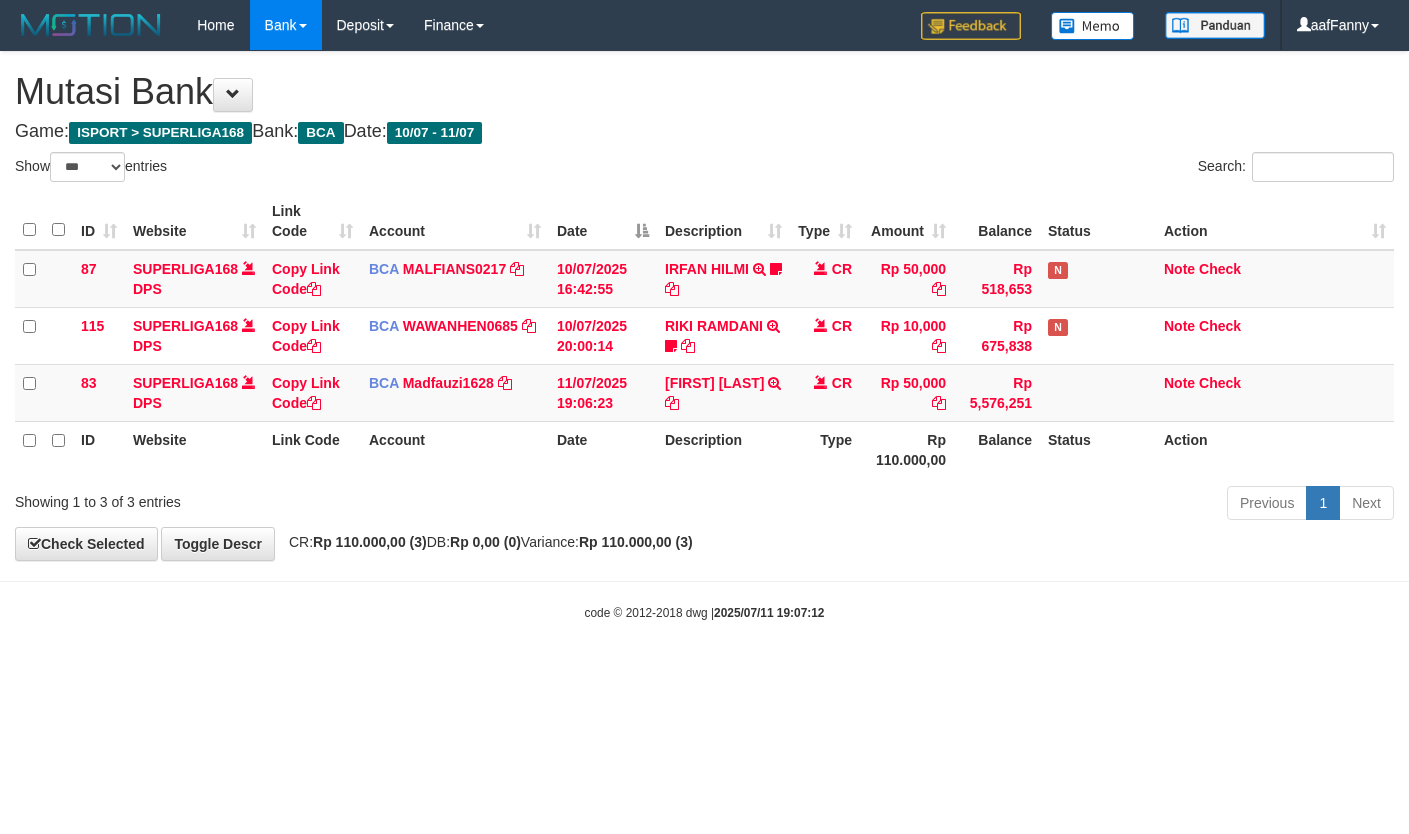 select on "***" 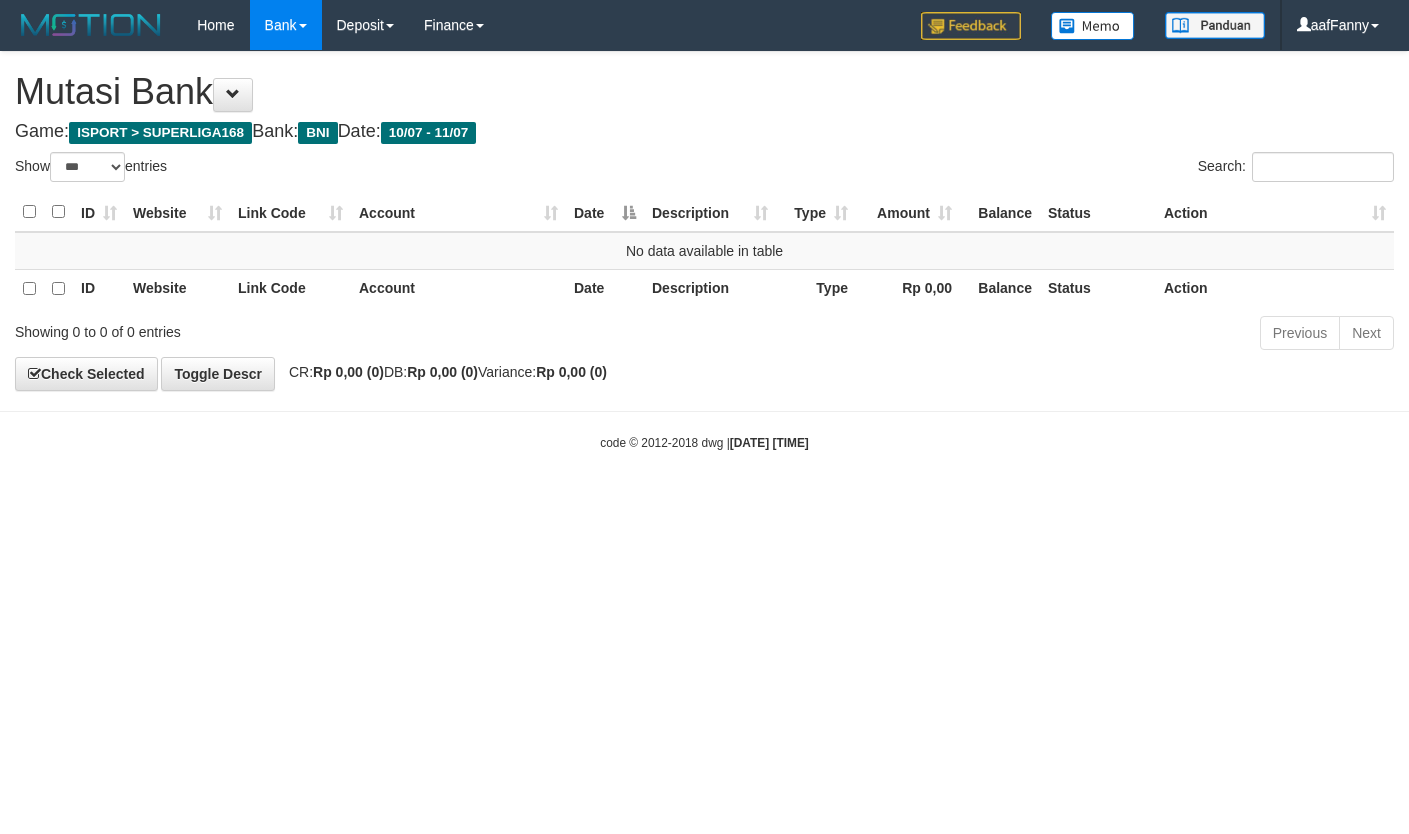 select on "***" 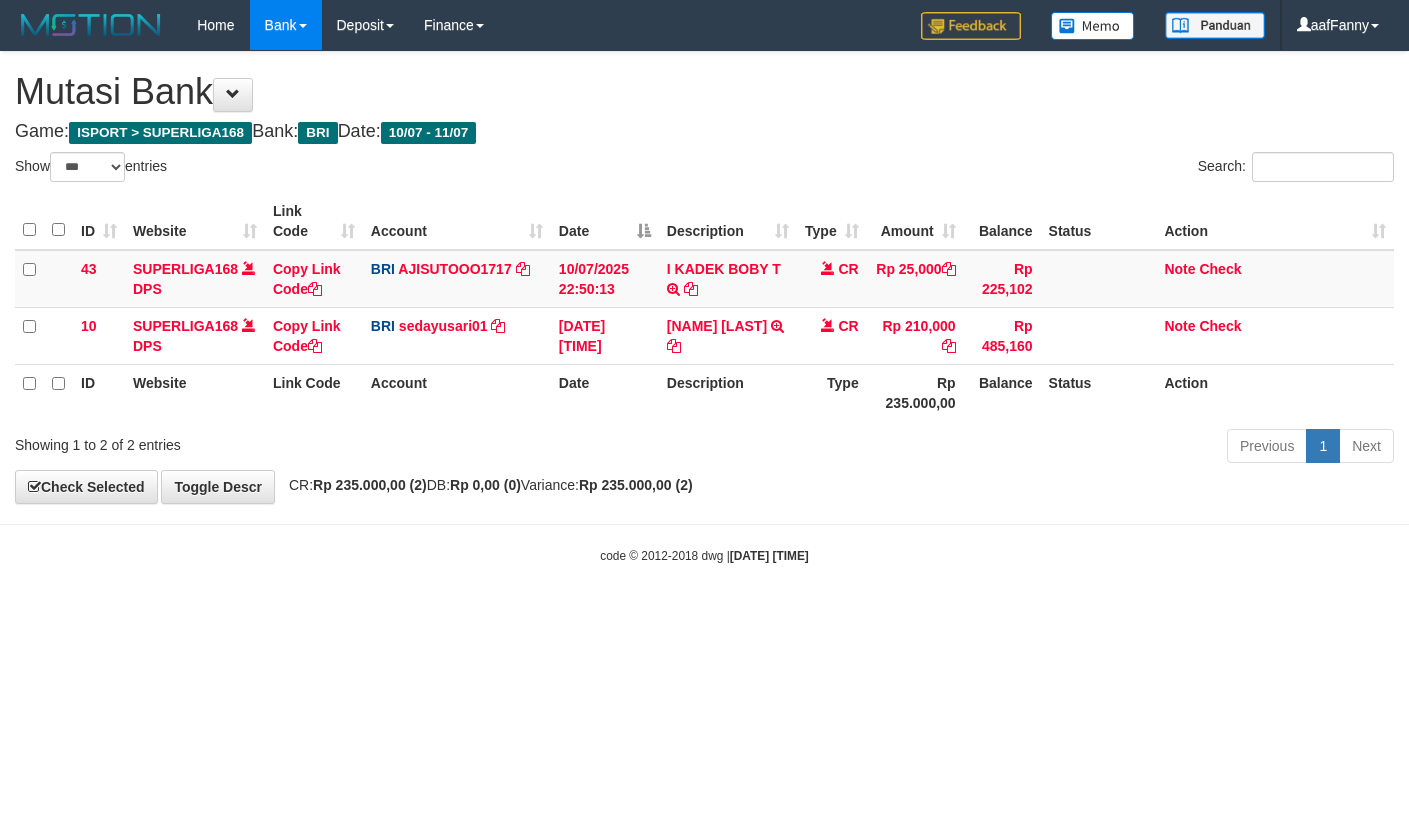 select on "***" 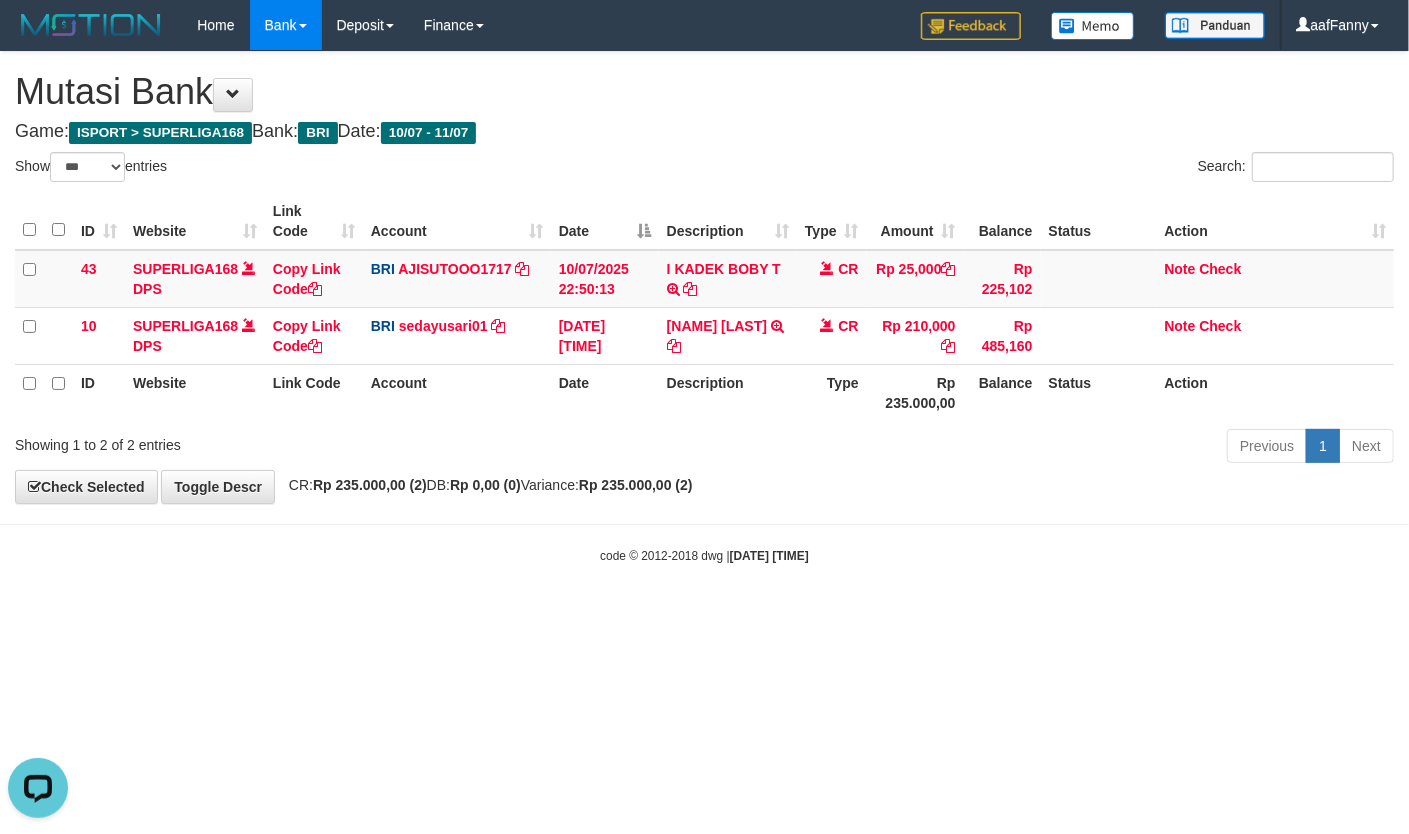 scroll, scrollTop: 0, scrollLeft: 0, axis: both 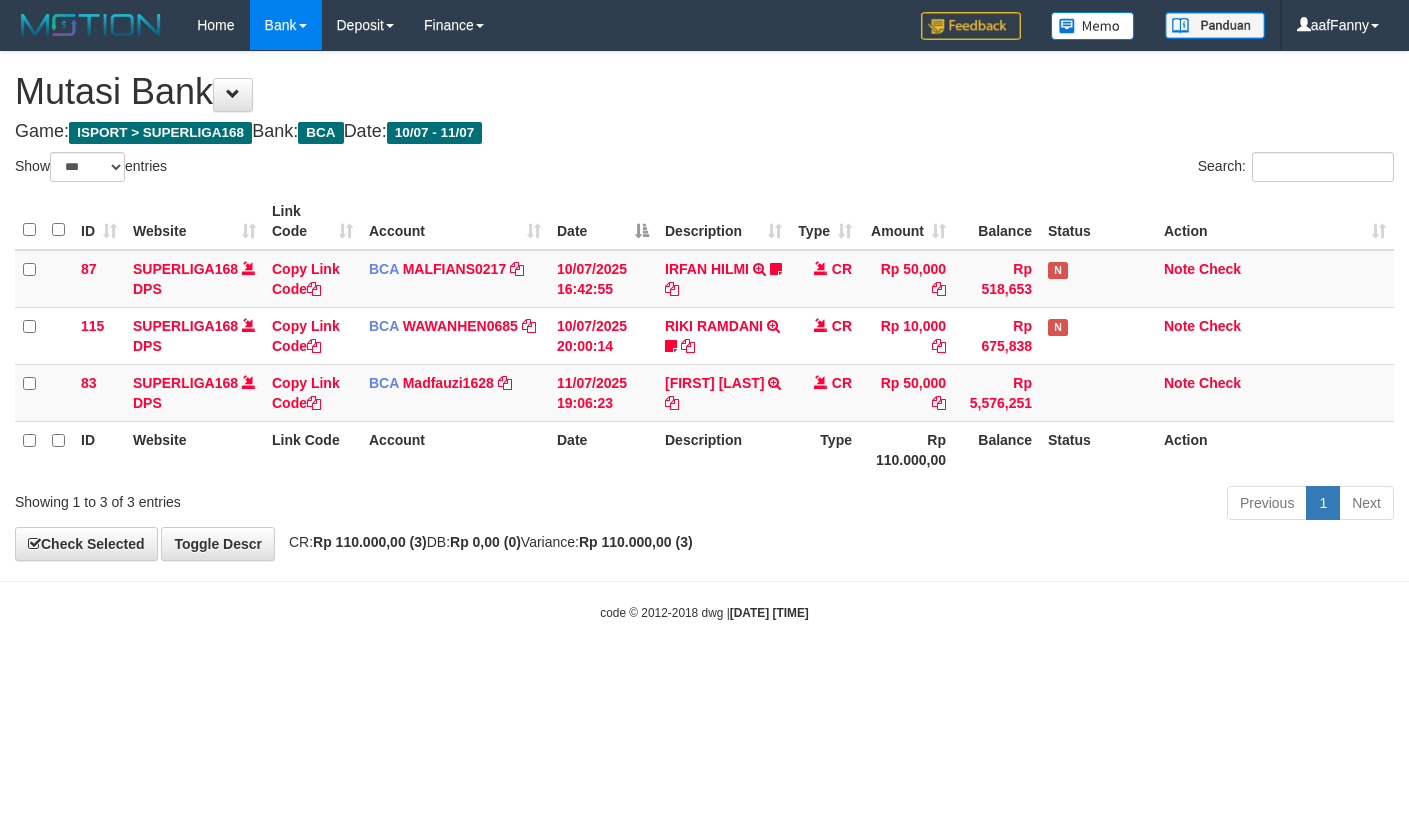 select on "***" 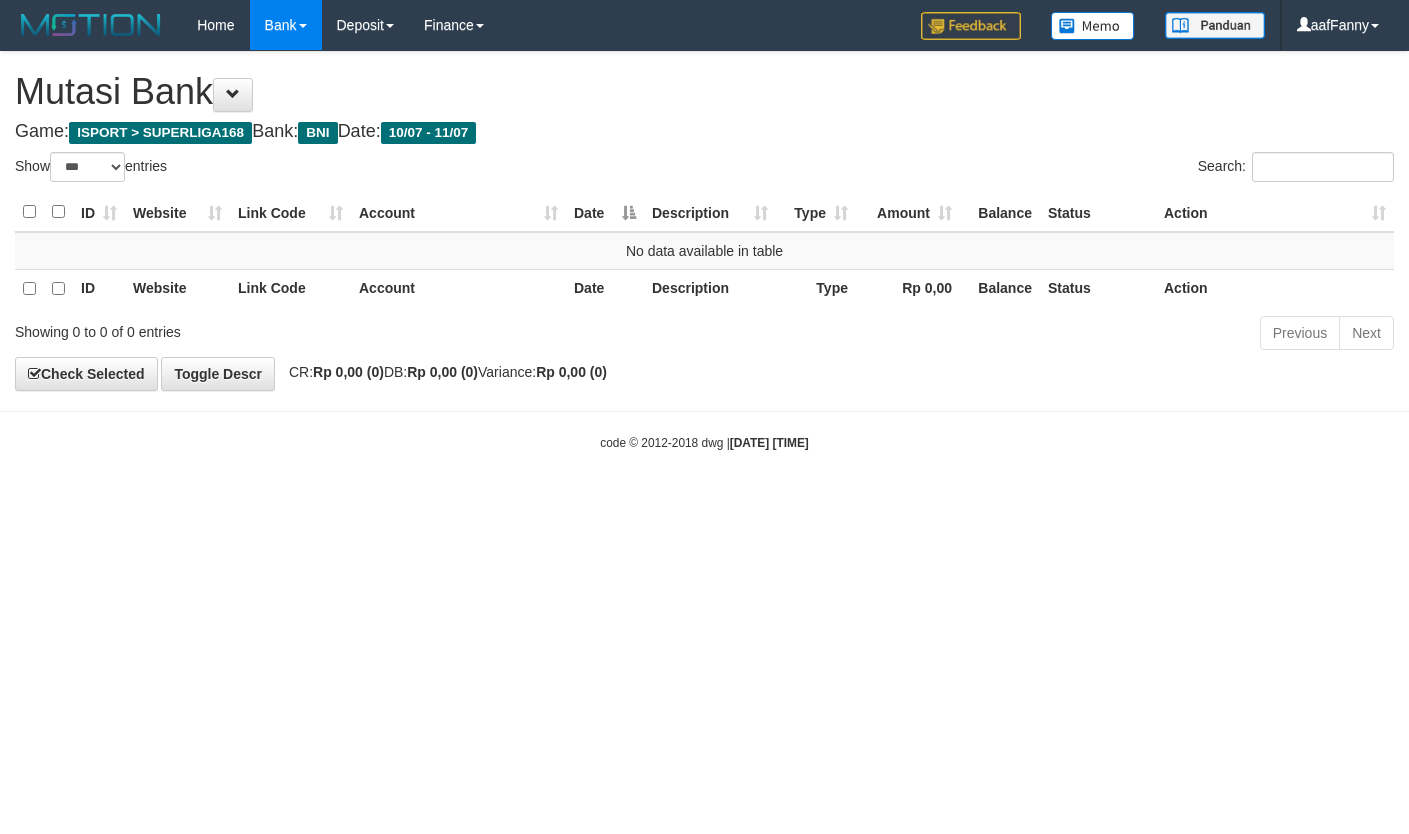 select on "***" 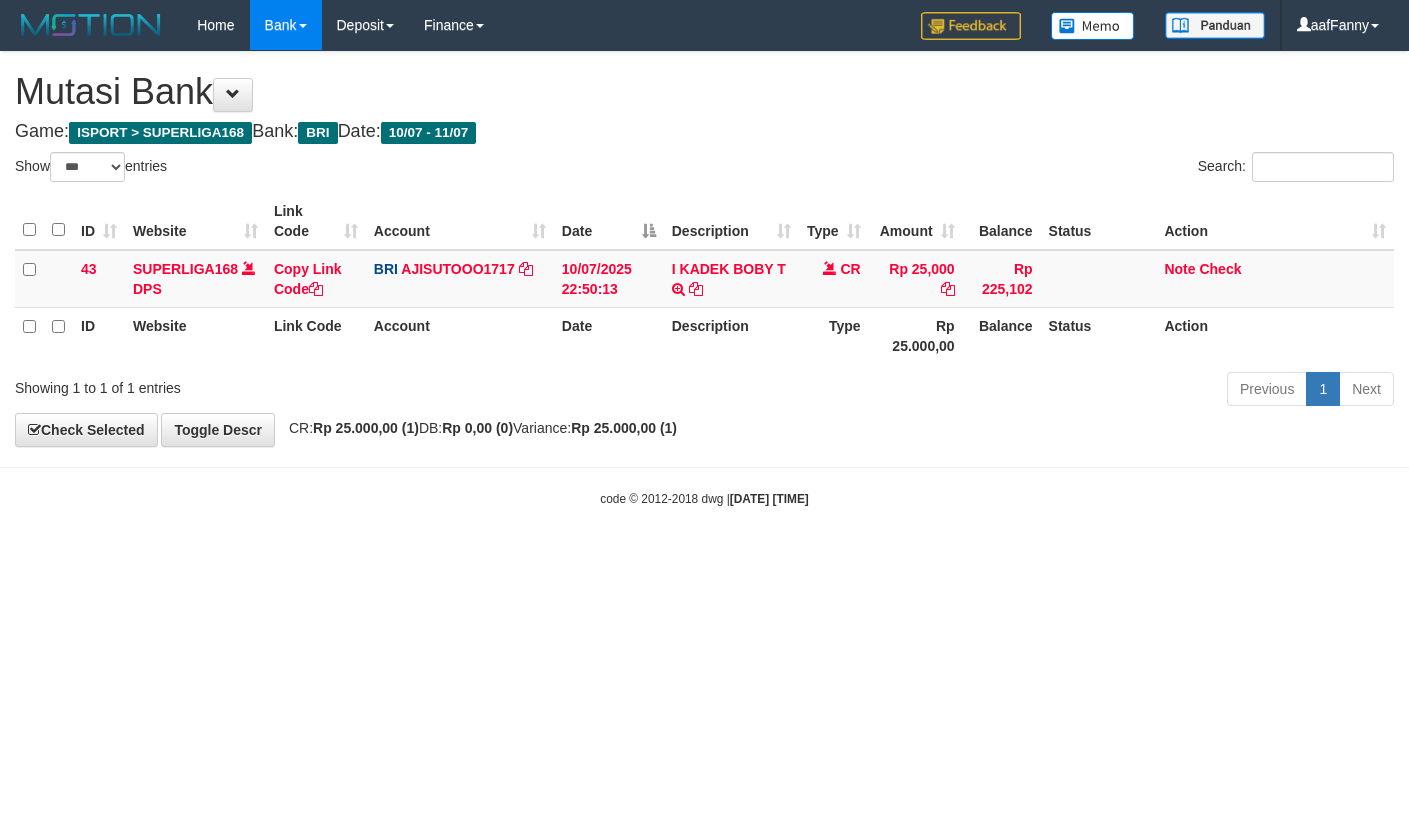 select on "***" 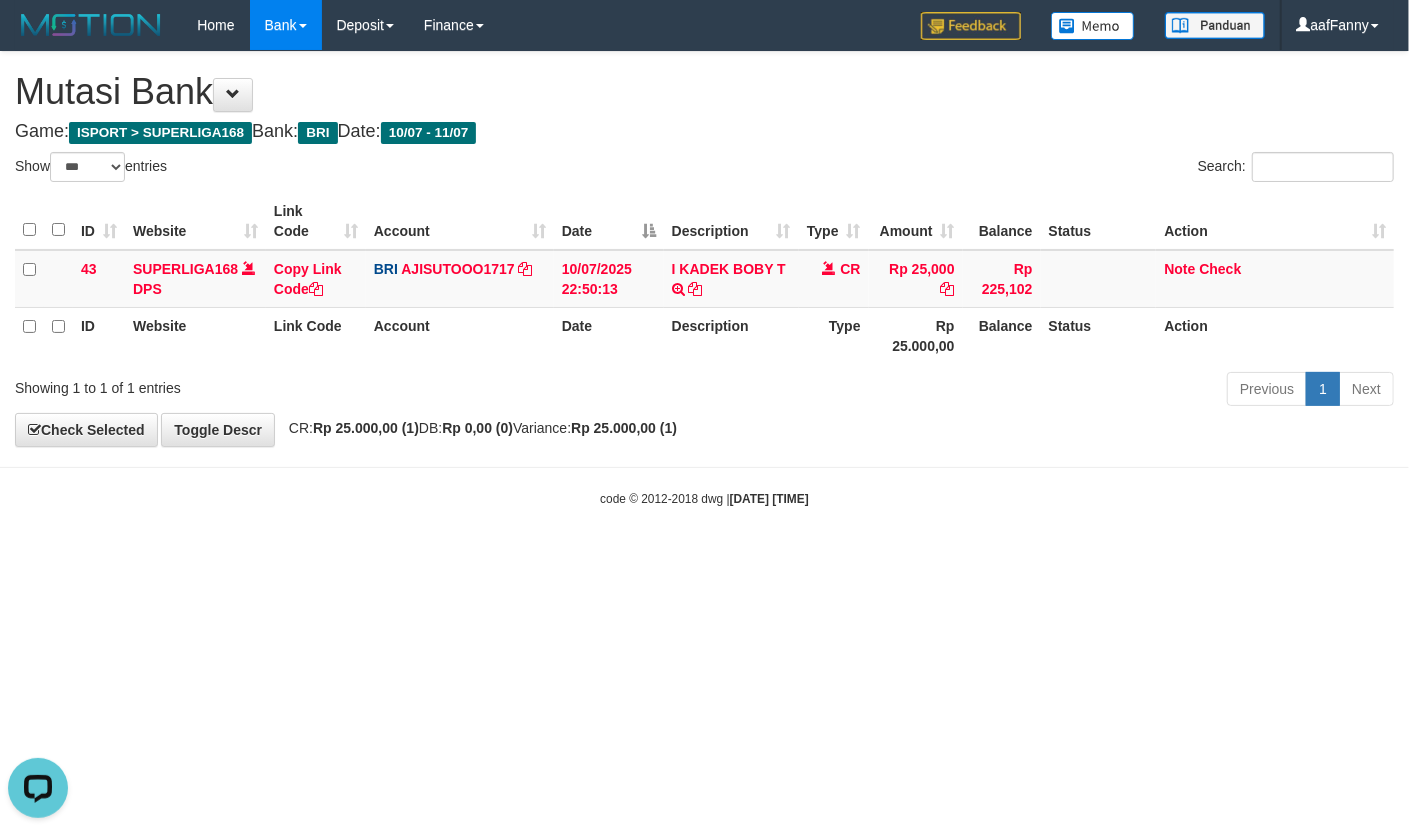 scroll, scrollTop: 0, scrollLeft: 0, axis: both 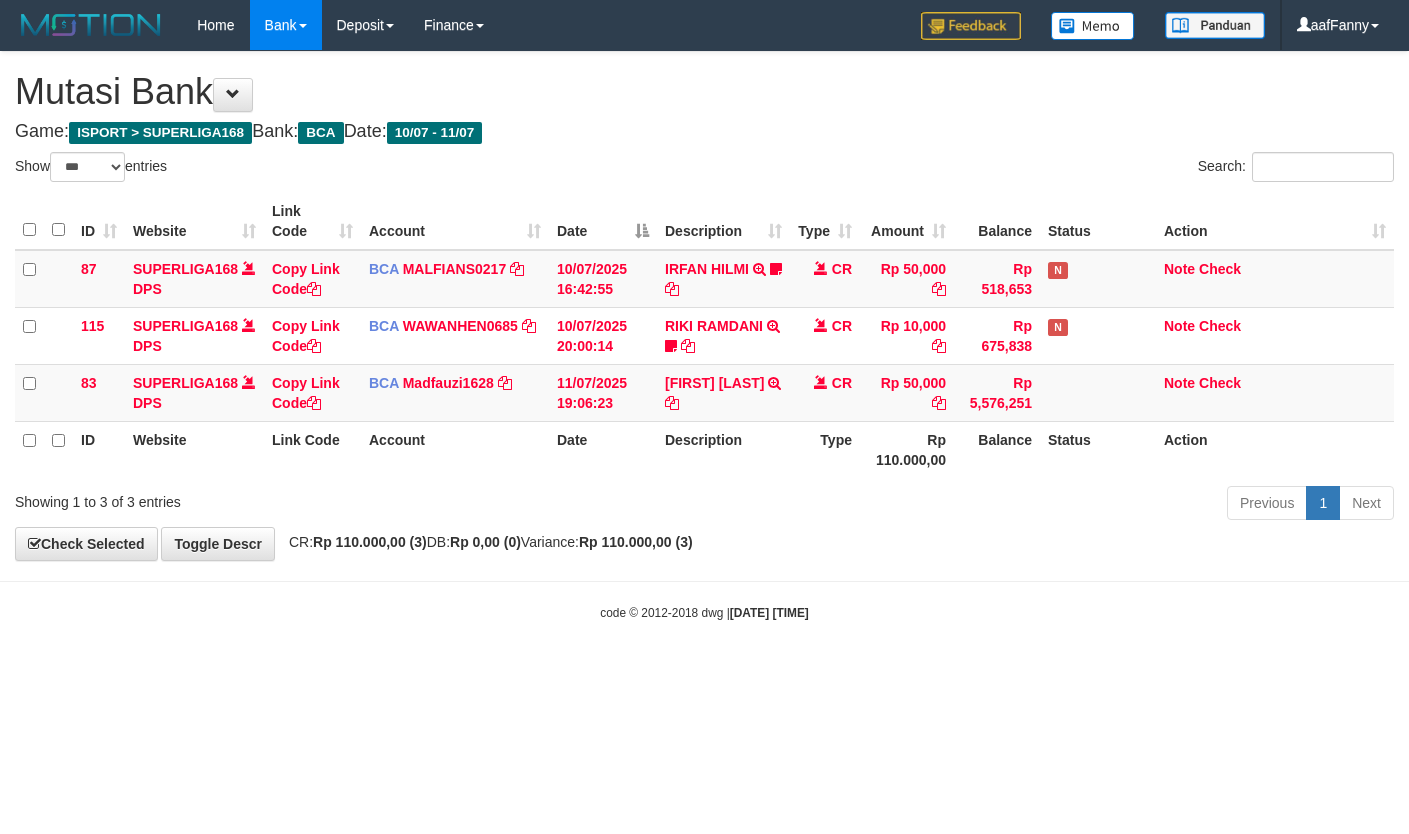 select on "***" 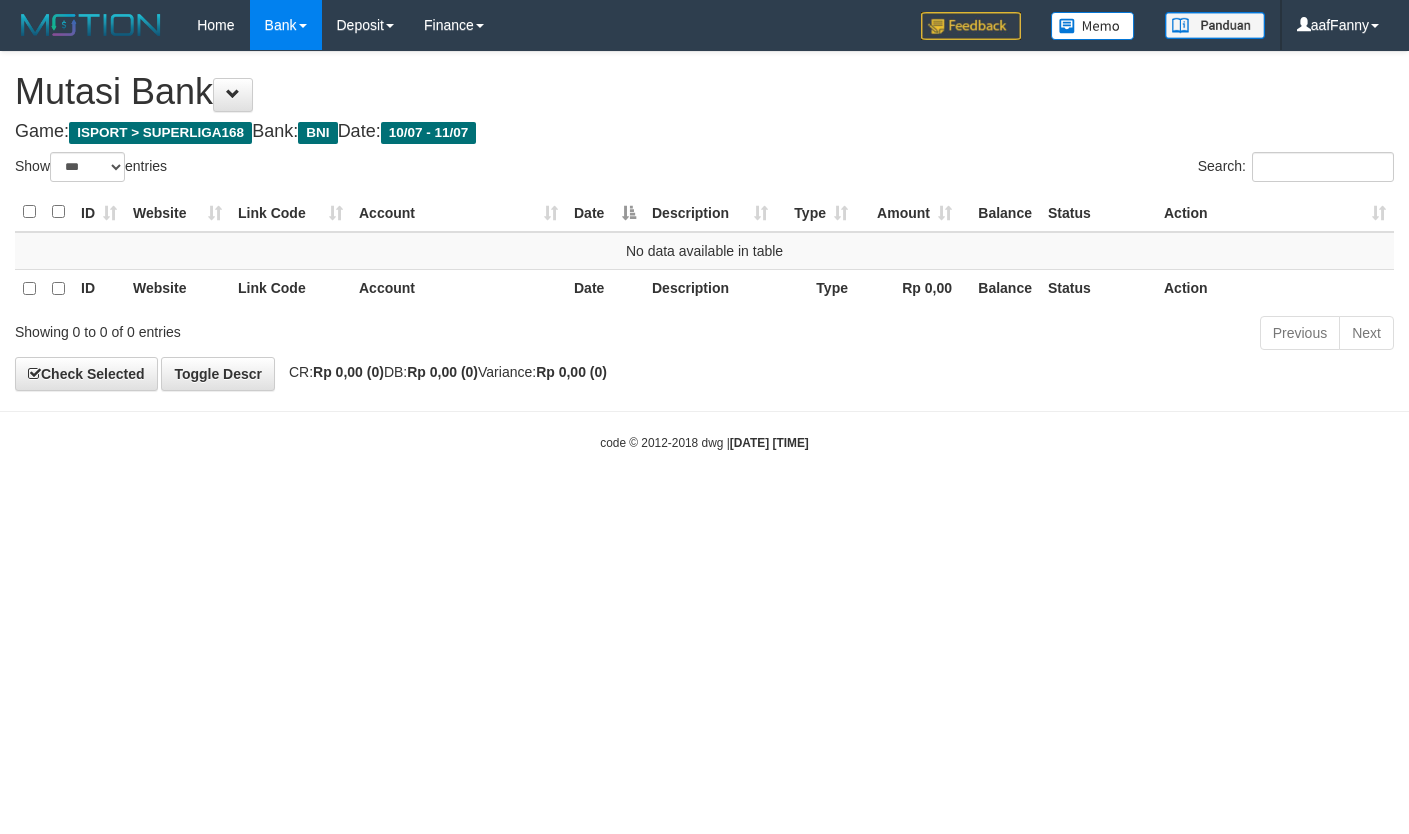 select on "***" 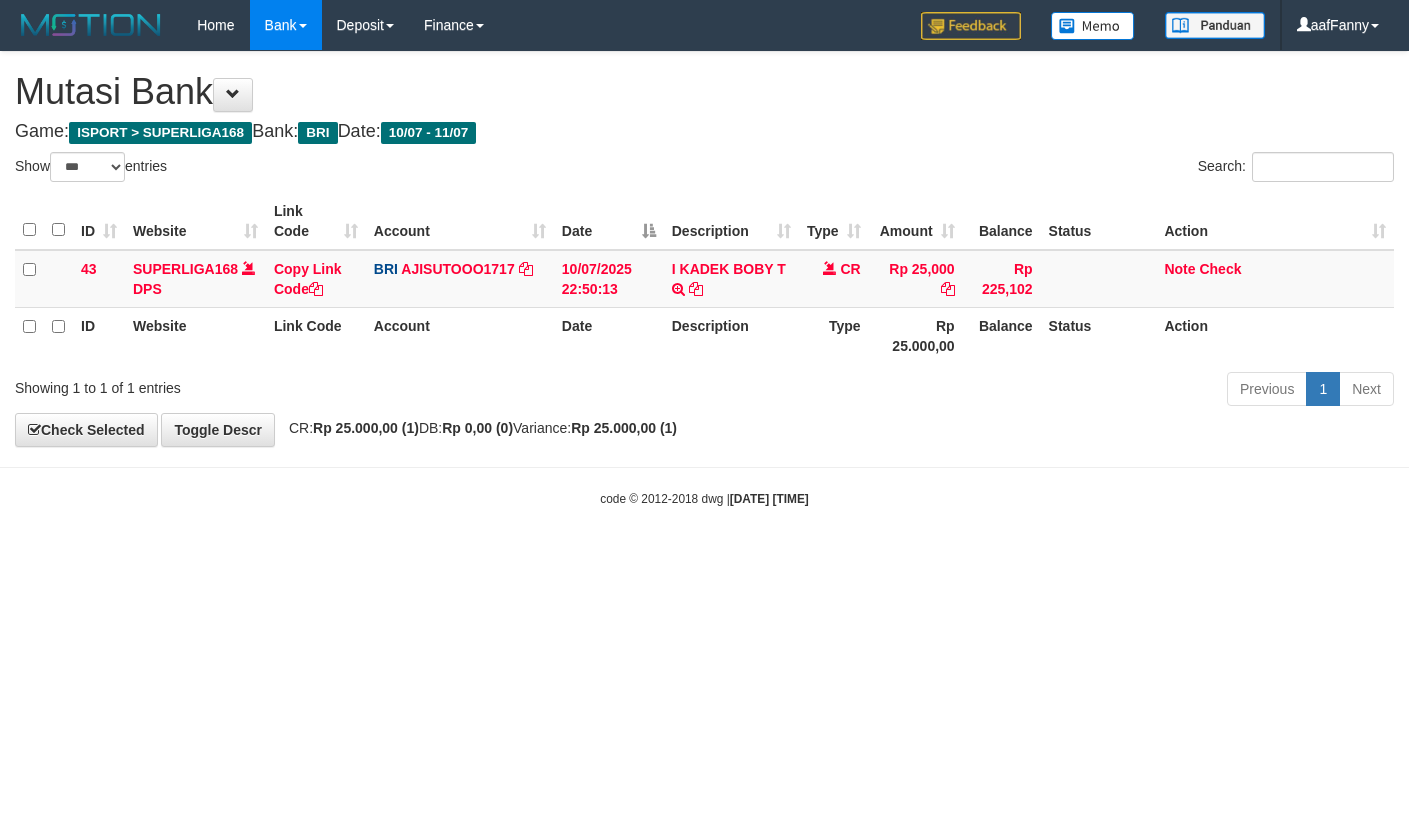select on "***" 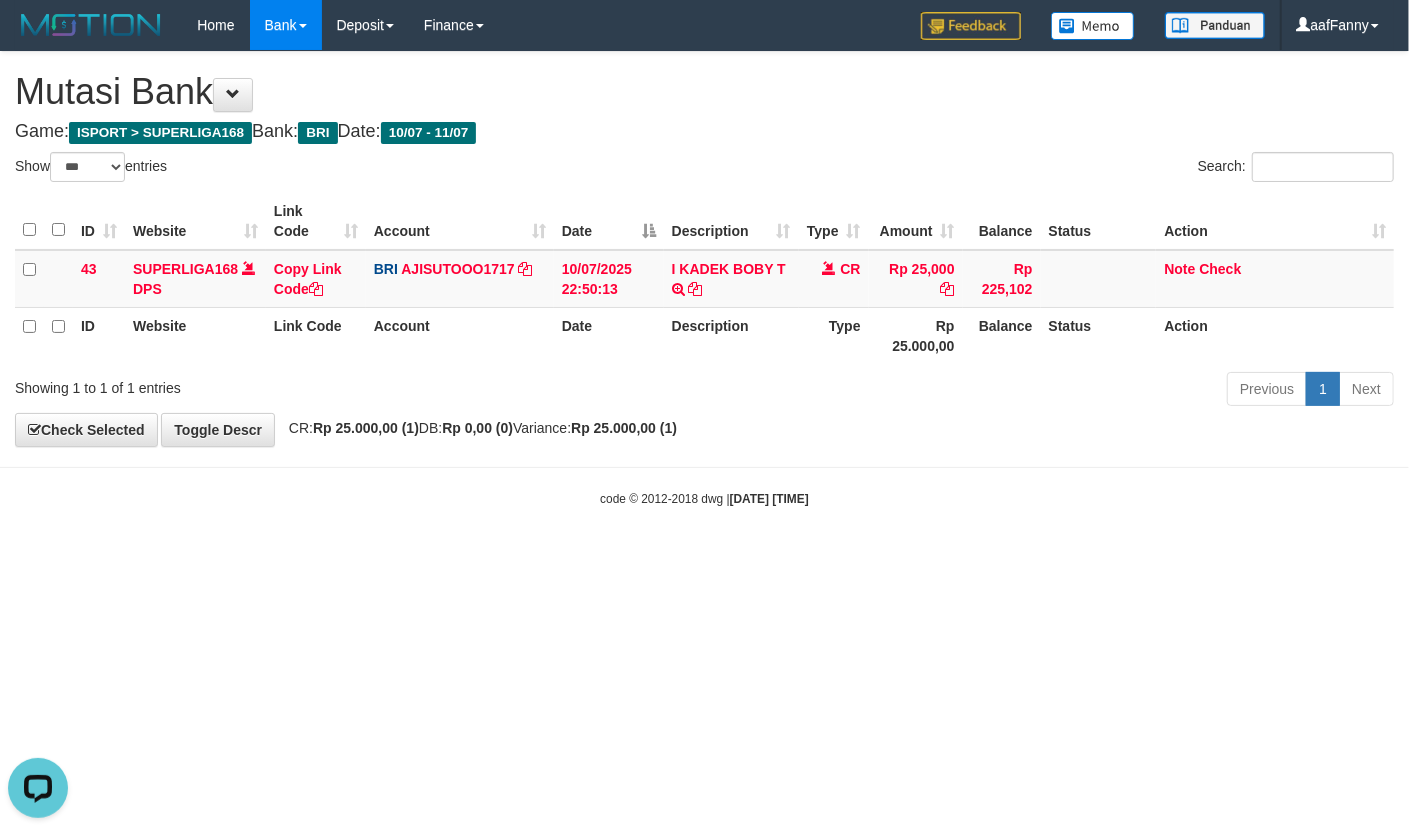 scroll, scrollTop: 0, scrollLeft: 0, axis: both 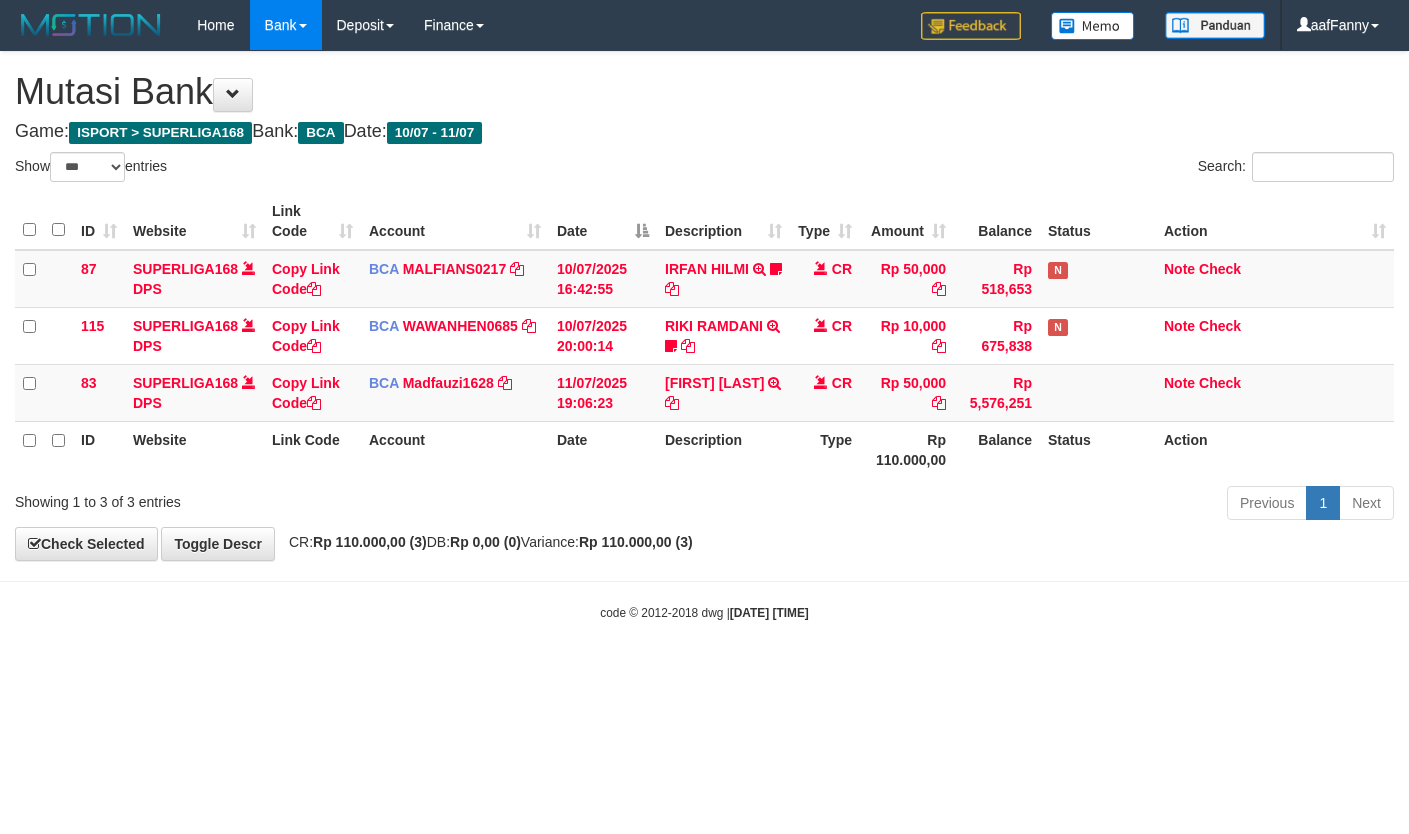 select on "***" 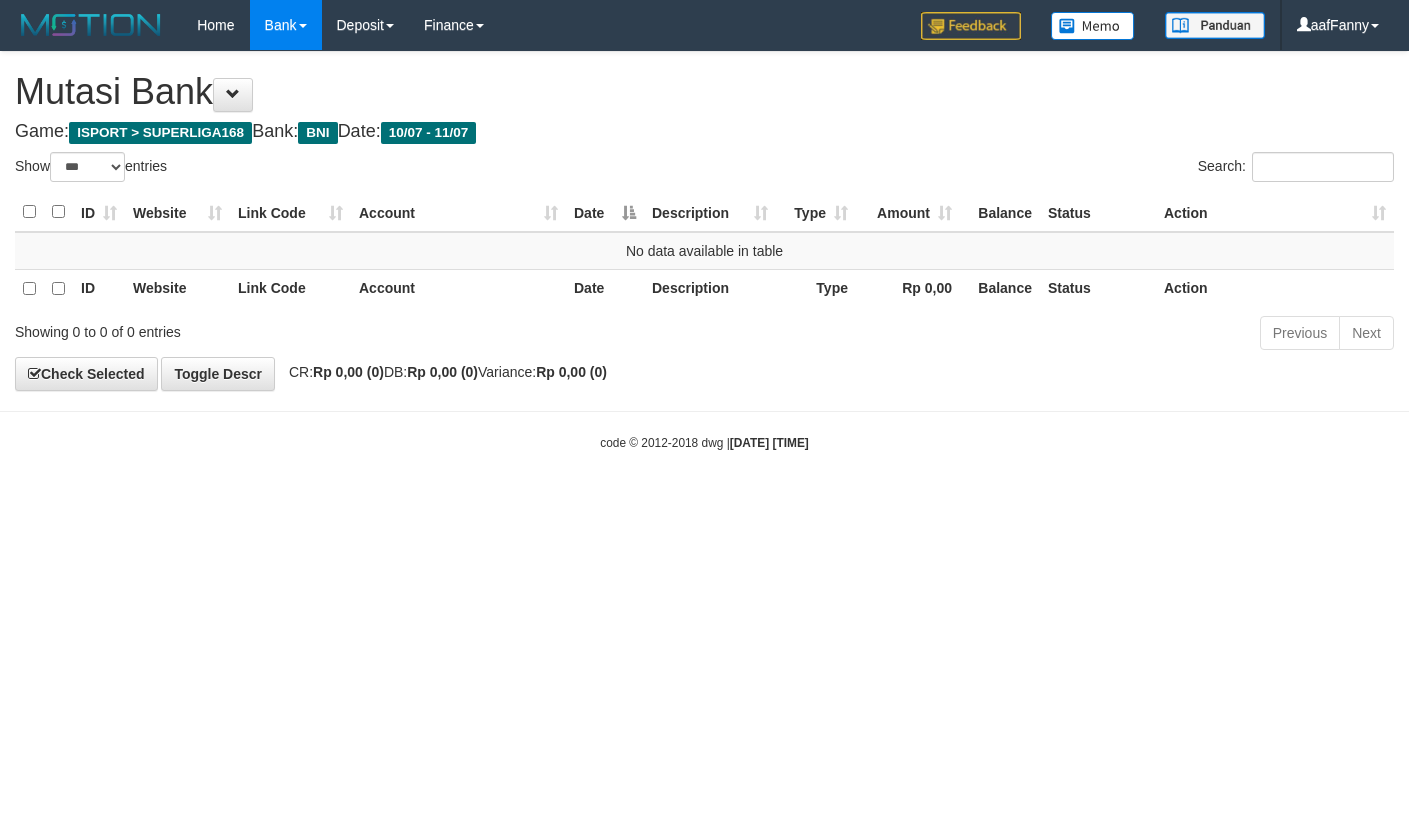 select on "***" 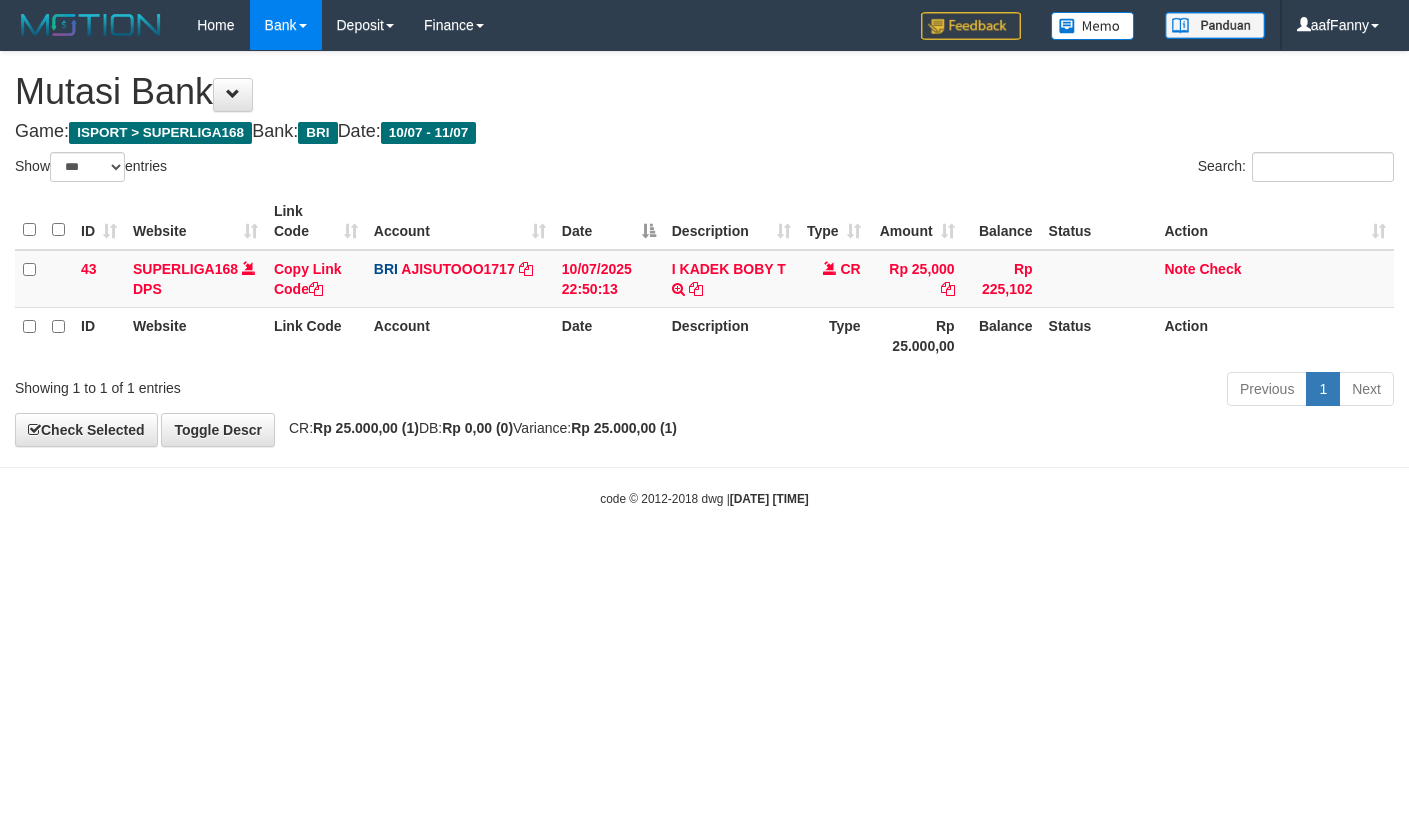 select on "***" 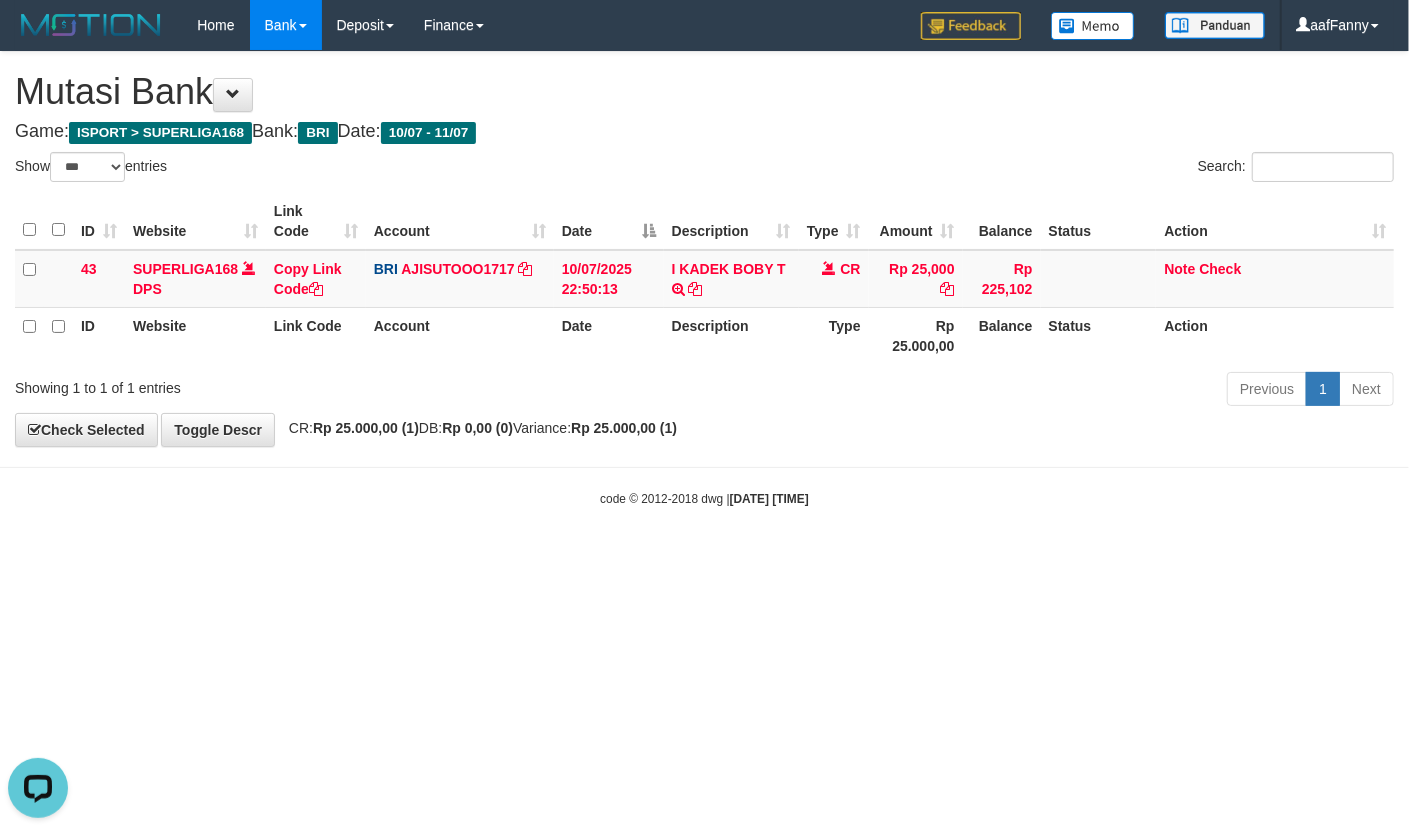 scroll, scrollTop: 0, scrollLeft: 0, axis: both 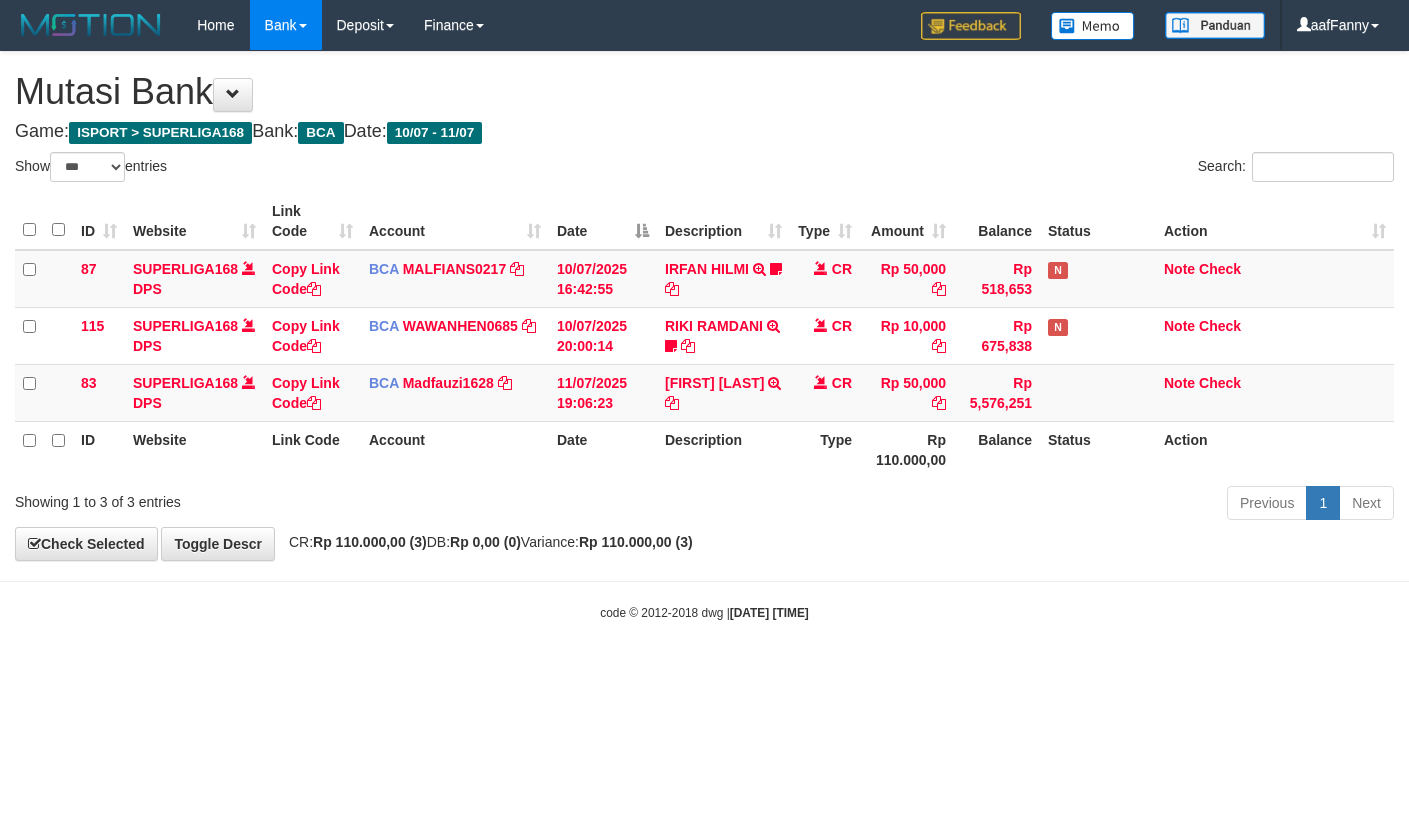 select on "***" 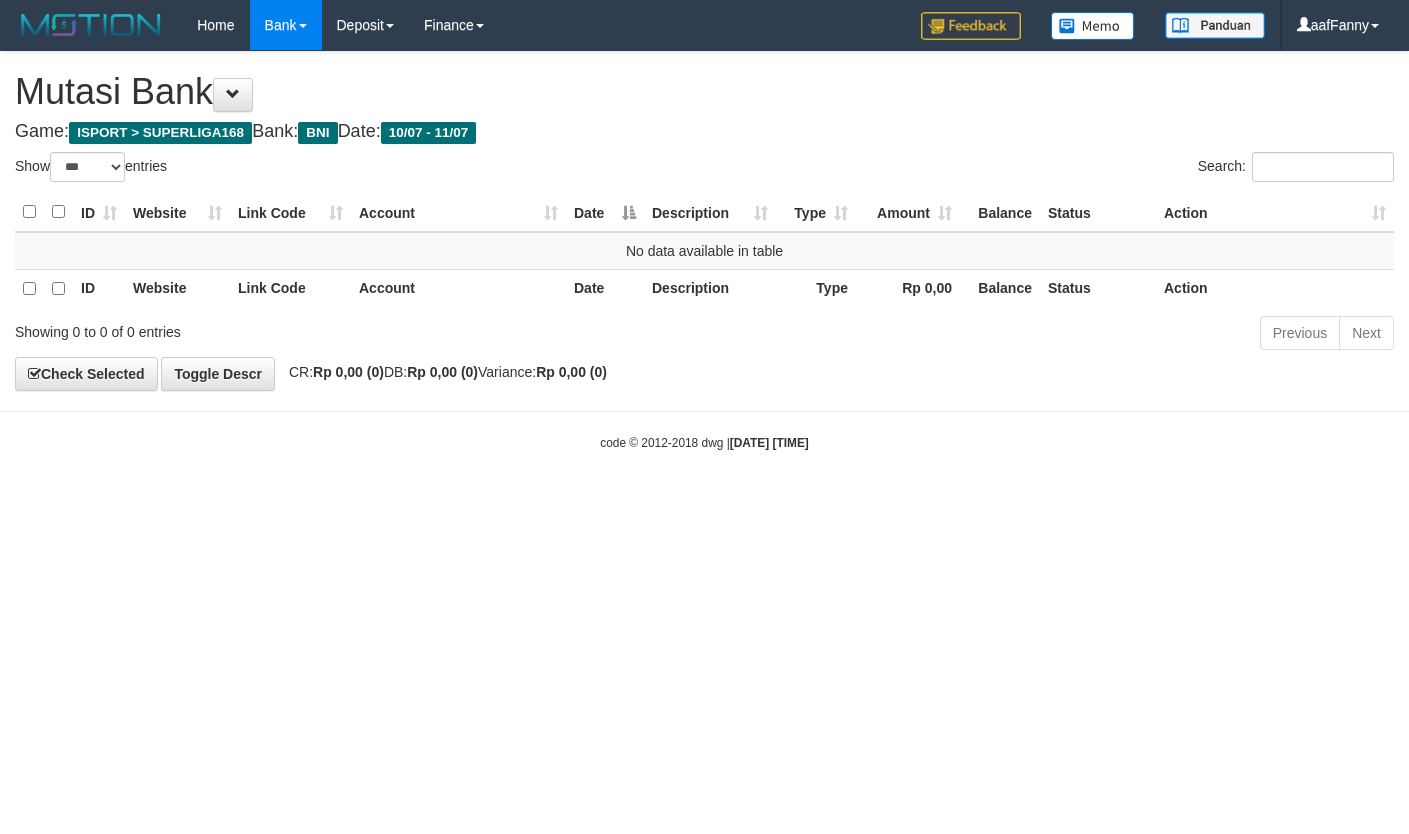 select on "***" 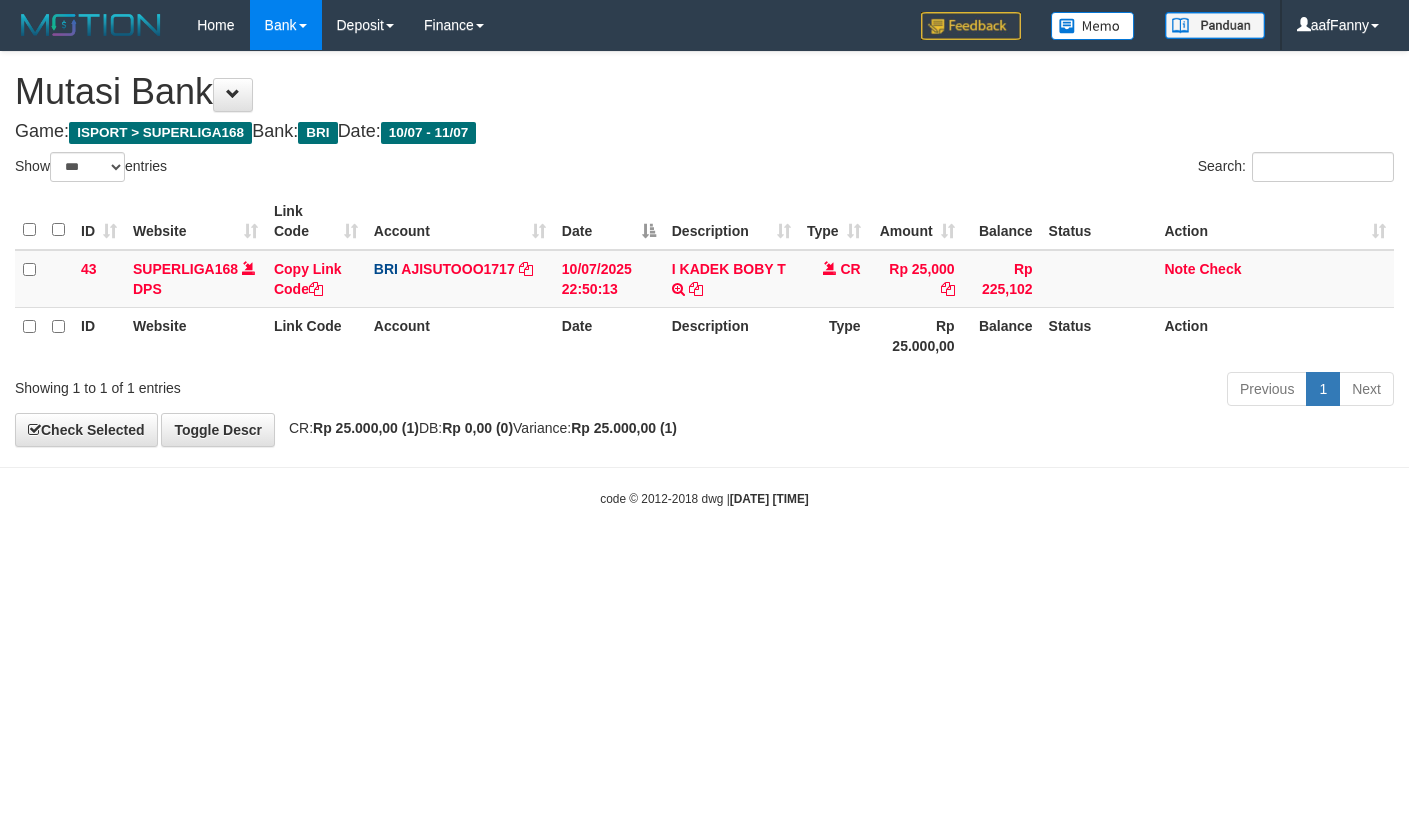select on "***" 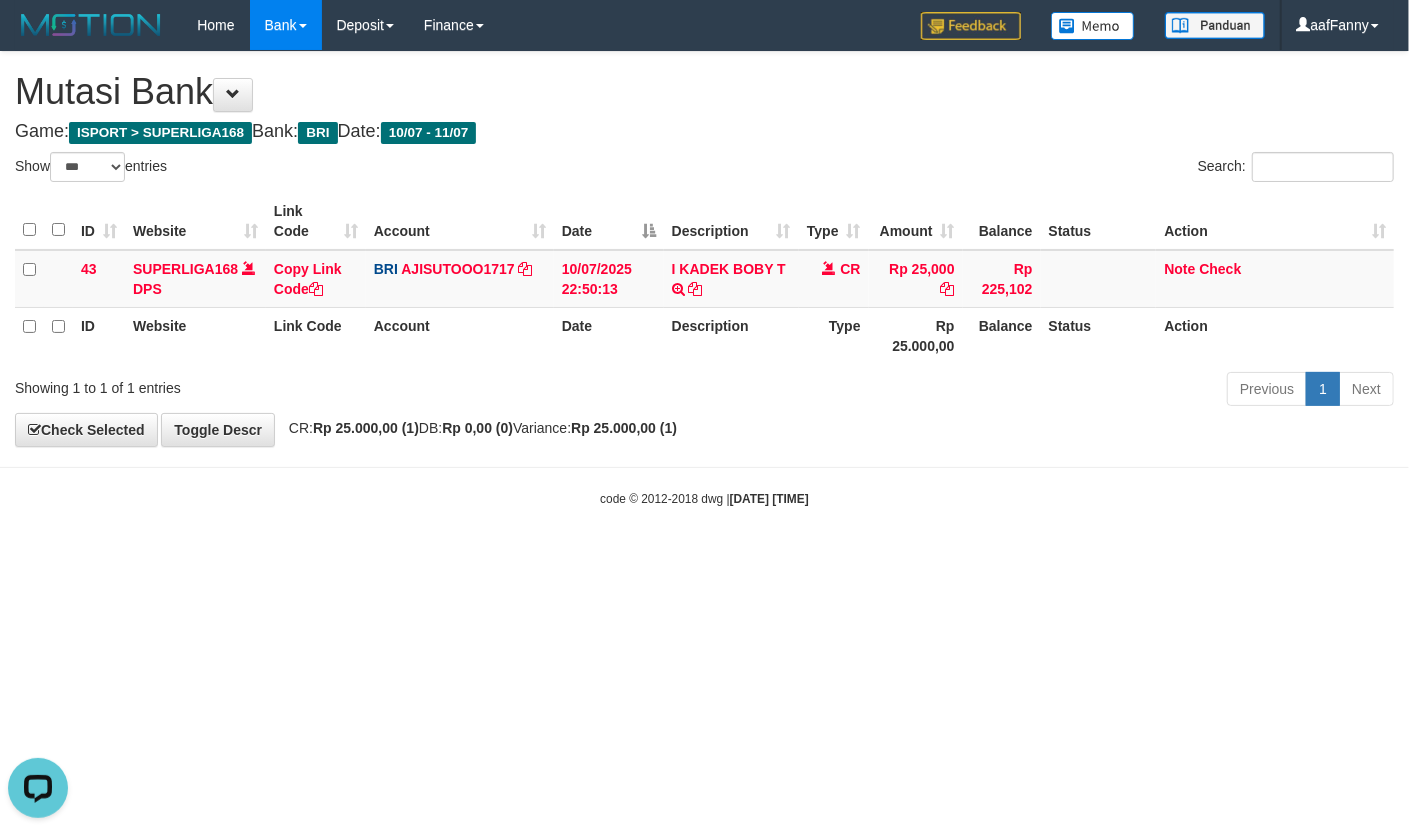 scroll, scrollTop: 0, scrollLeft: 0, axis: both 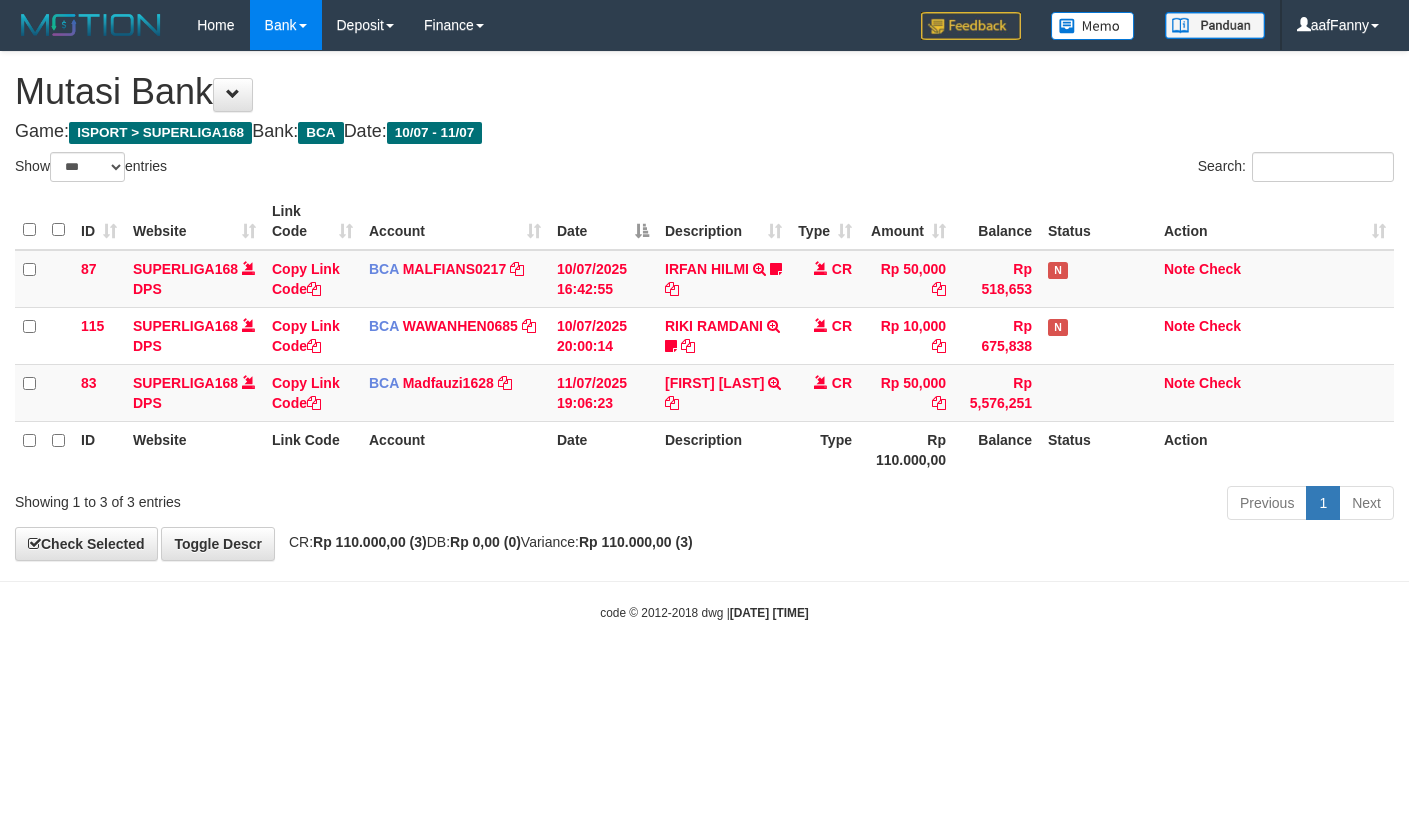 select on "***" 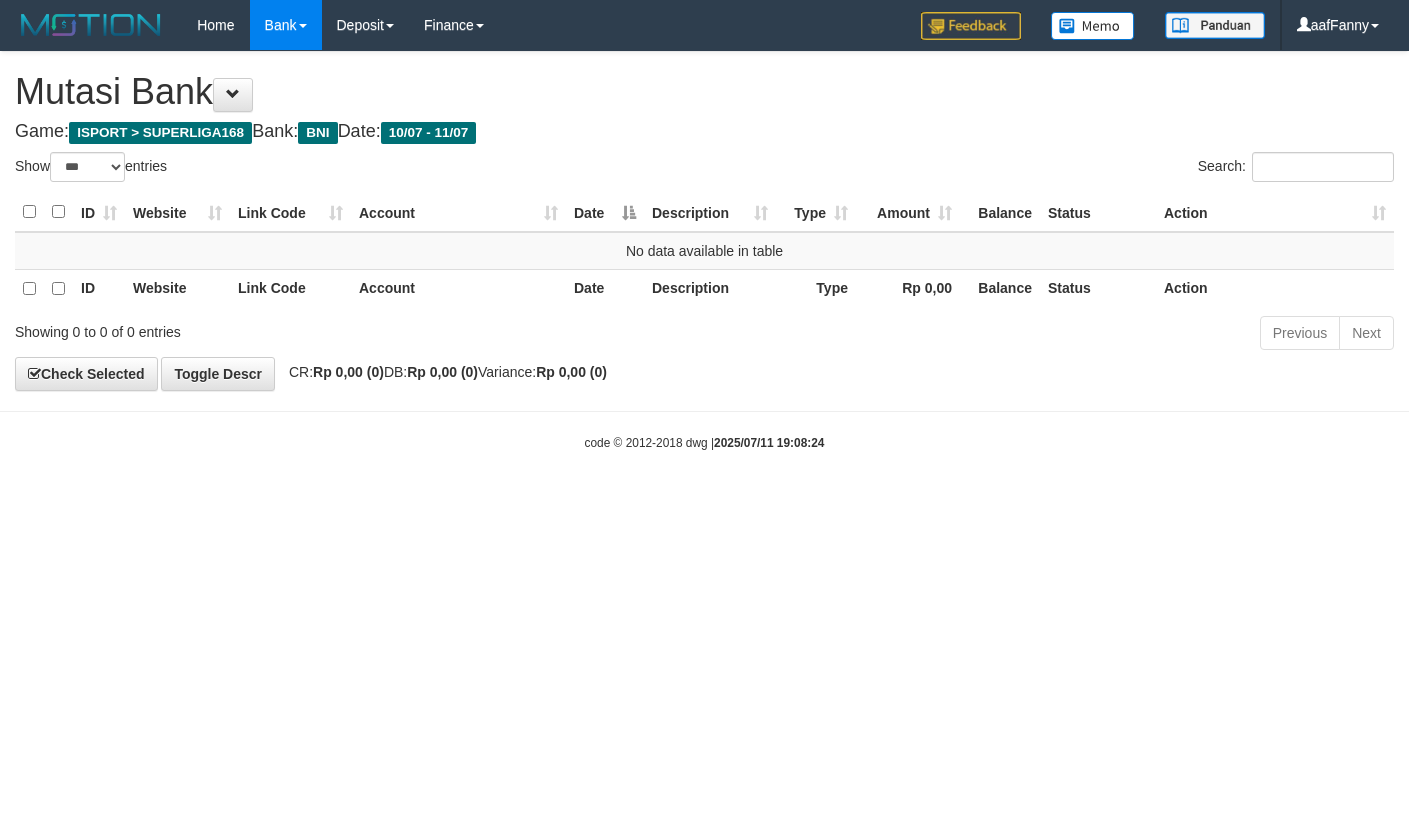 select on "***" 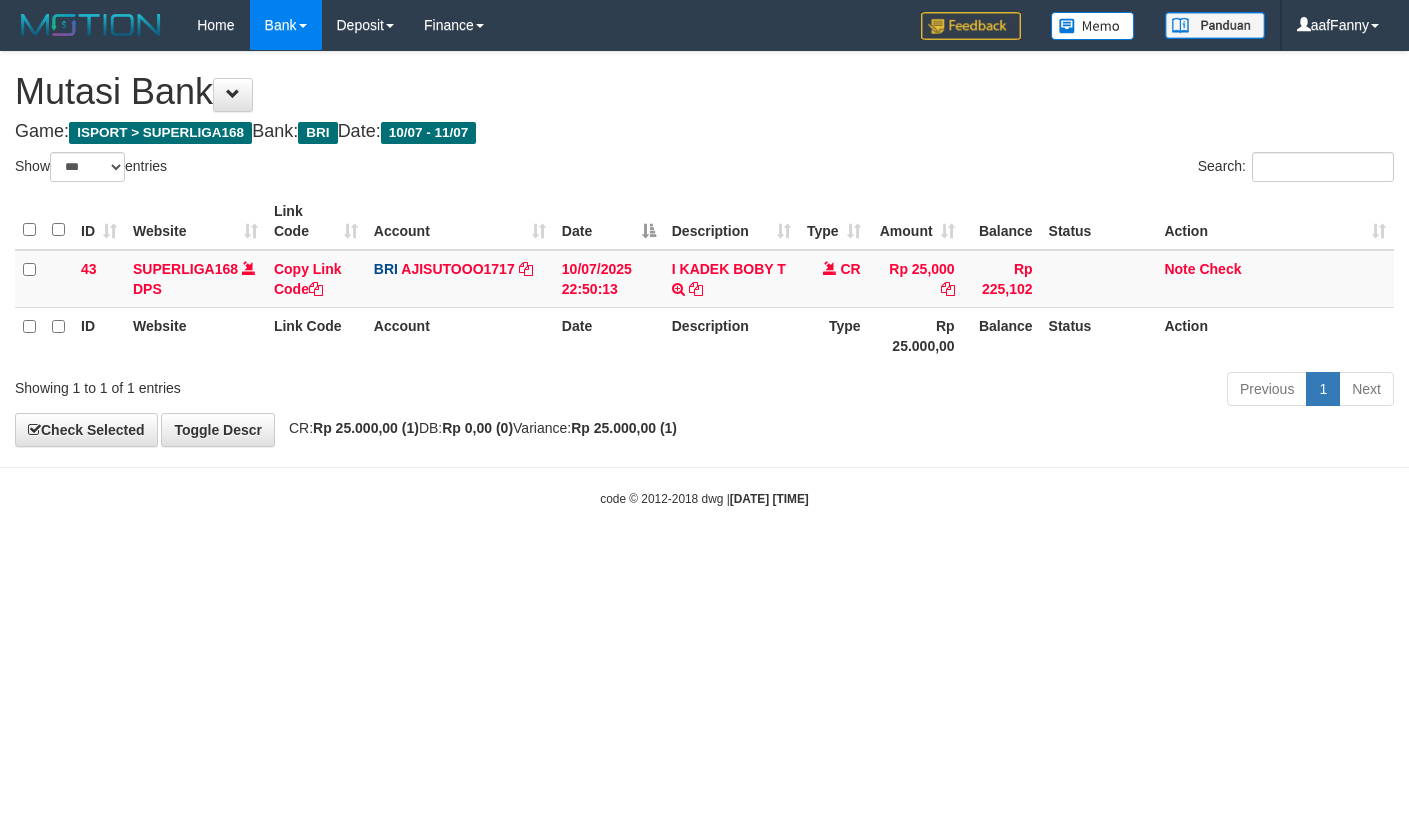 select on "***" 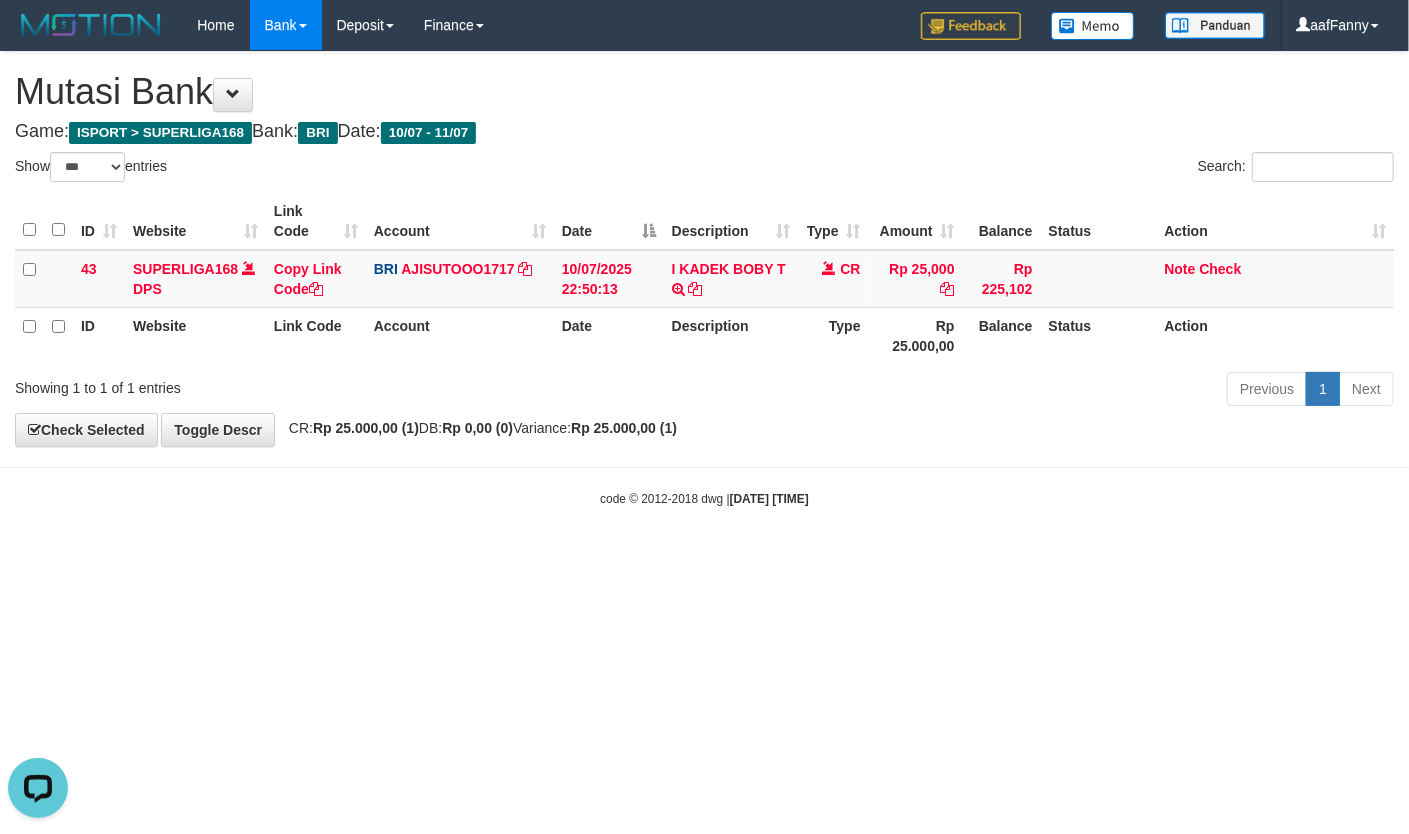 scroll, scrollTop: 0, scrollLeft: 0, axis: both 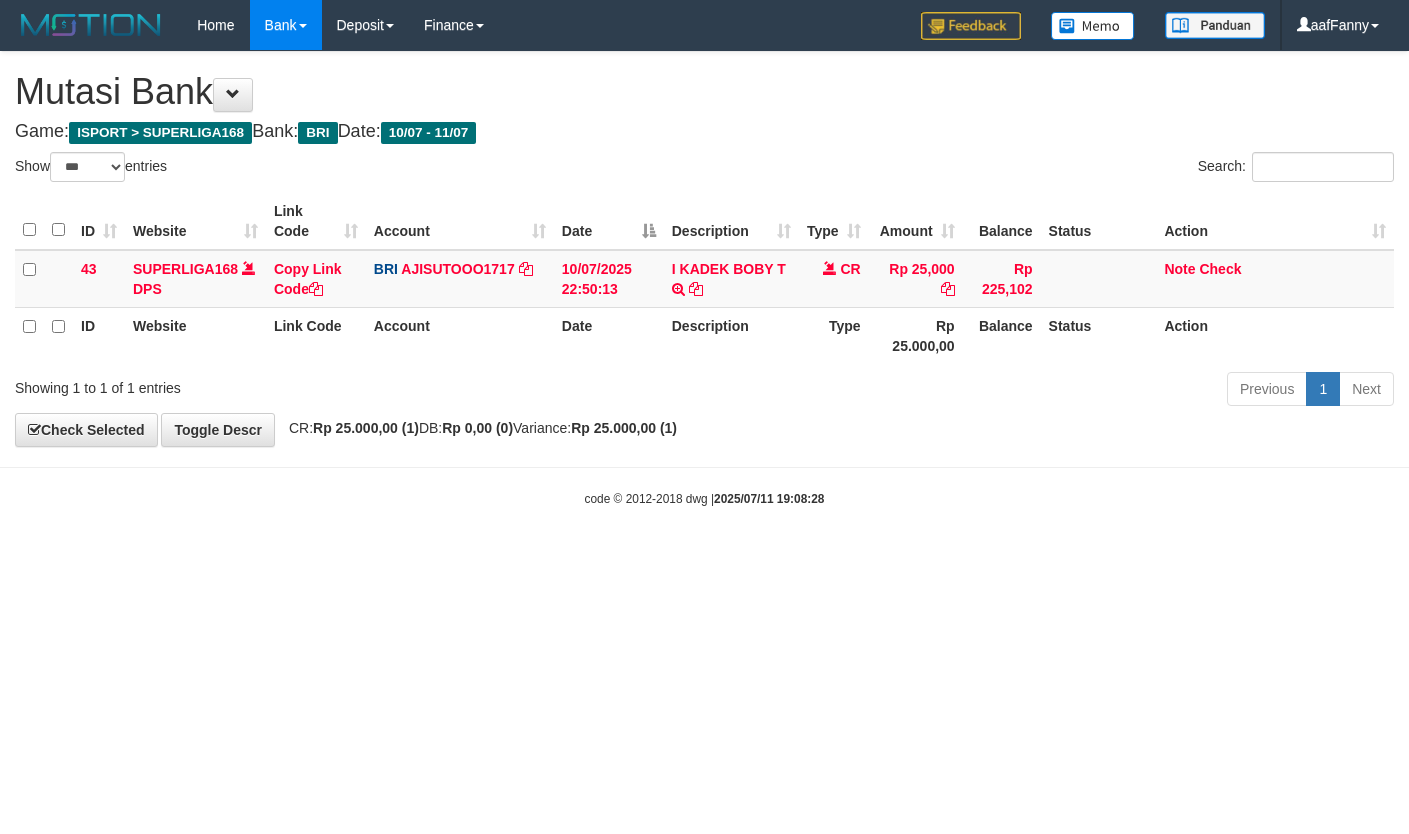 select on "***" 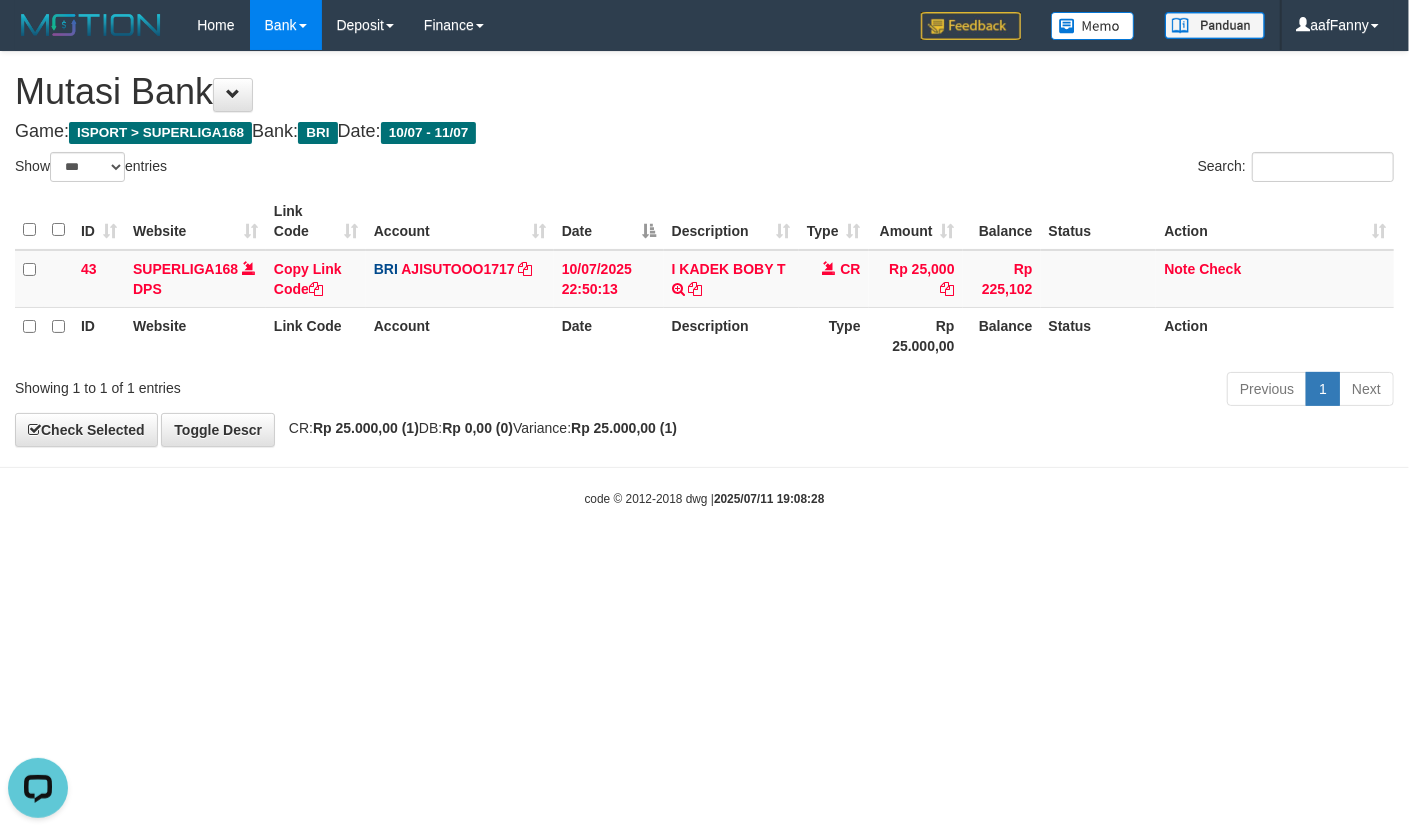 scroll, scrollTop: 0, scrollLeft: 0, axis: both 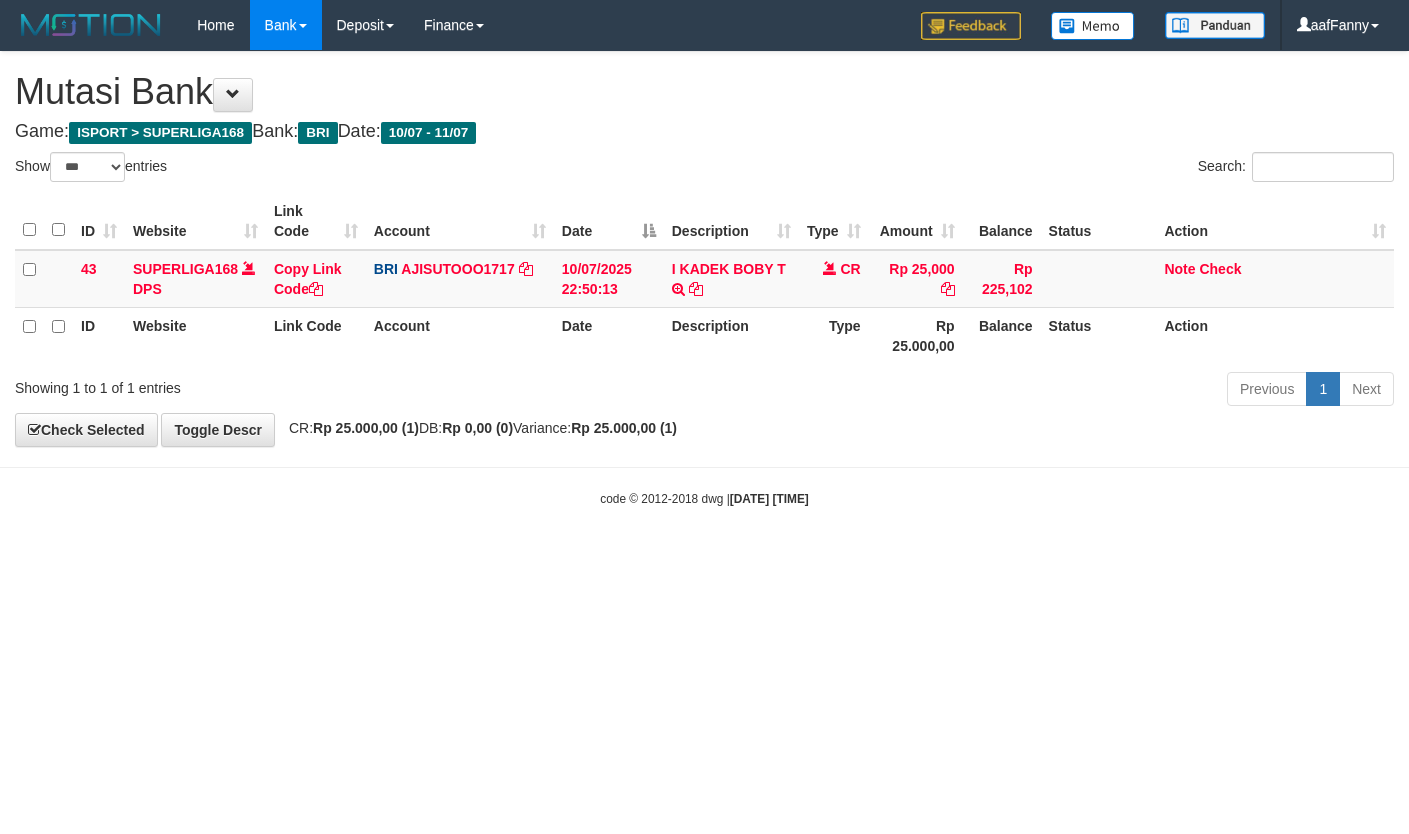 select on "***" 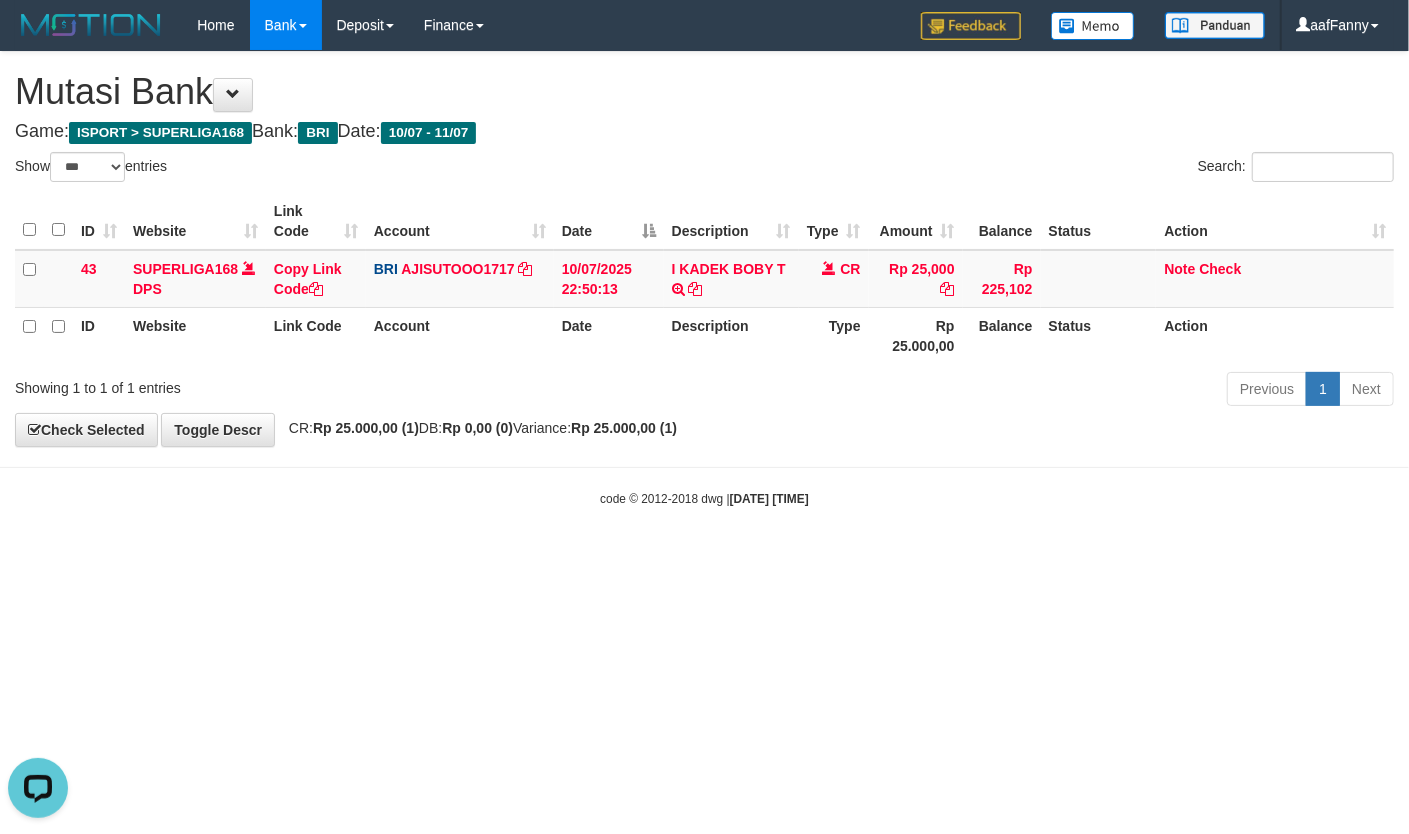 scroll, scrollTop: 0, scrollLeft: 0, axis: both 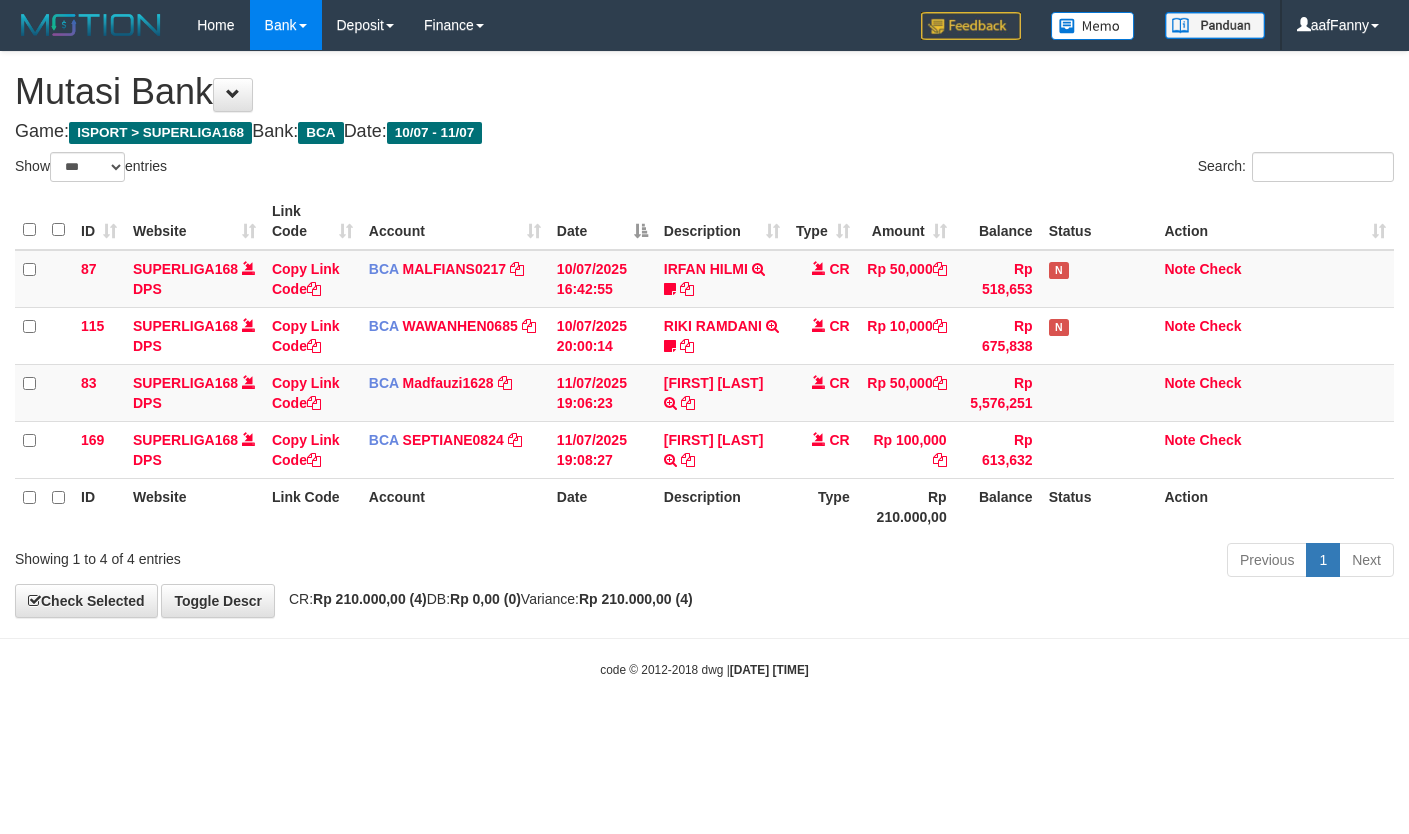 select on "***" 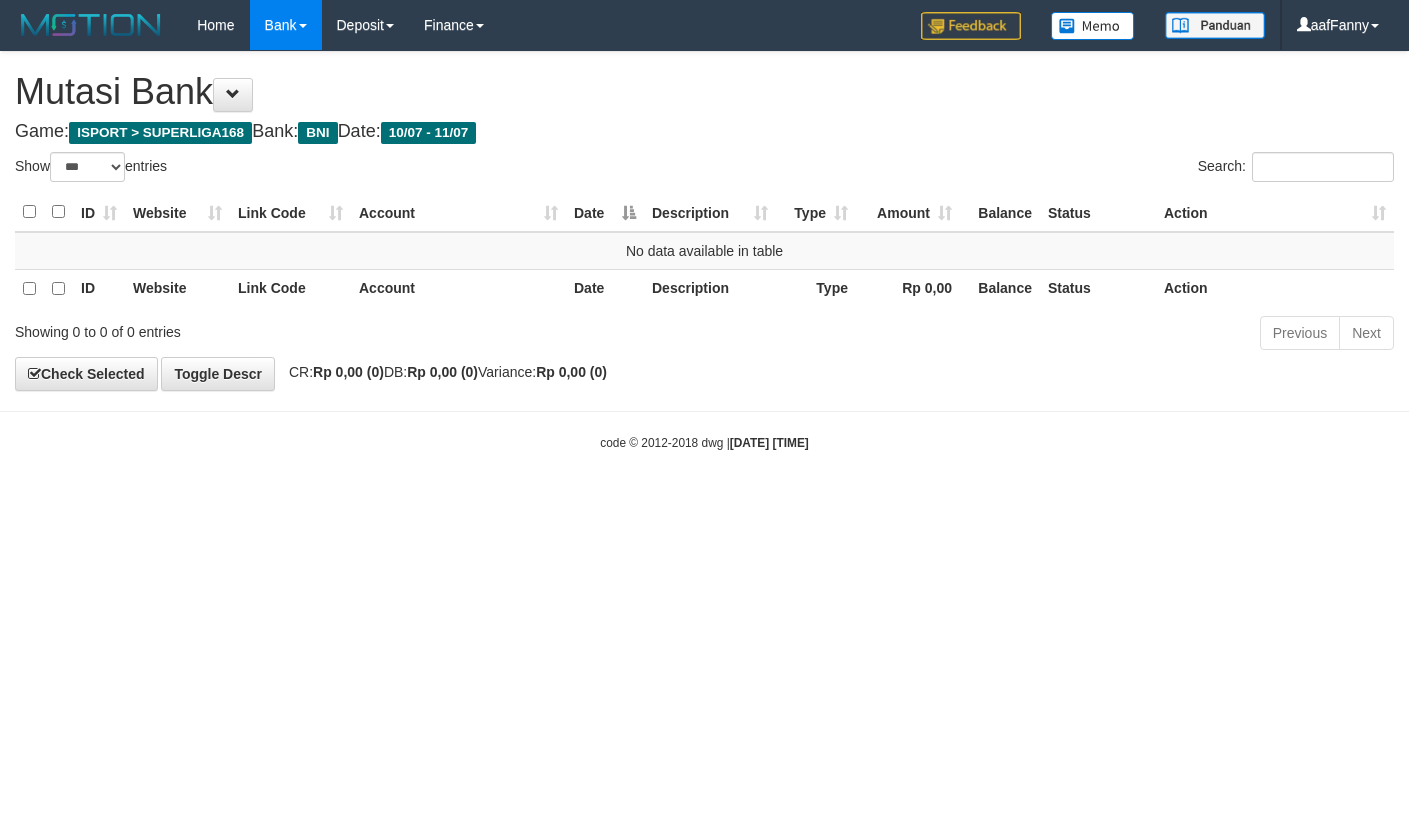 select on "***" 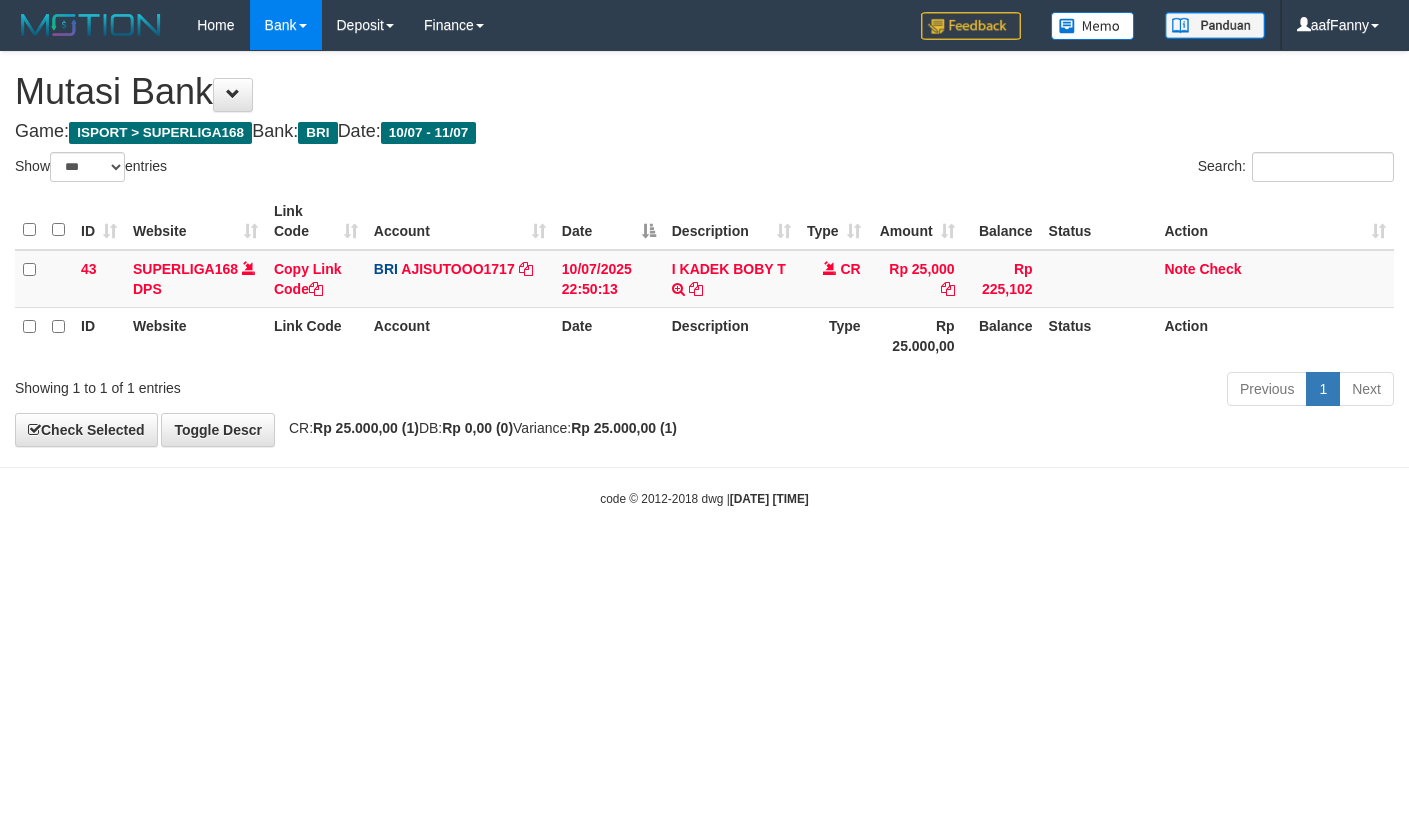 select on "***" 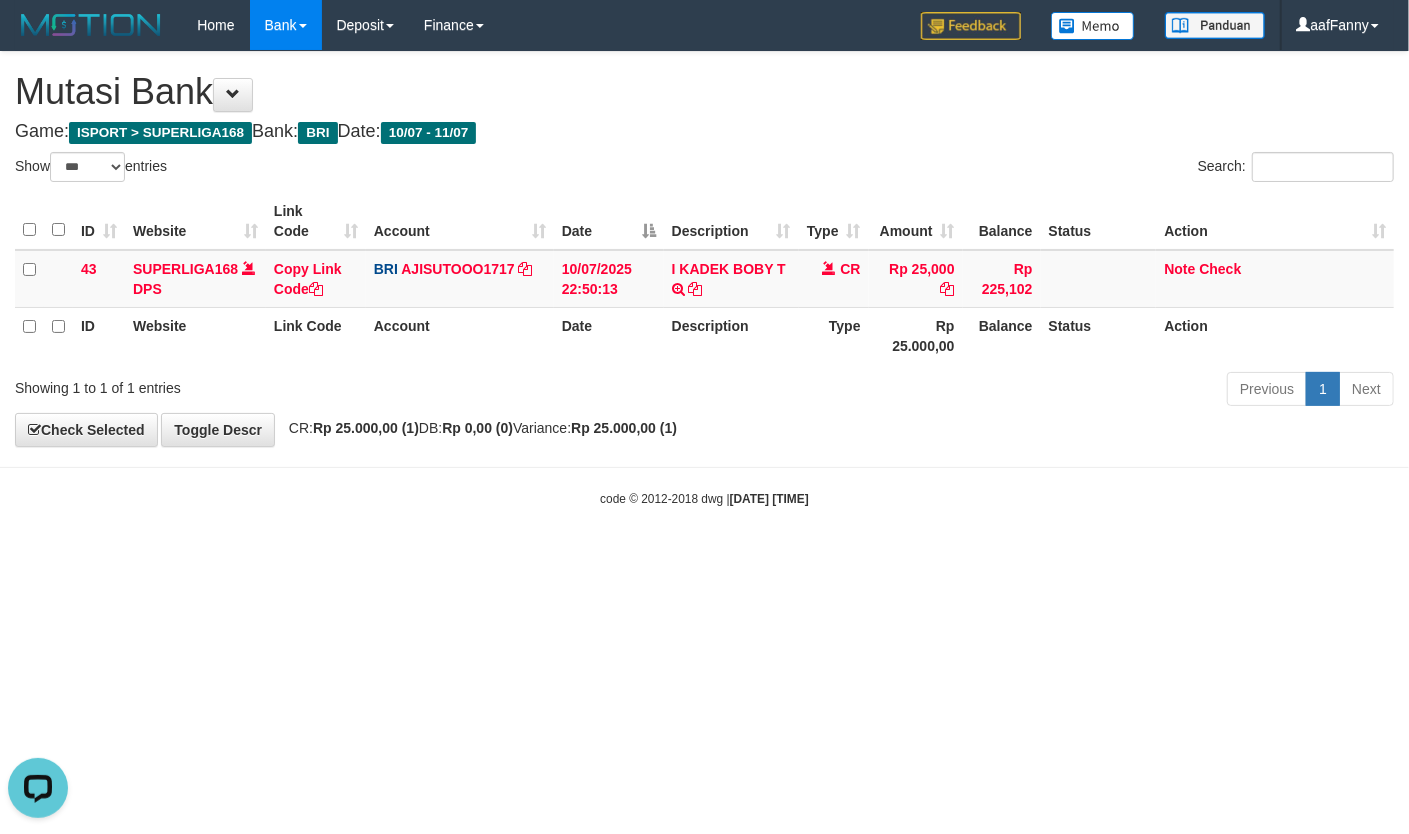 scroll, scrollTop: 0, scrollLeft: 0, axis: both 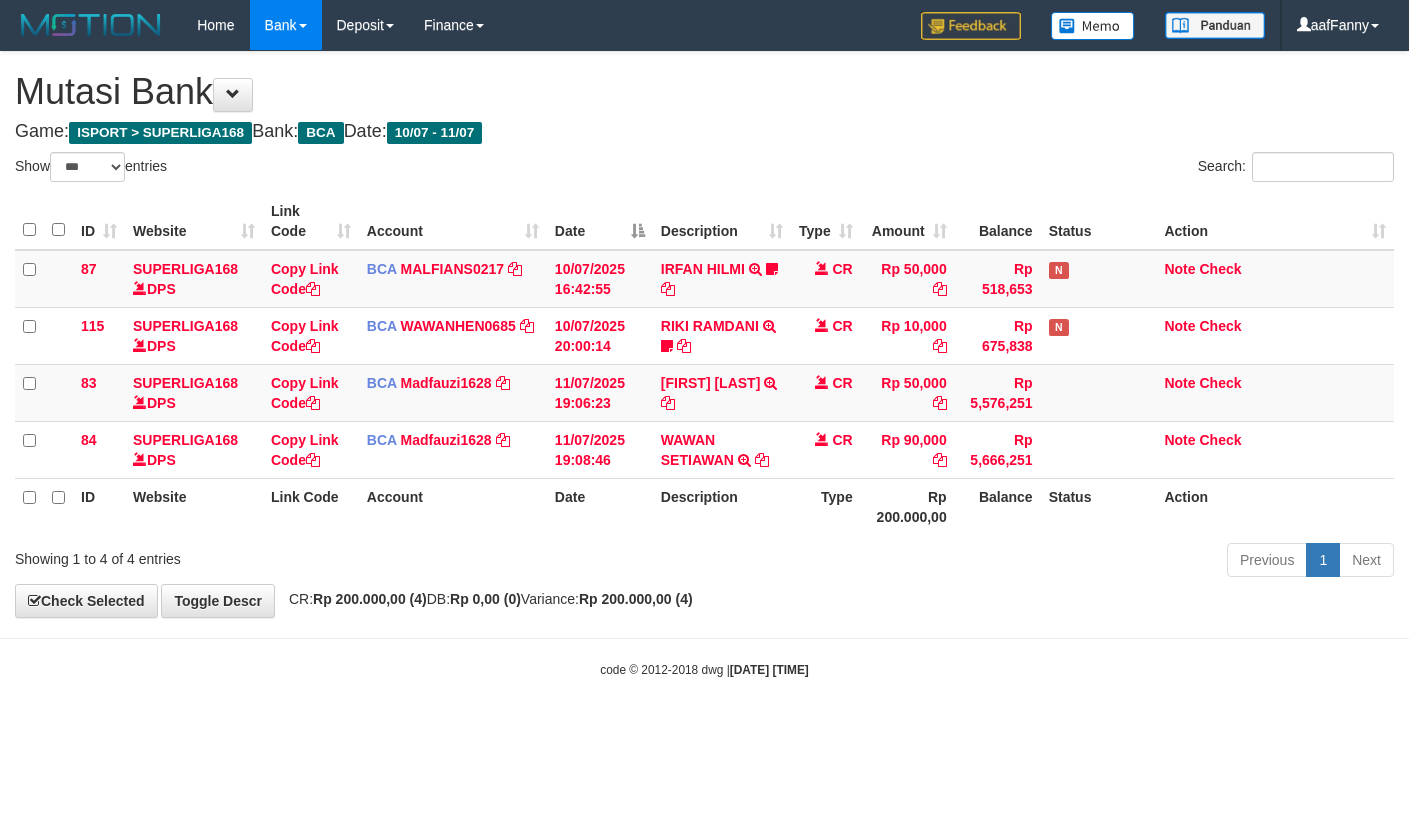 select on "***" 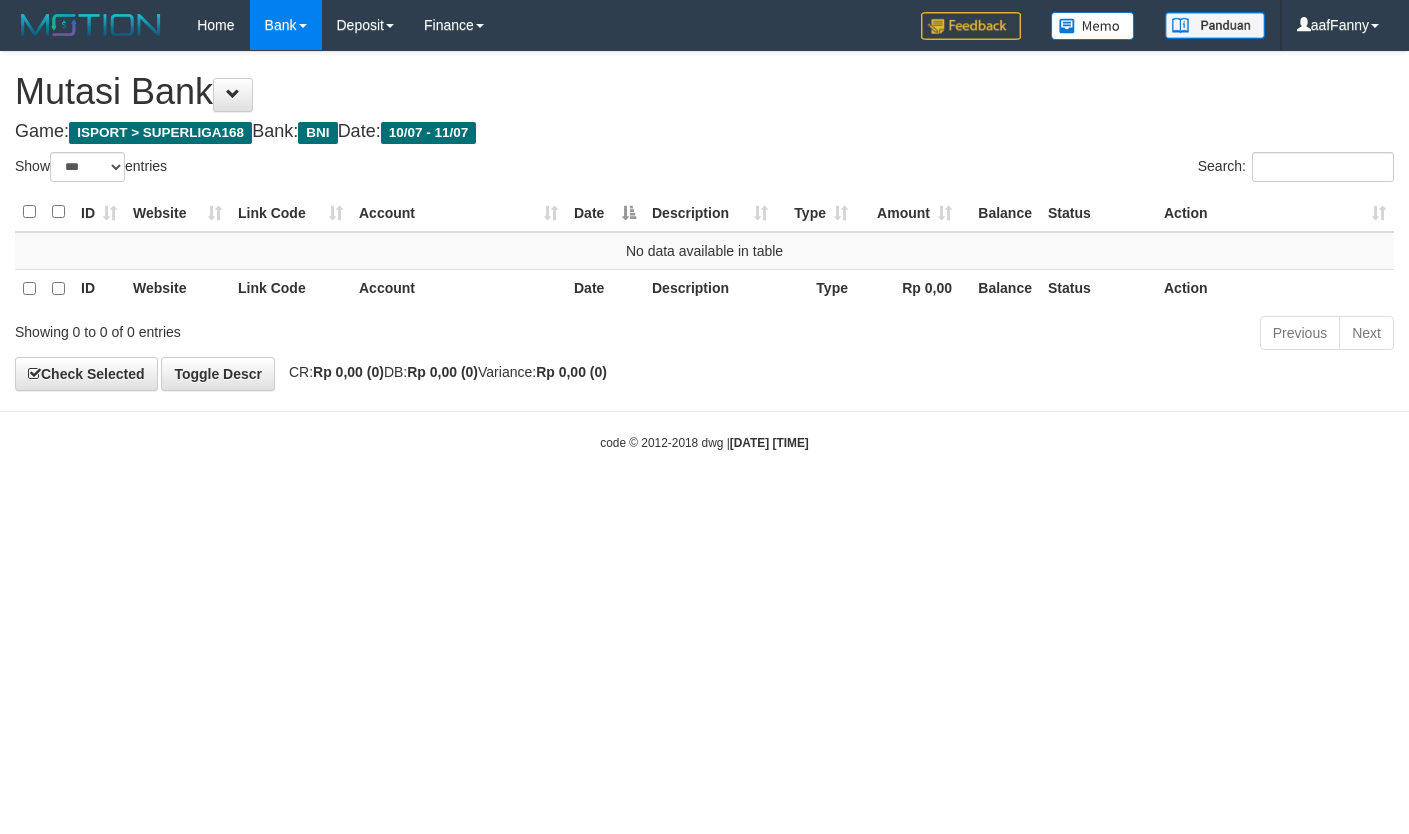 select on "***" 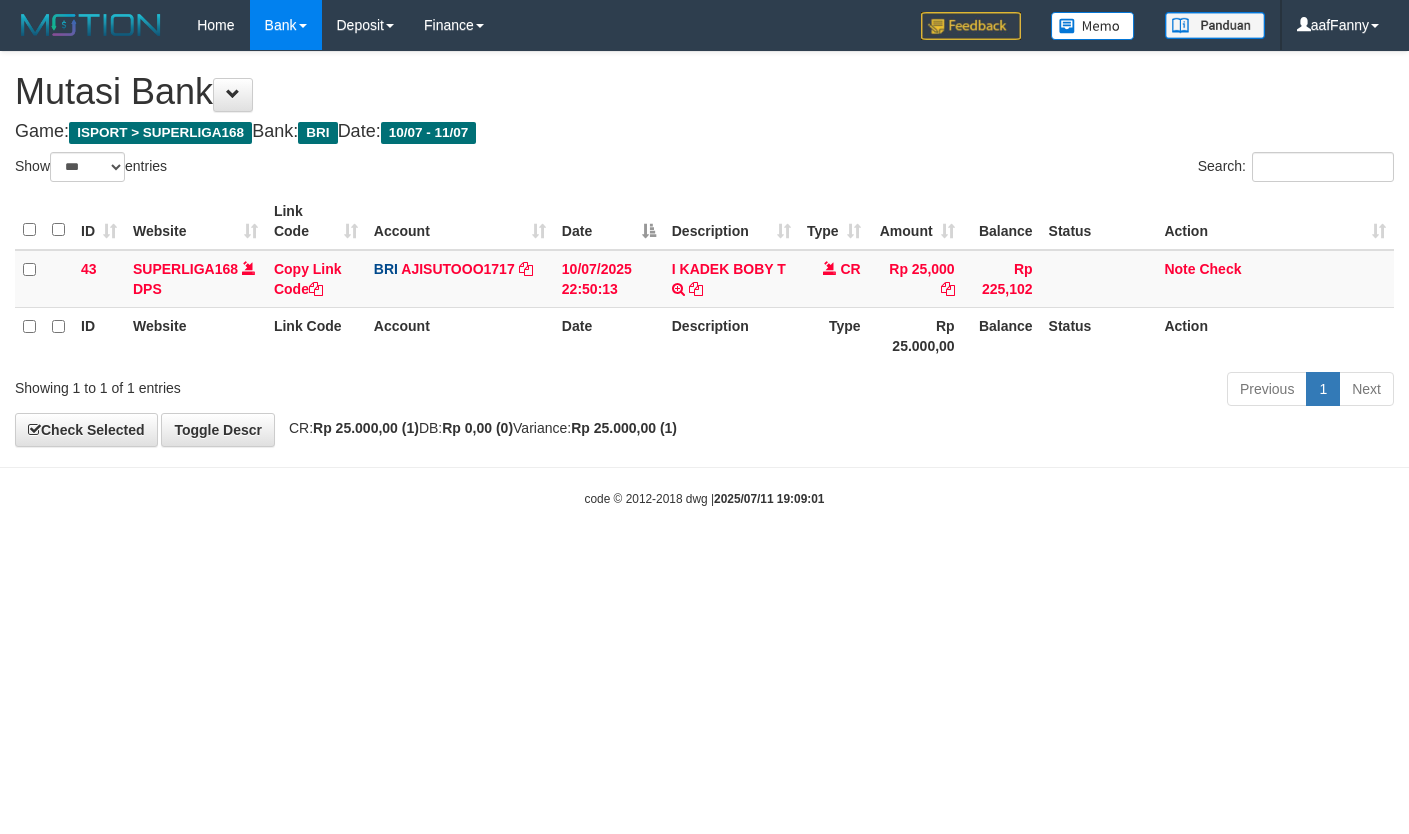 select on "***" 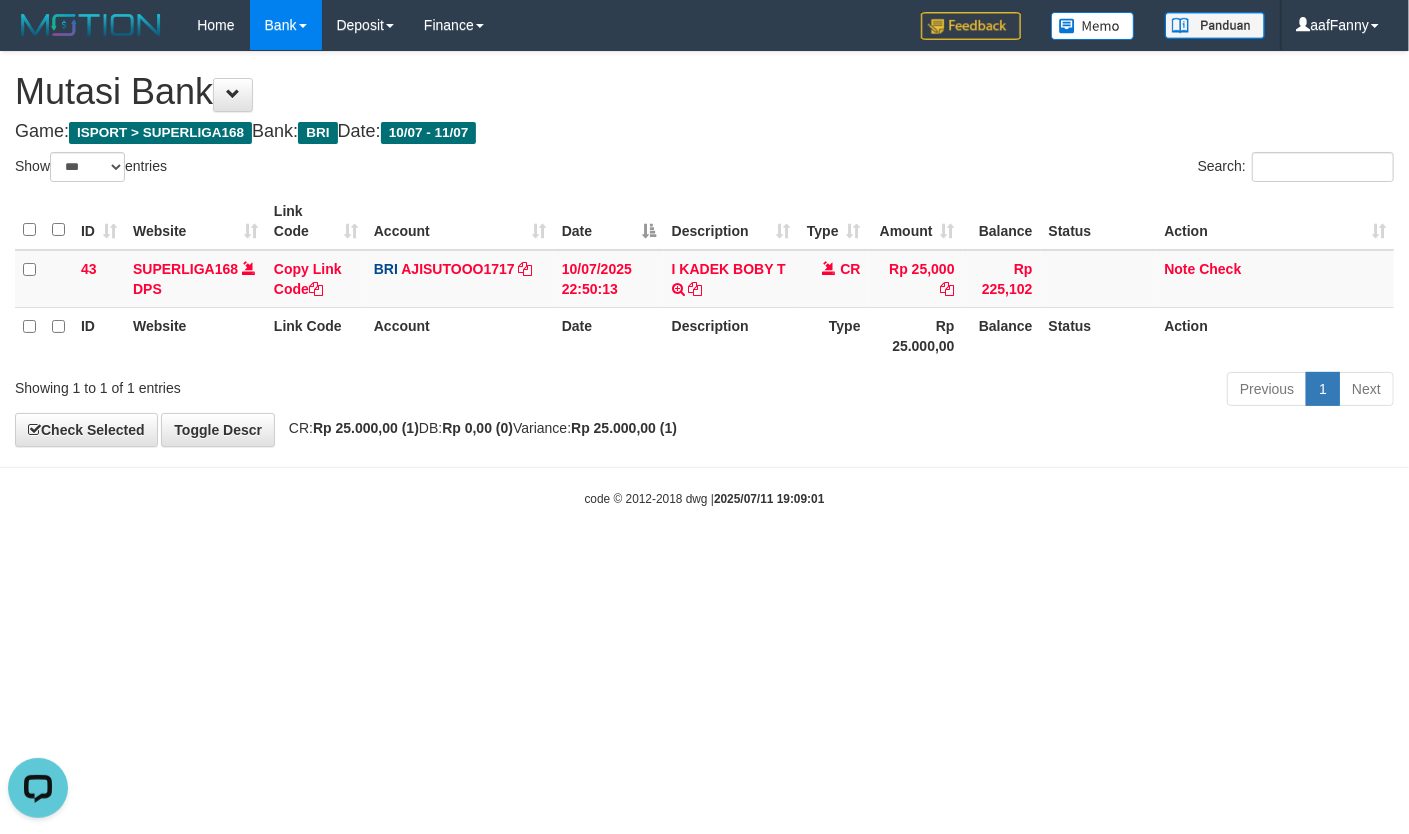 scroll, scrollTop: 0, scrollLeft: 0, axis: both 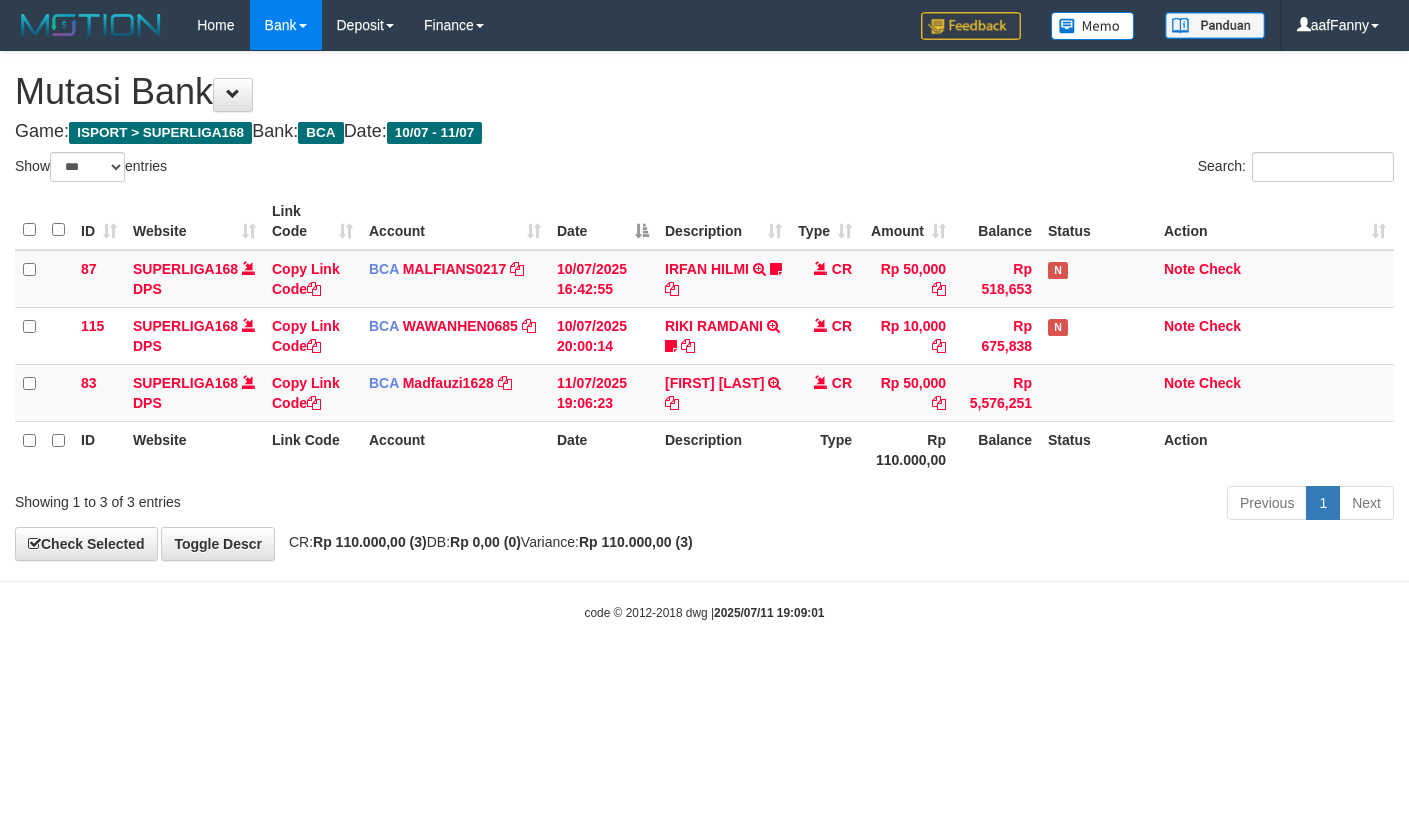 select on "***" 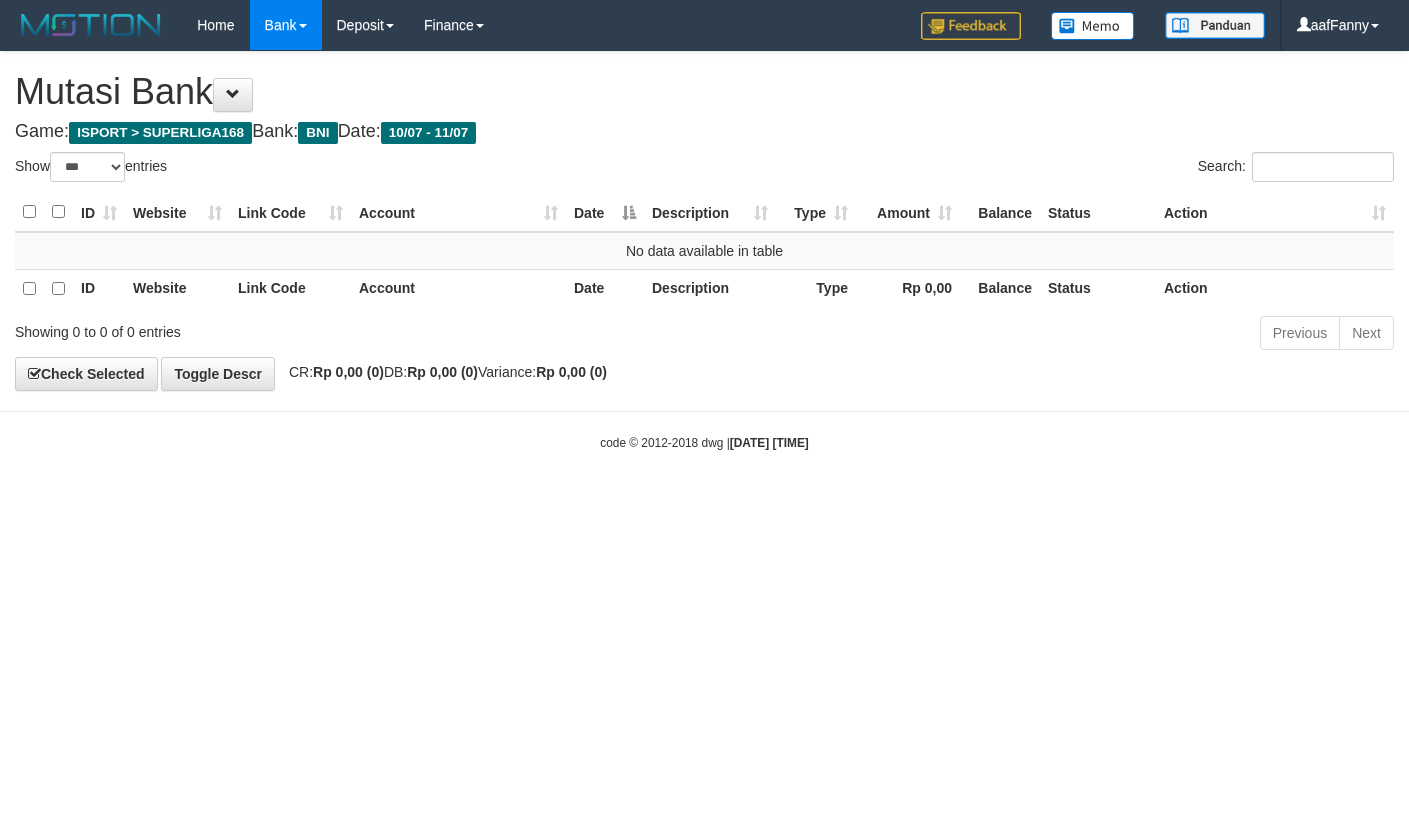 select on "***" 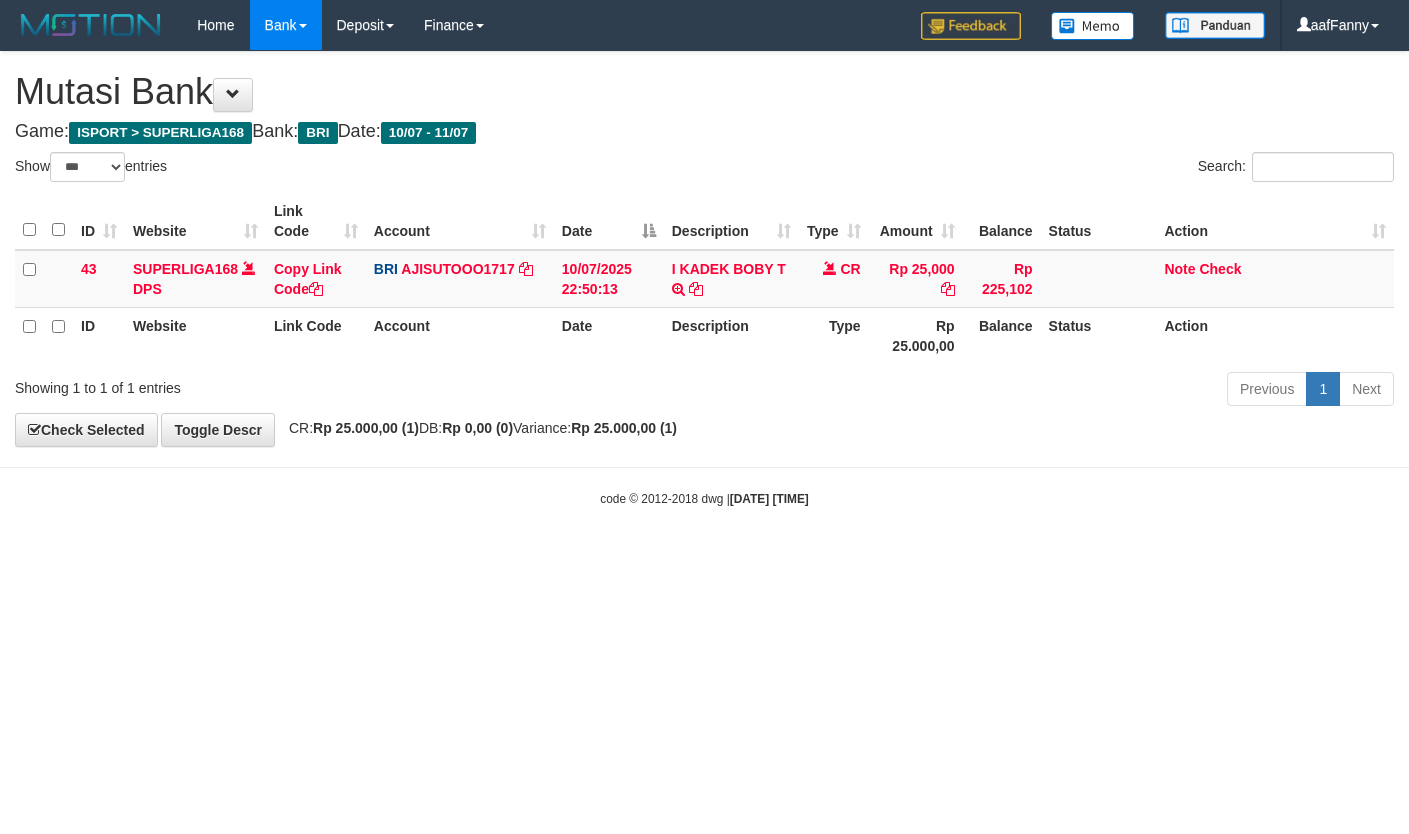 select on "***" 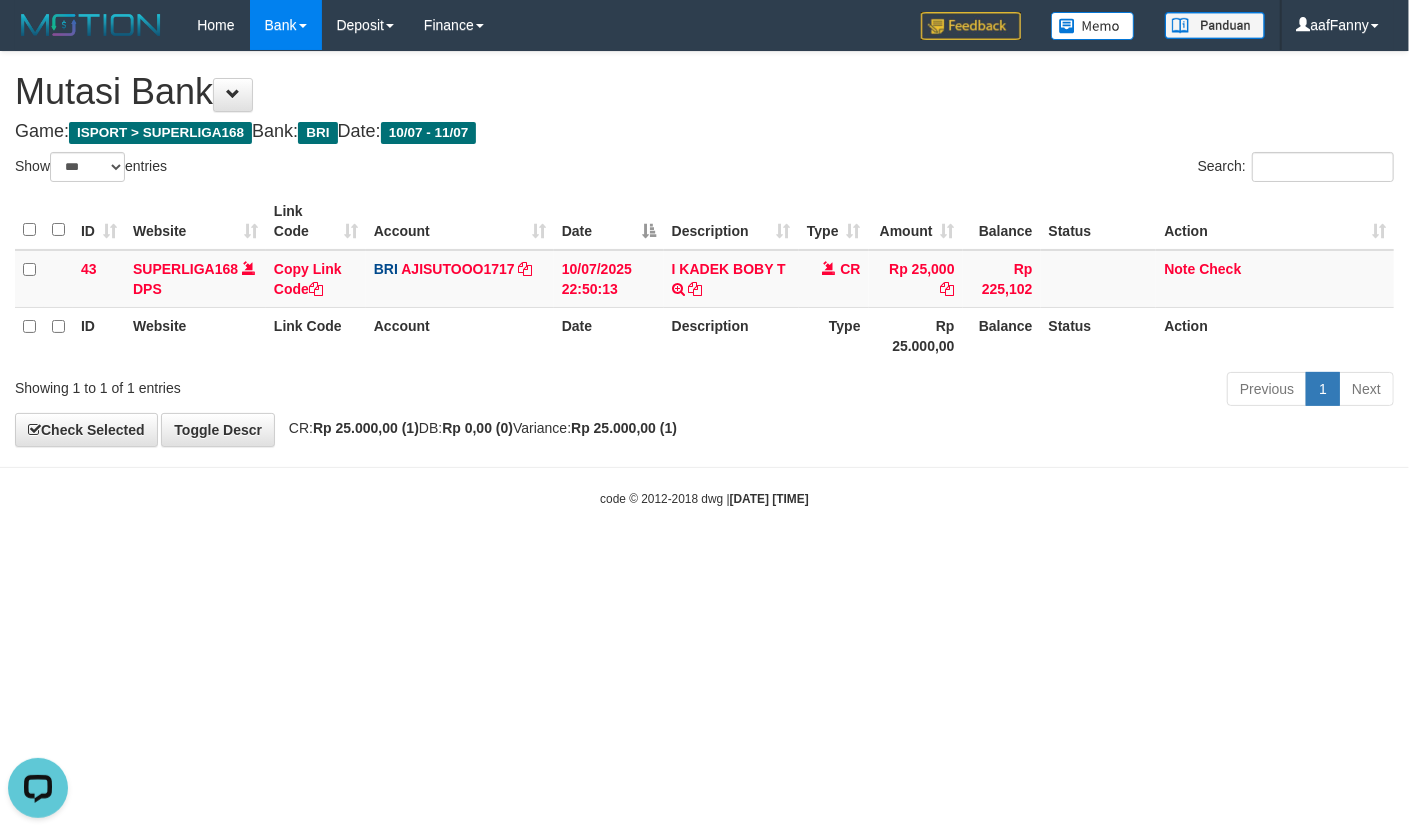 scroll, scrollTop: 0, scrollLeft: 0, axis: both 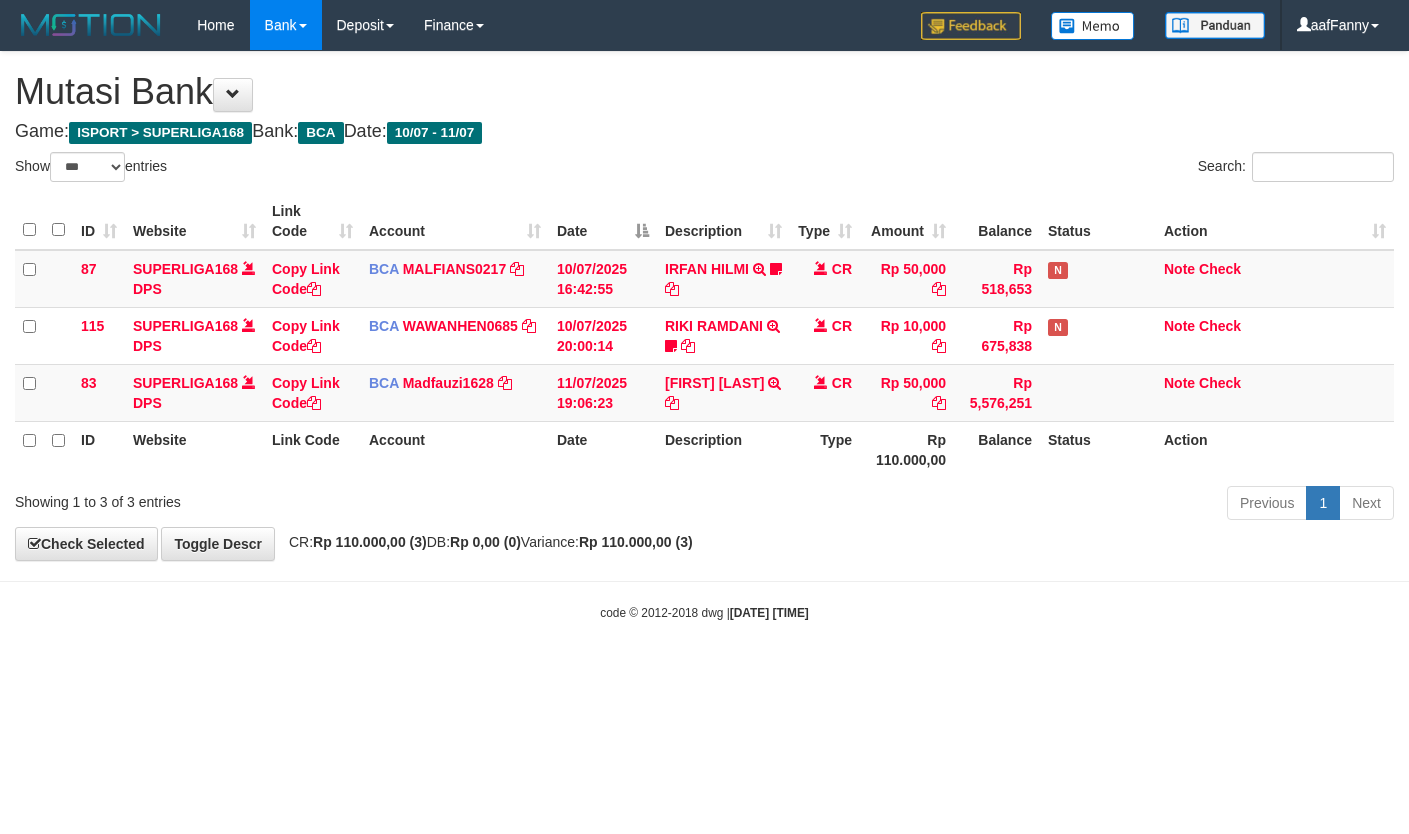 select on "***" 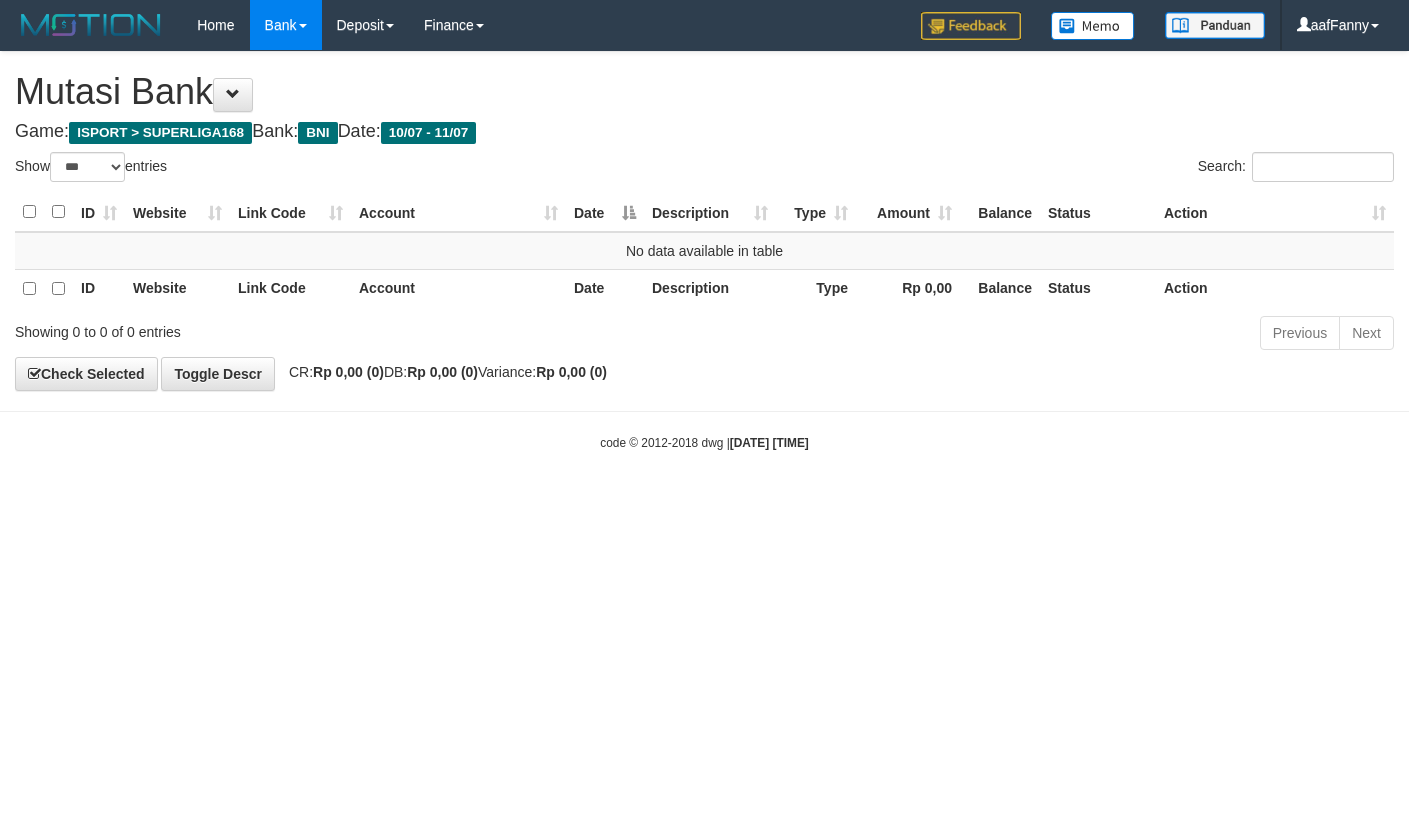 select on "***" 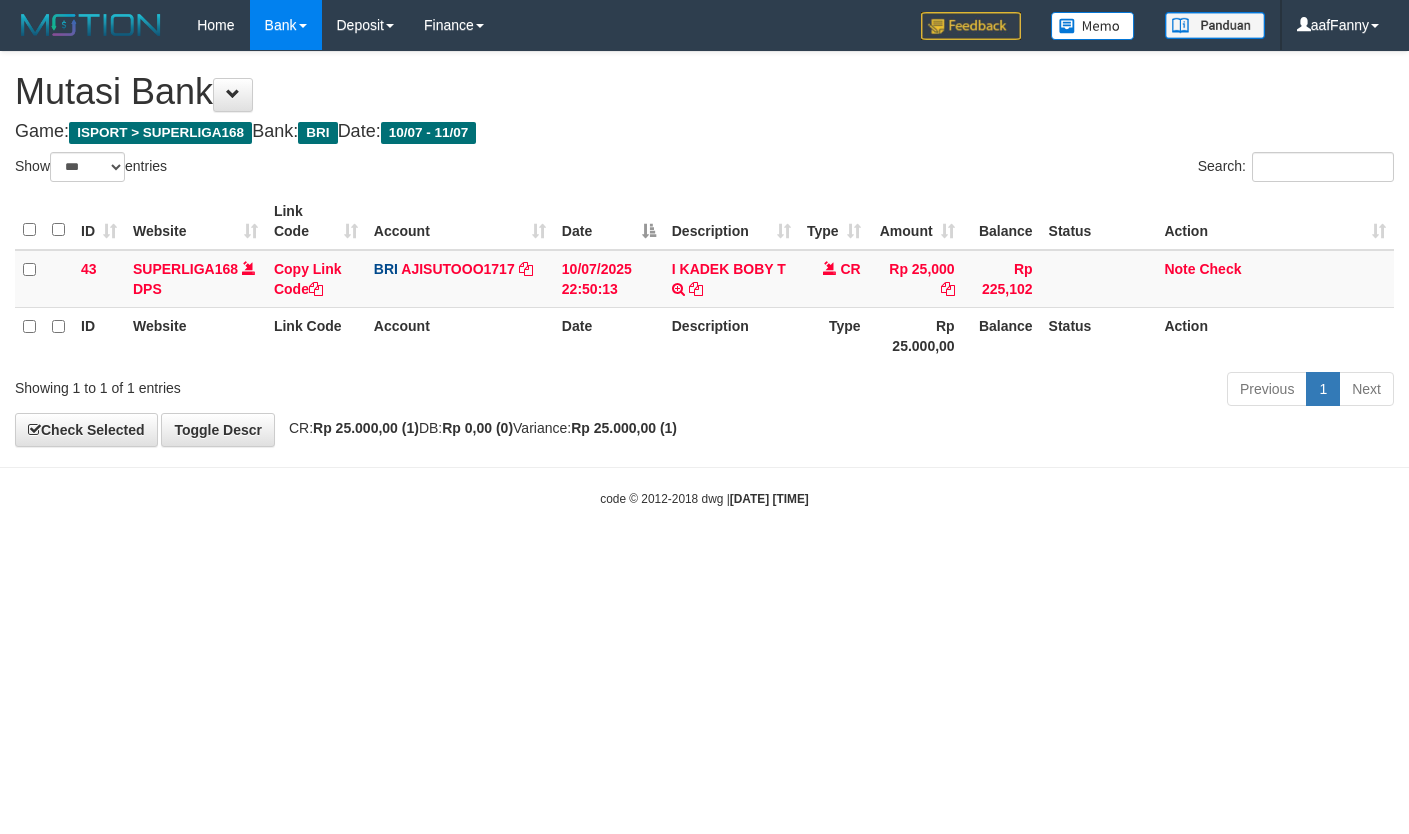 select on "***" 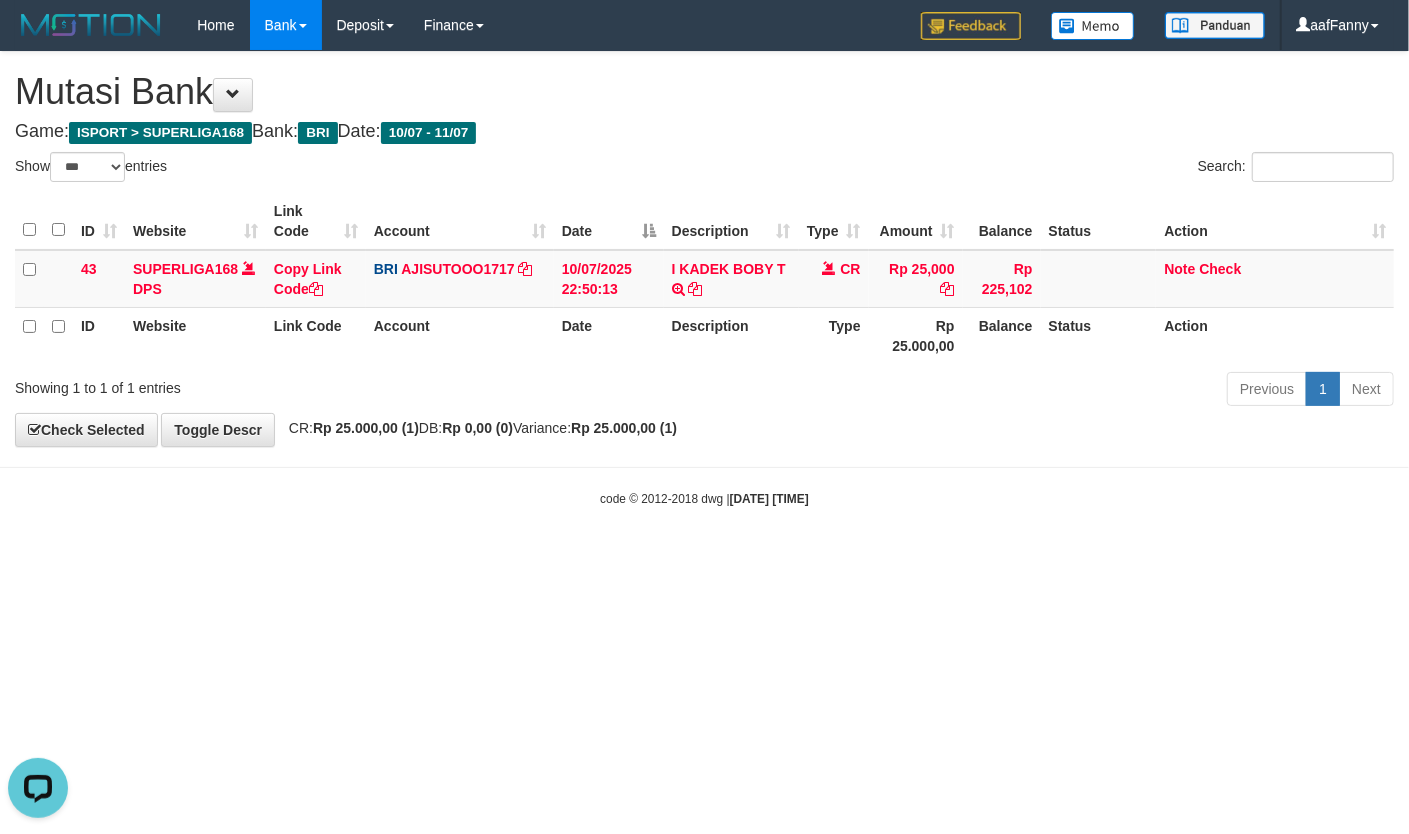 scroll, scrollTop: 0, scrollLeft: 0, axis: both 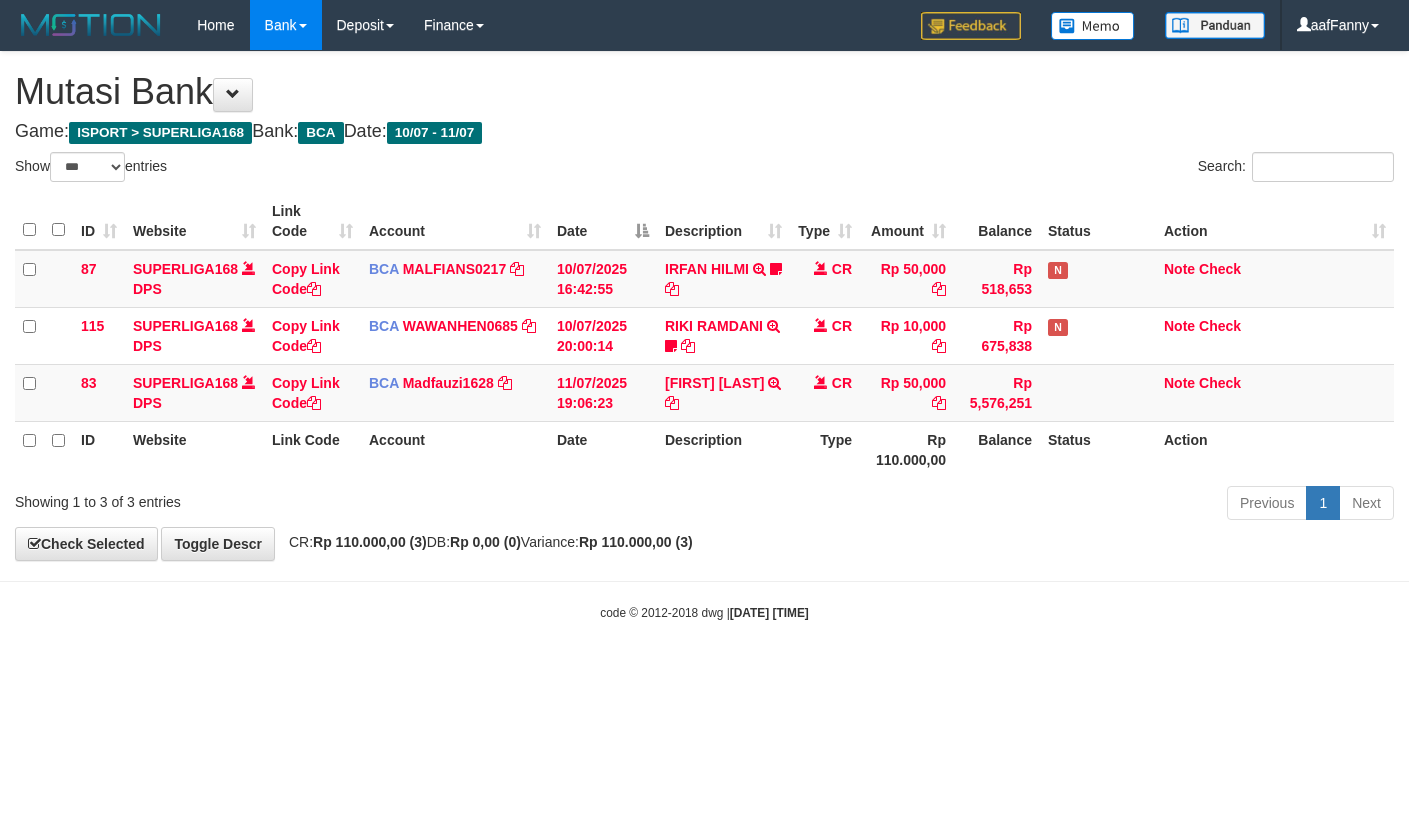 select on "***" 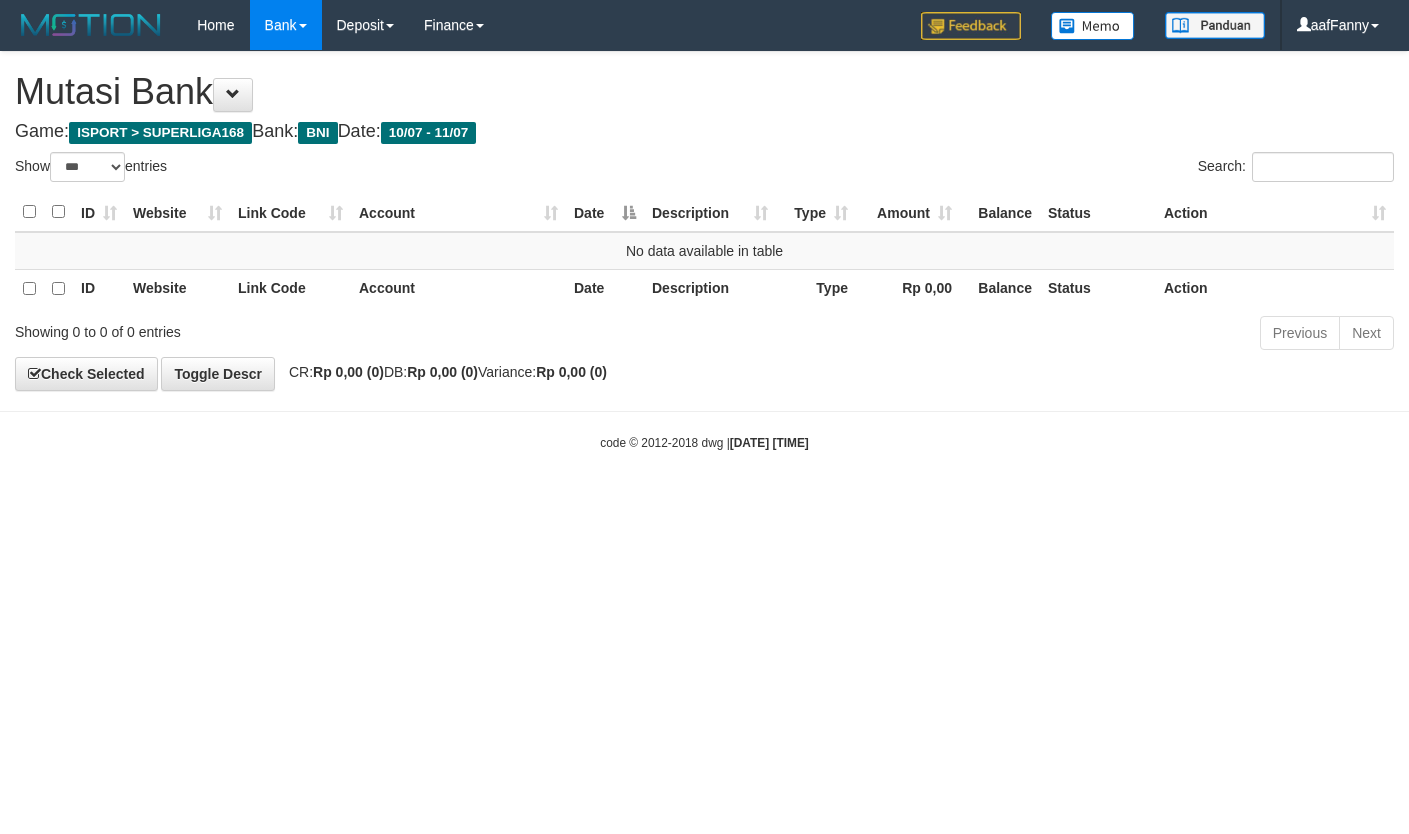 select on "***" 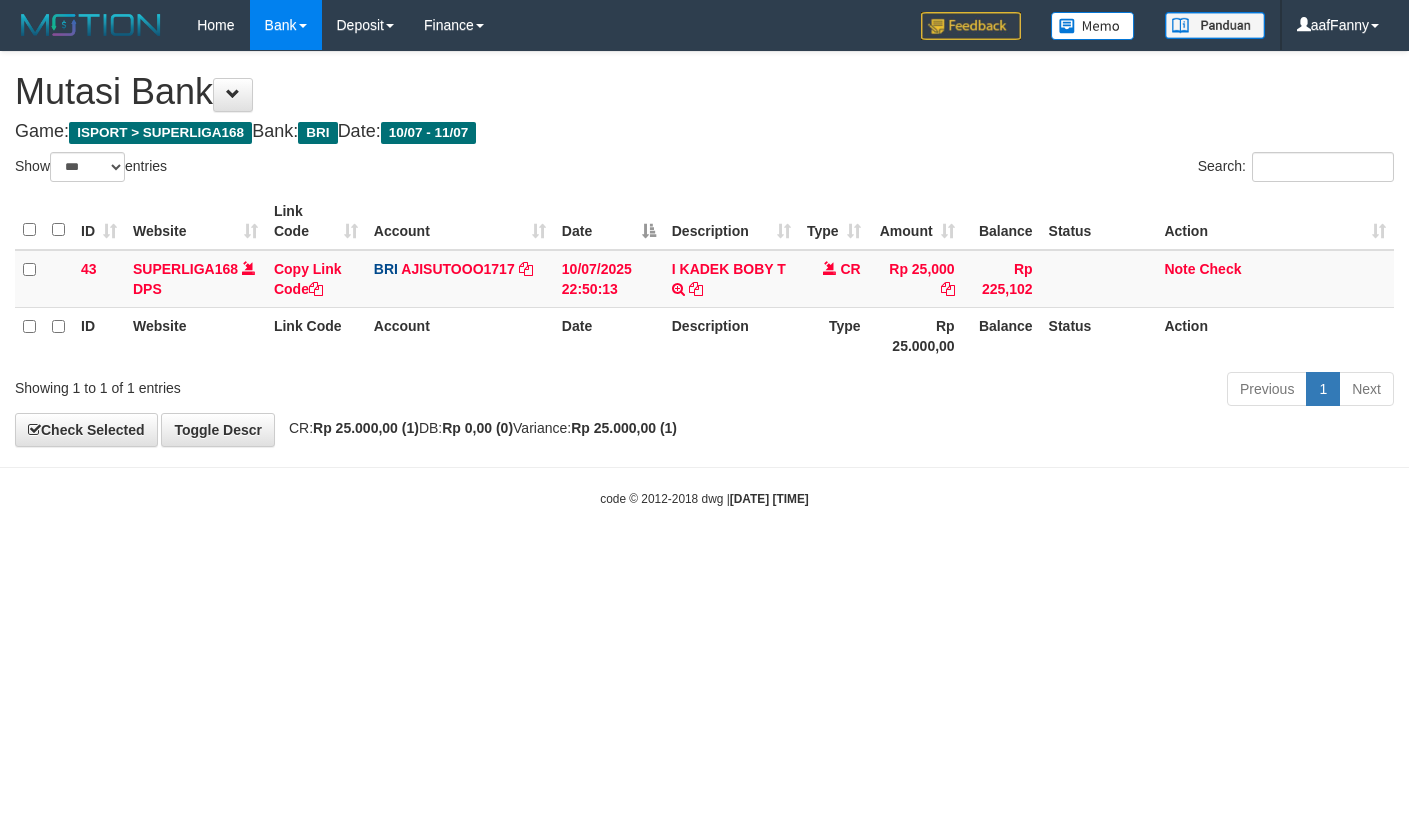 select on "***" 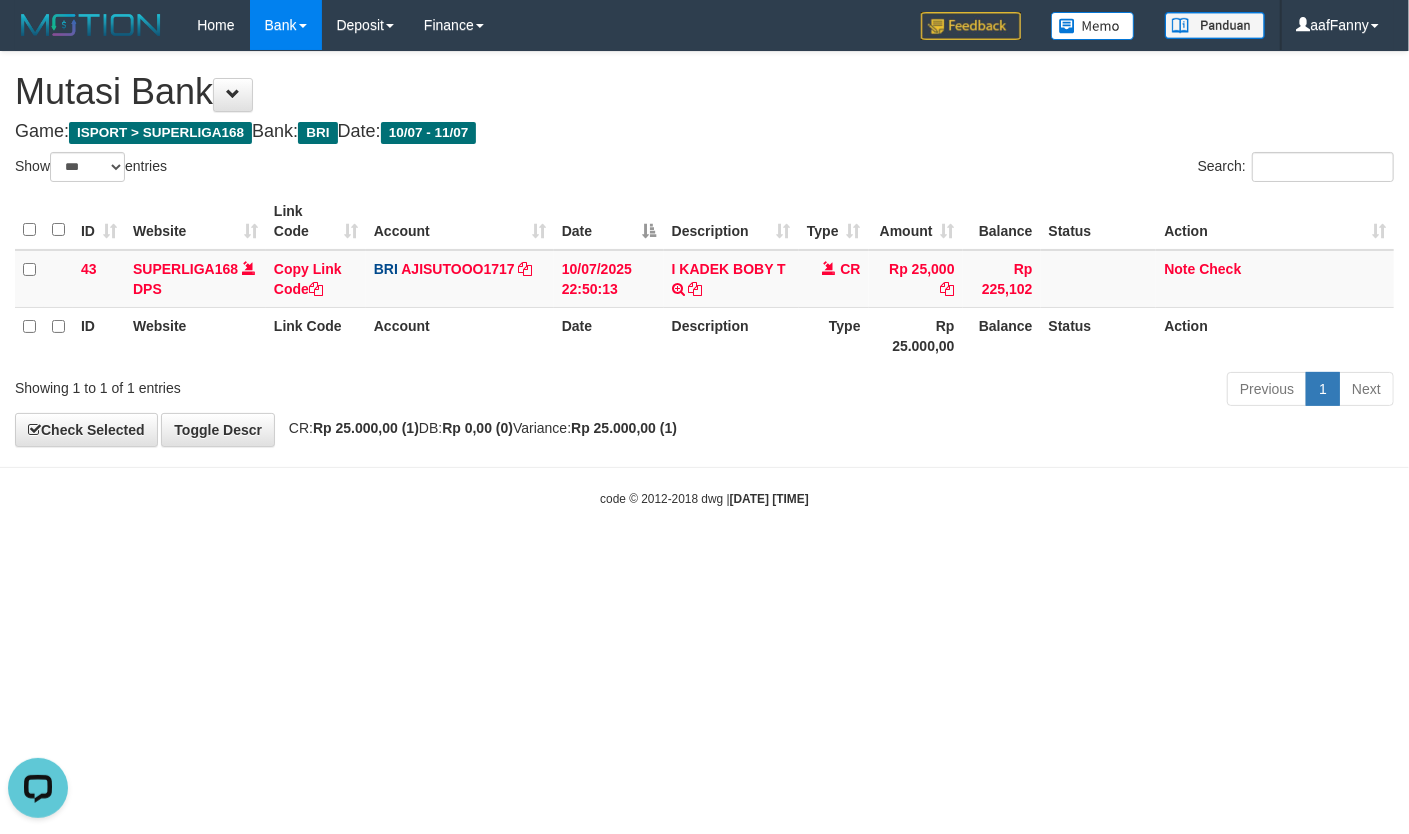scroll, scrollTop: 0, scrollLeft: 0, axis: both 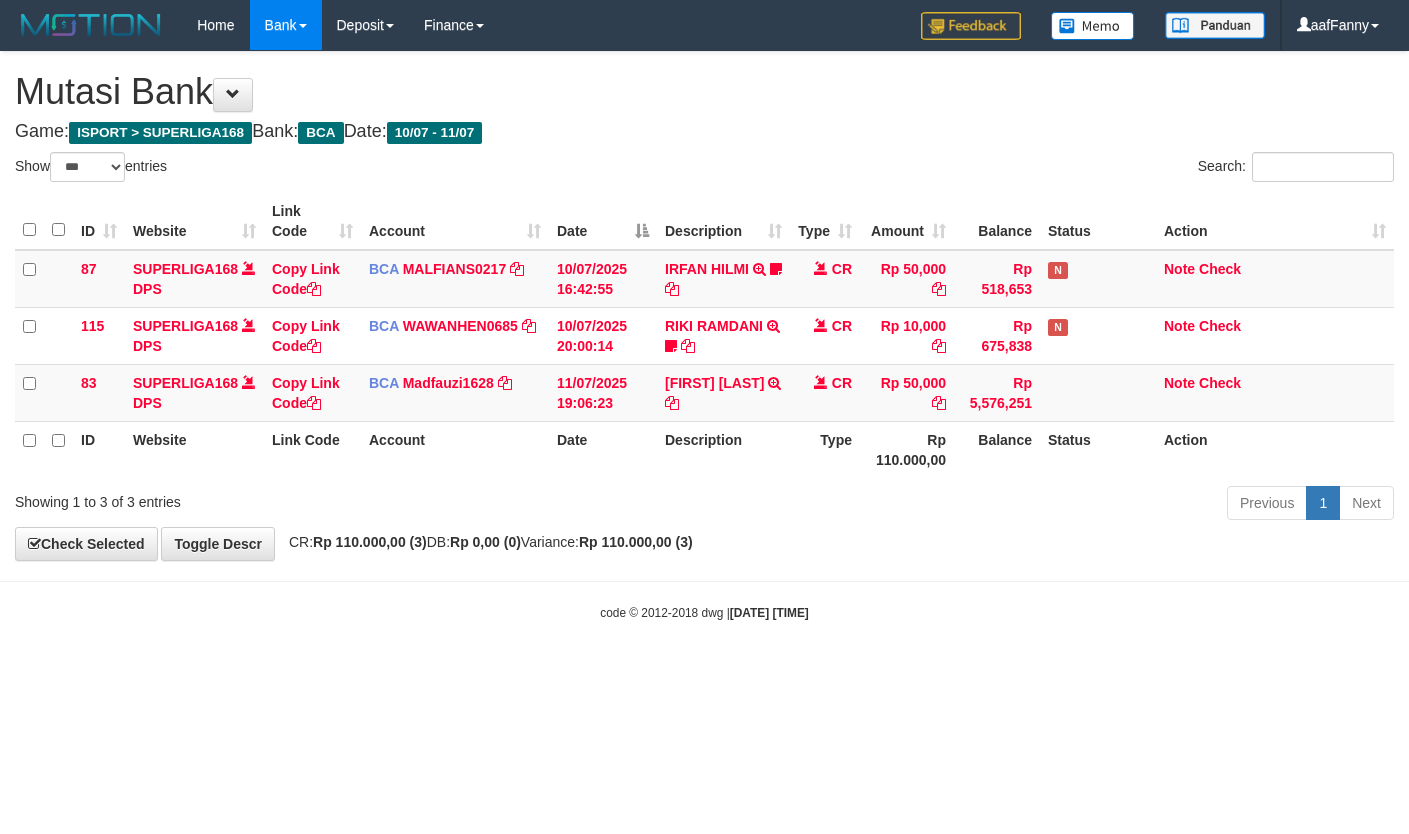 select on "***" 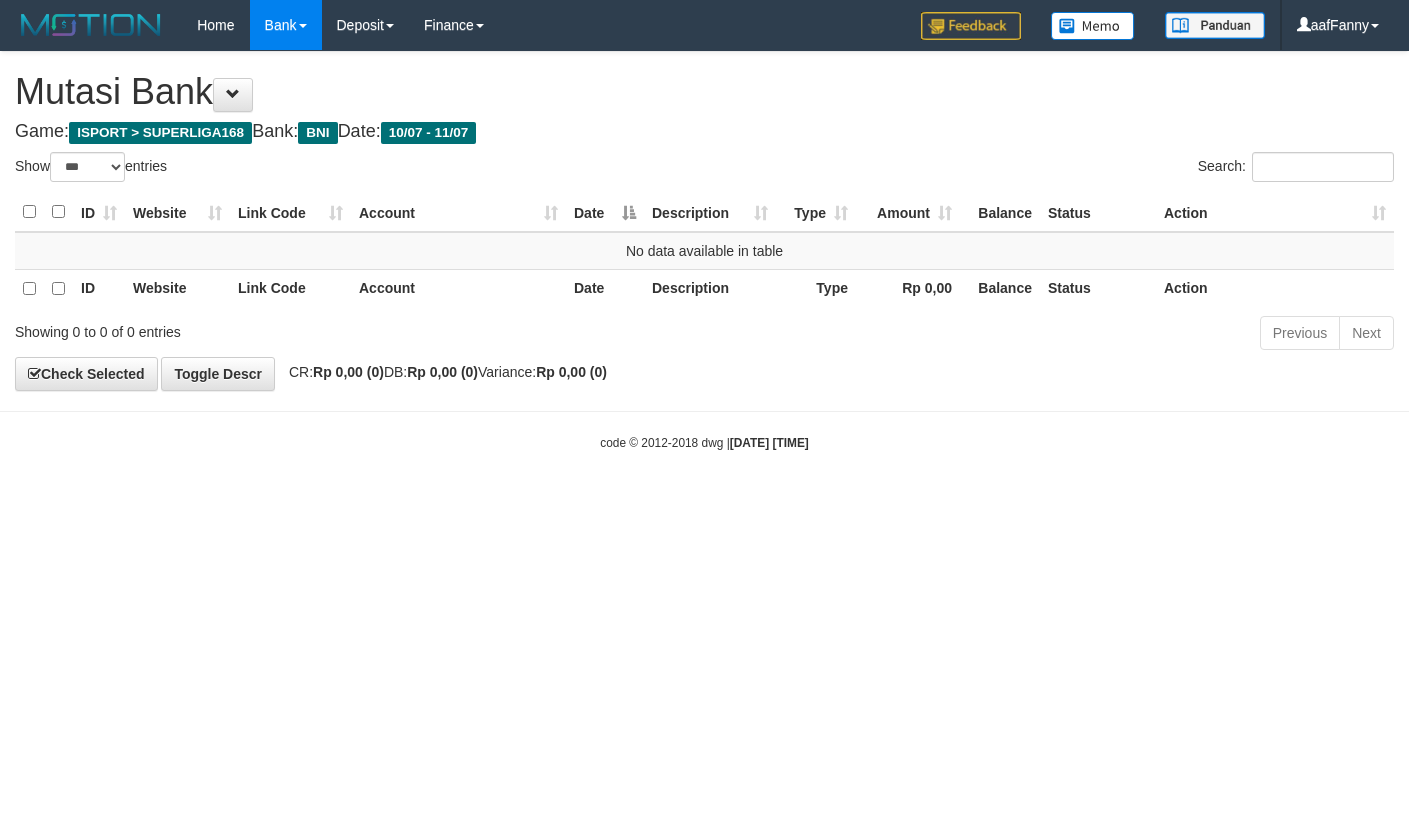 select on "***" 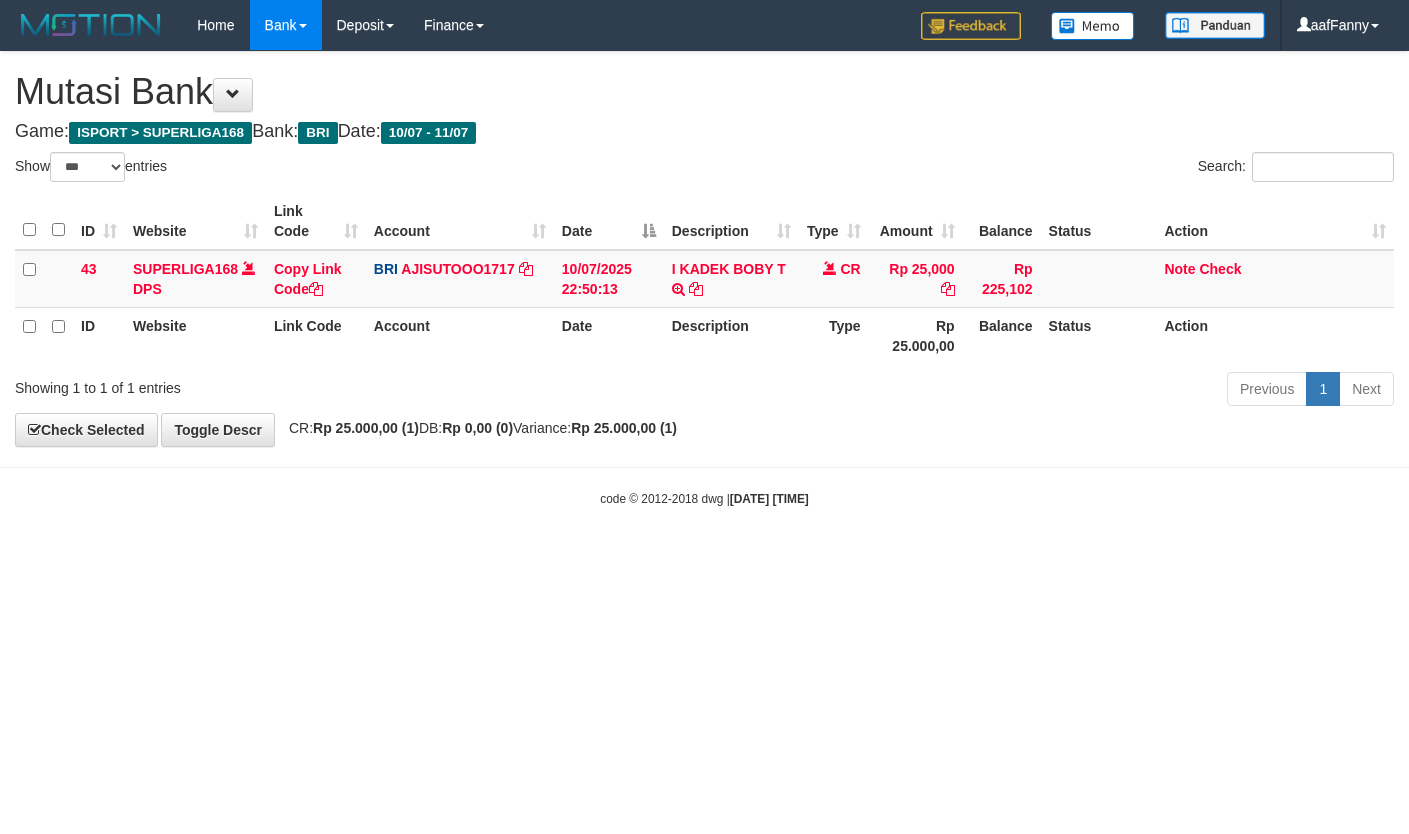 select on "***" 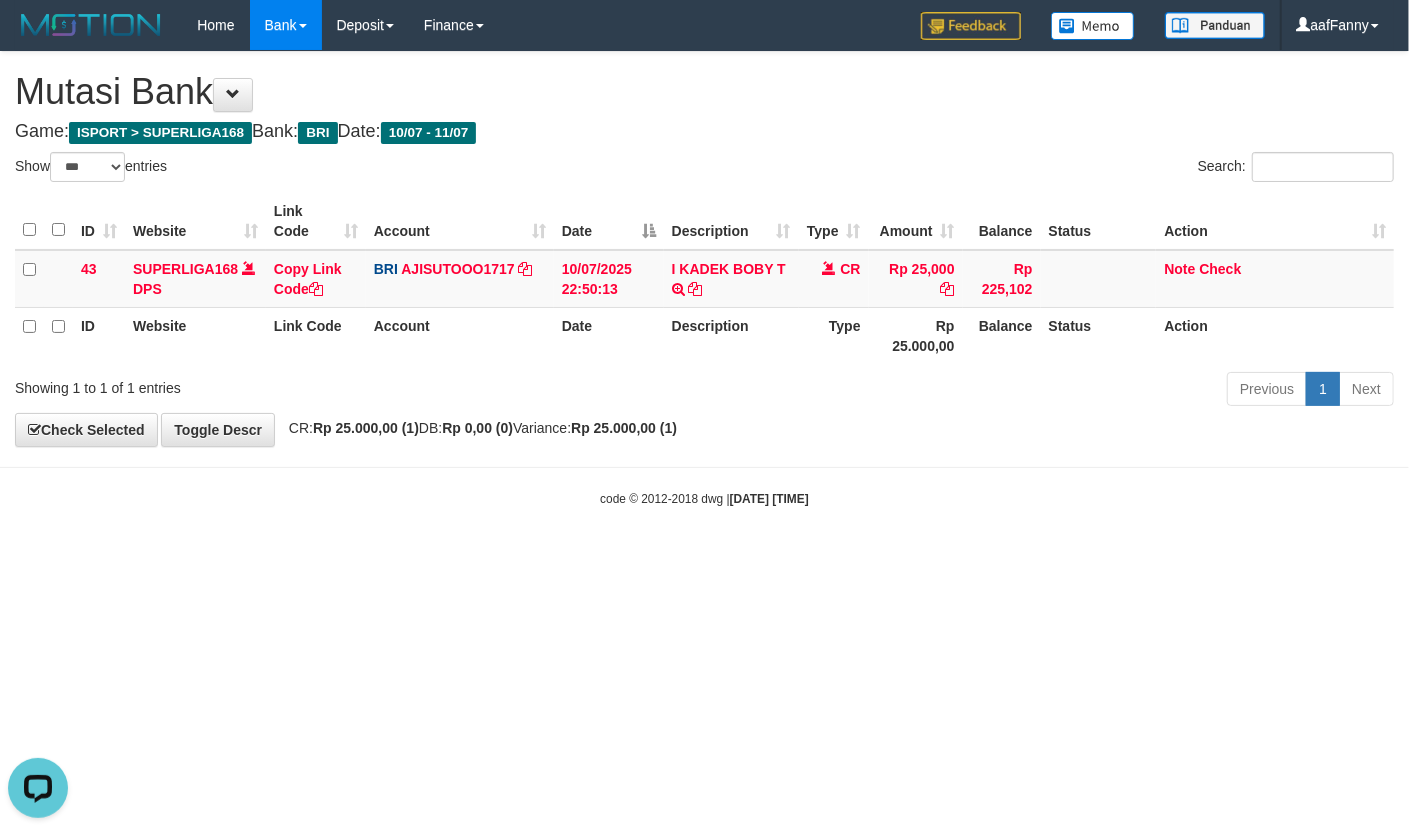 scroll, scrollTop: 0, scrollLeft: 0, axis: both 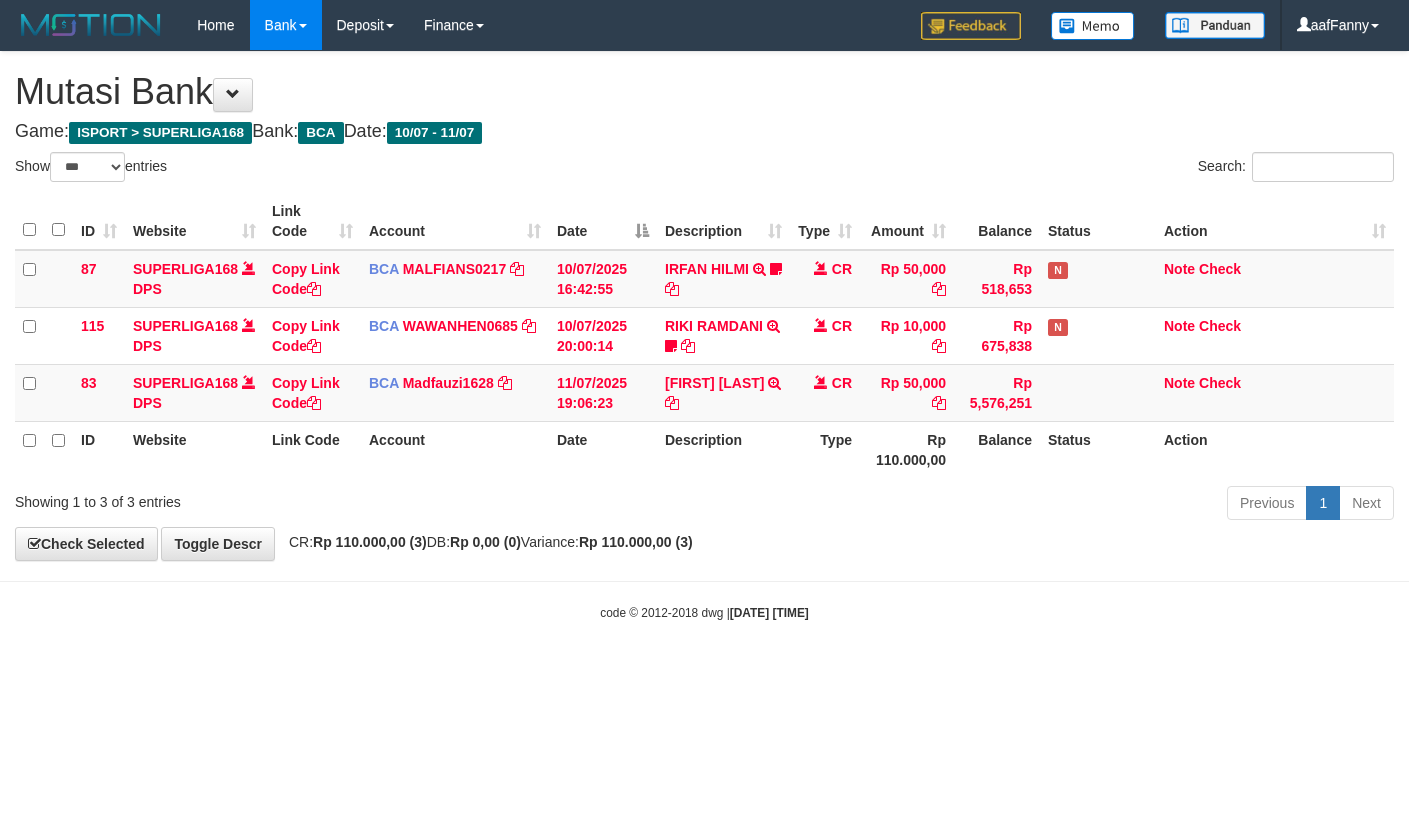 select on "***" 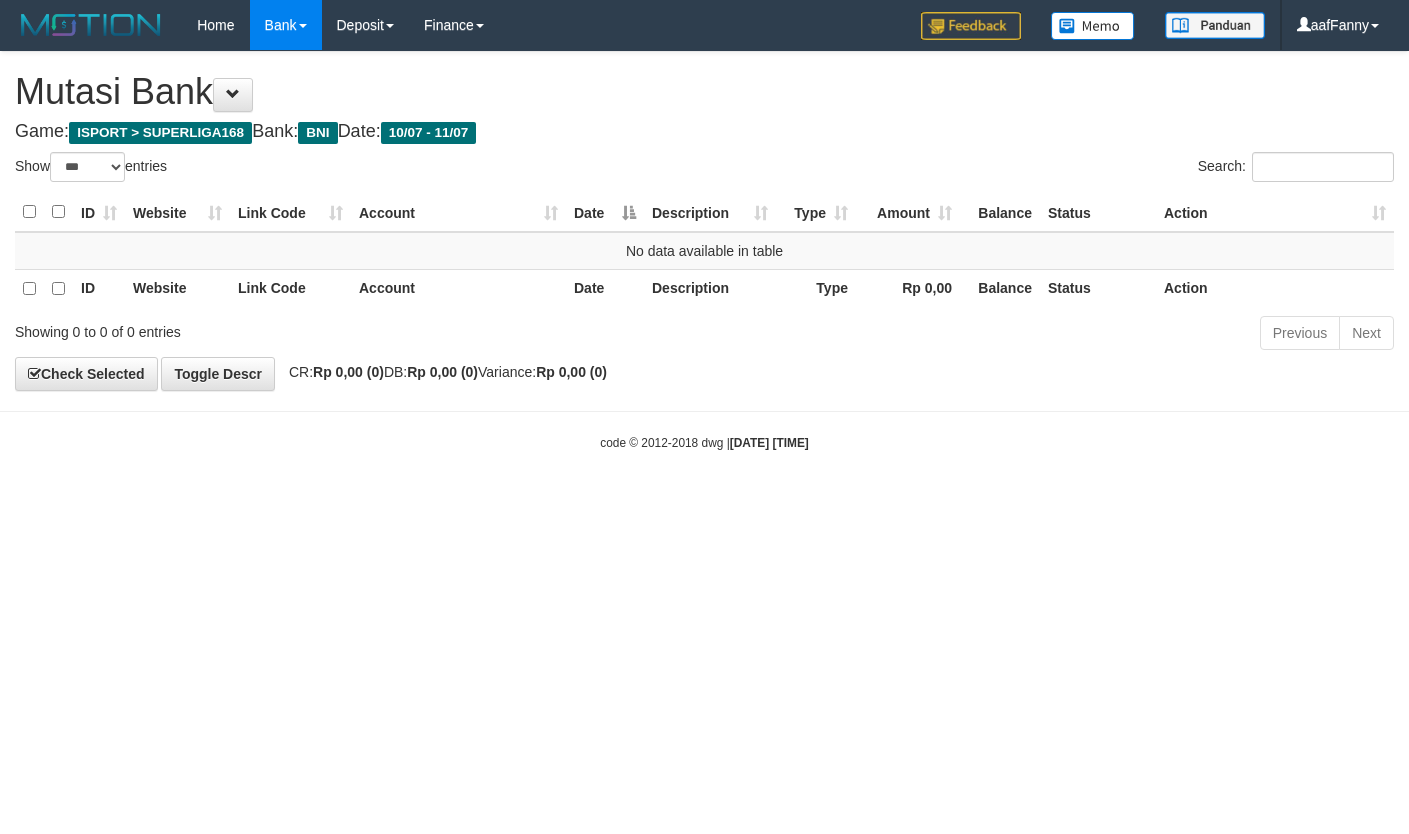 select on "***" 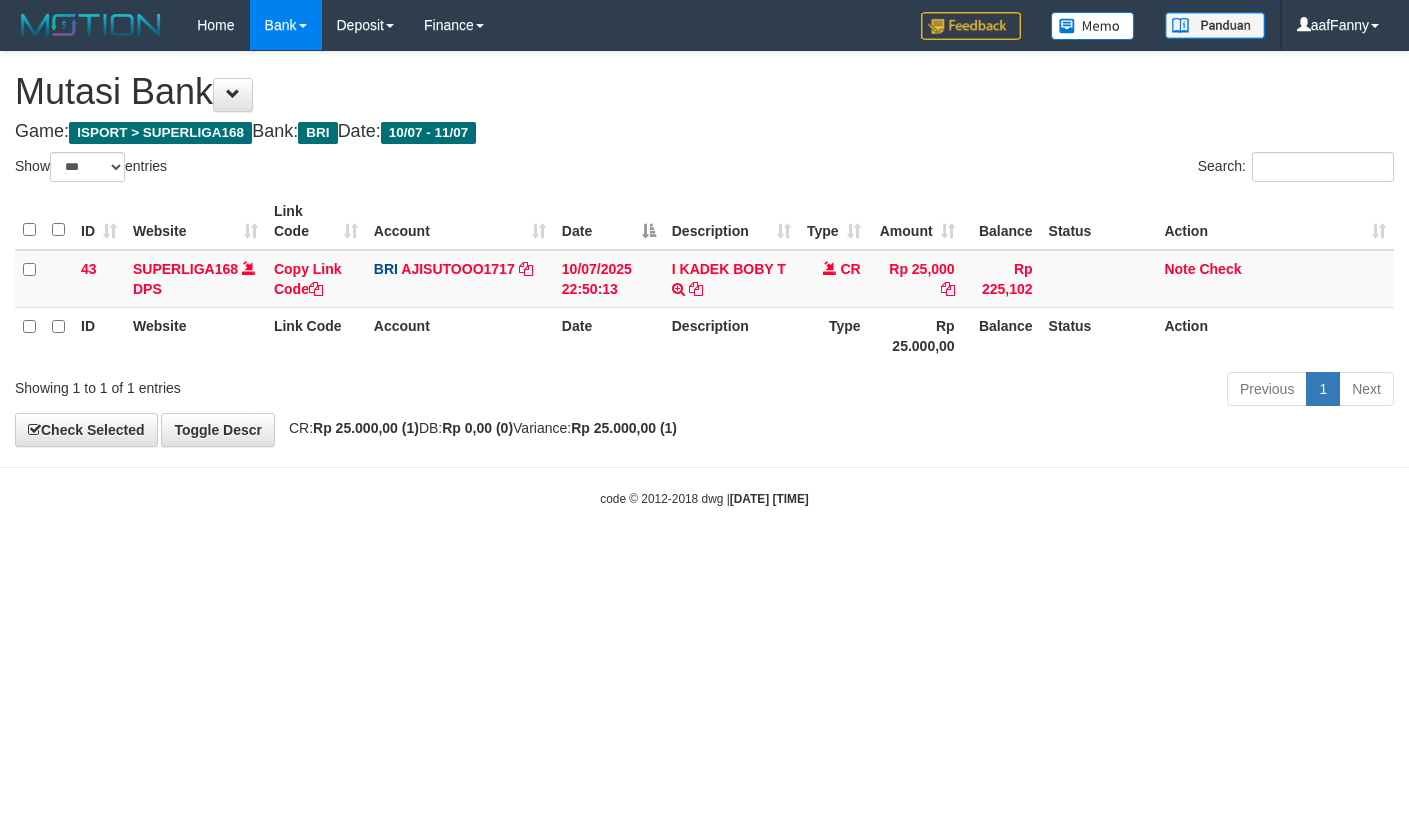 select on "***" 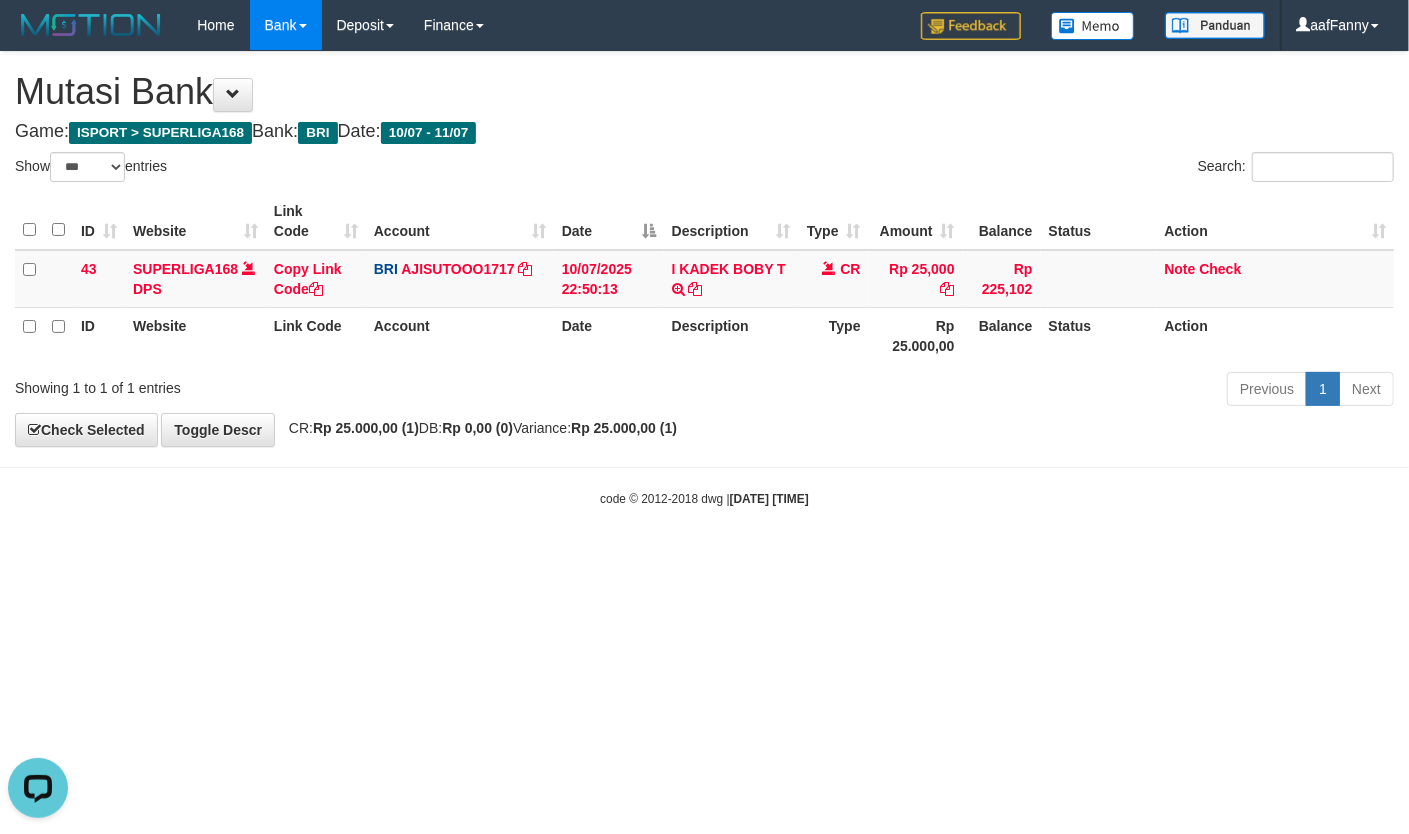 scroll, scrollTop: 0, scrollLeft: 0, axis: both 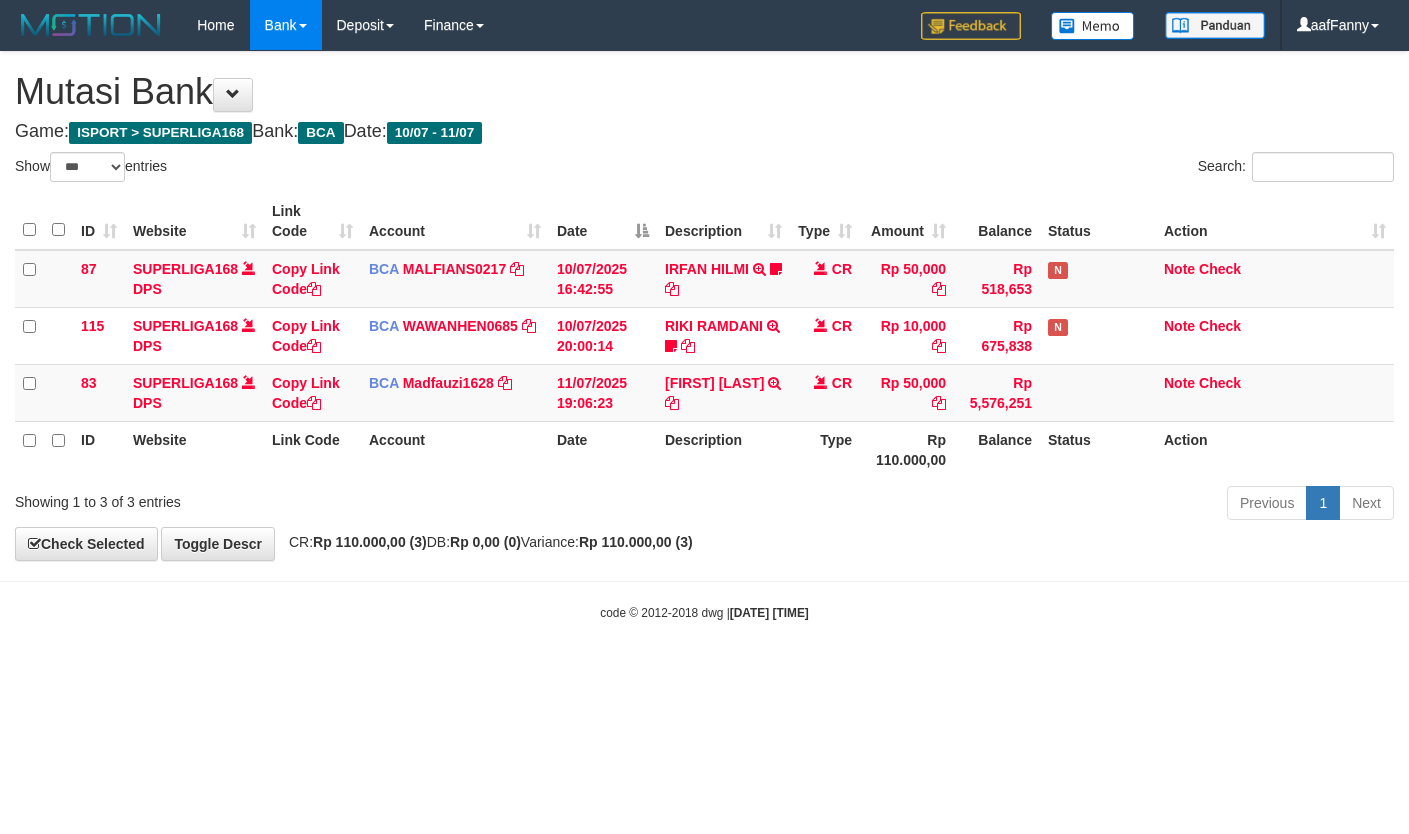 select on "***" 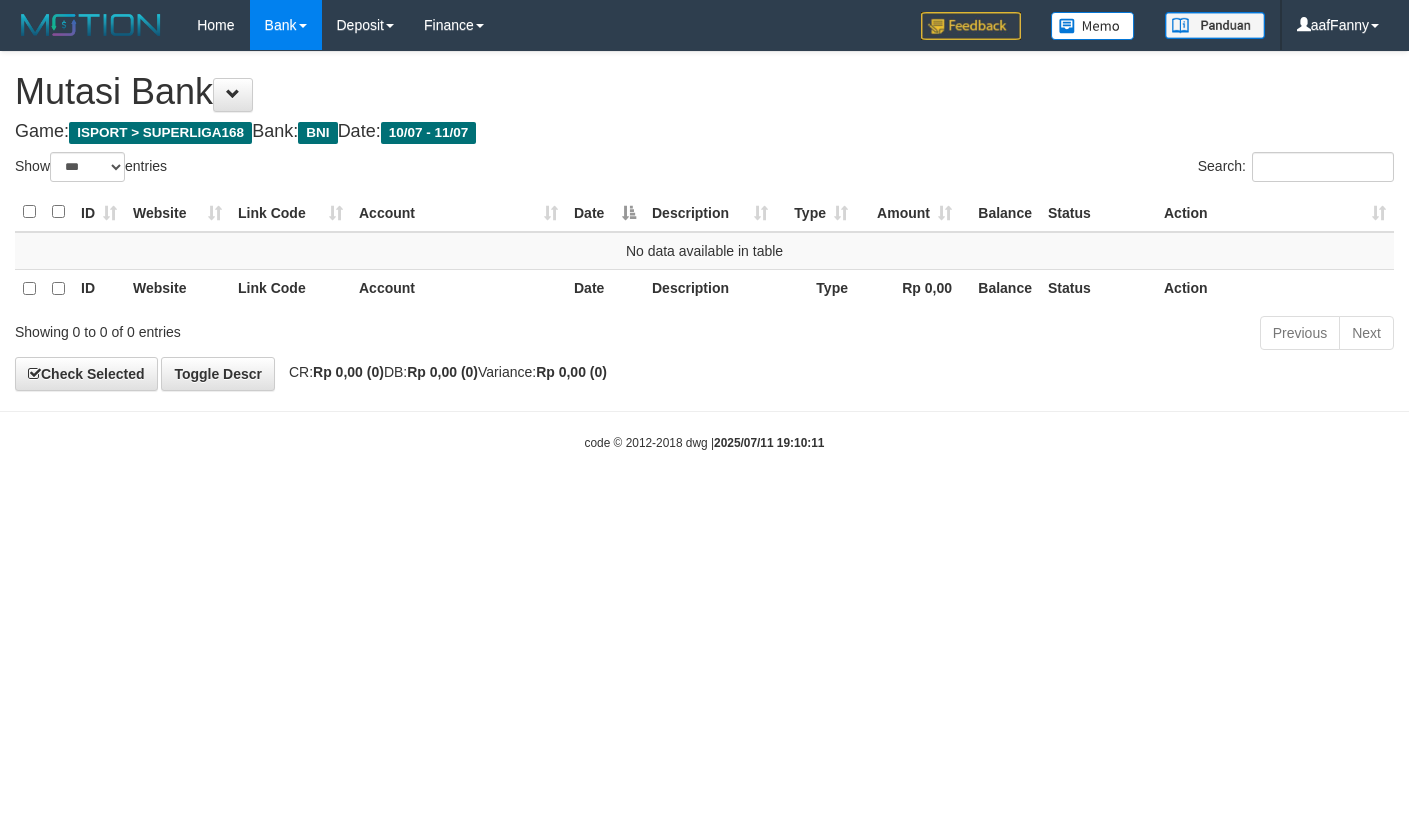select on "***" 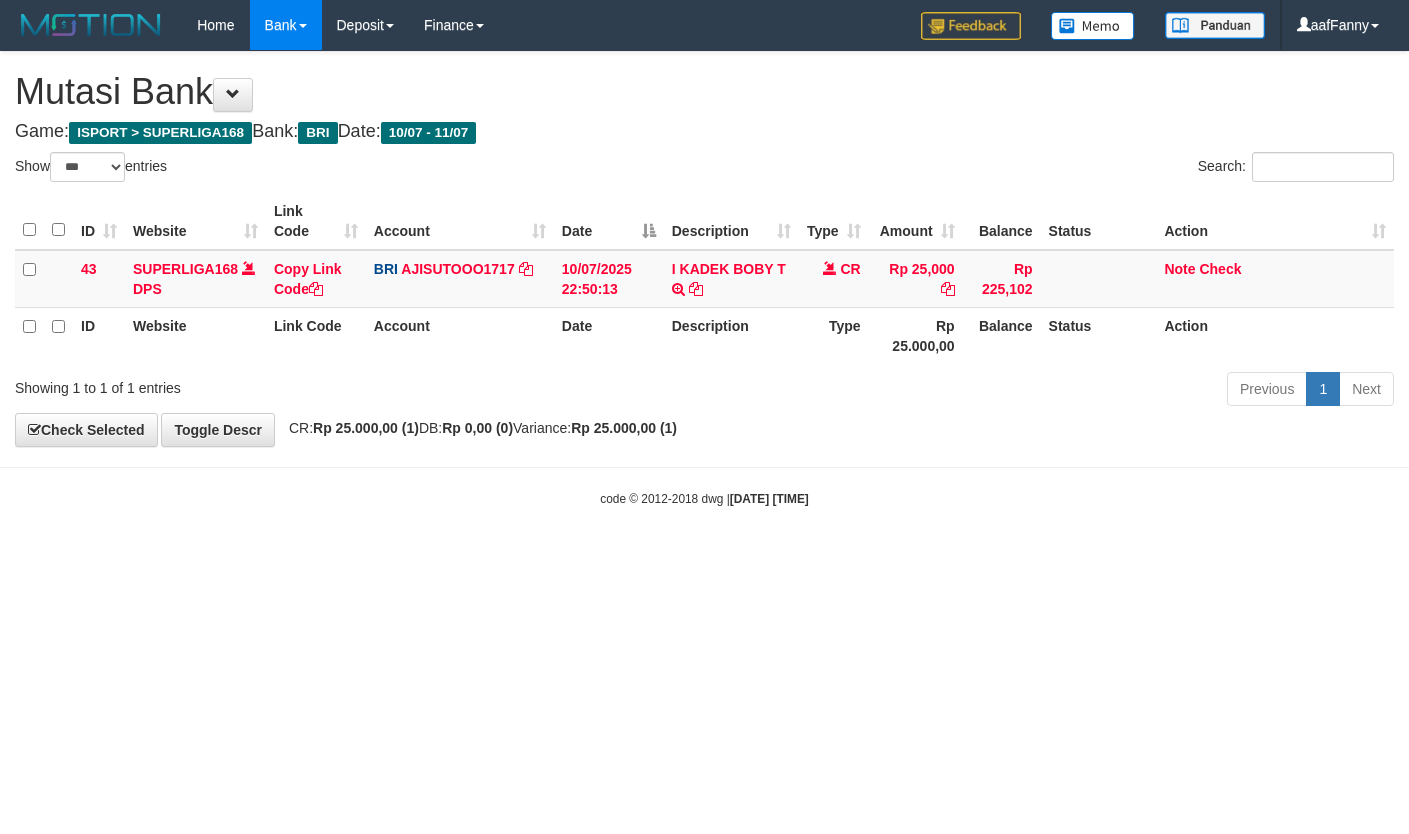 select on "***" 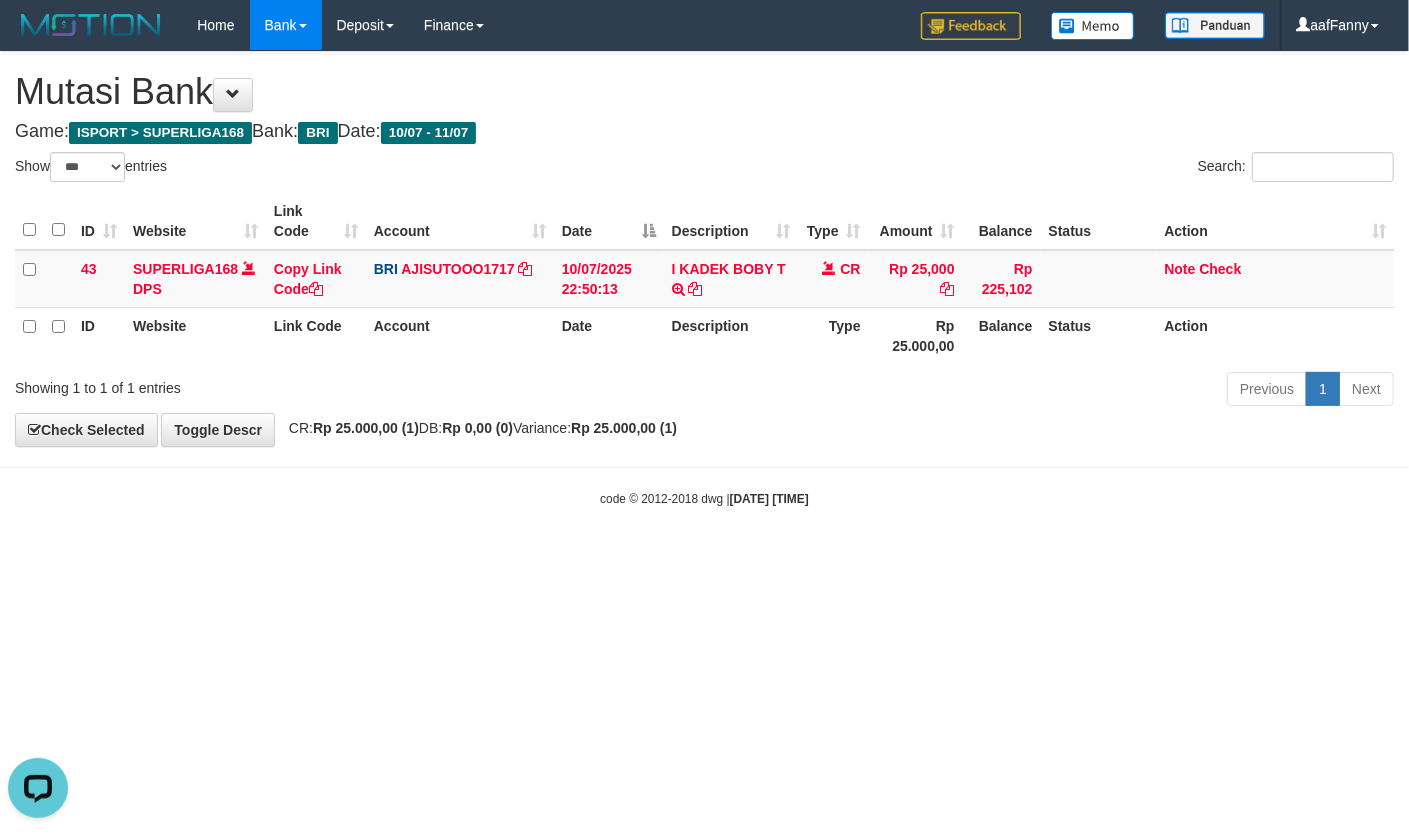 scroll, scrollTop: 0, scrollLeft: 0, axis: both 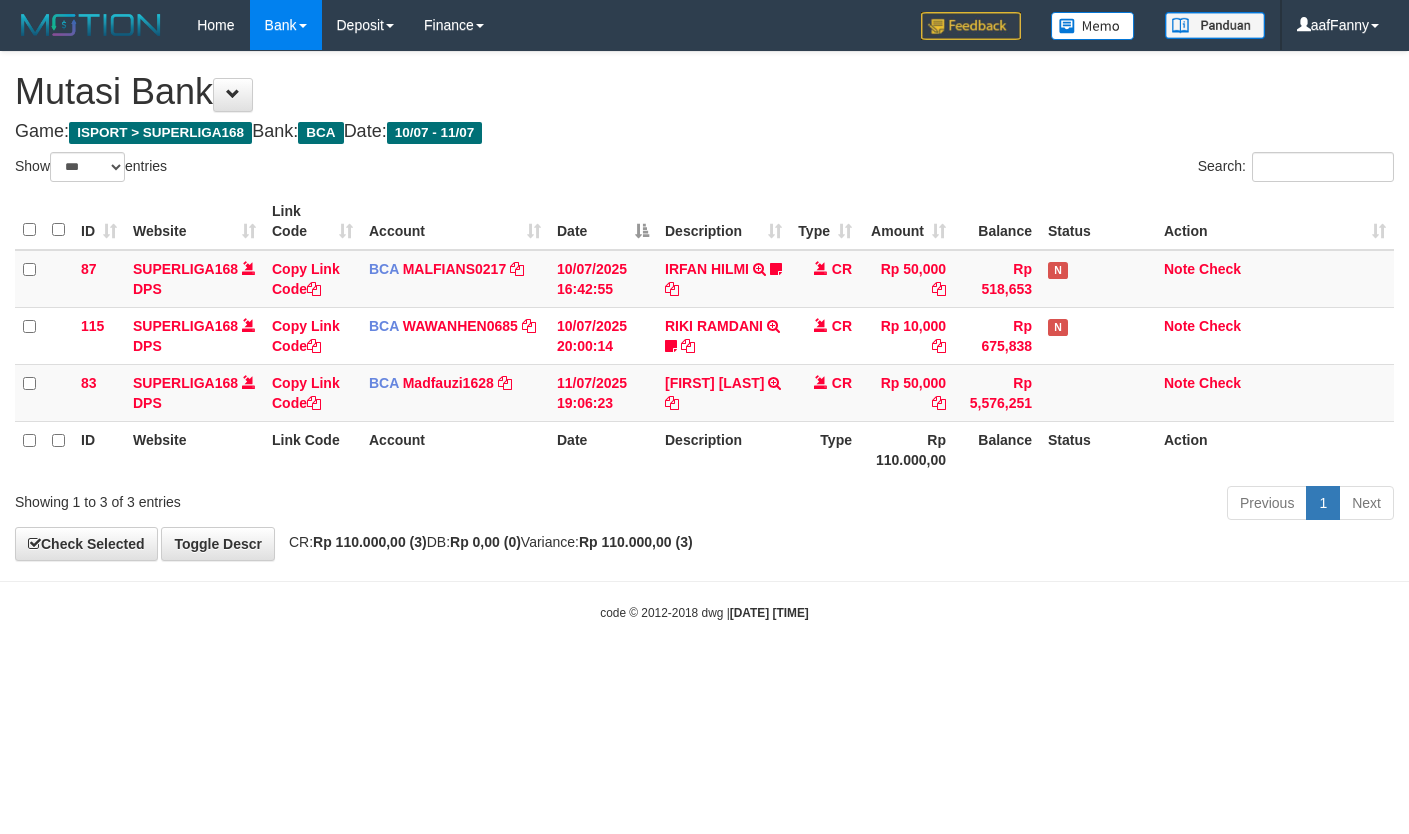 select on "***" 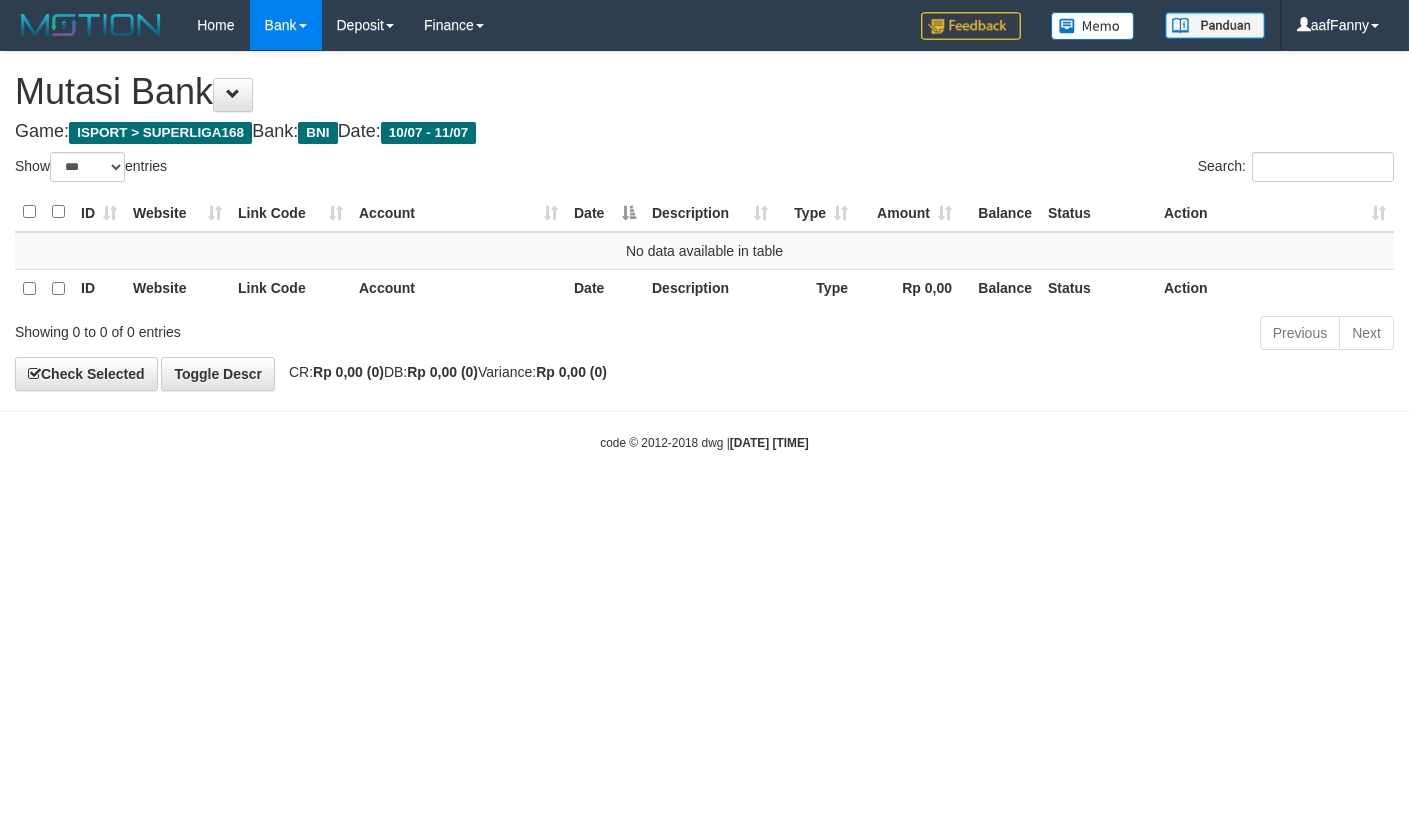 select on "***" 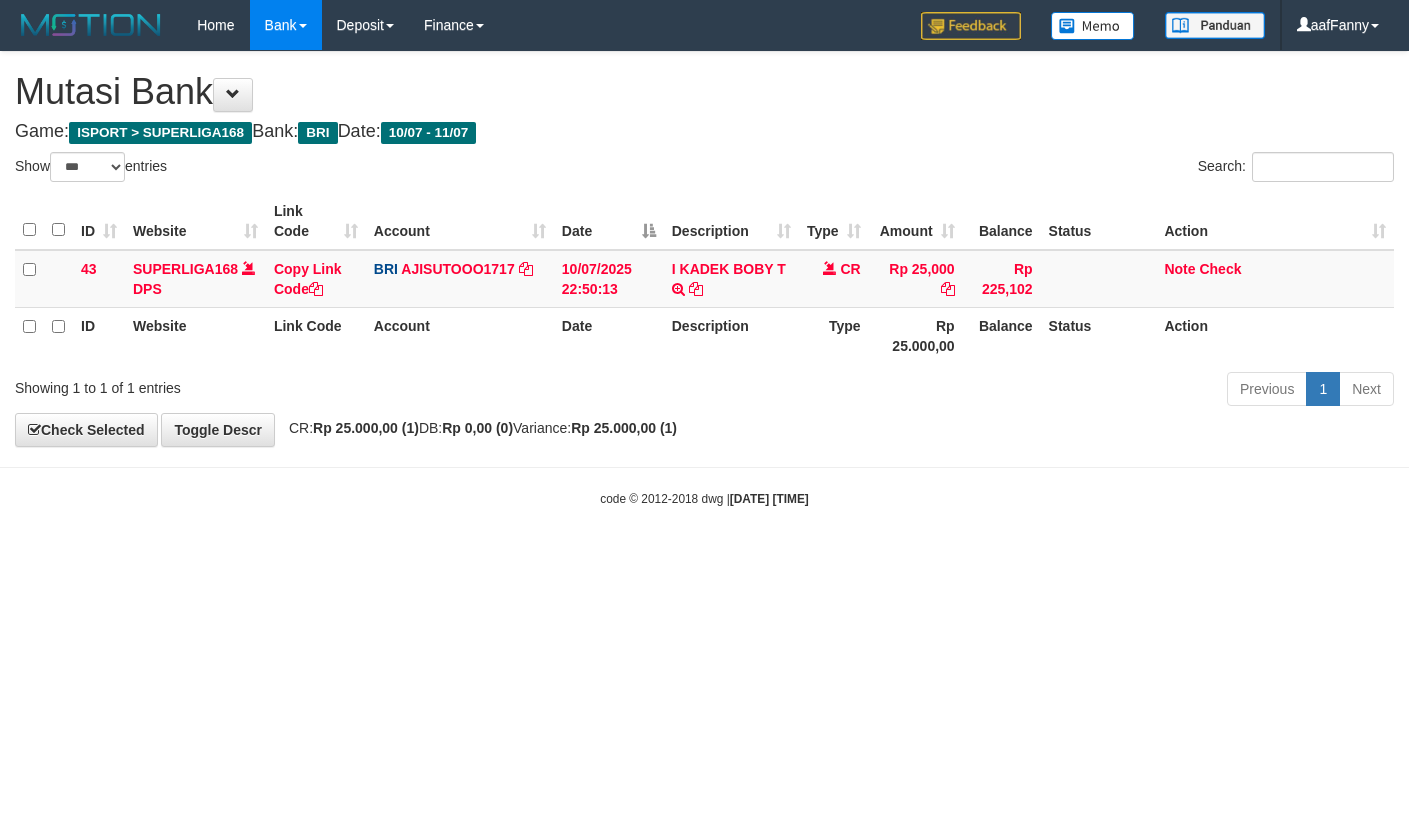select on "***" 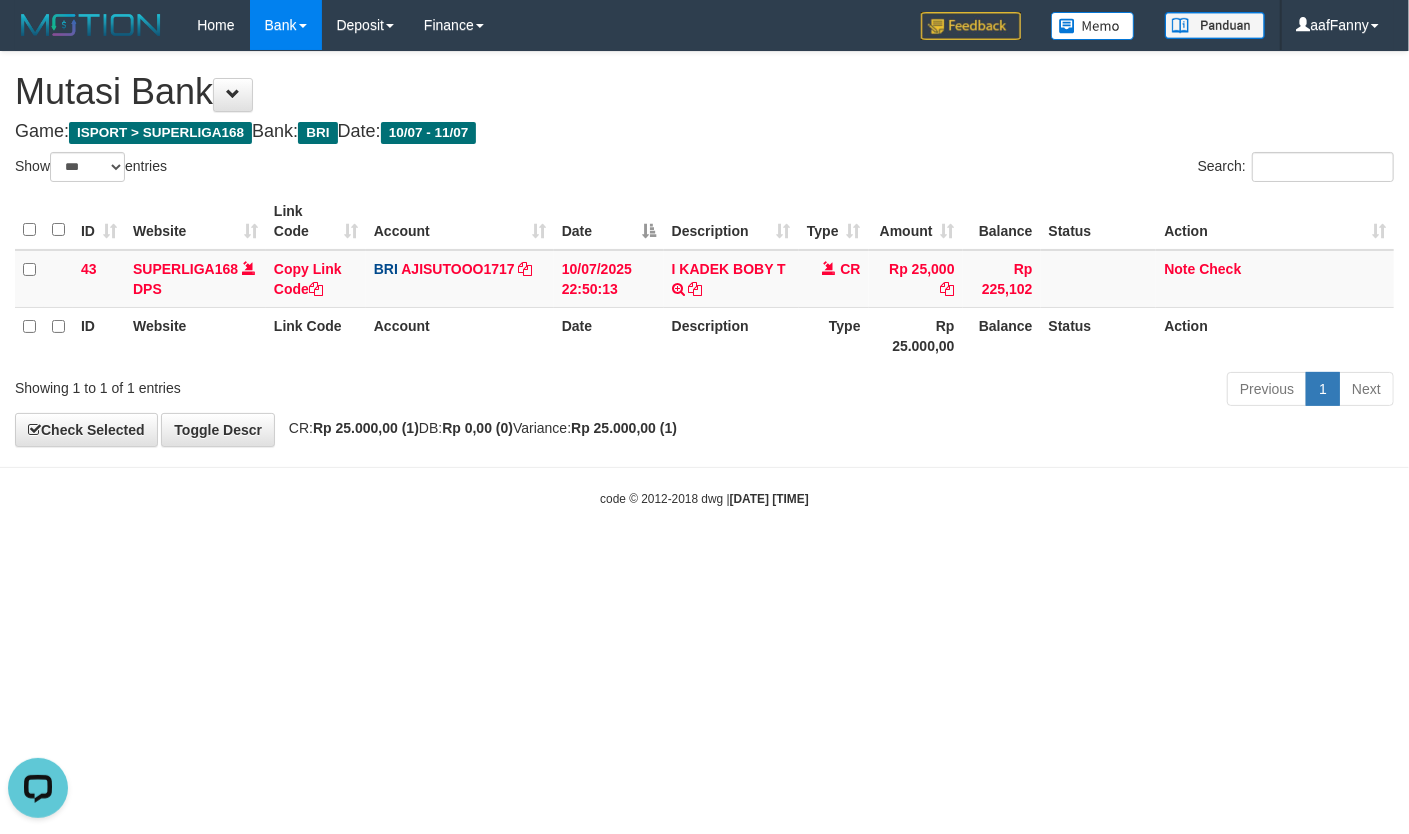 scroll, scrollTop: 0, scrollLeft: 0, axis: both 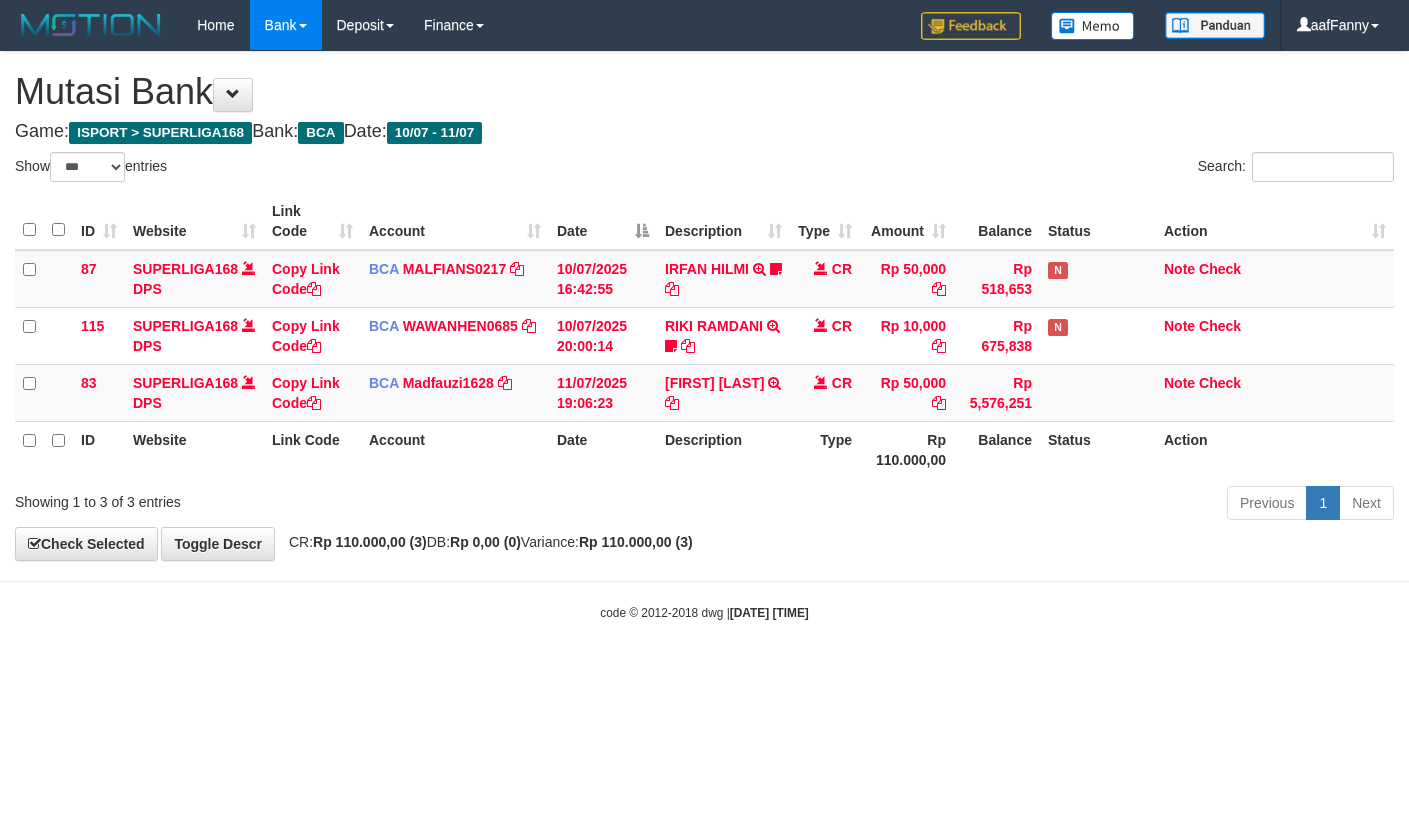 select on "***" 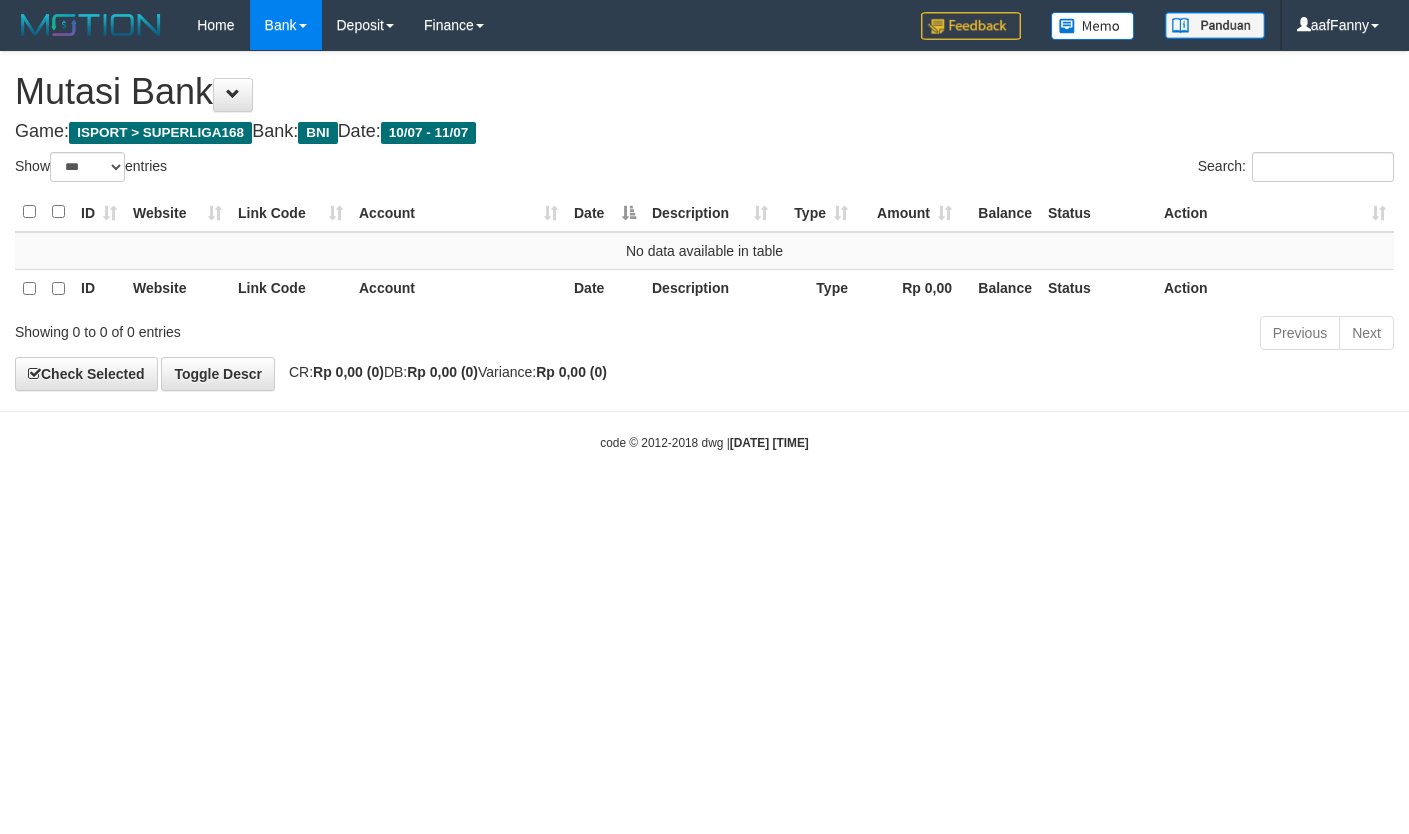 select on "***" 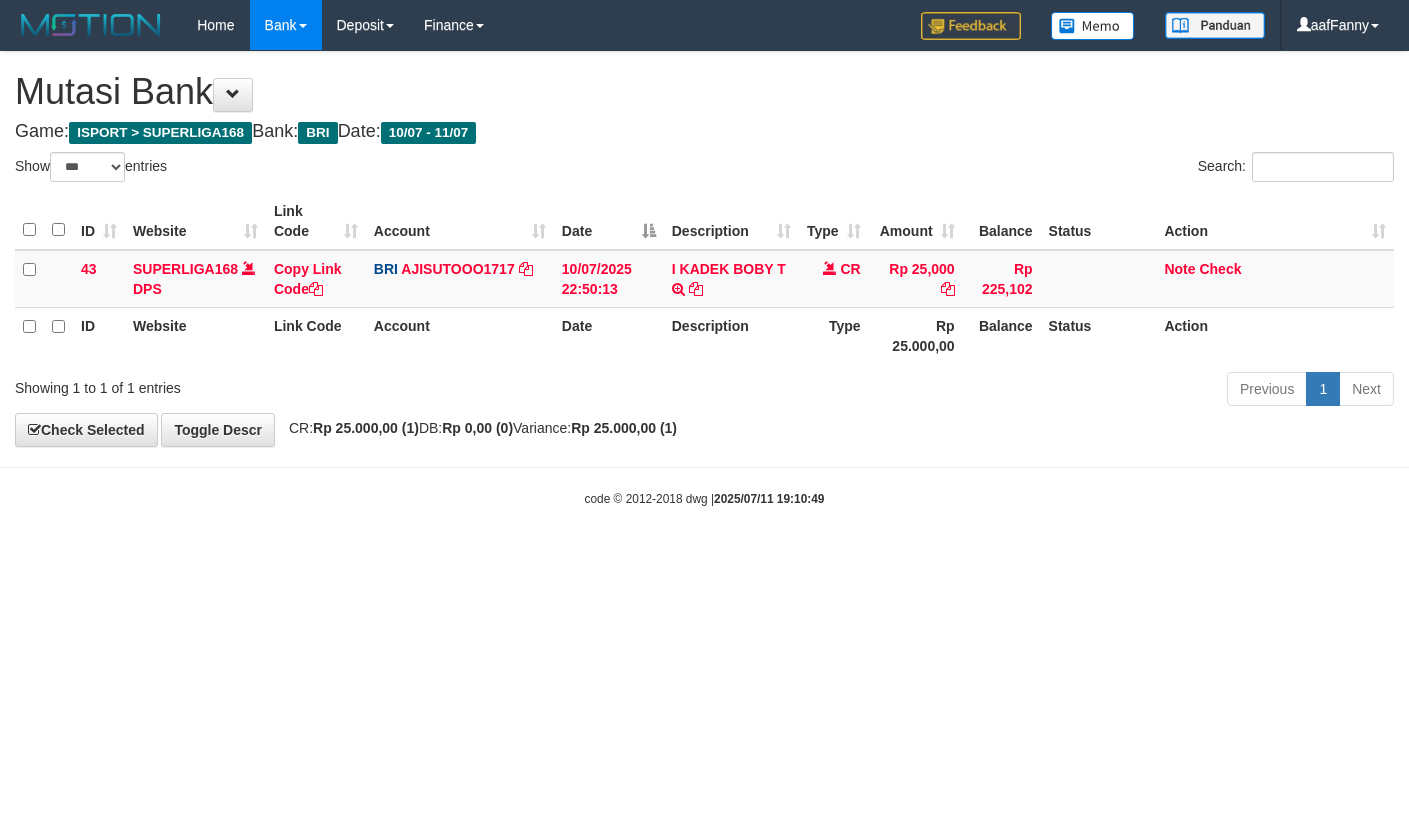 select on "***" 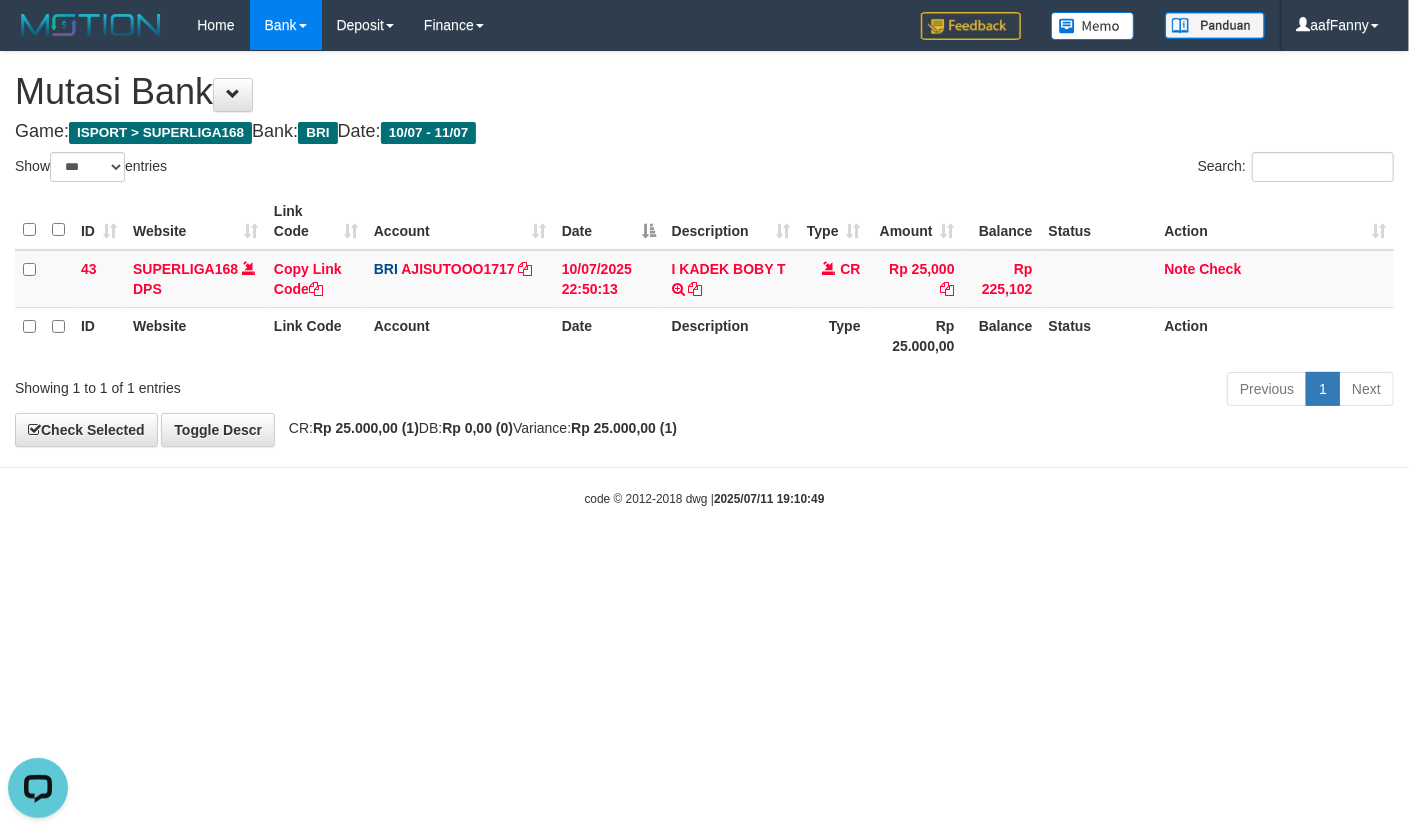 scroll, scrollTop: 0, scrollLeft: 0, axis: both 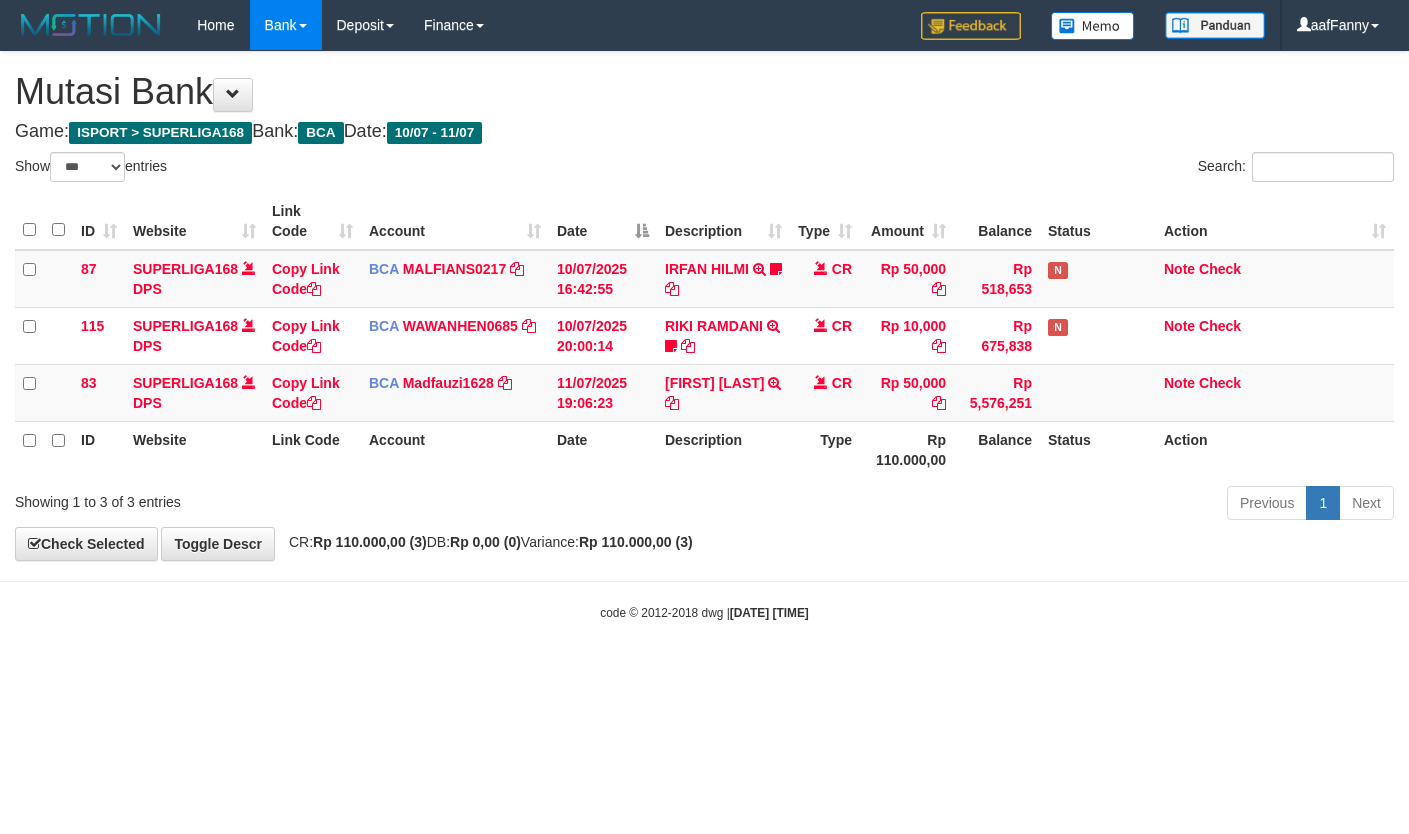 select on "***" 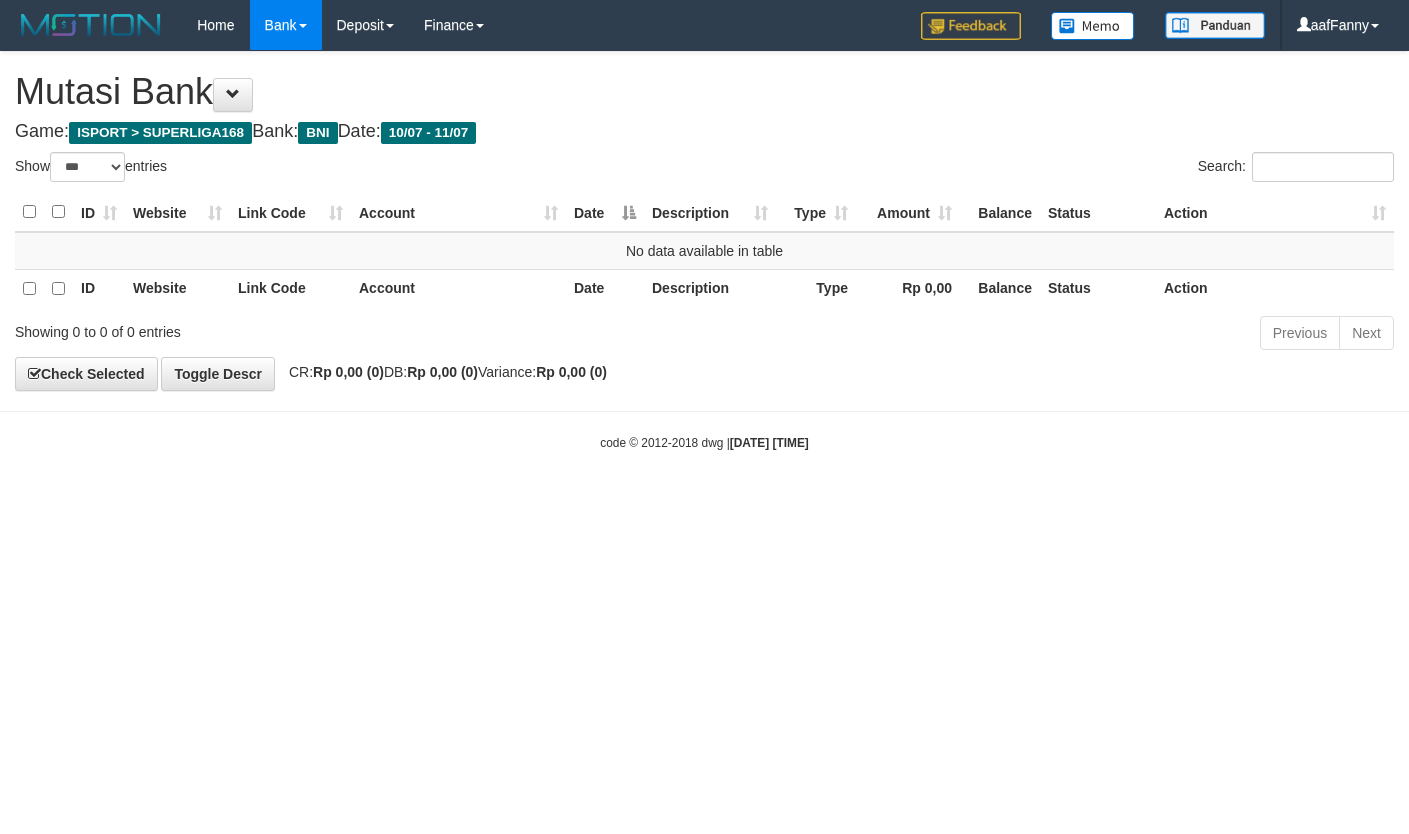 select on "***" 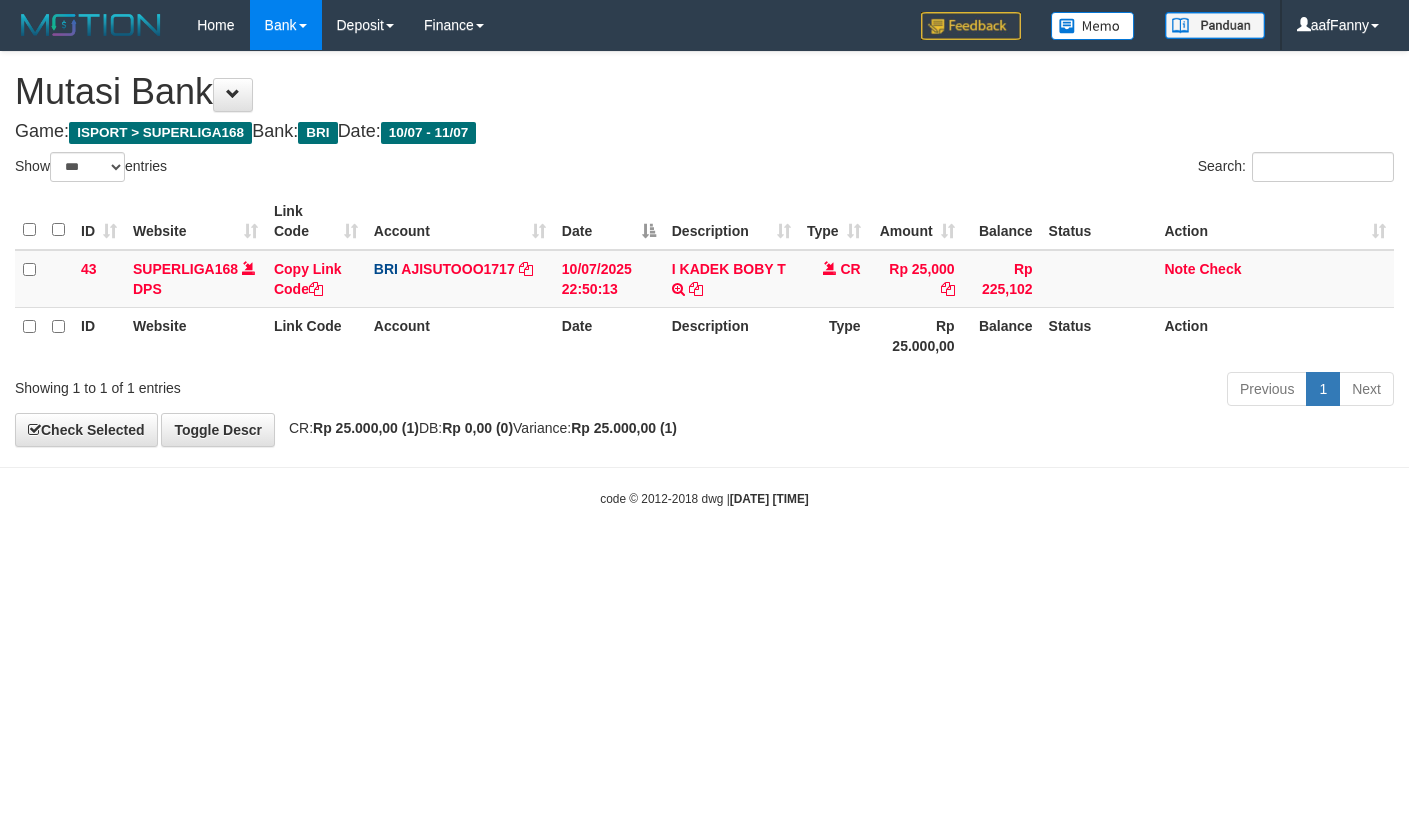 select on "***" 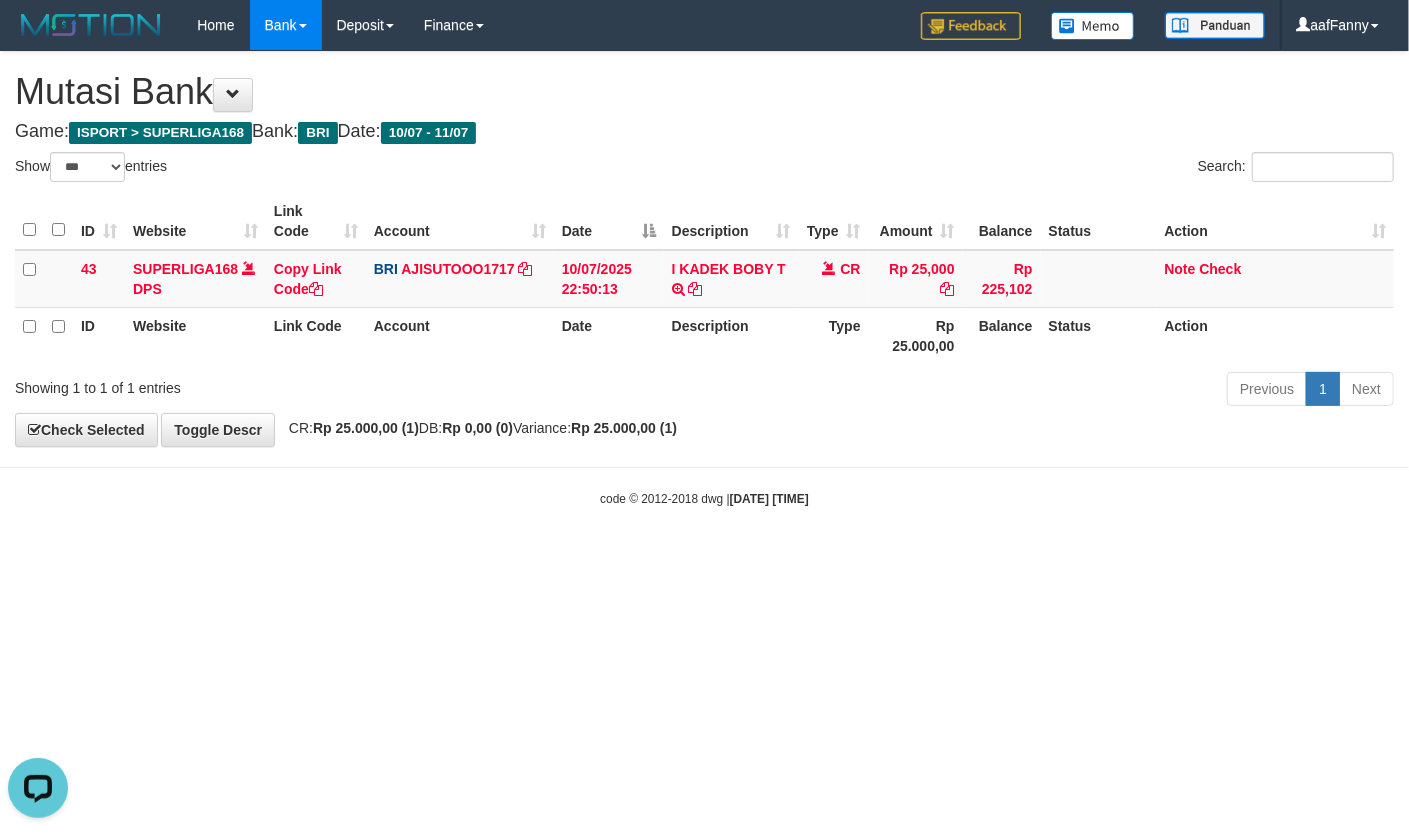 scroll, scrollTop: 0, scrollLeft: 0, axis: both 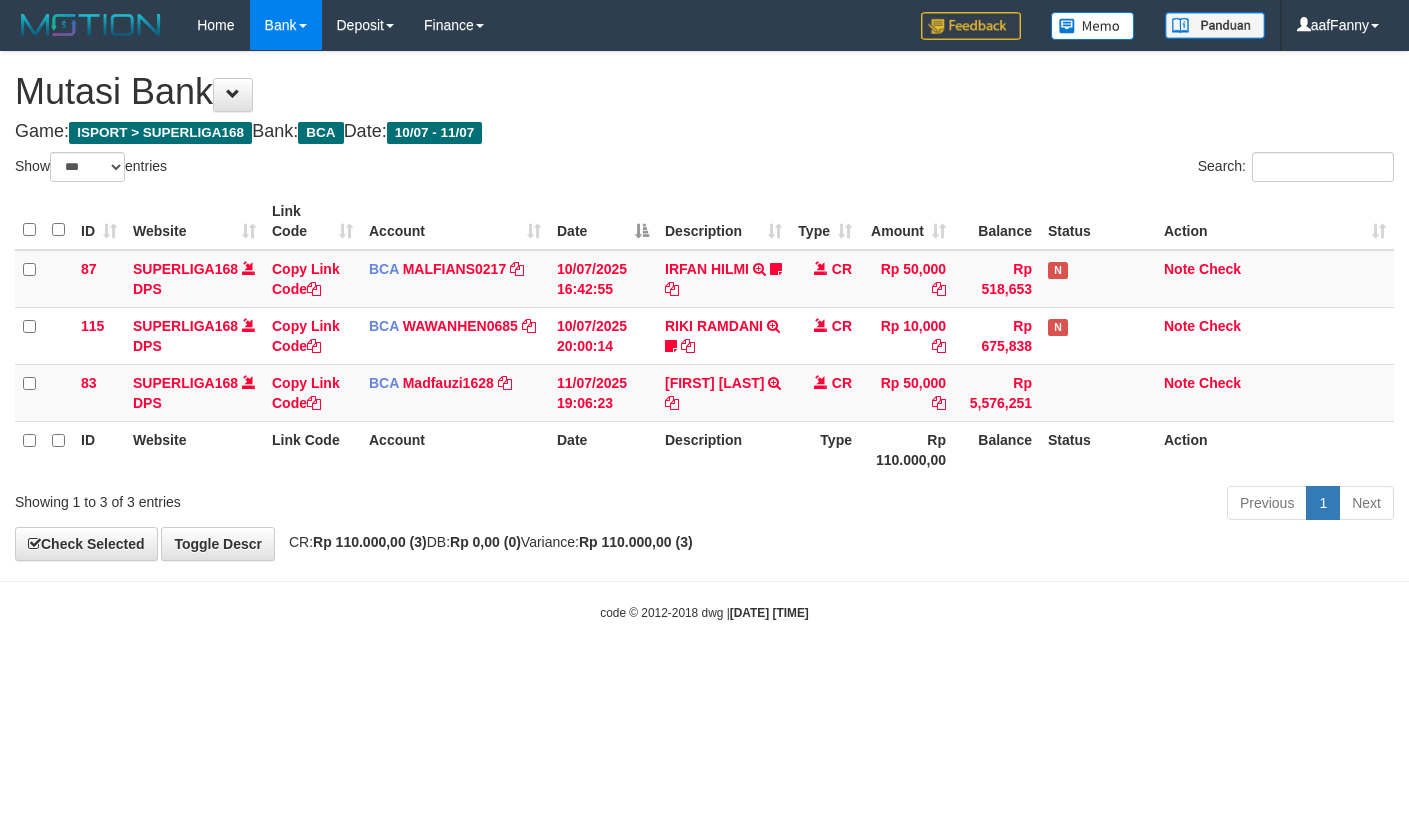 select on "***" 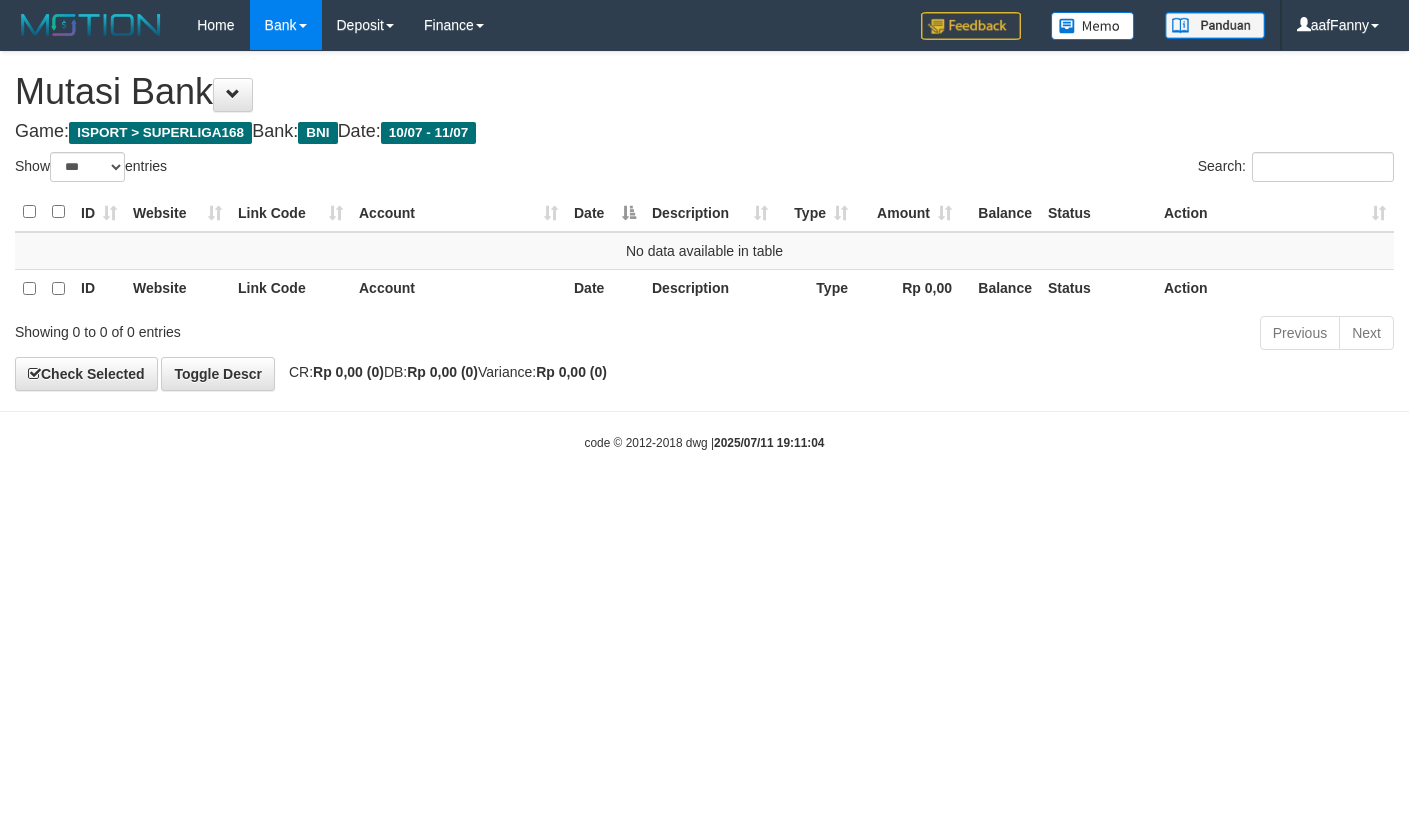 select on "***" 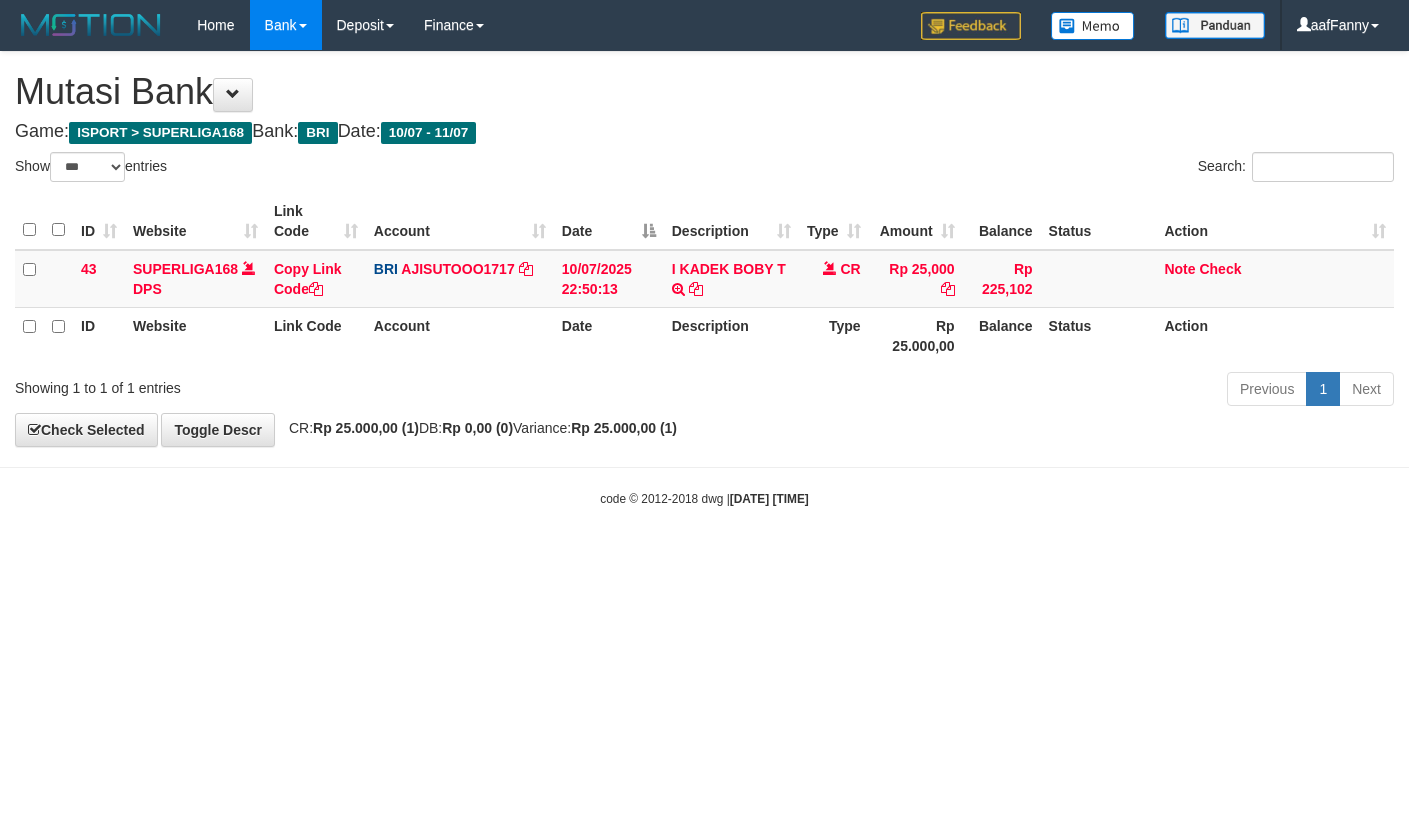 select on "***" 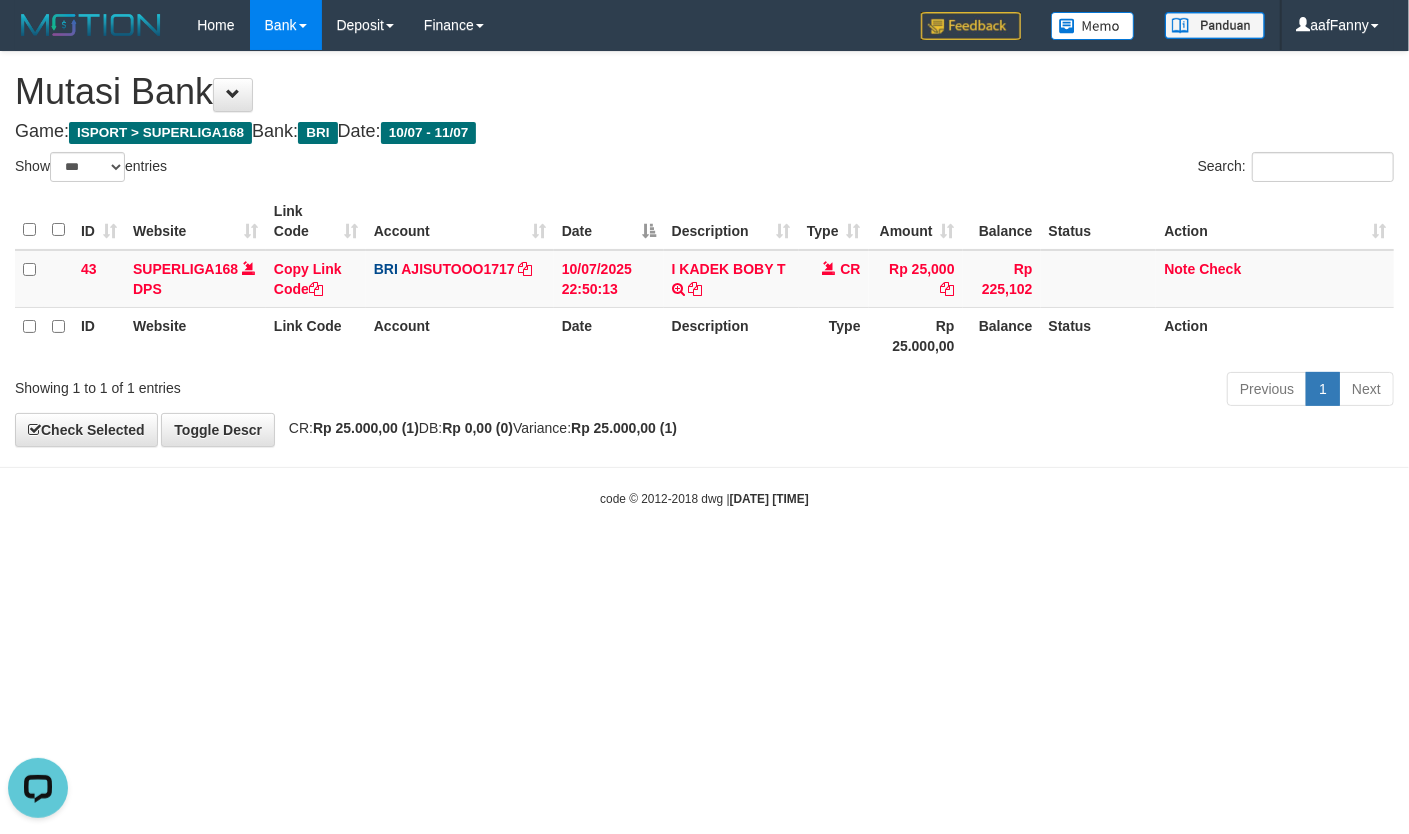 scroll, scrollTop: 0, scrollLeft: 0, axis: both 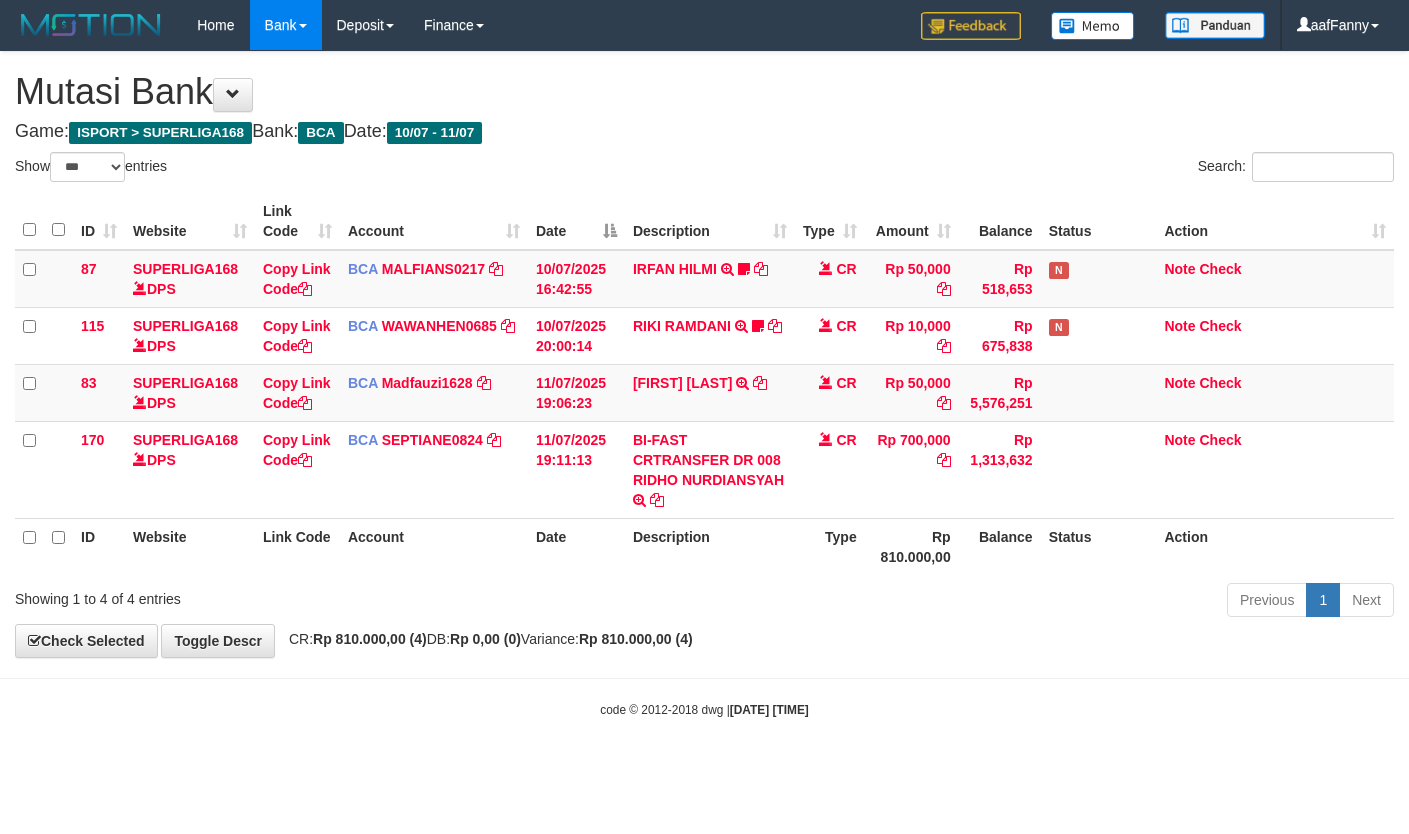 select on "***" 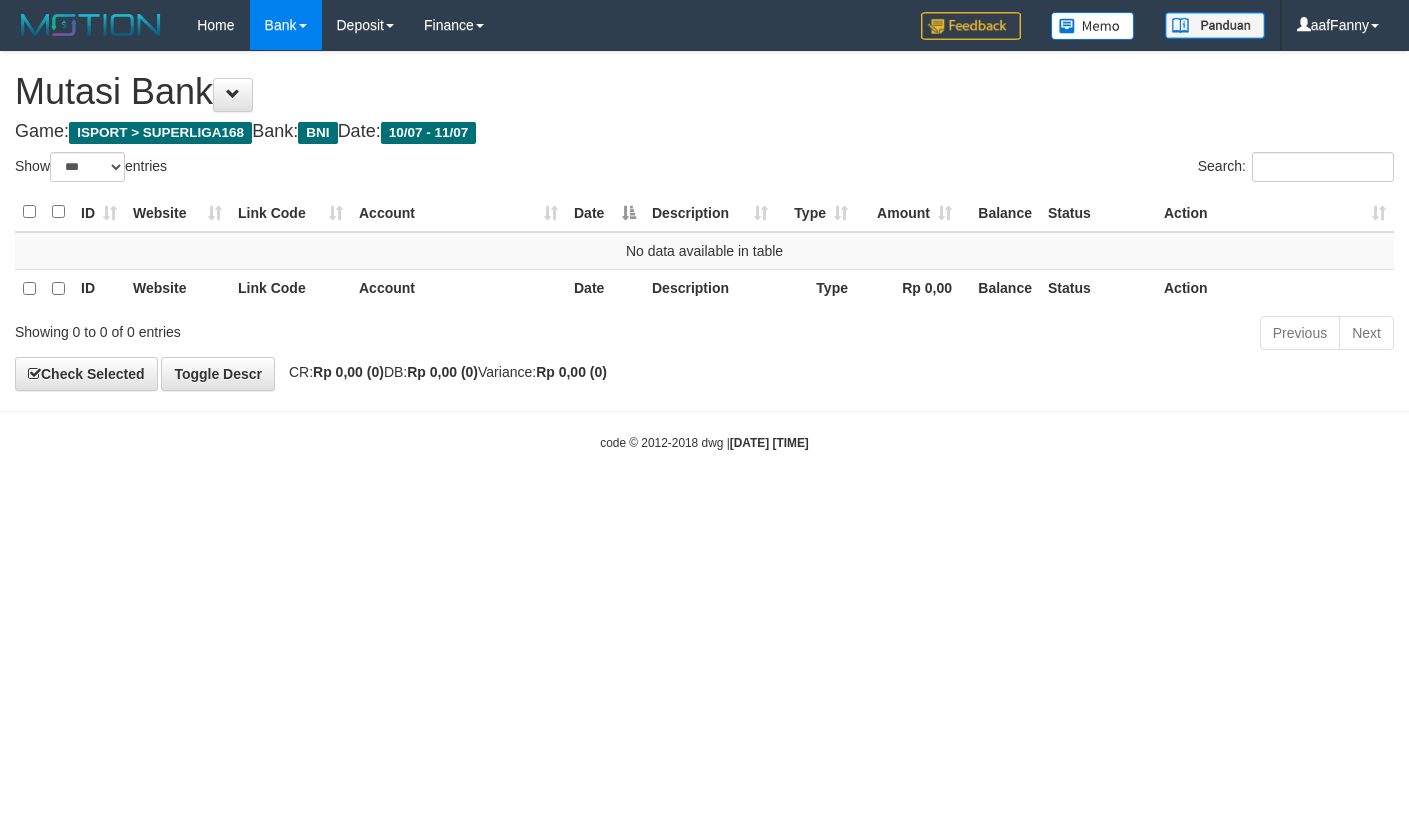 select on "***" 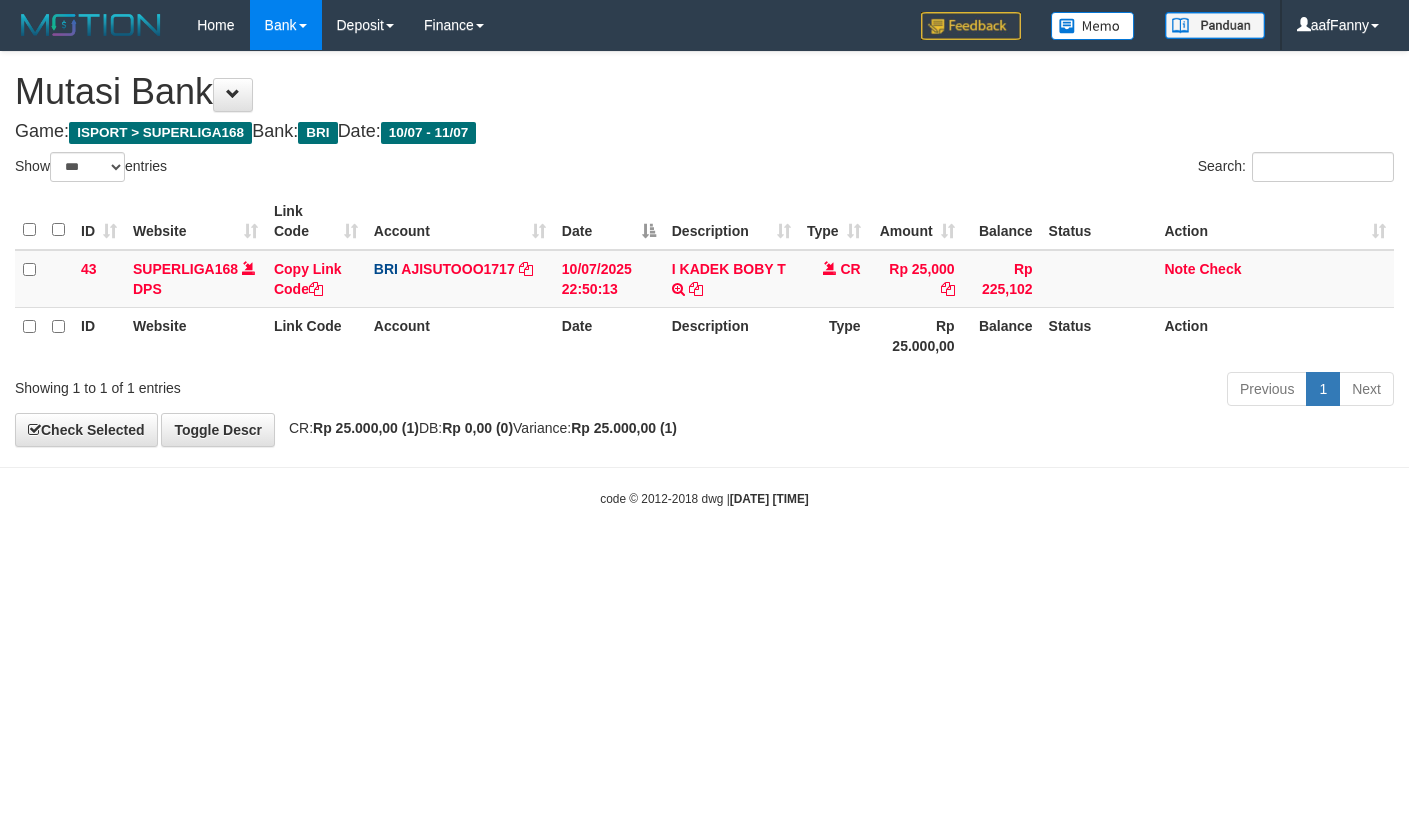 select on "***" 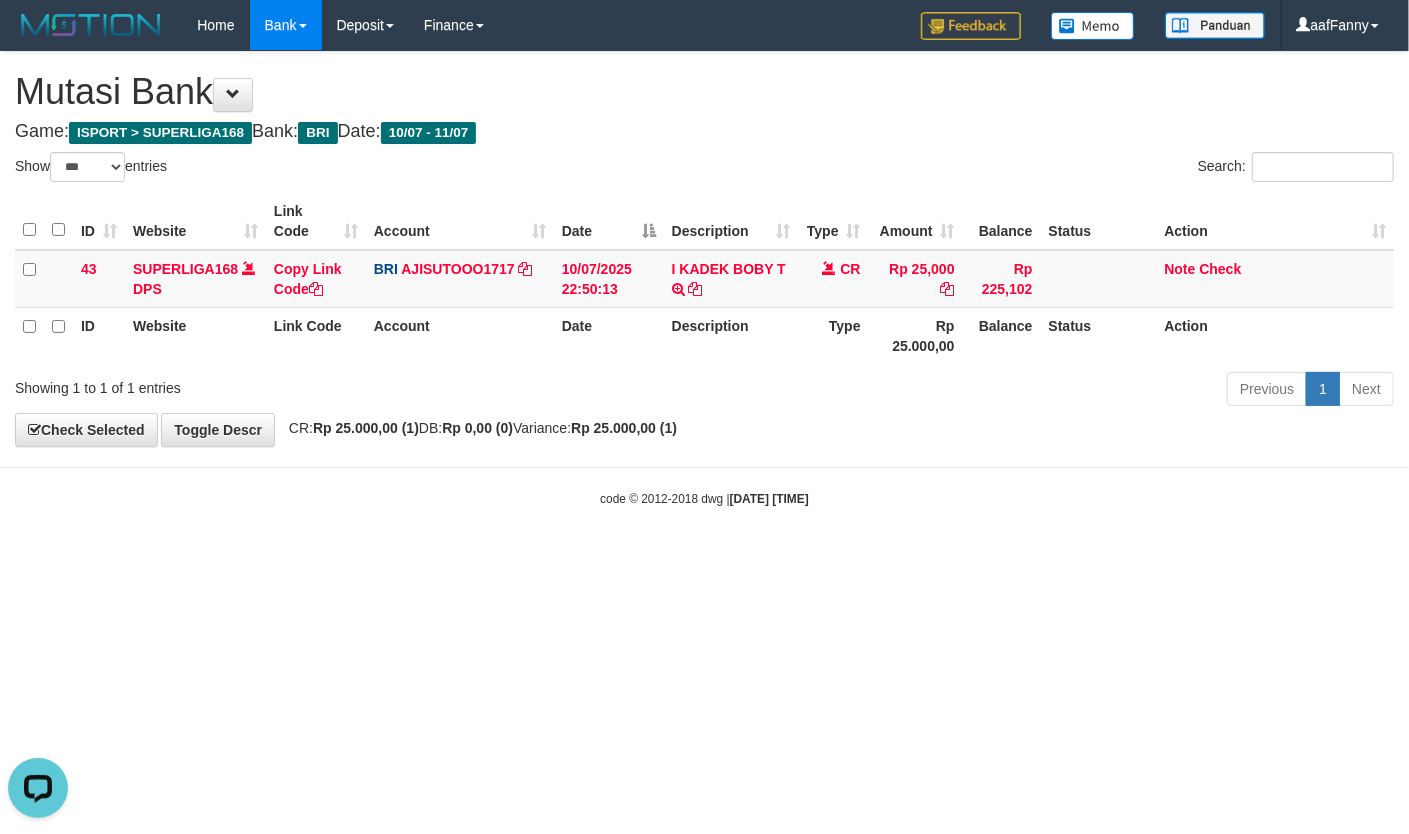 scroll, scrollTop: 0, scrollLeft: 0, axis: both 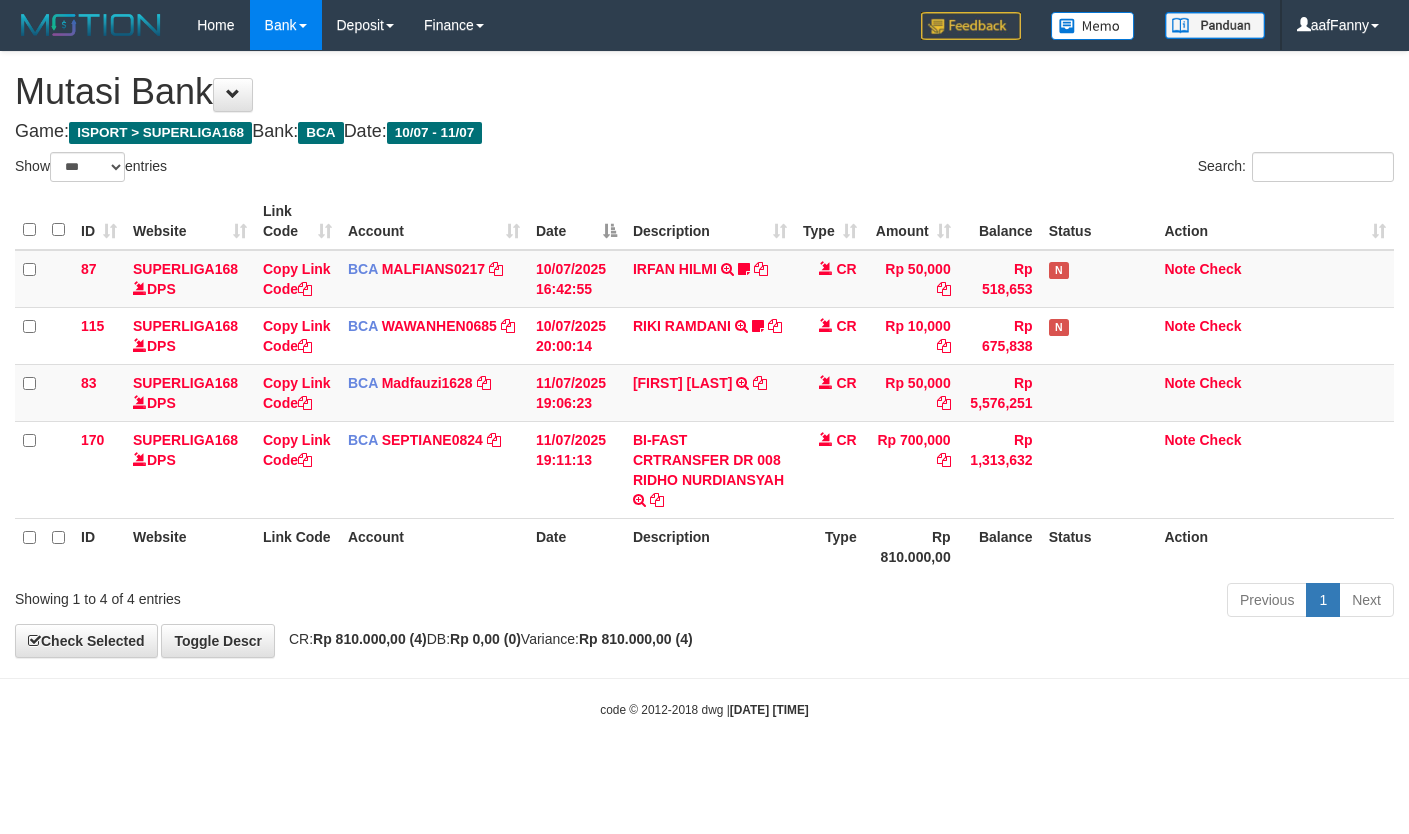 select on "***" 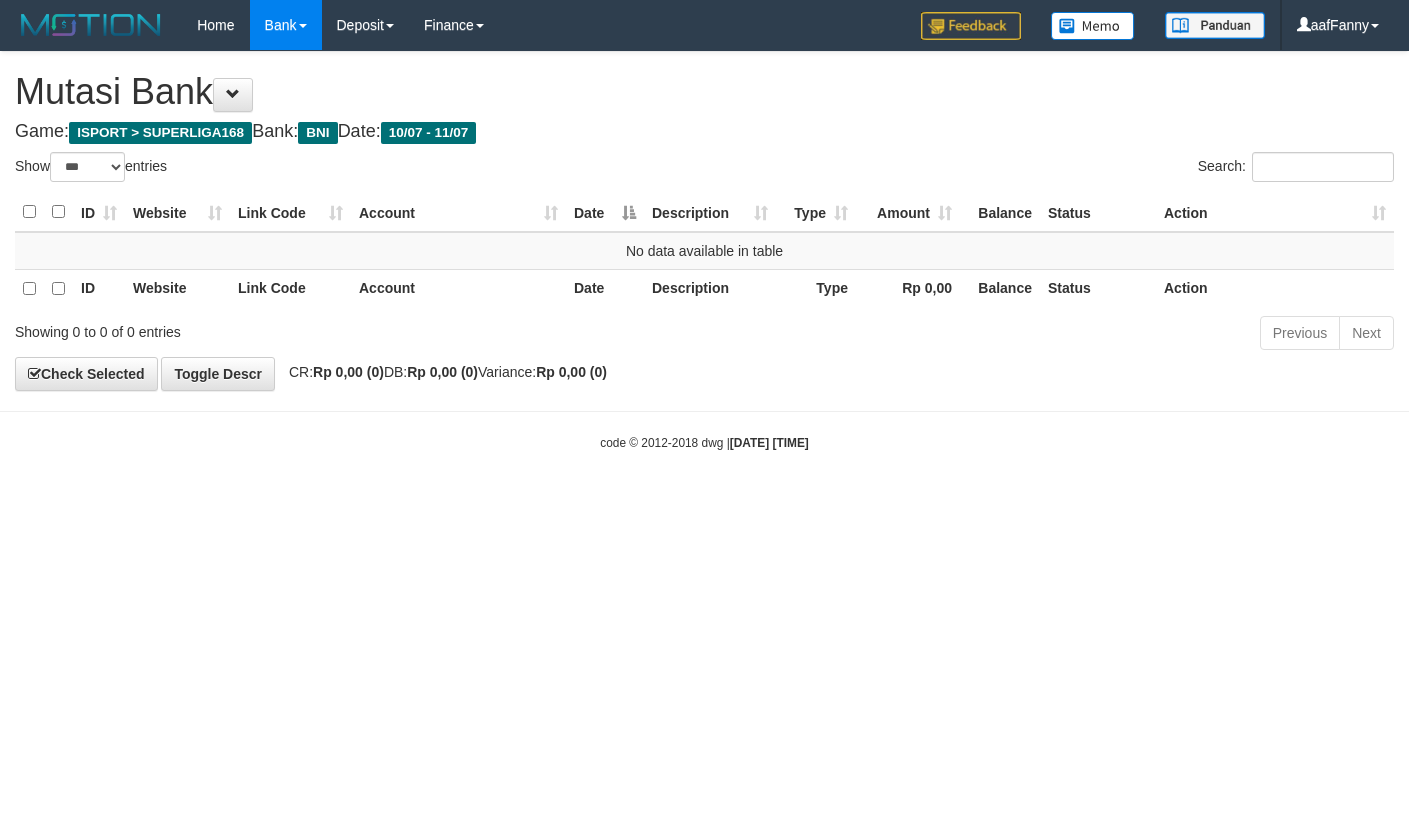 select on "***" 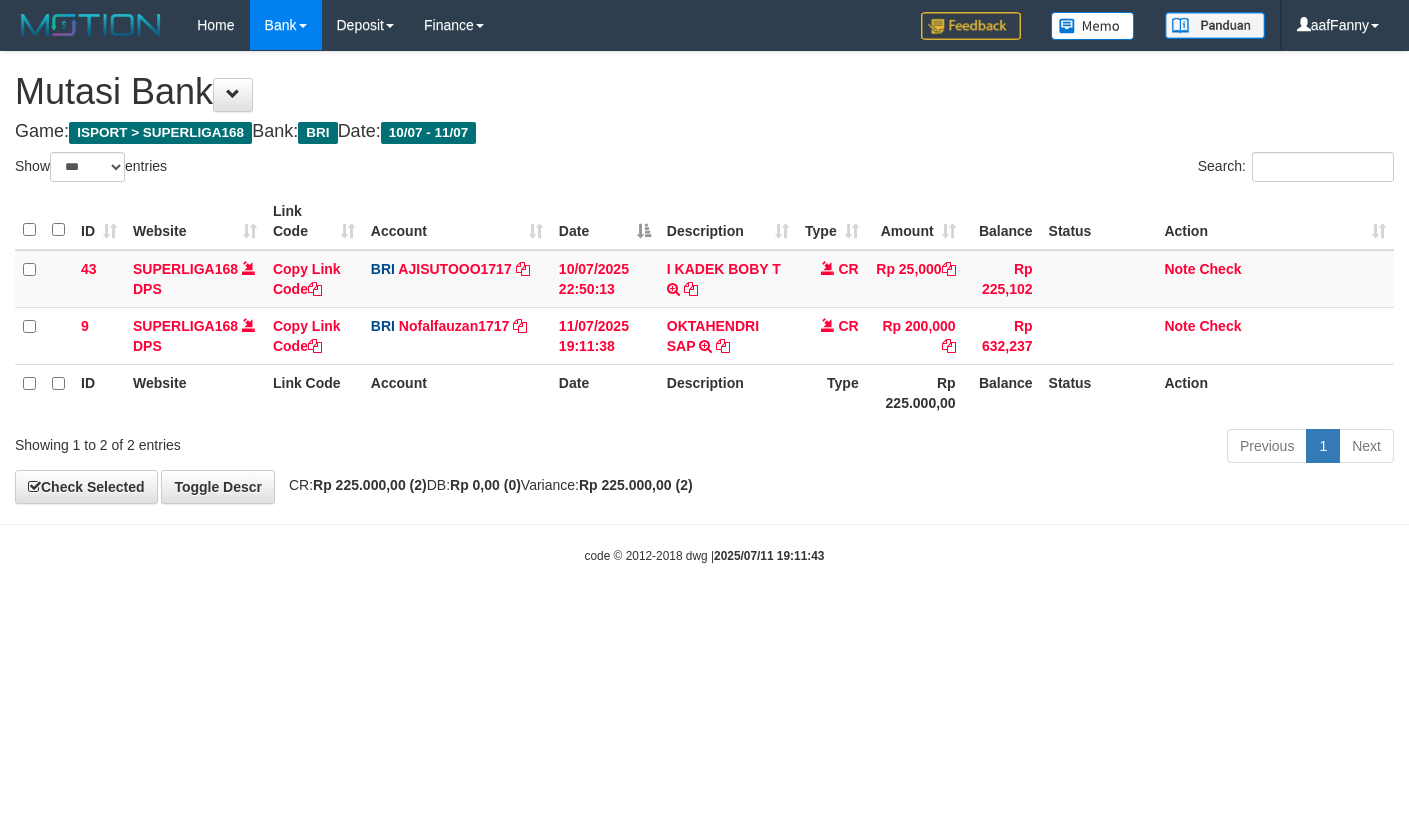 select on "***" 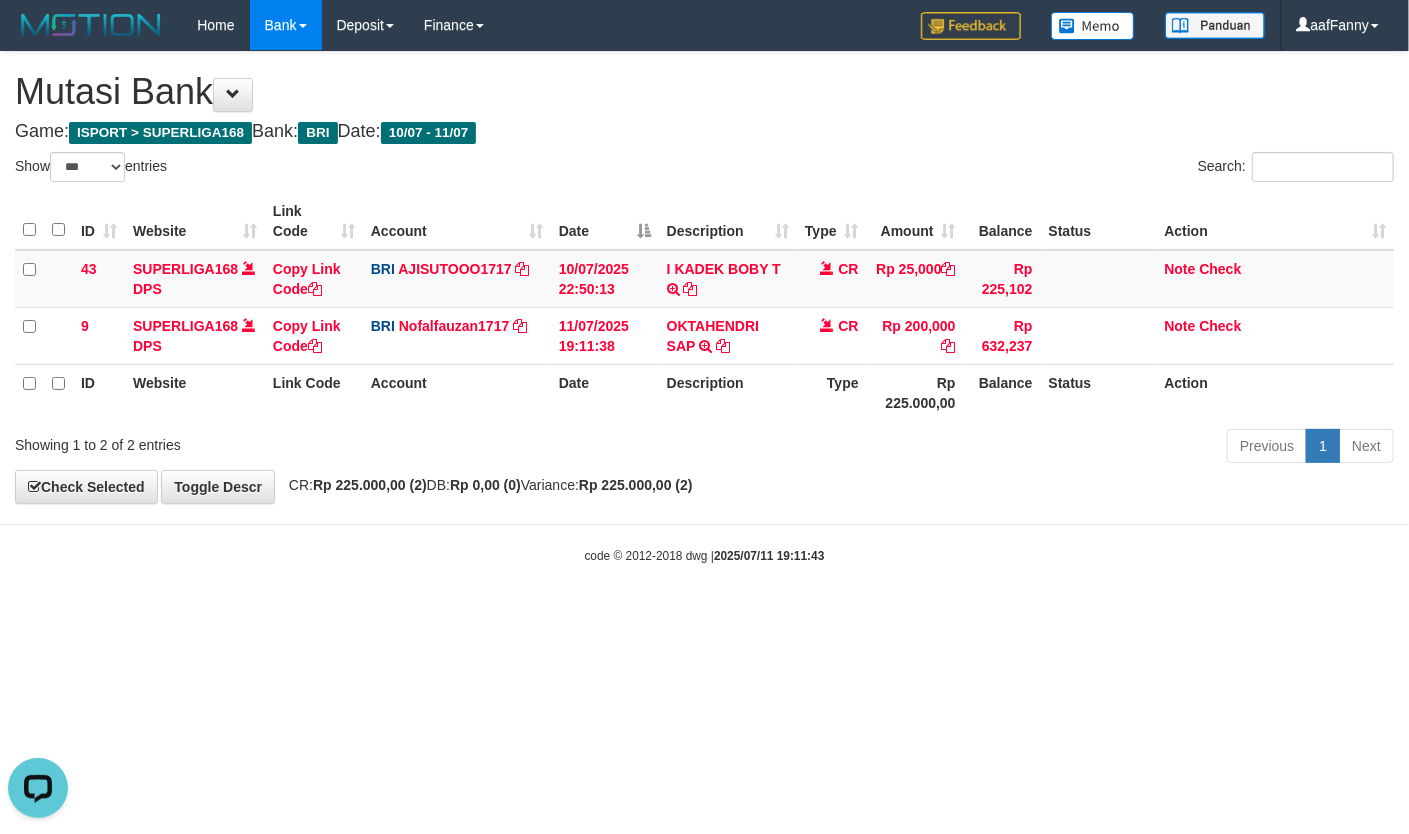 scroll, scrollTop: 0, scrollLeft: 0, axis: both 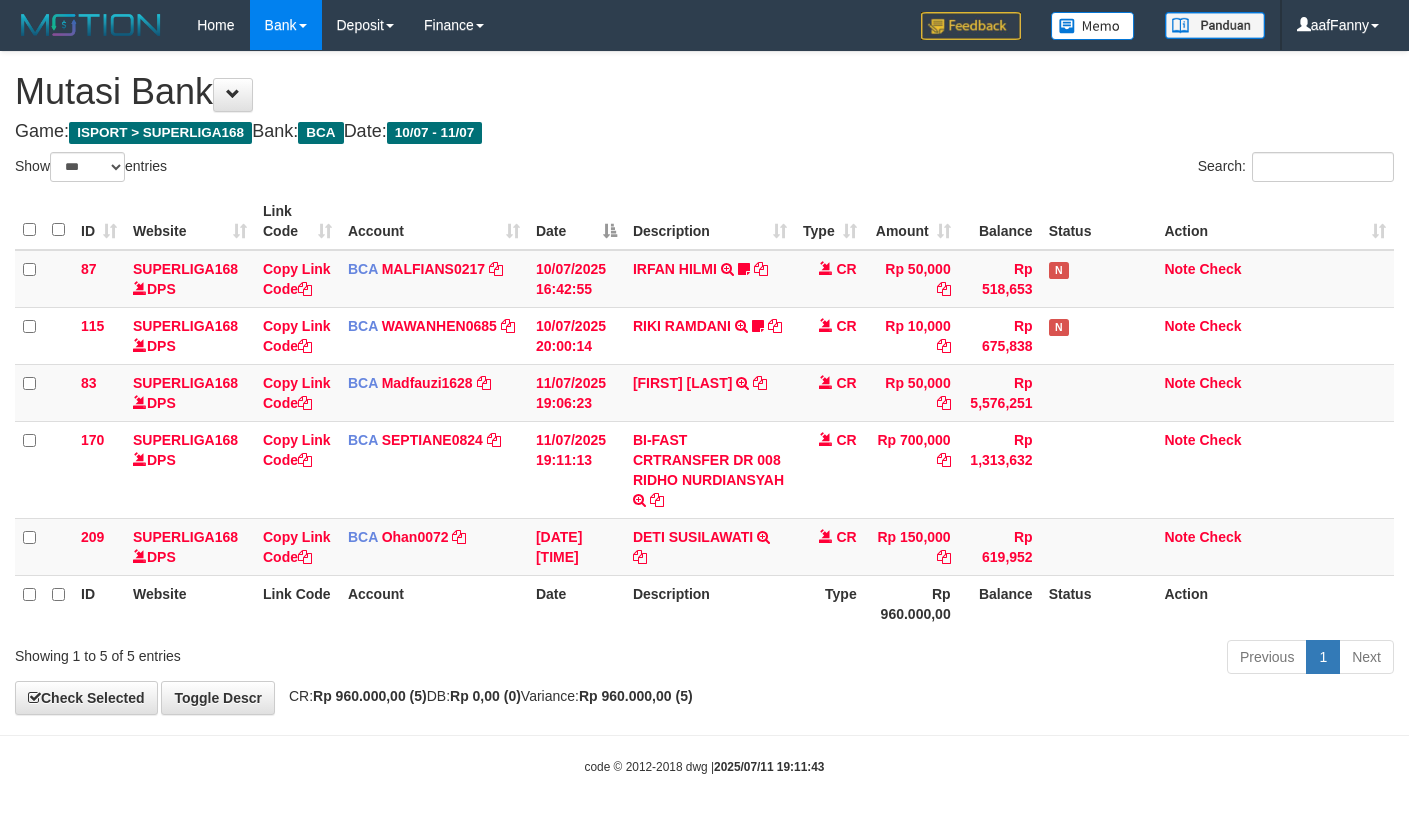 select on "***" 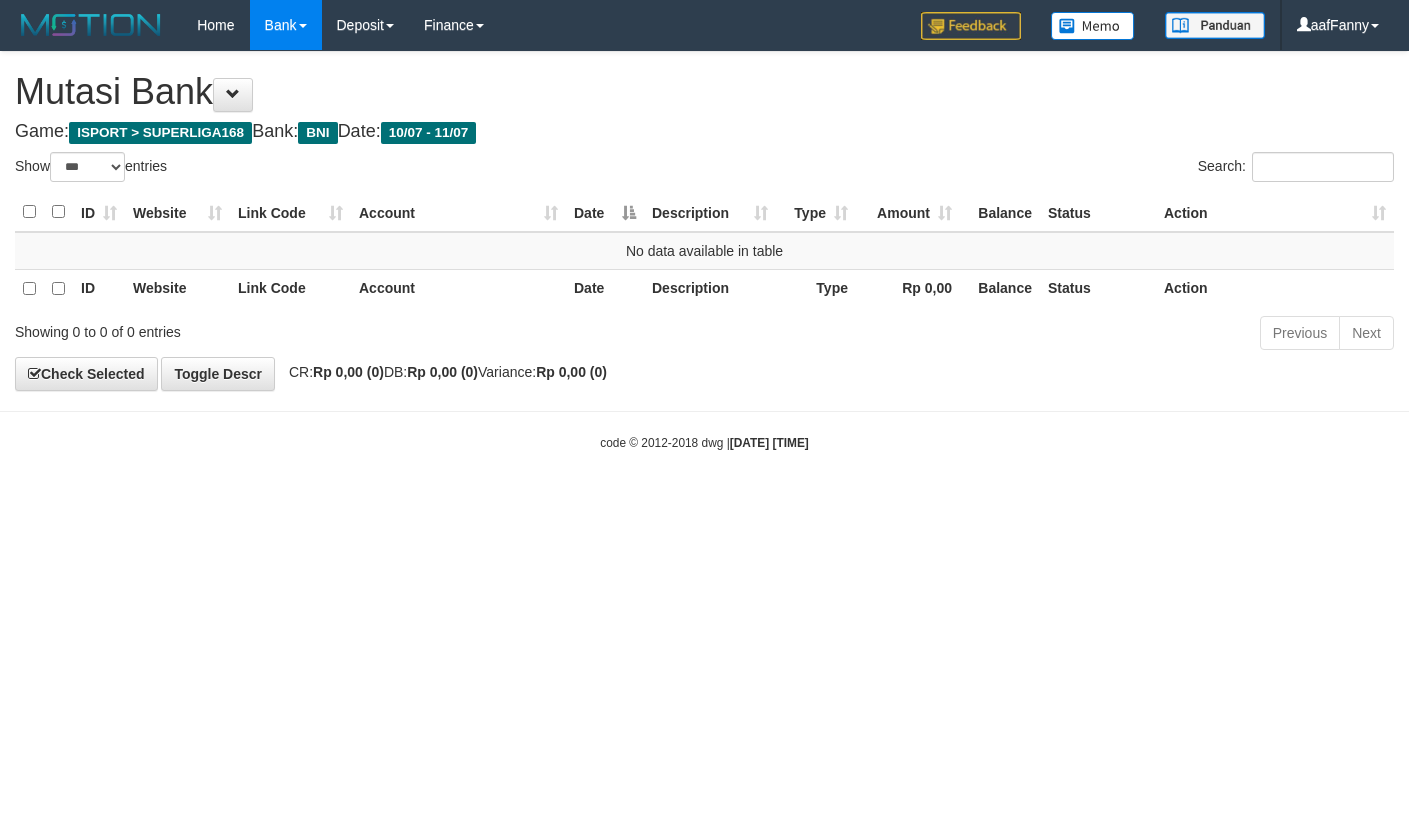 select on "***" 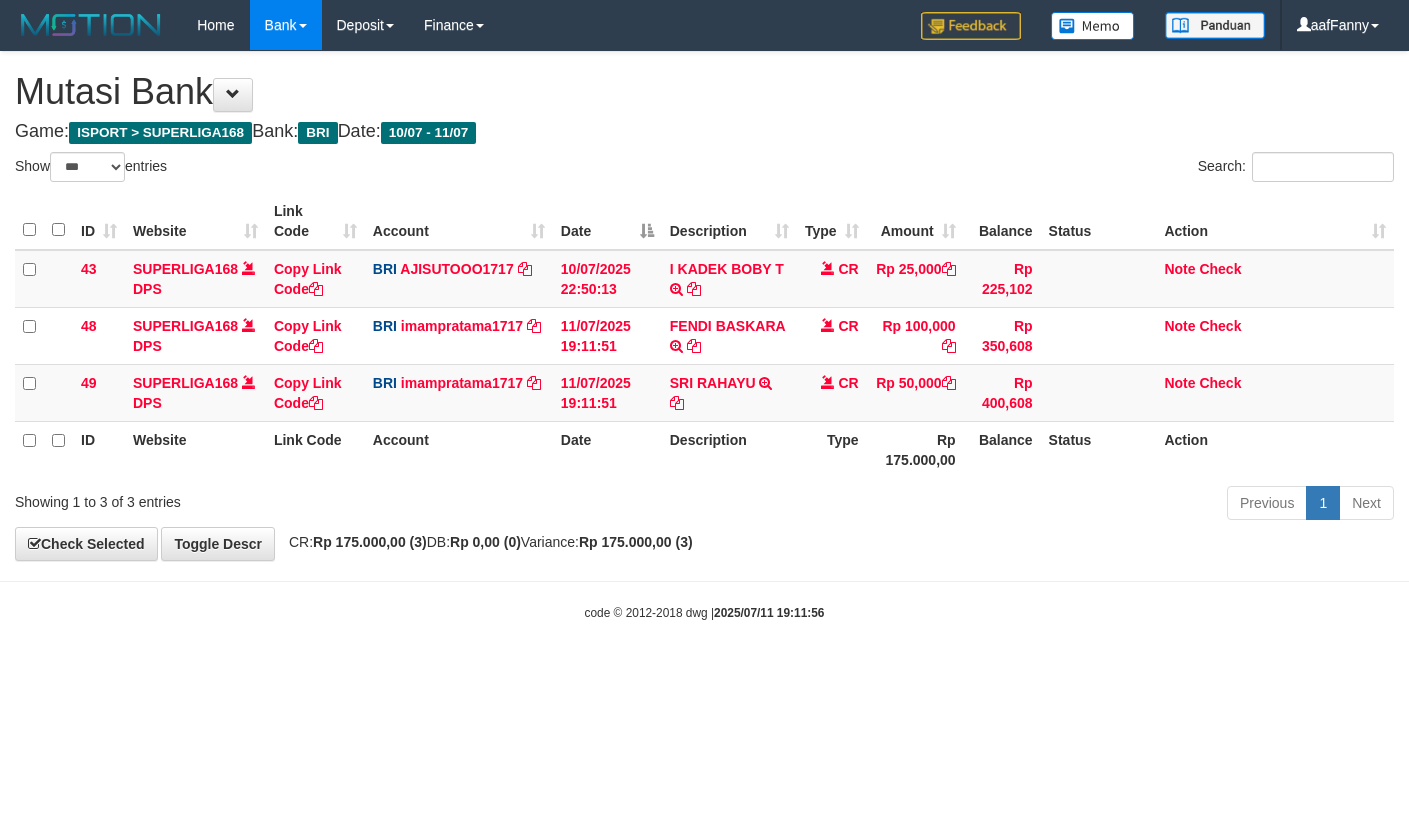 select on "***" 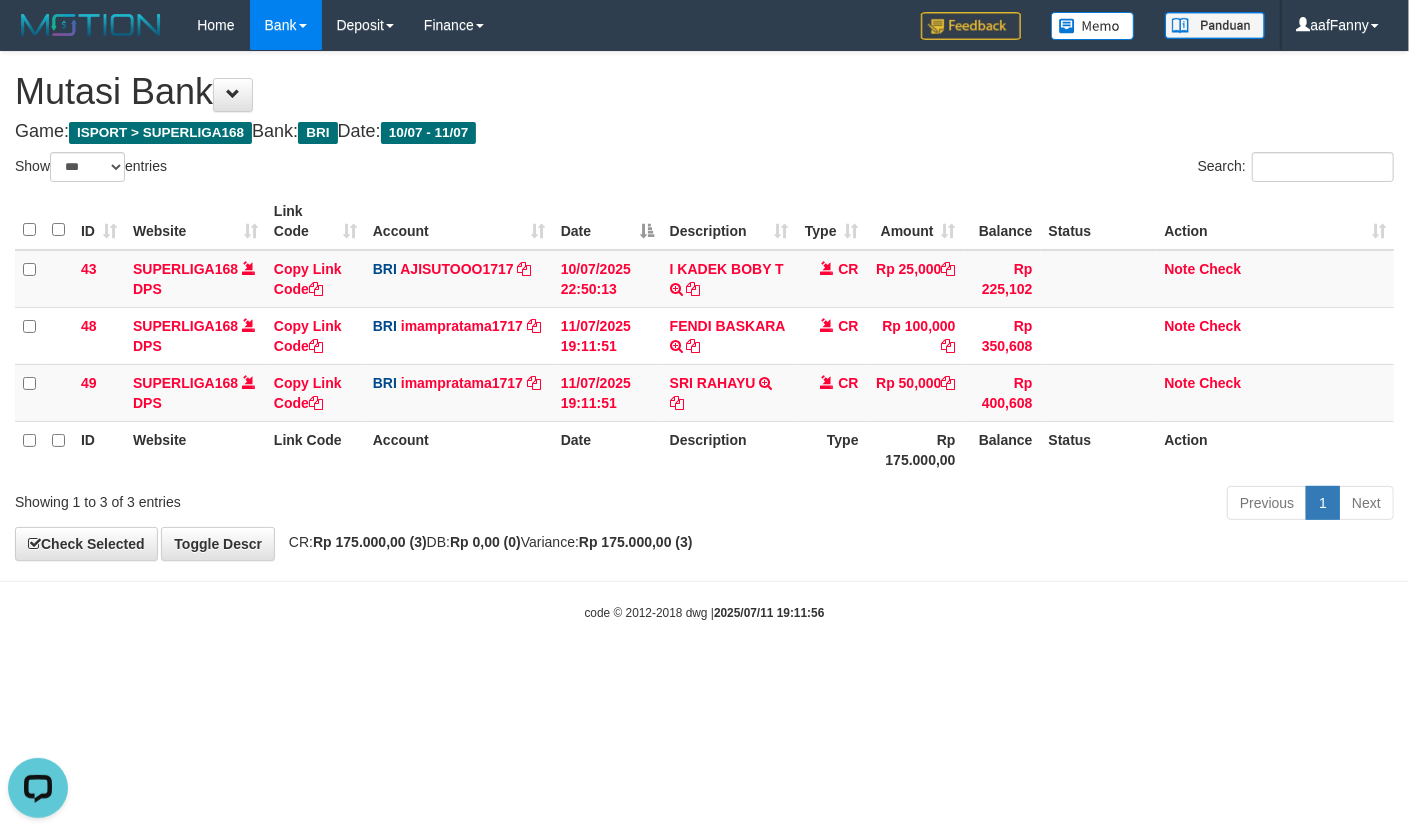 scroll, scrollTop: 0, scrollLeft: 0, axis: both 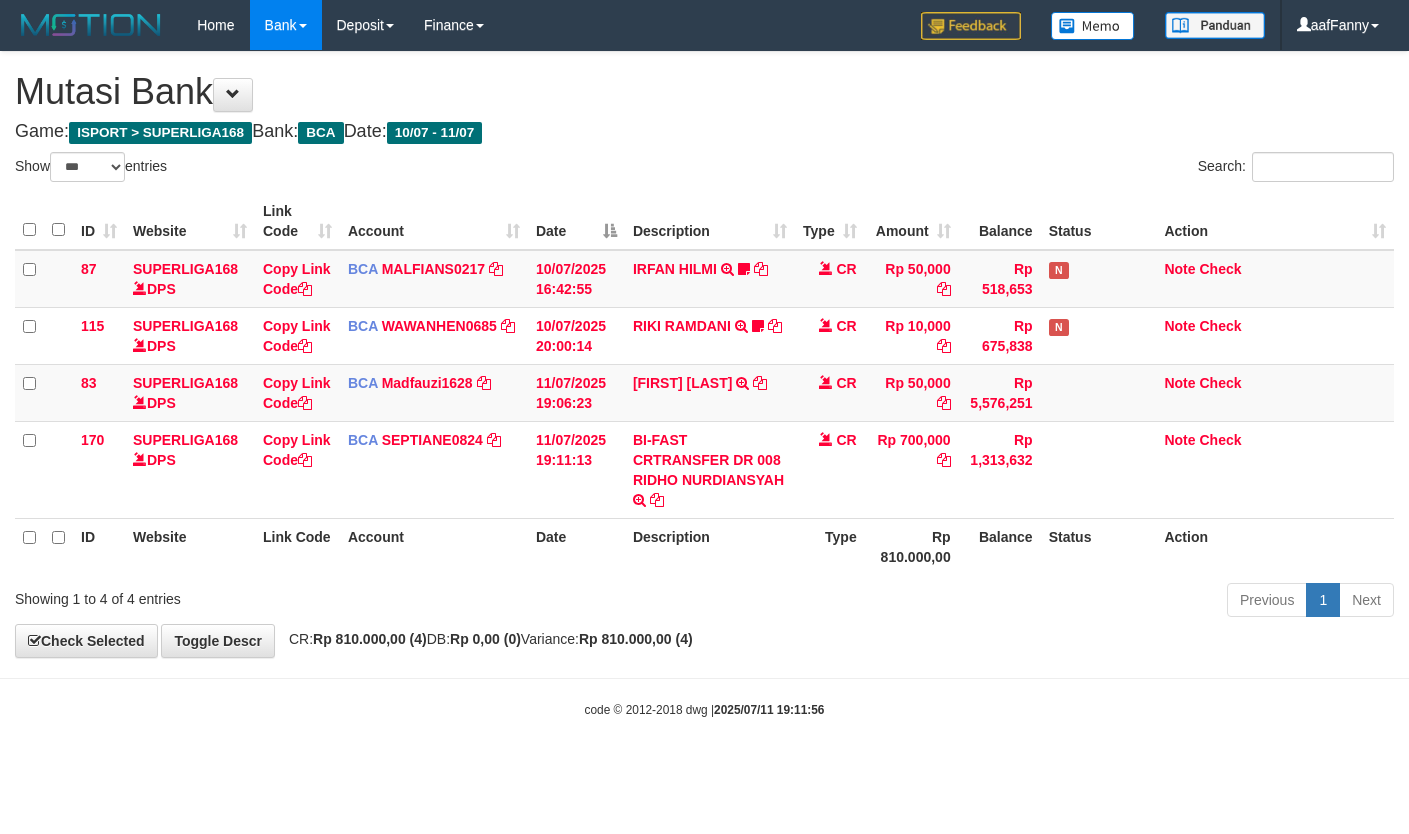select on "***" 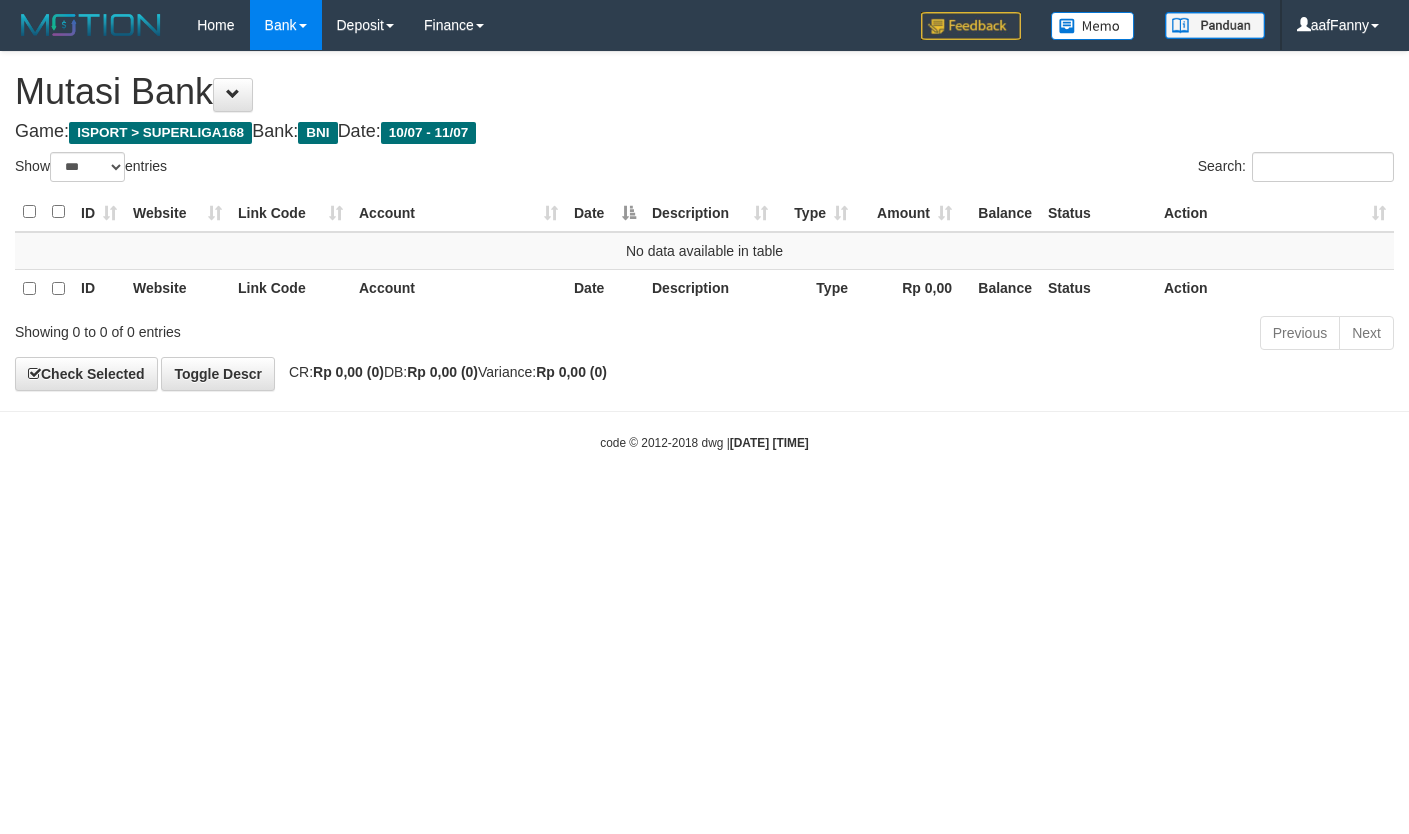 select on "***" 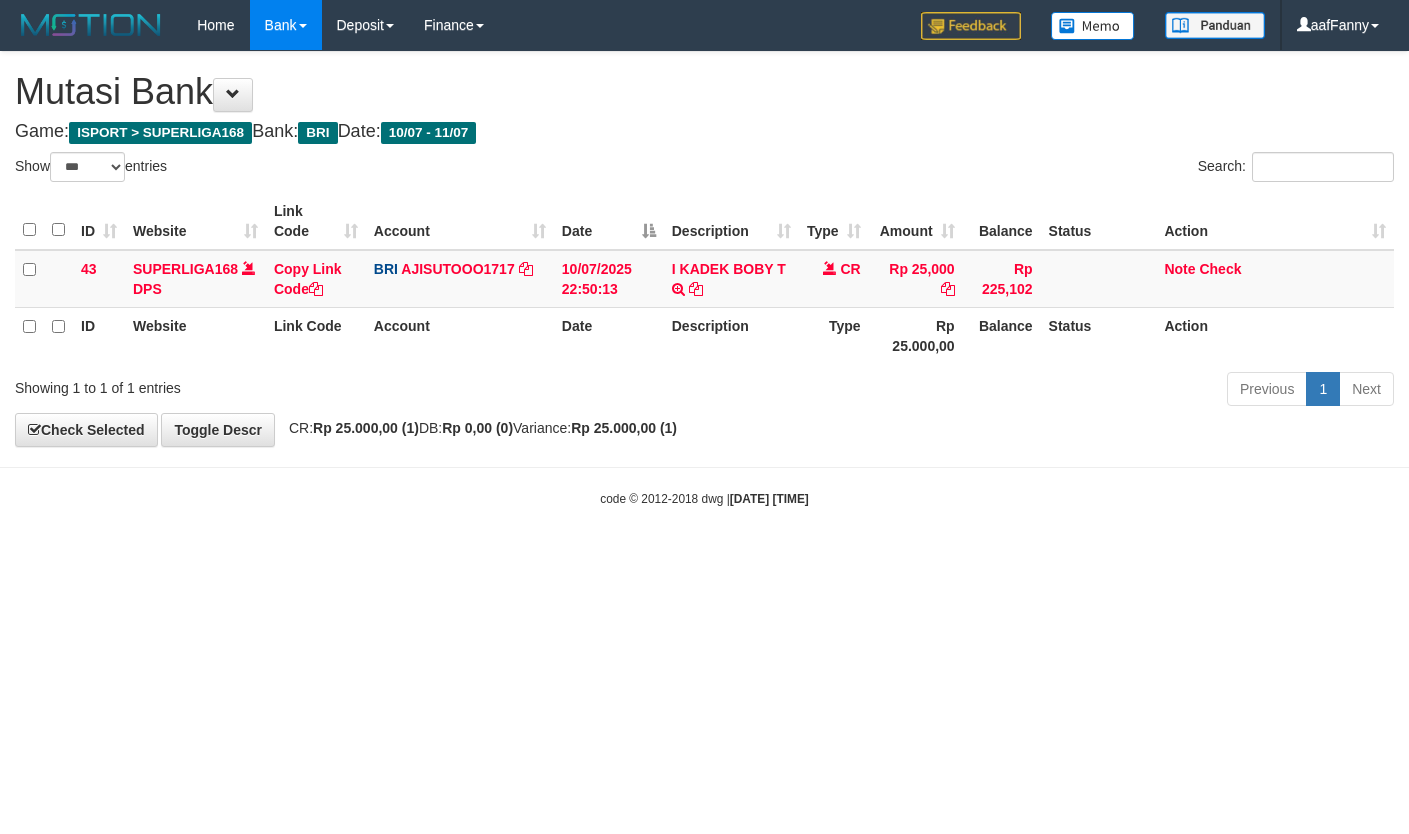 select on "***" 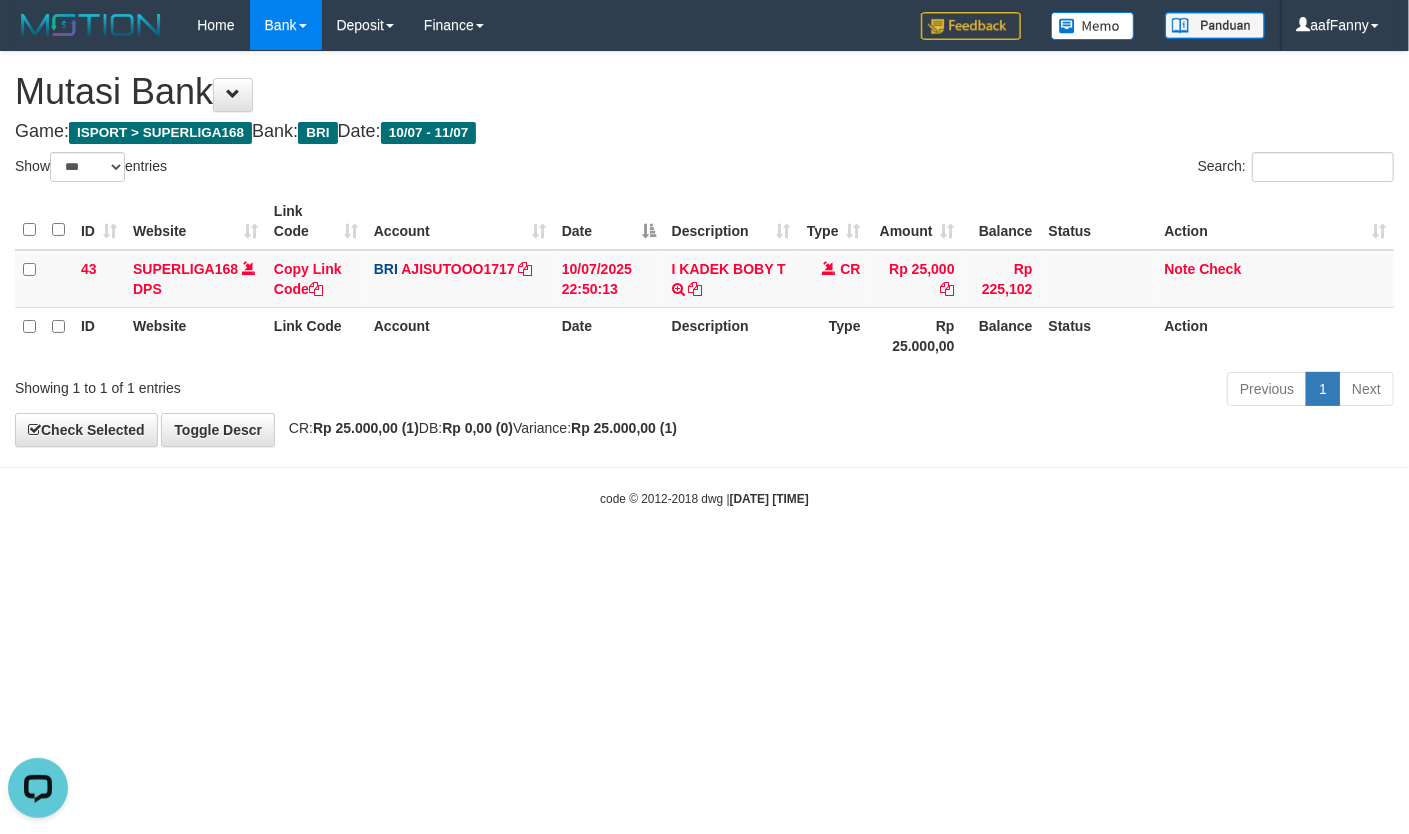 scroll, scrollTop: 0, scrollLeft: 0, axis: both 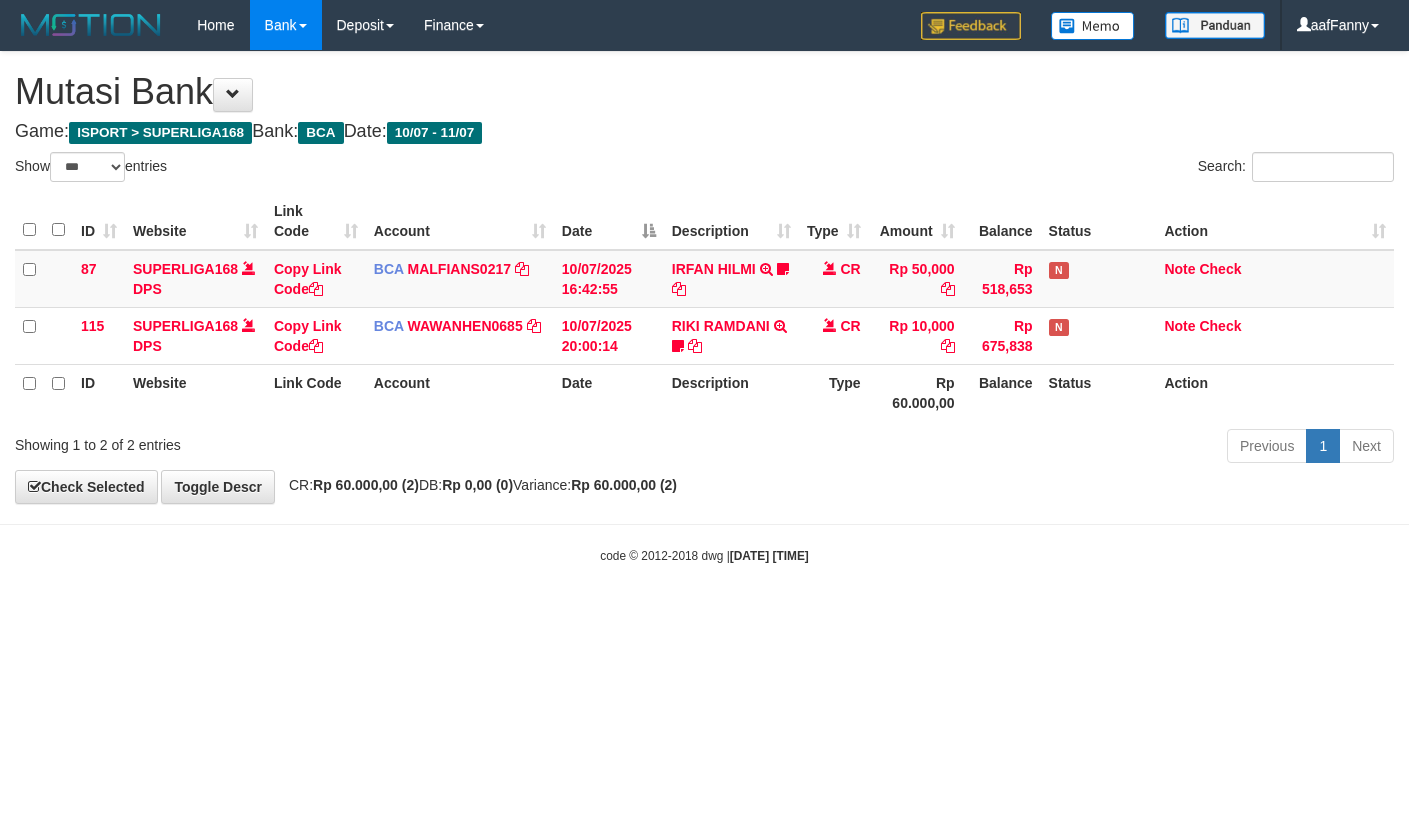 select on "***" 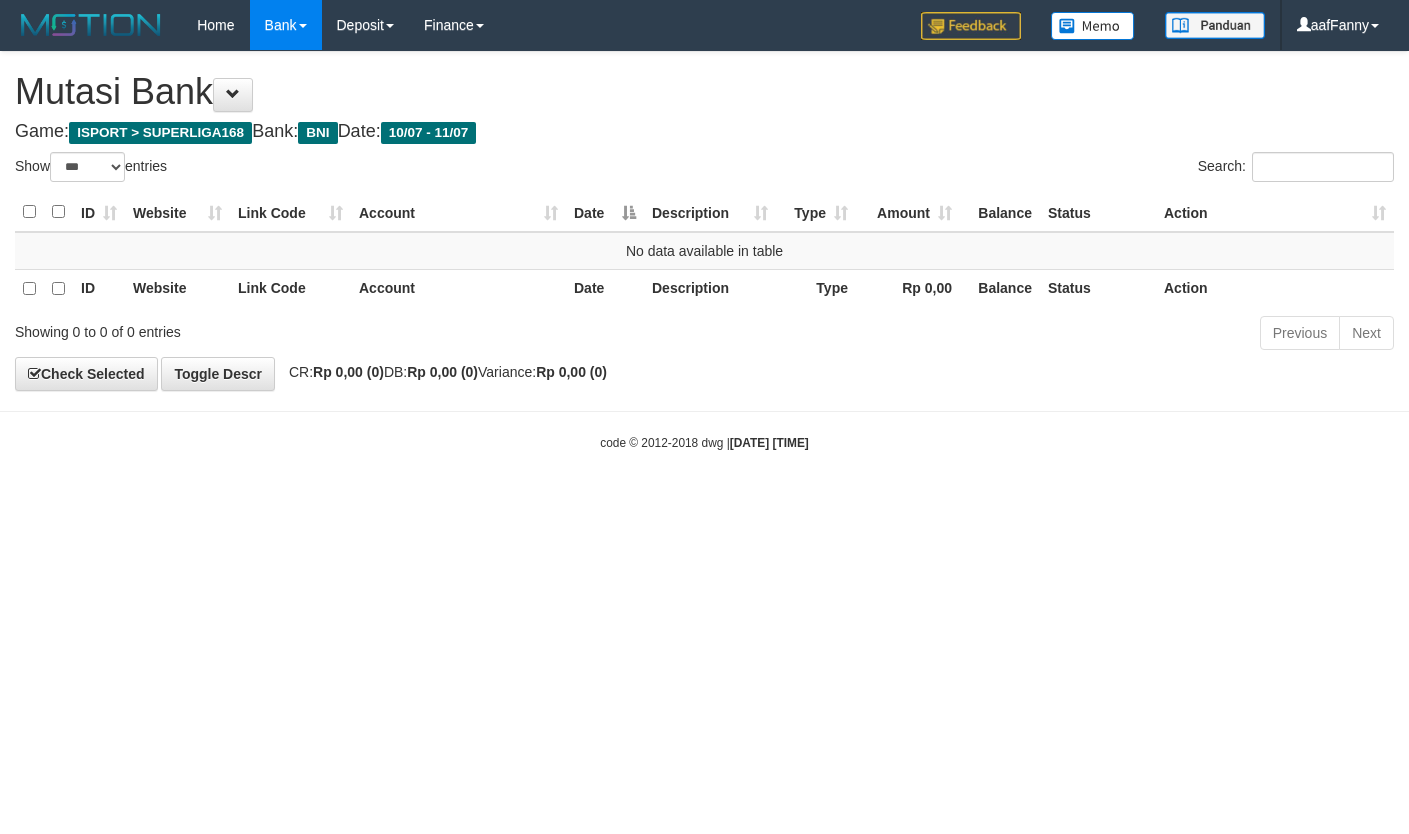 select on "***" 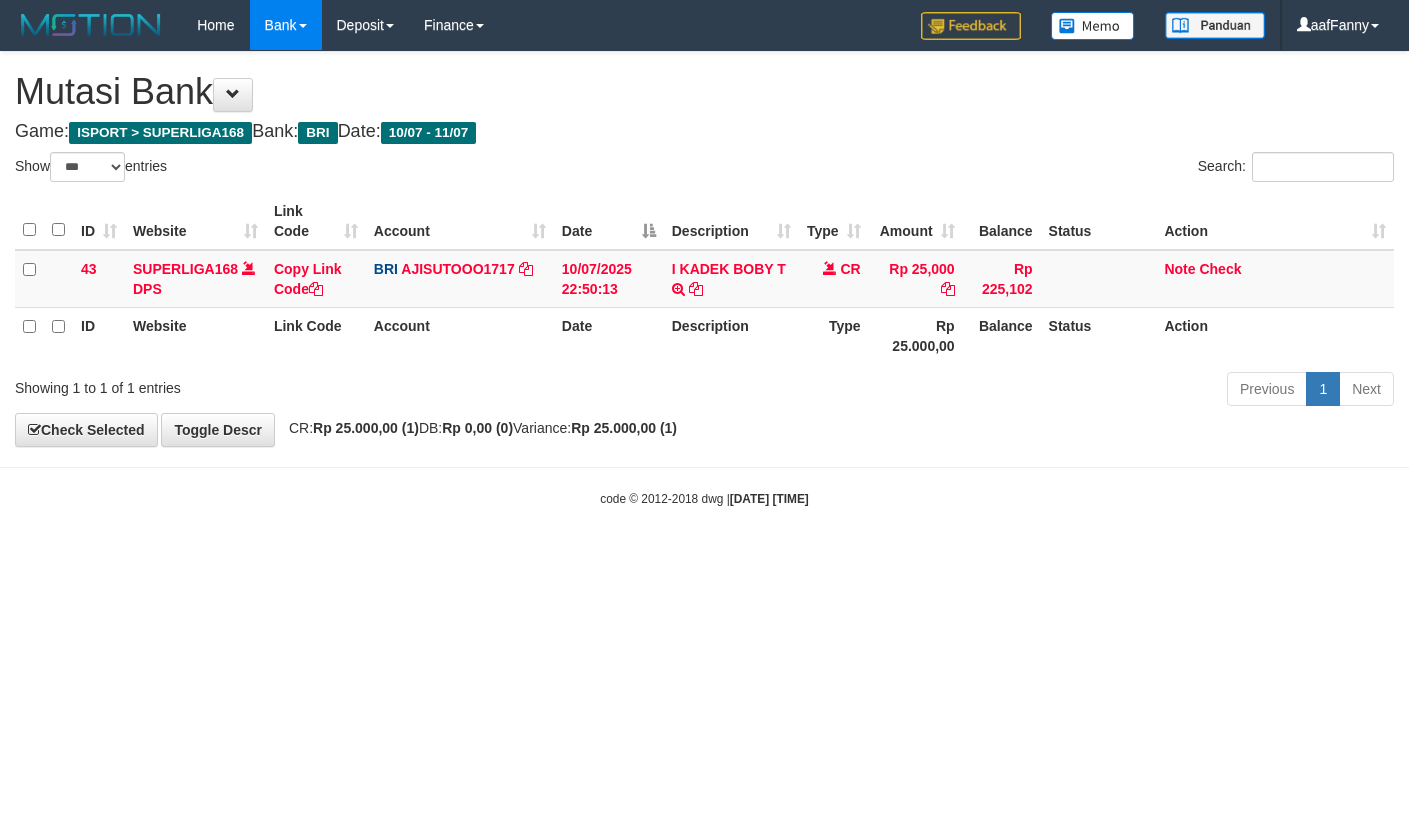 select on "***" 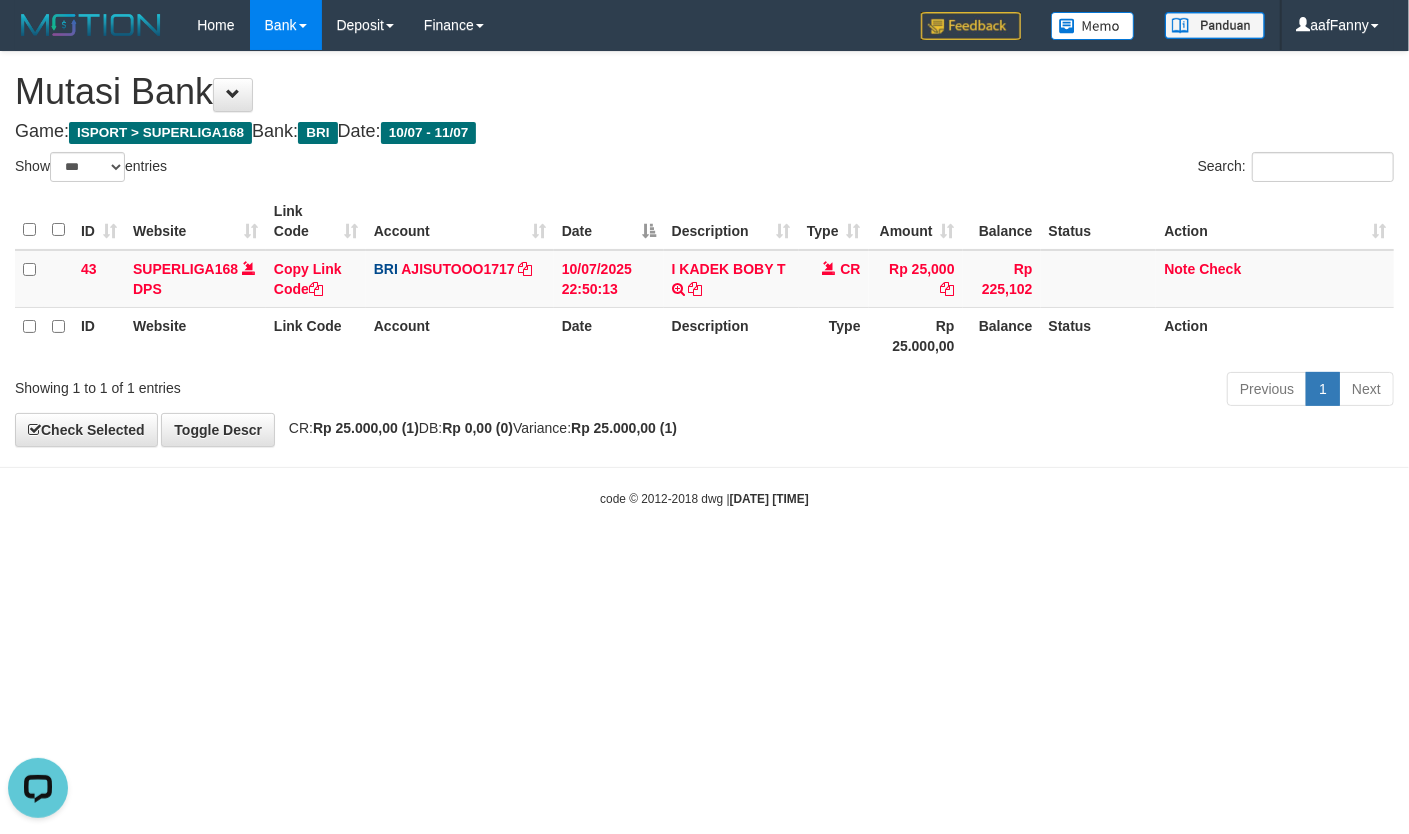 scroll, scrollTop: 0, scrollLeft: 0, axis: both 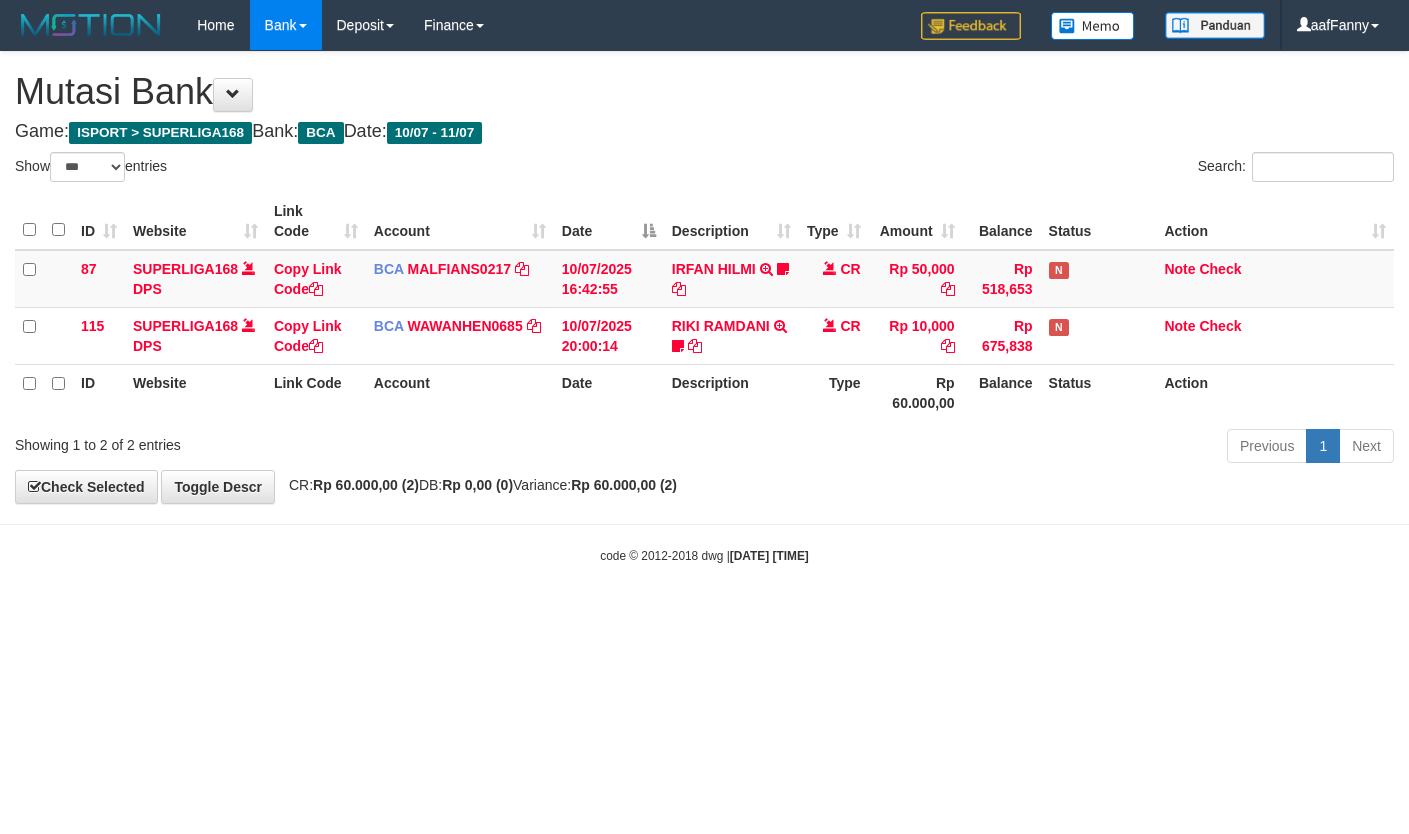 select on "***" 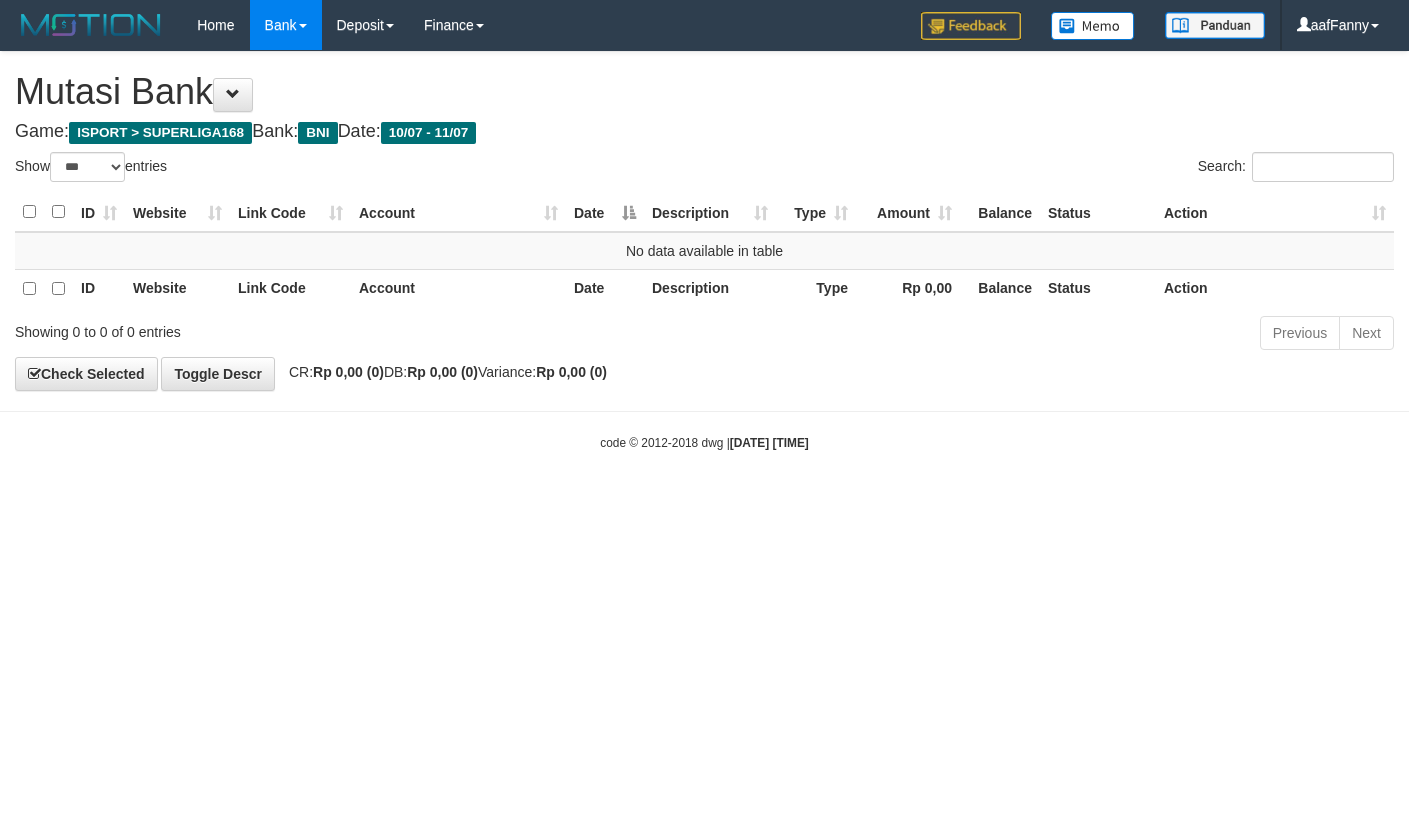 select on "***" 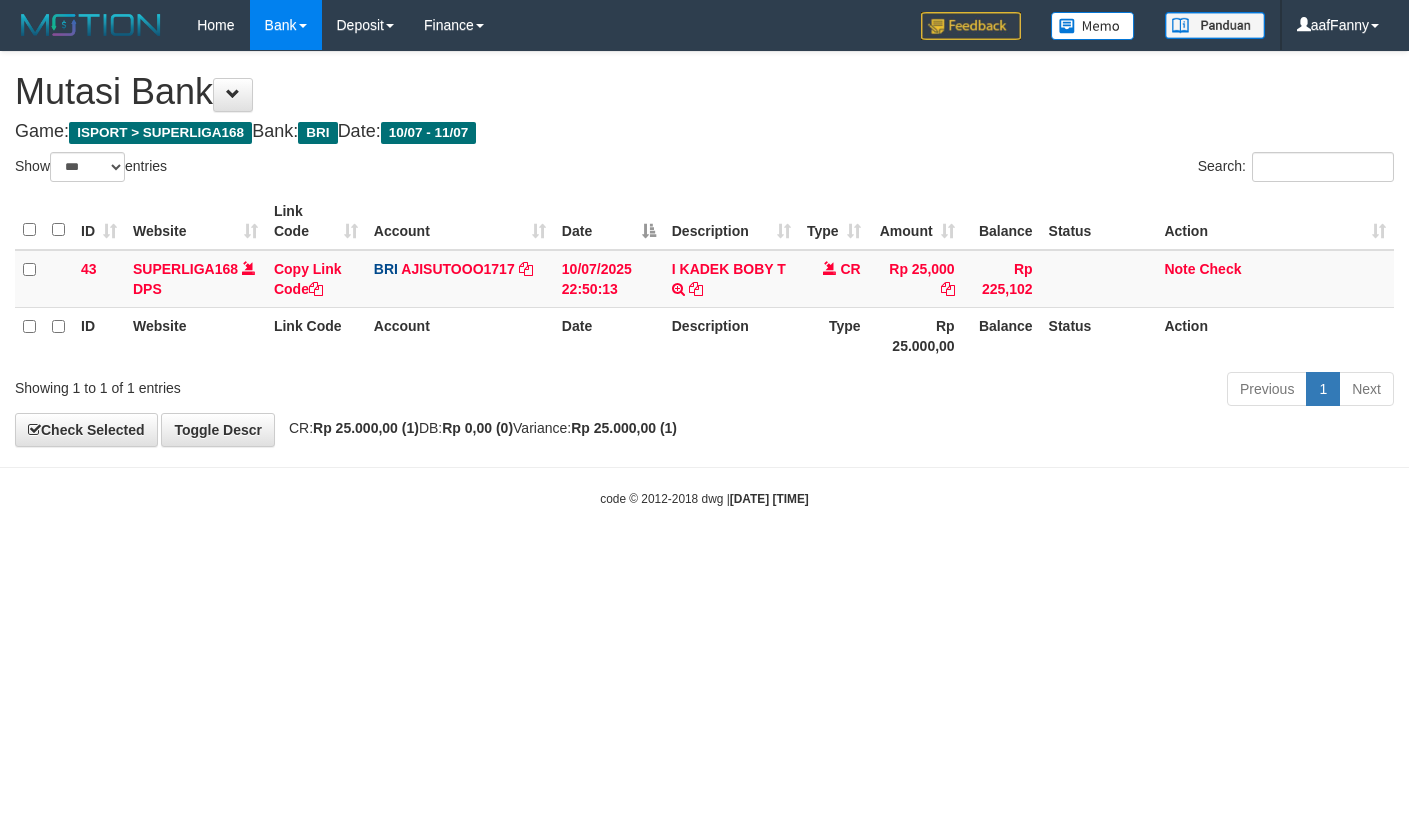 select on "***" 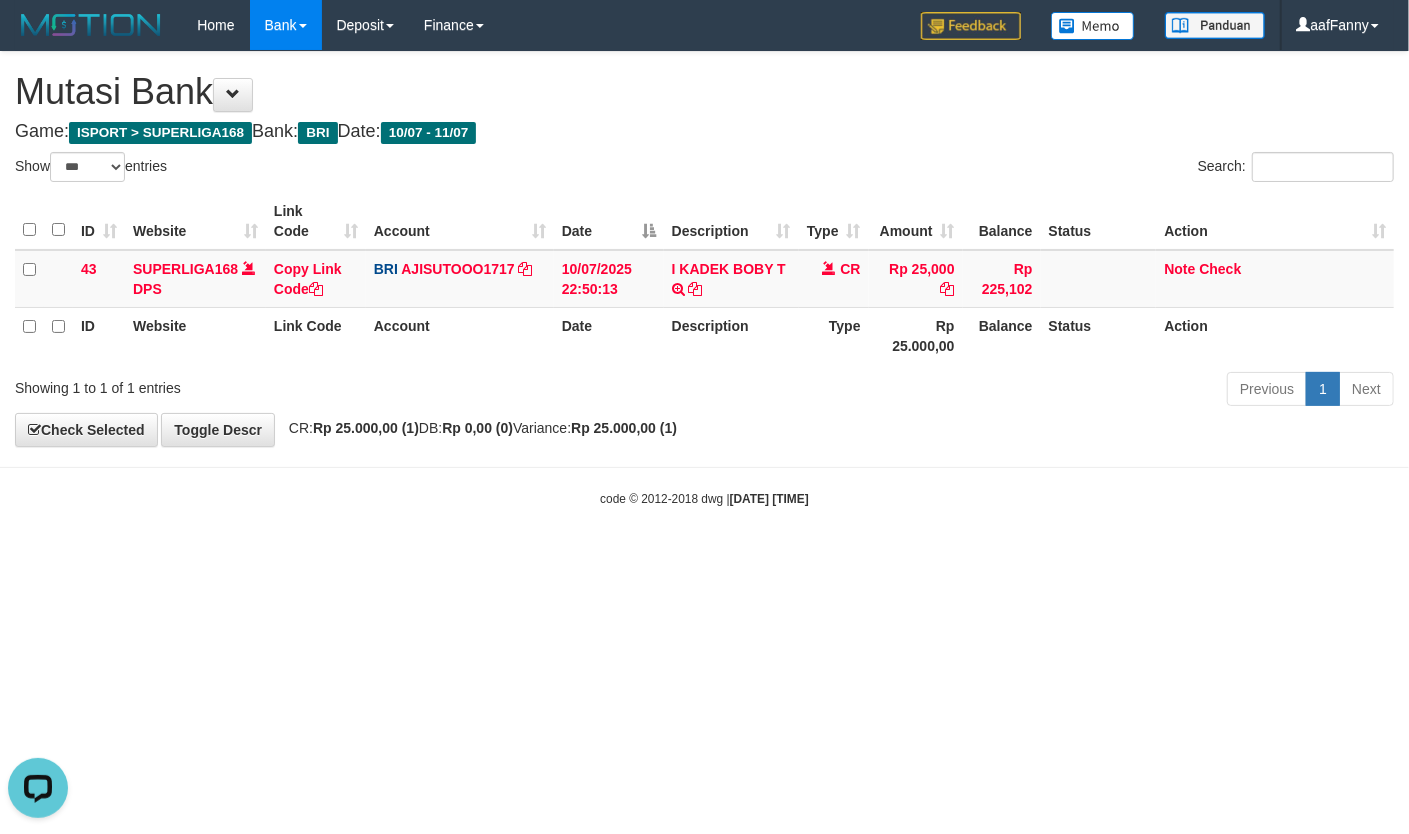 scroll, scrollTop: 0, scrollLeft: 0, axis: both 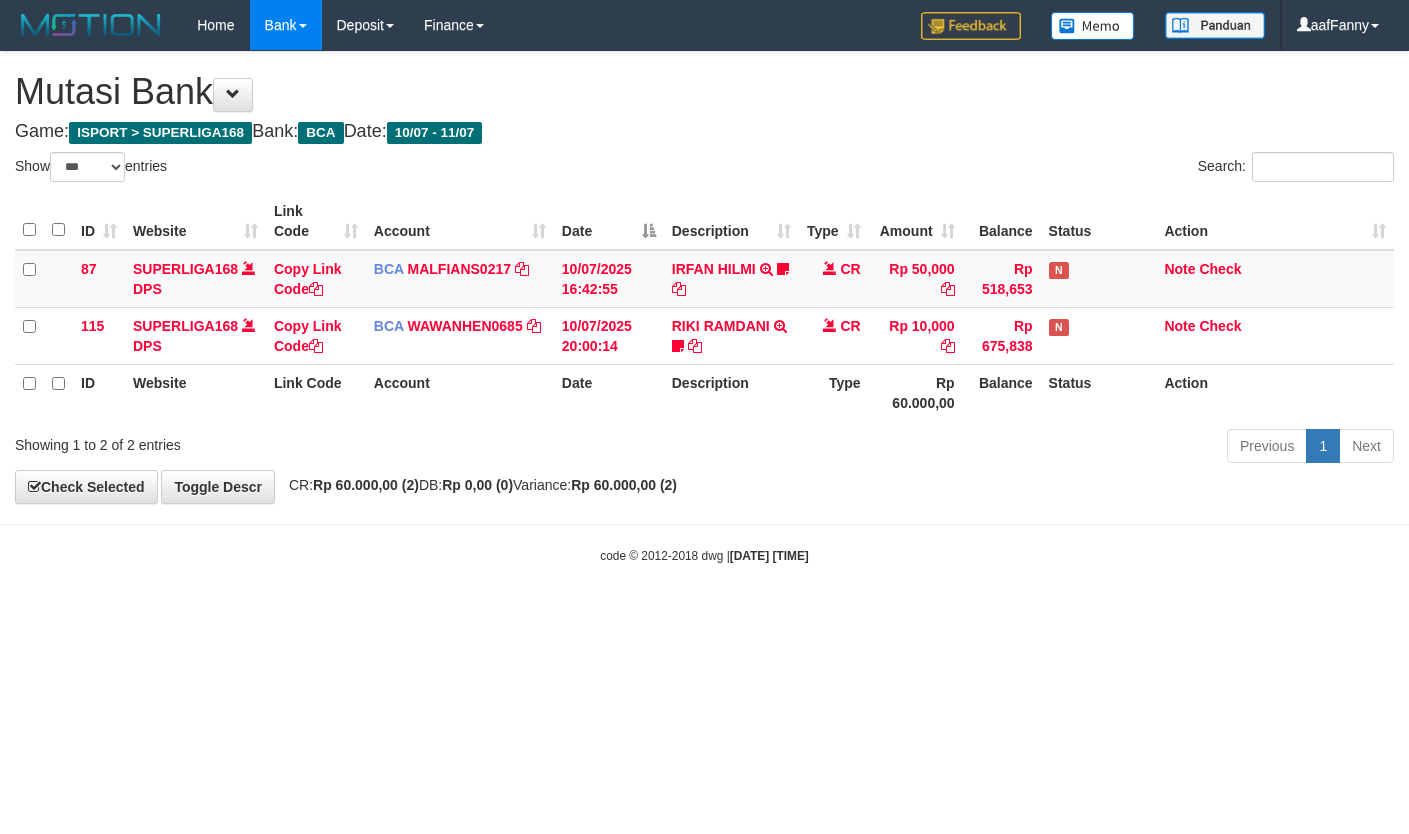 select on "***" 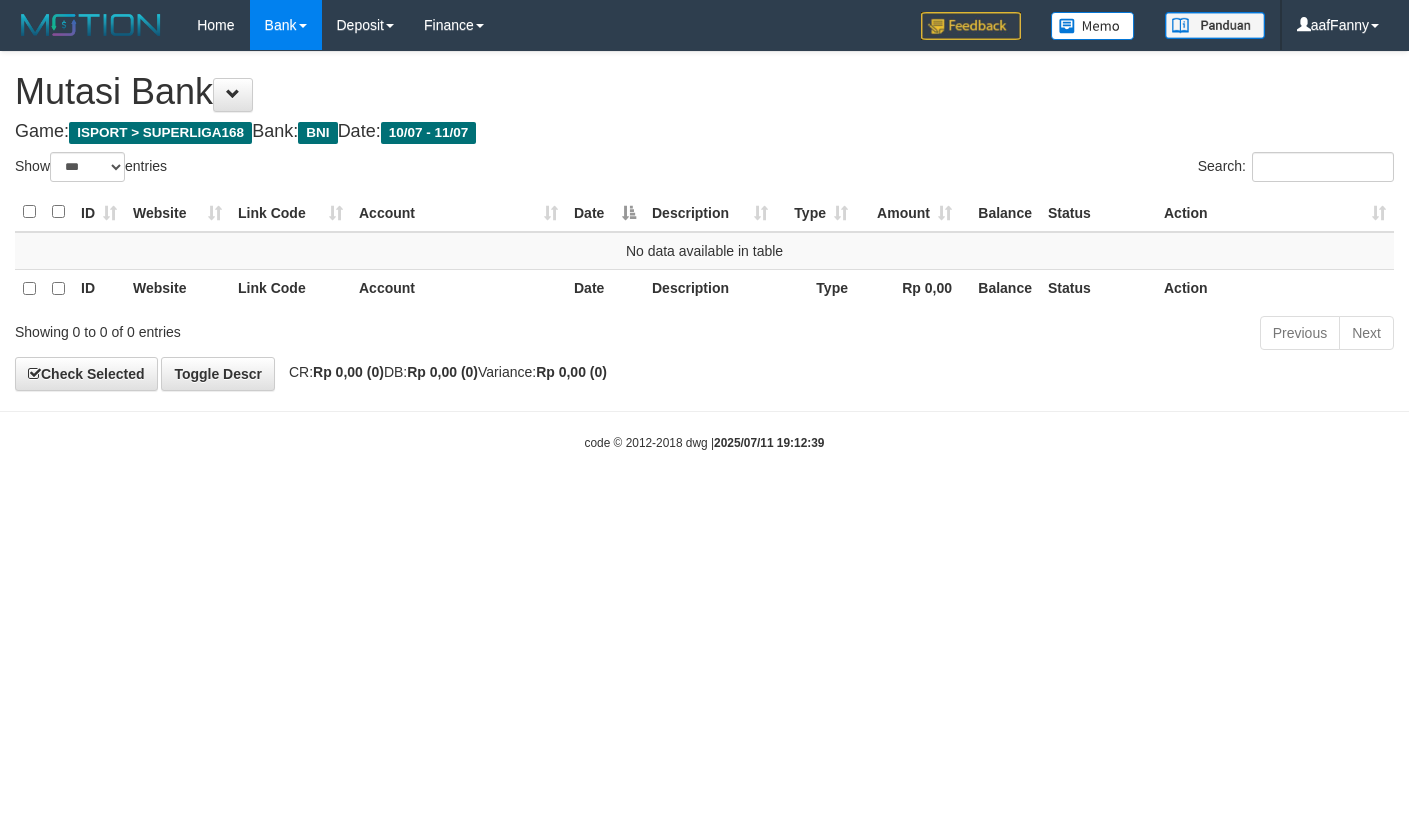 select on "***" 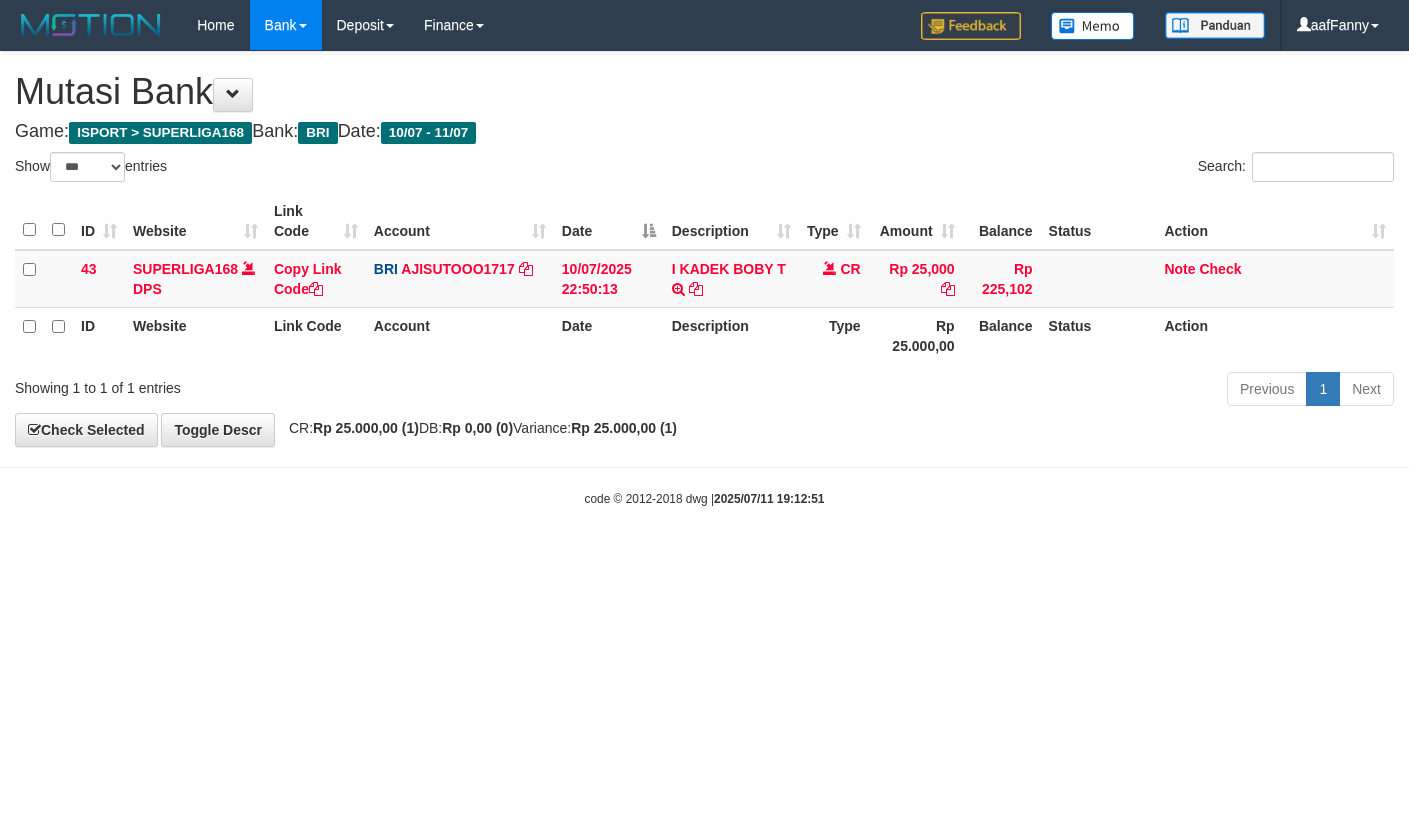 select on "***" 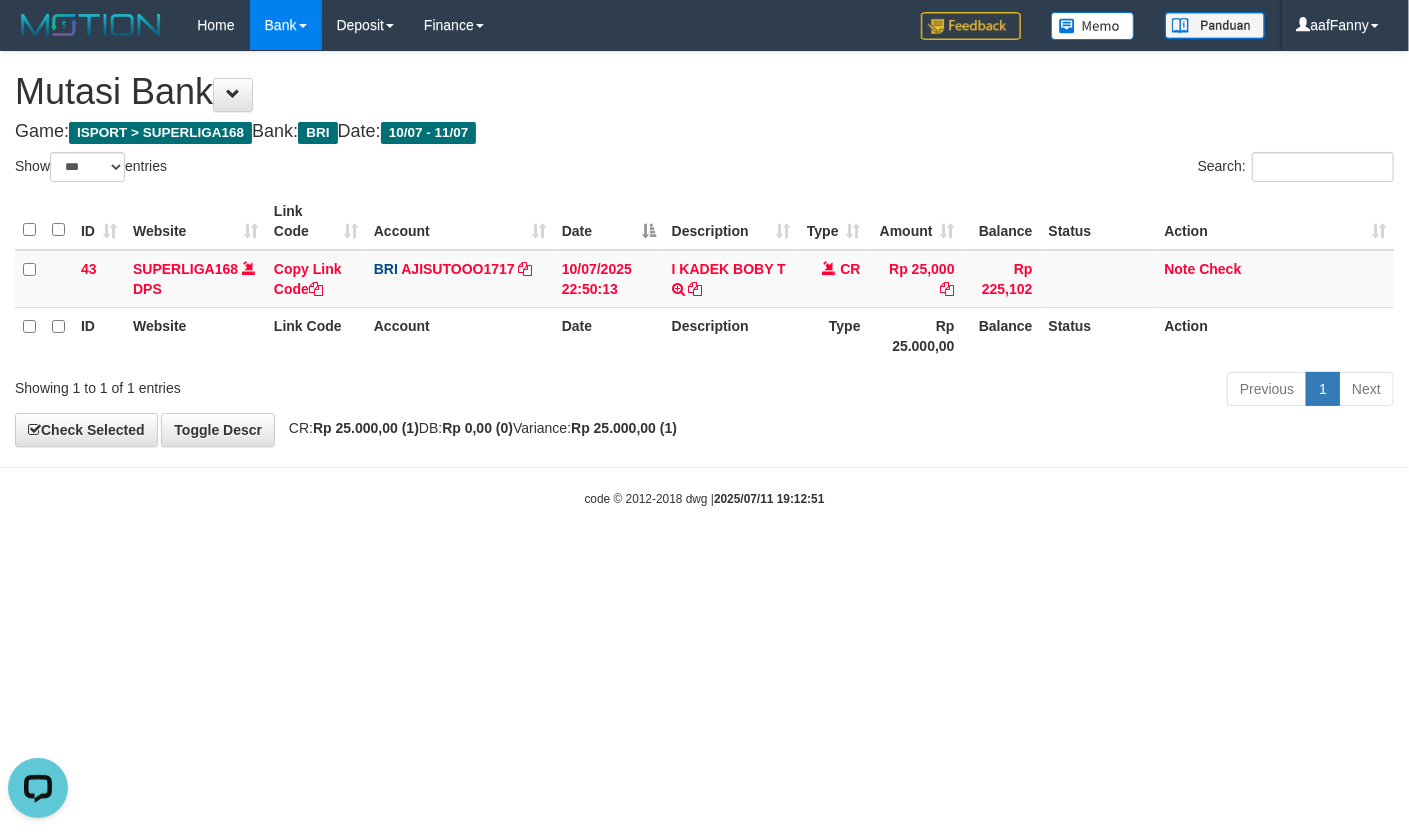scroll, scrollTop: 0, scrollLeft: 0, axis: both 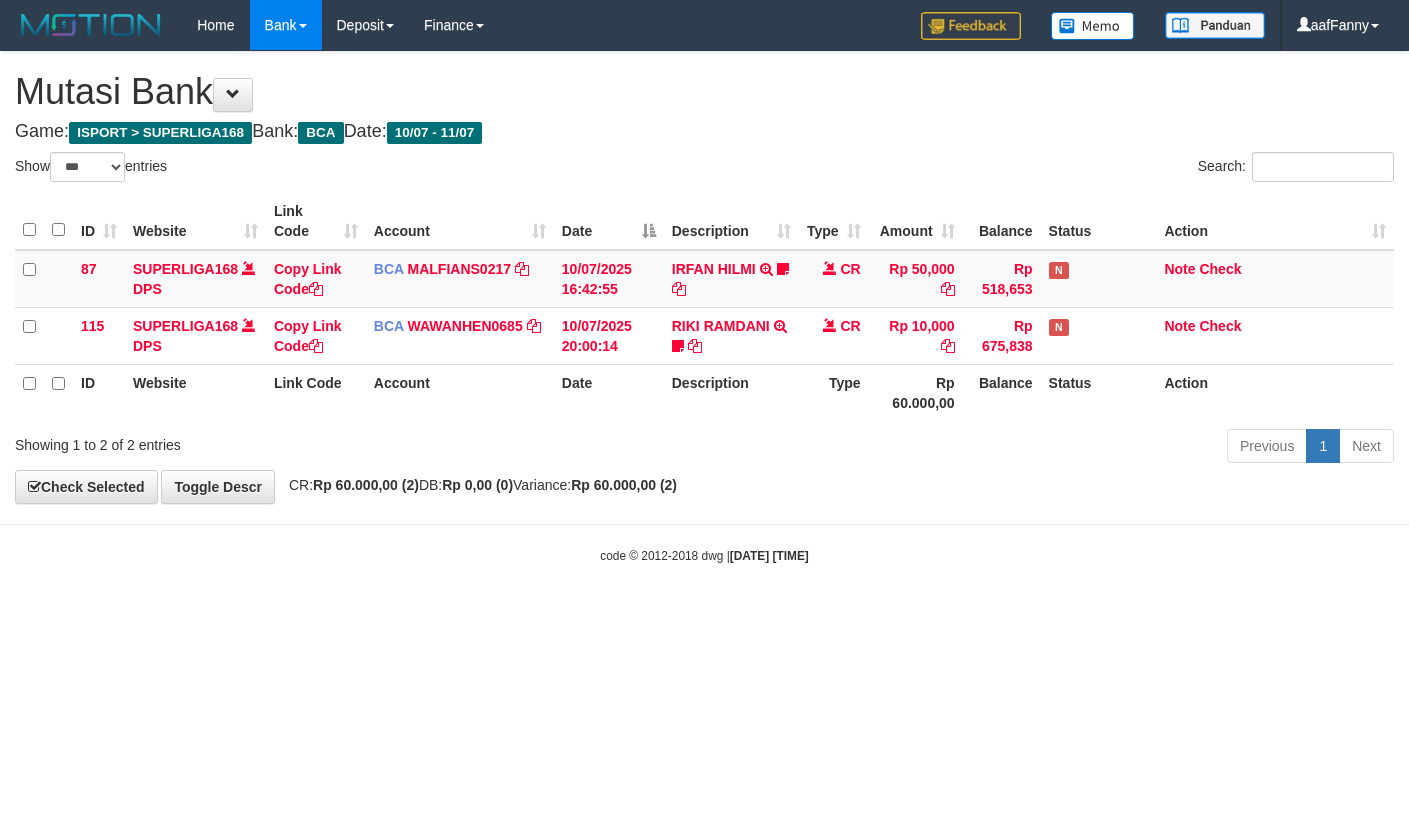 select on "***" 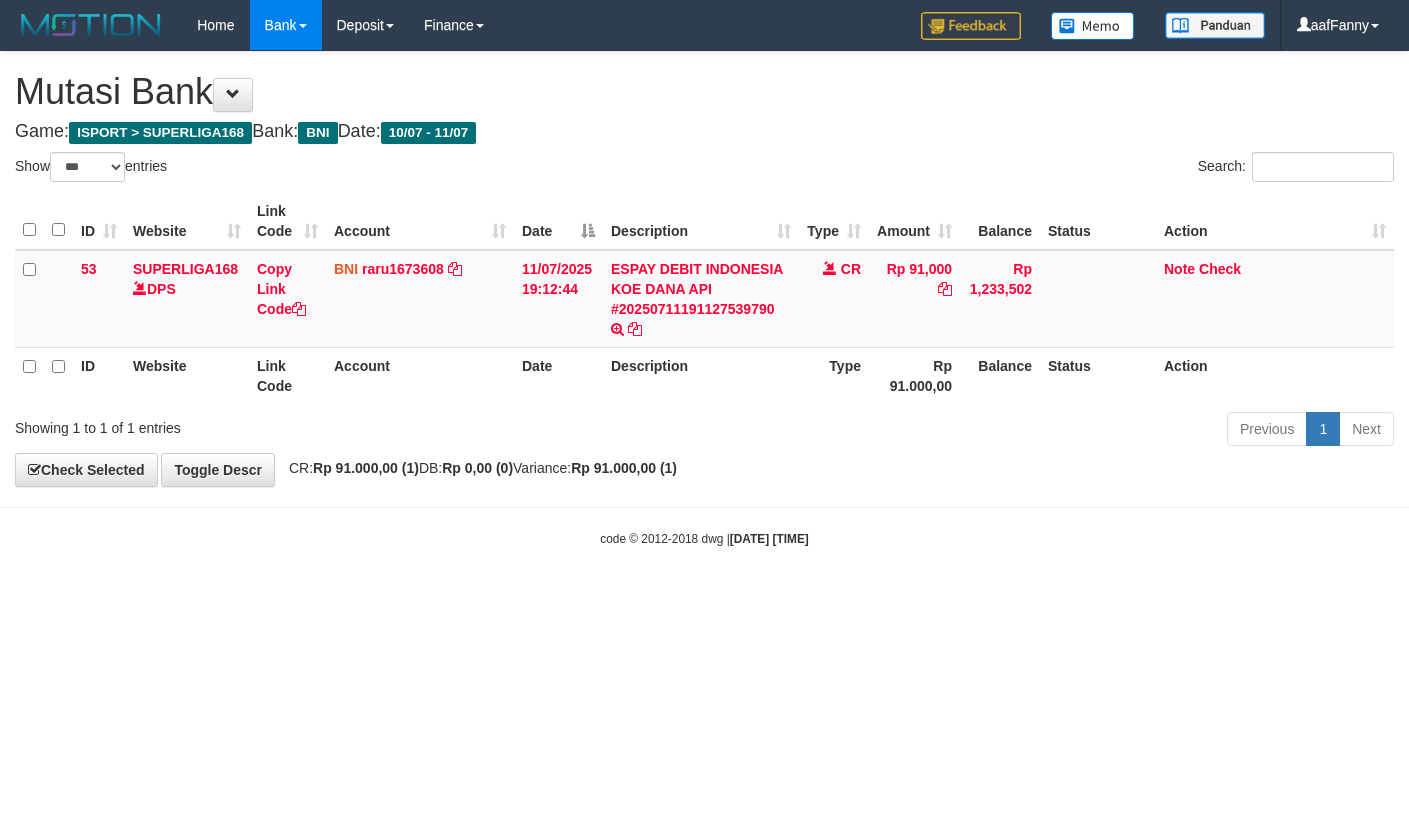 select on "***" 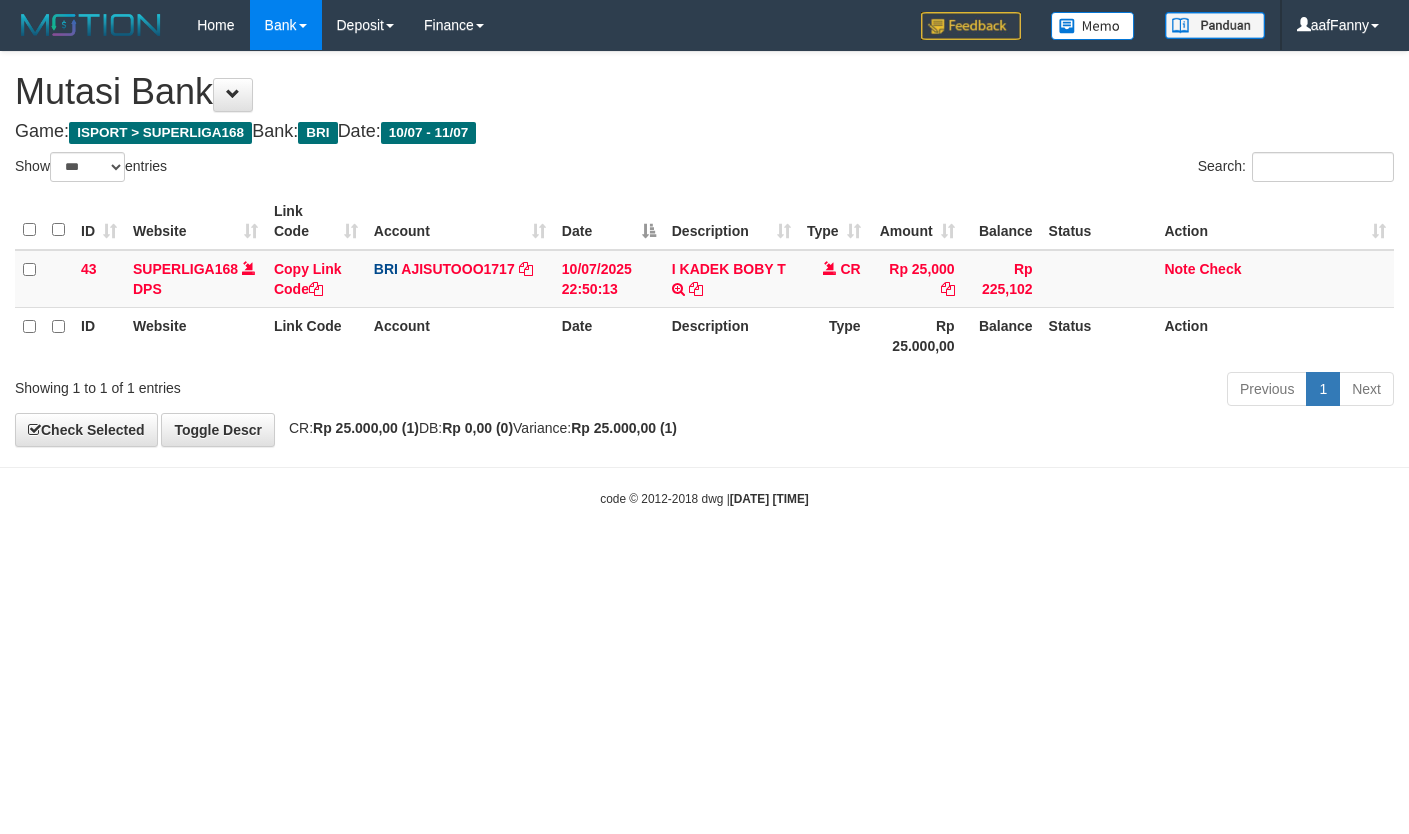 select on "***" 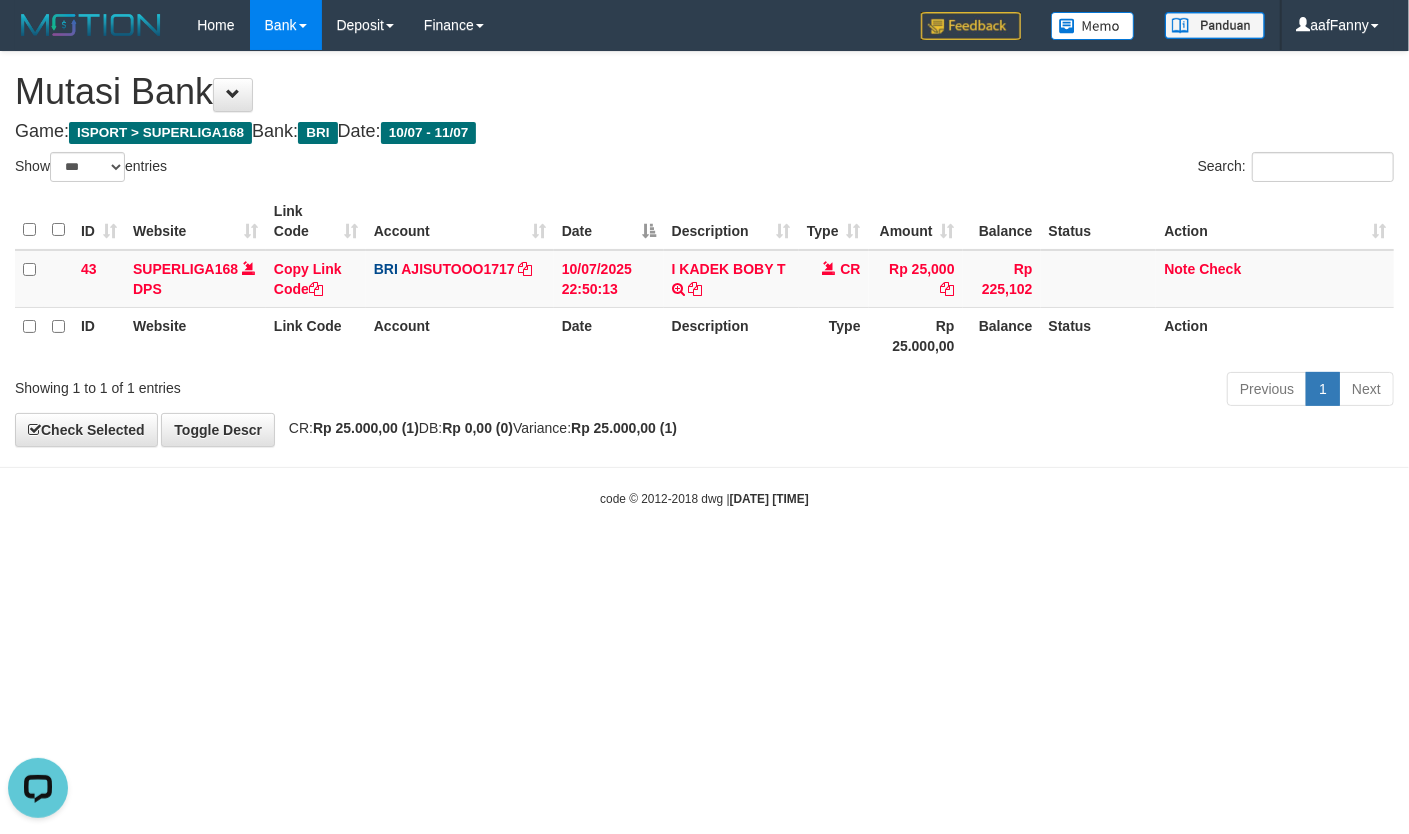 scroll, scrollTop: 0, scrollLeft: 0, axis: both 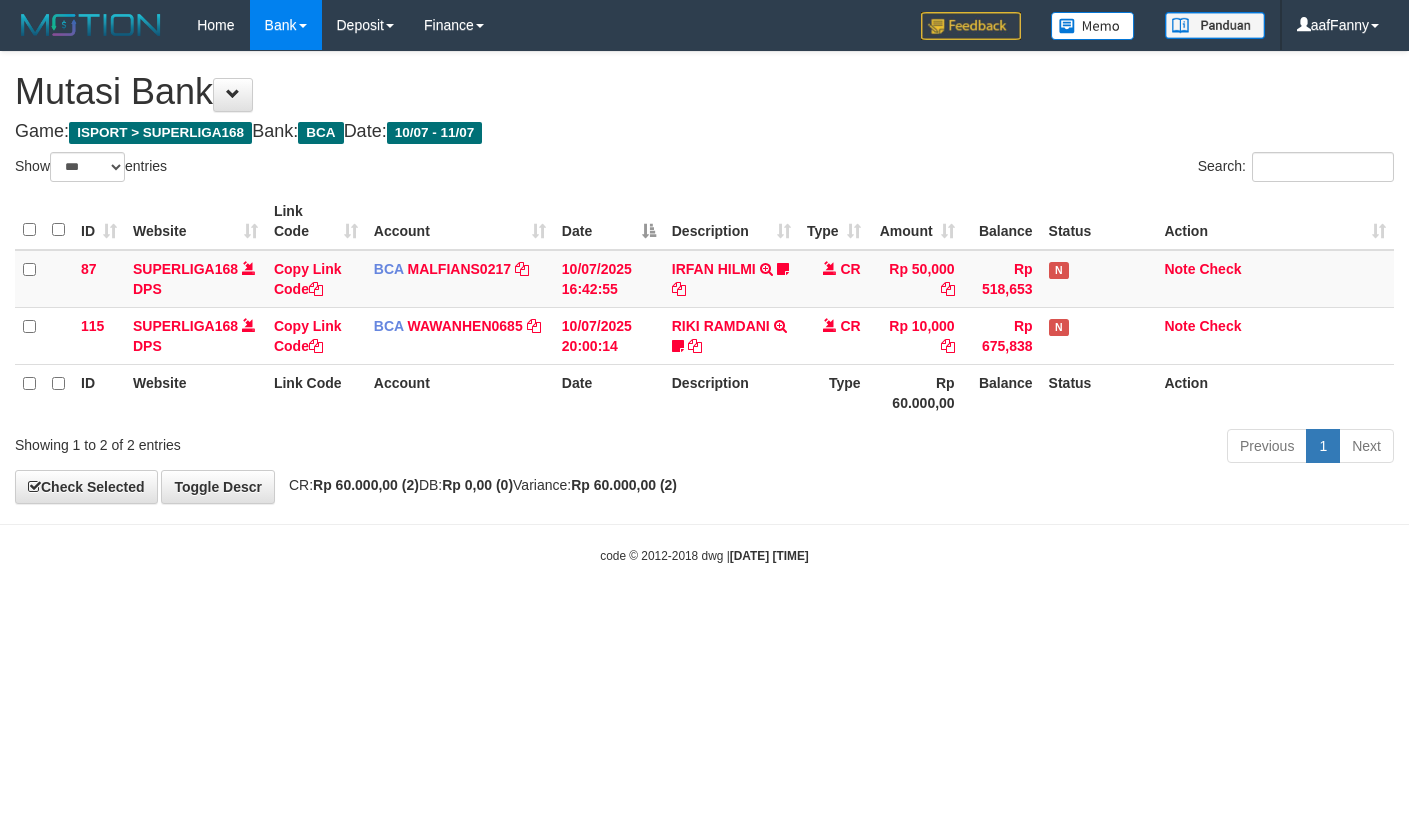 select on "***" 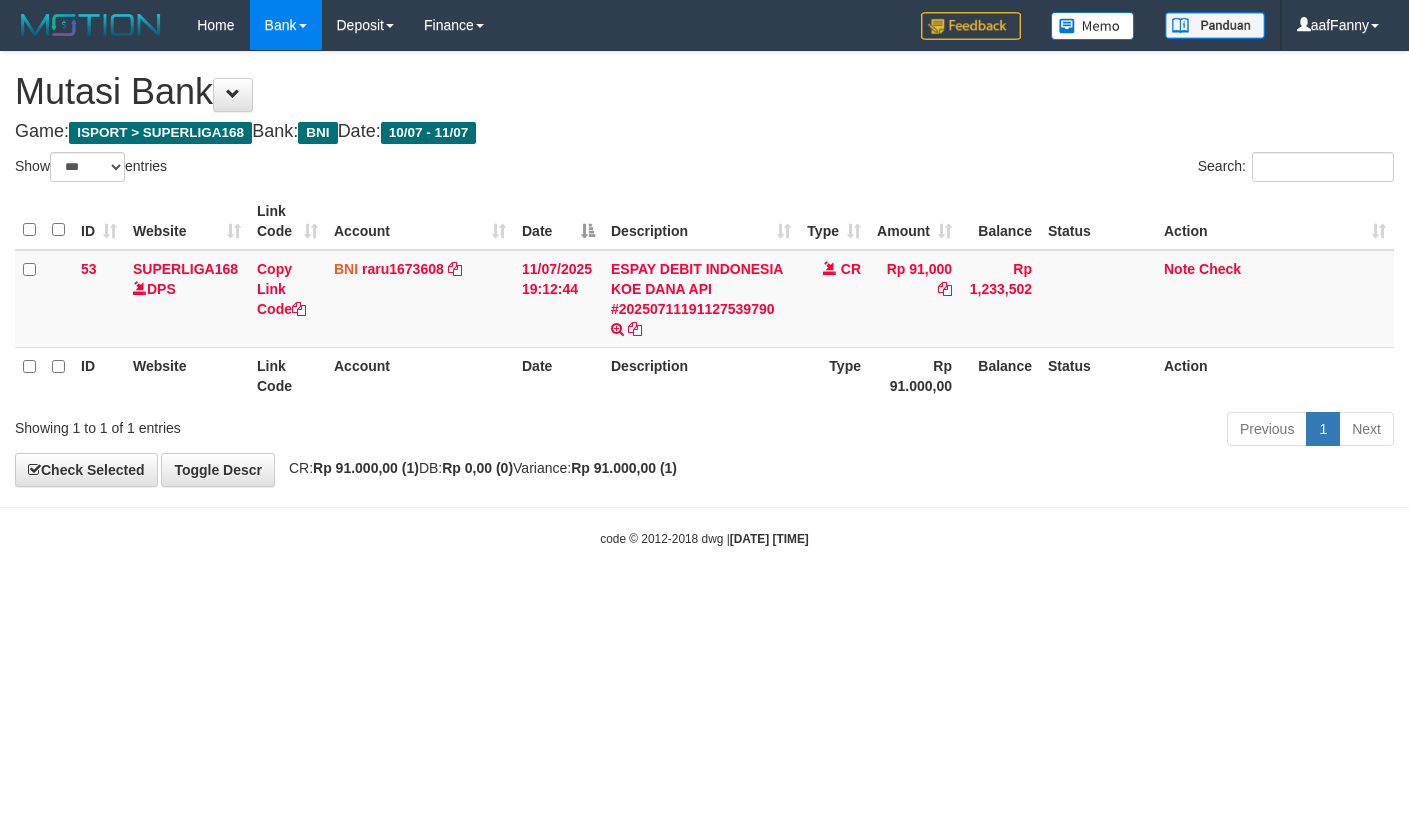 select on "***" 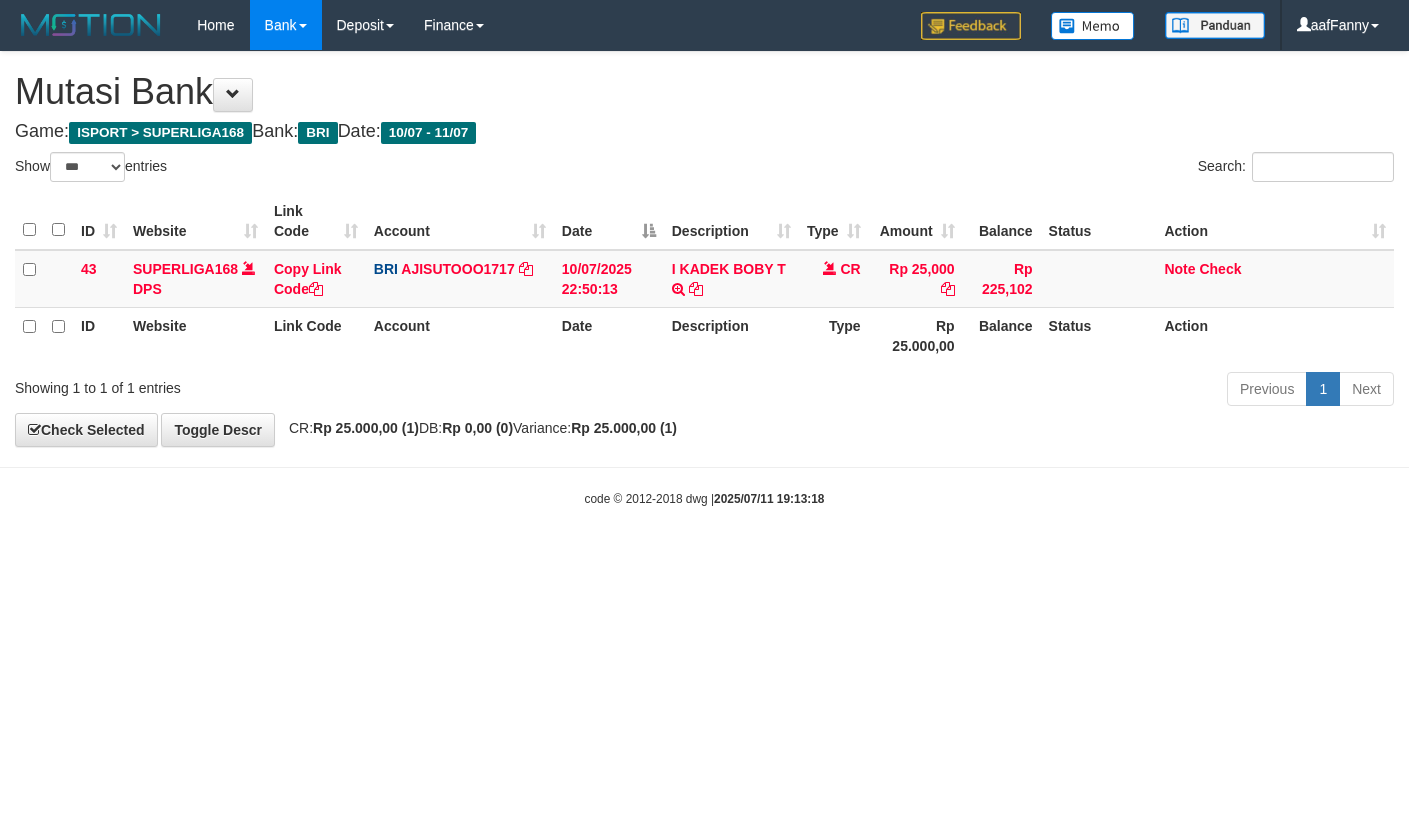 select on "***" 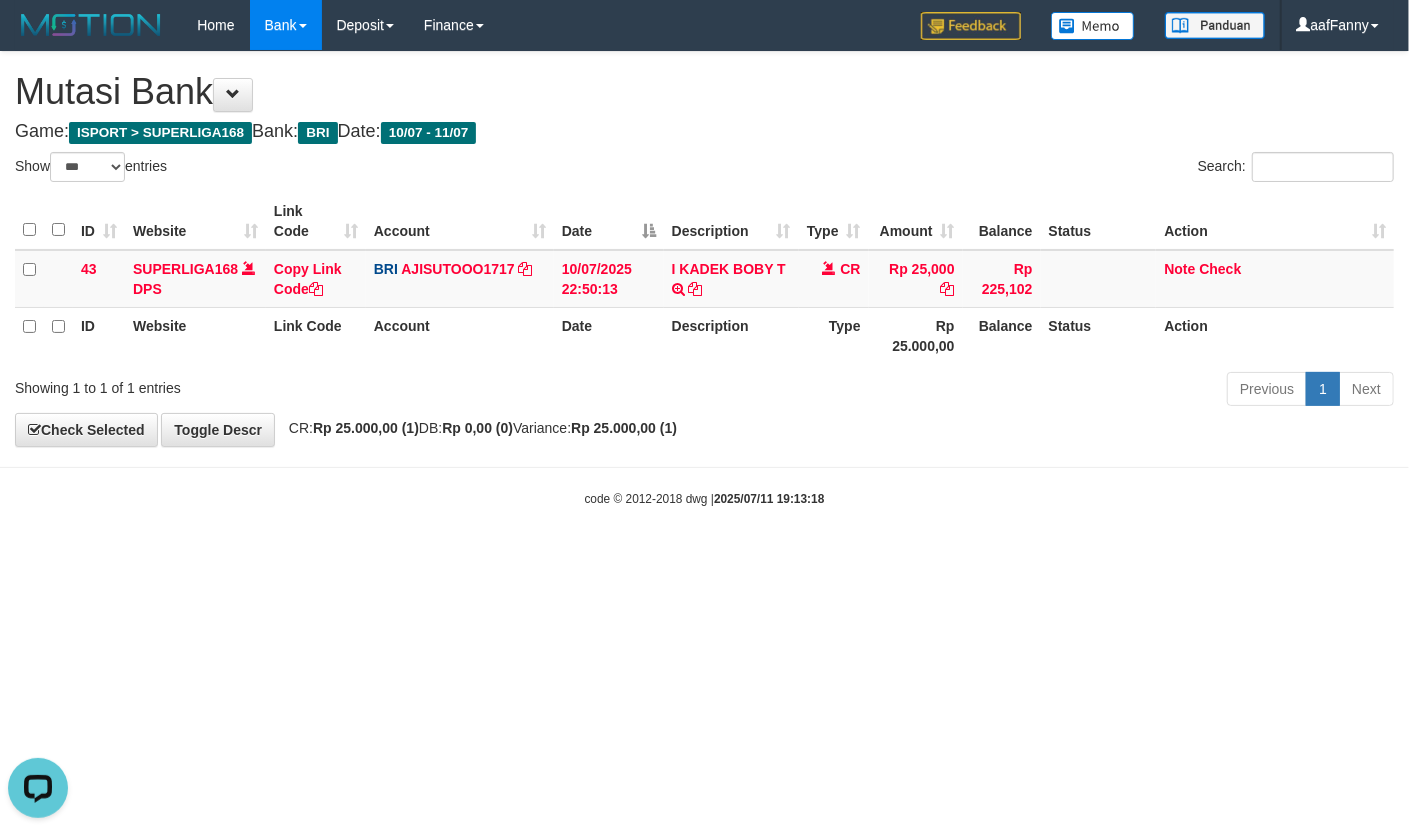 scroll, scrollTop: 0, scrollLeft: 0, axis: both 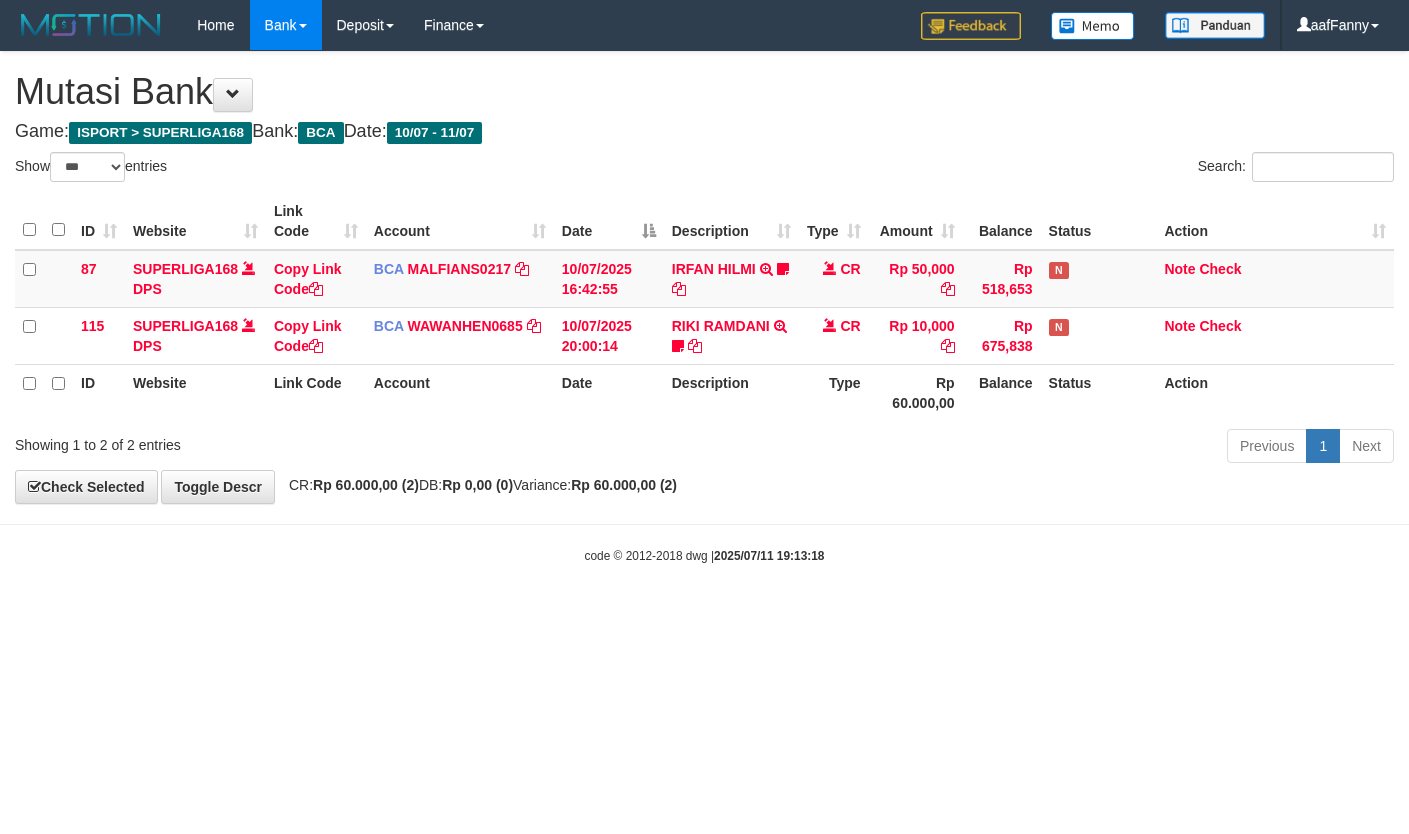 select on "***" 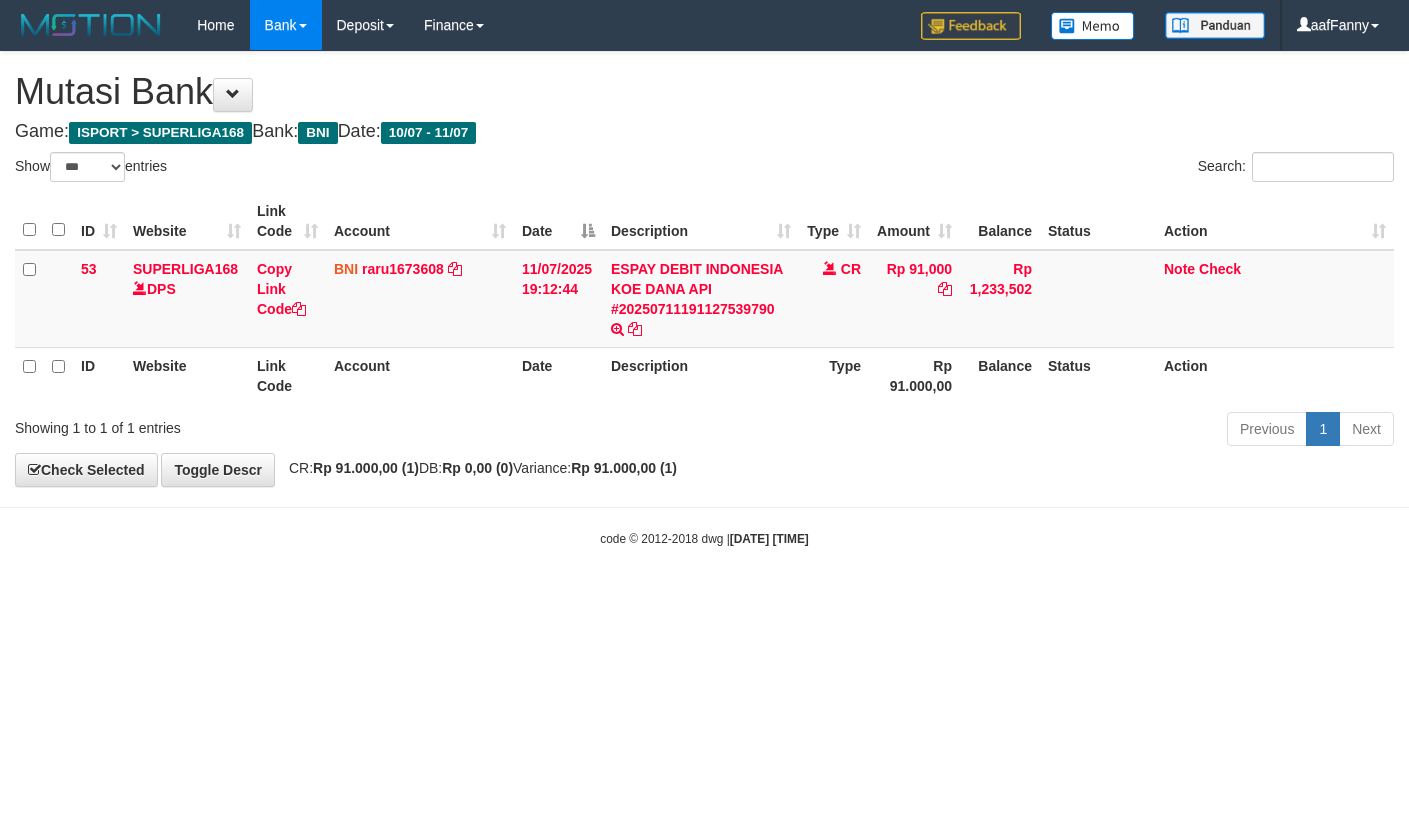 select on "***" 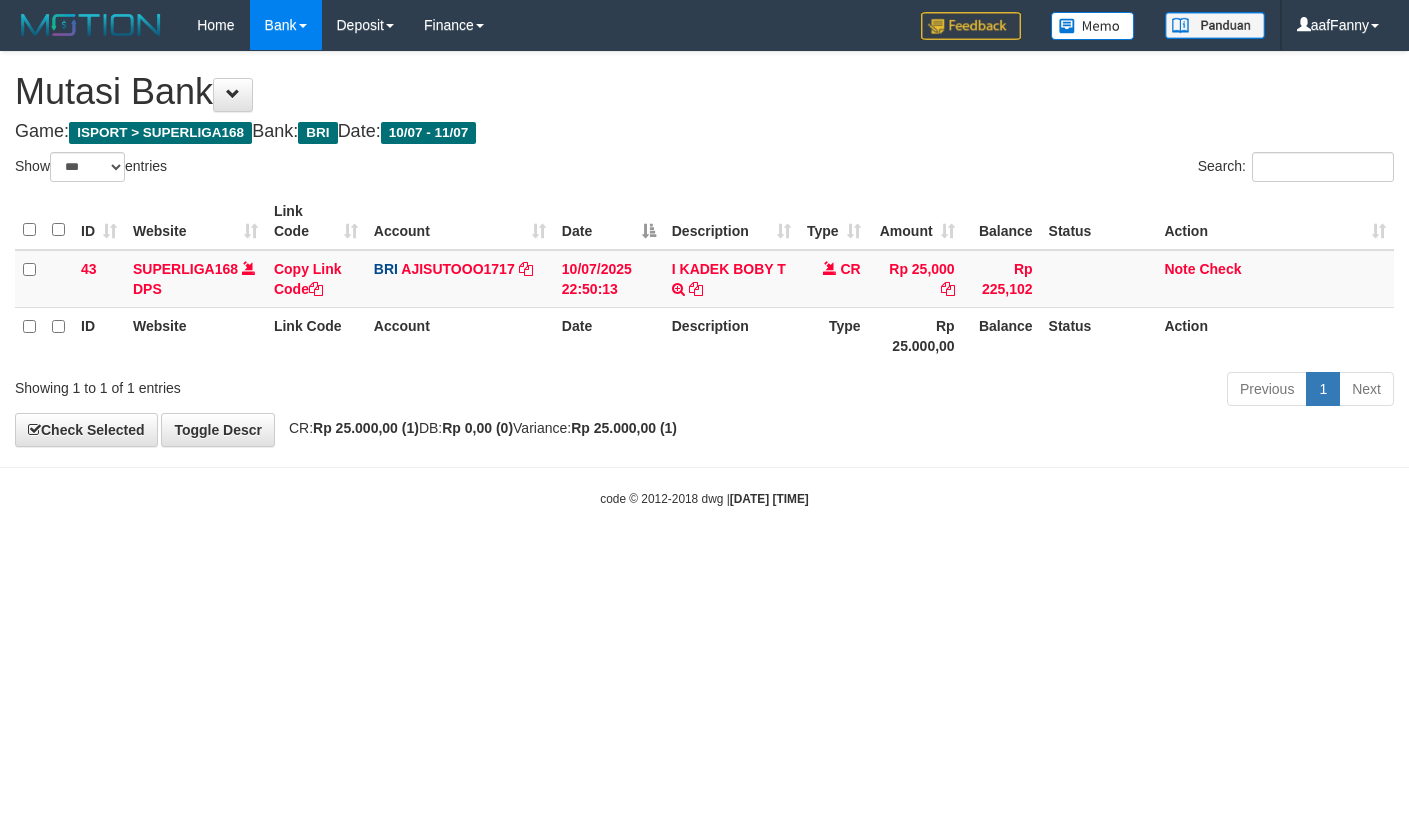 select on "***" 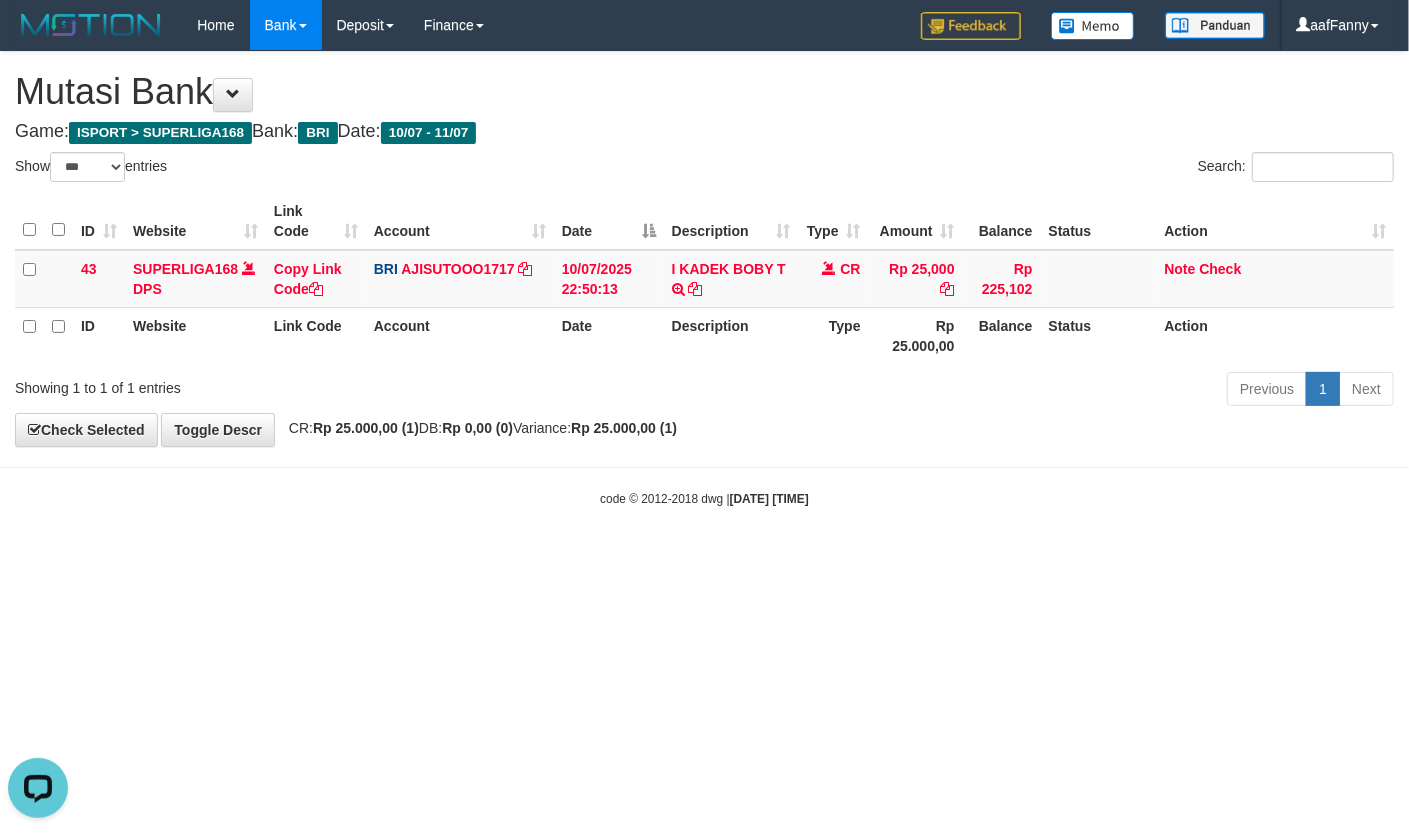 scroll, scrollTop: 0, scrollLeft: 0, axis: both 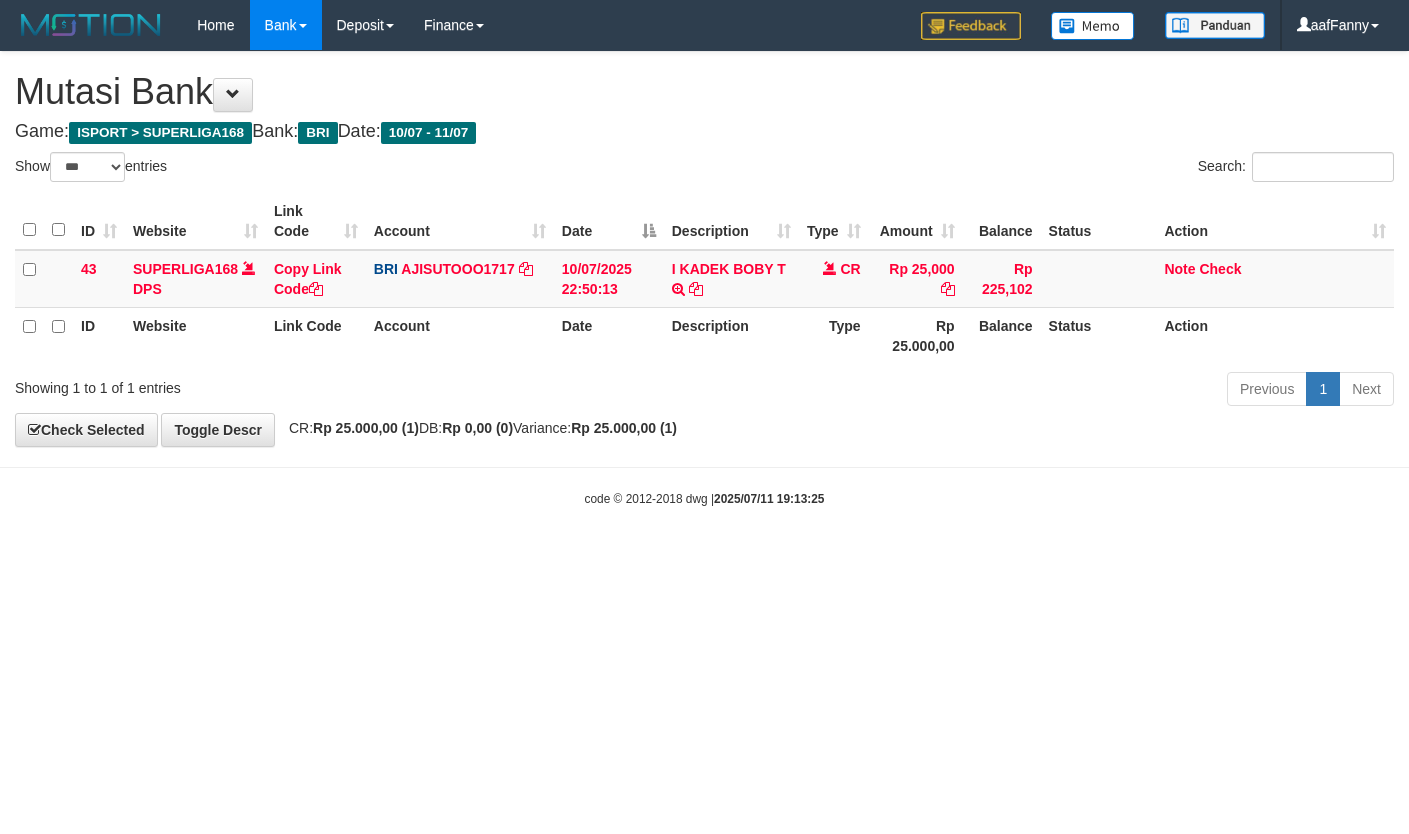 select on "***" 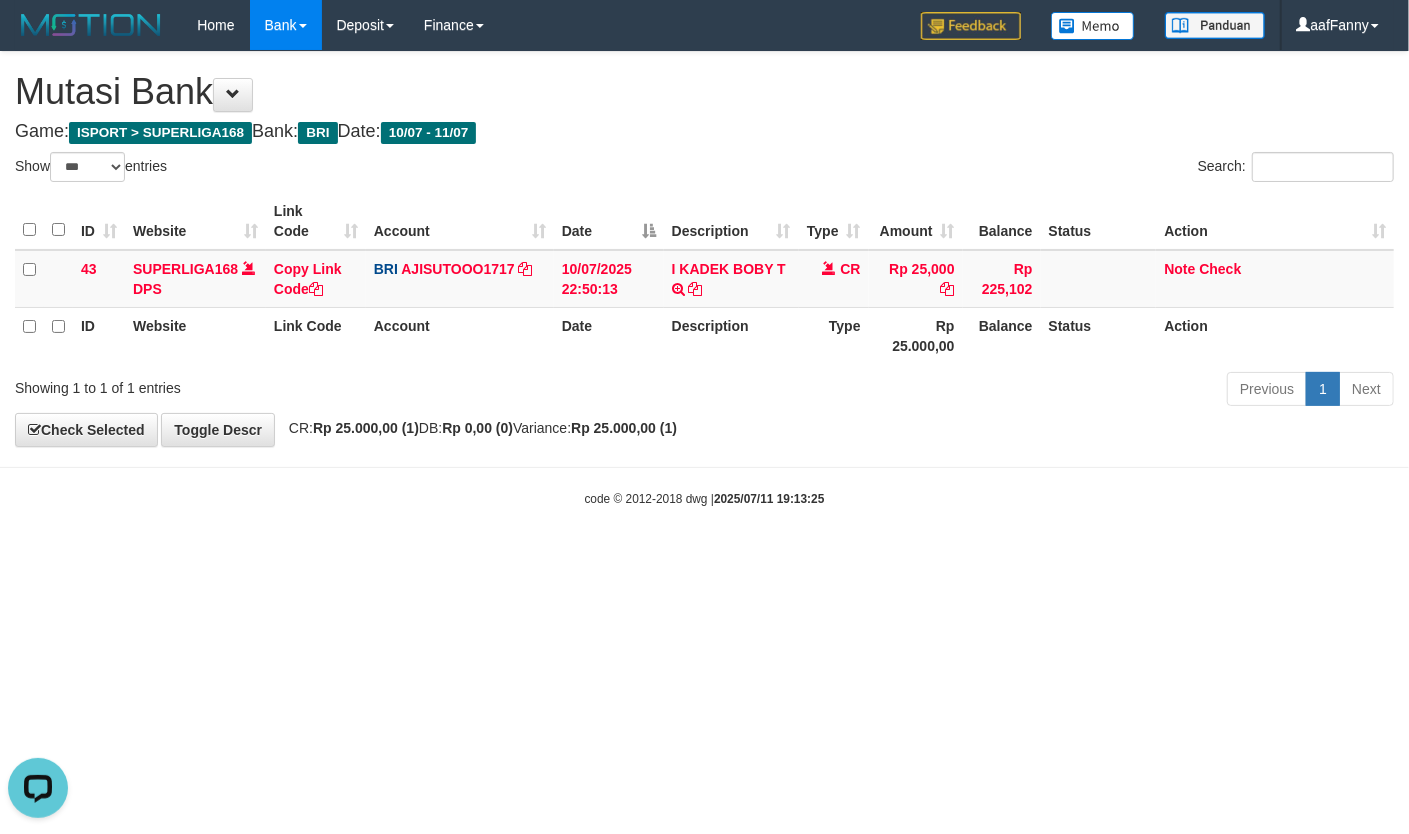 scroll, scrollTop: 0, scrollLeft: 0, axis: both 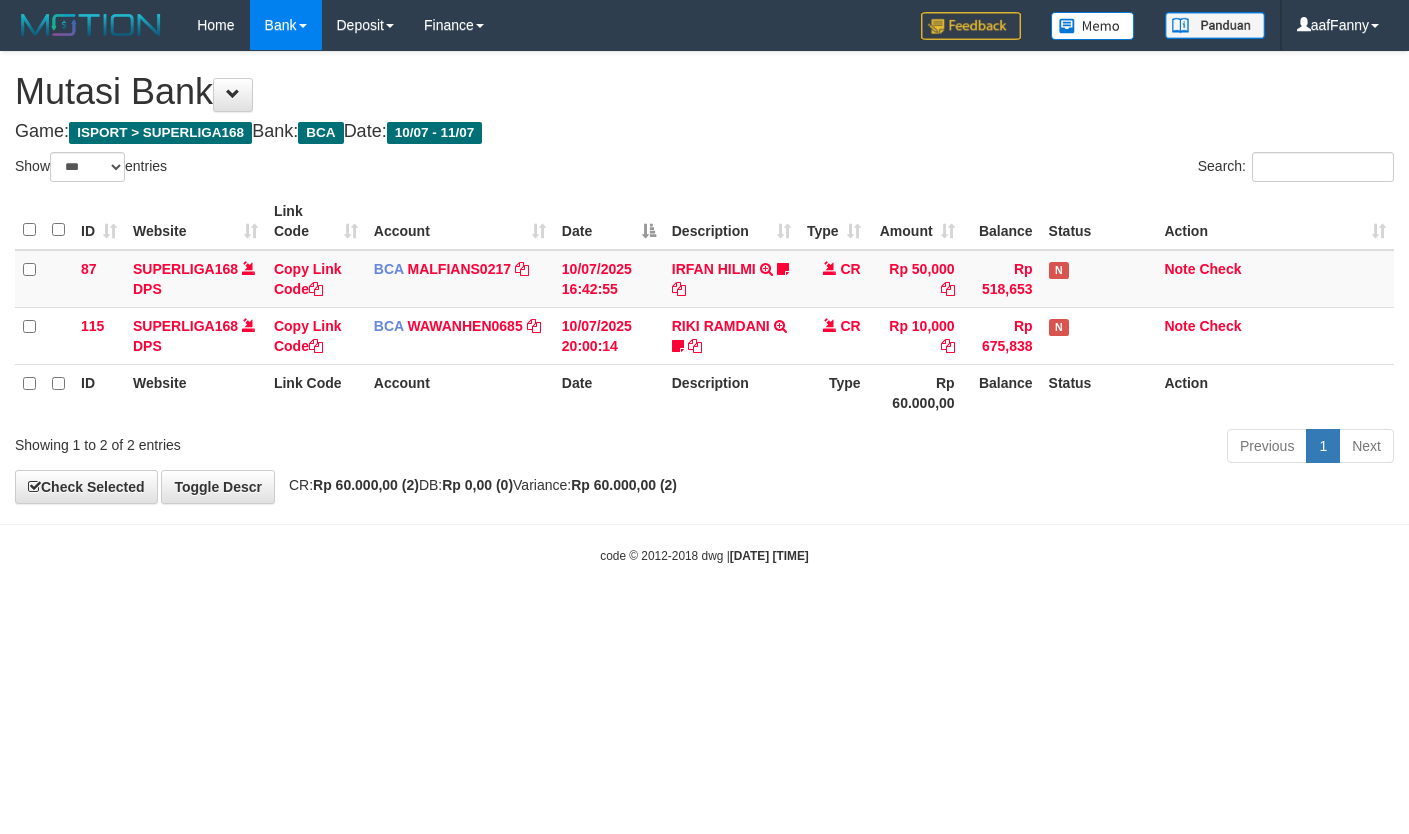 select on "***" 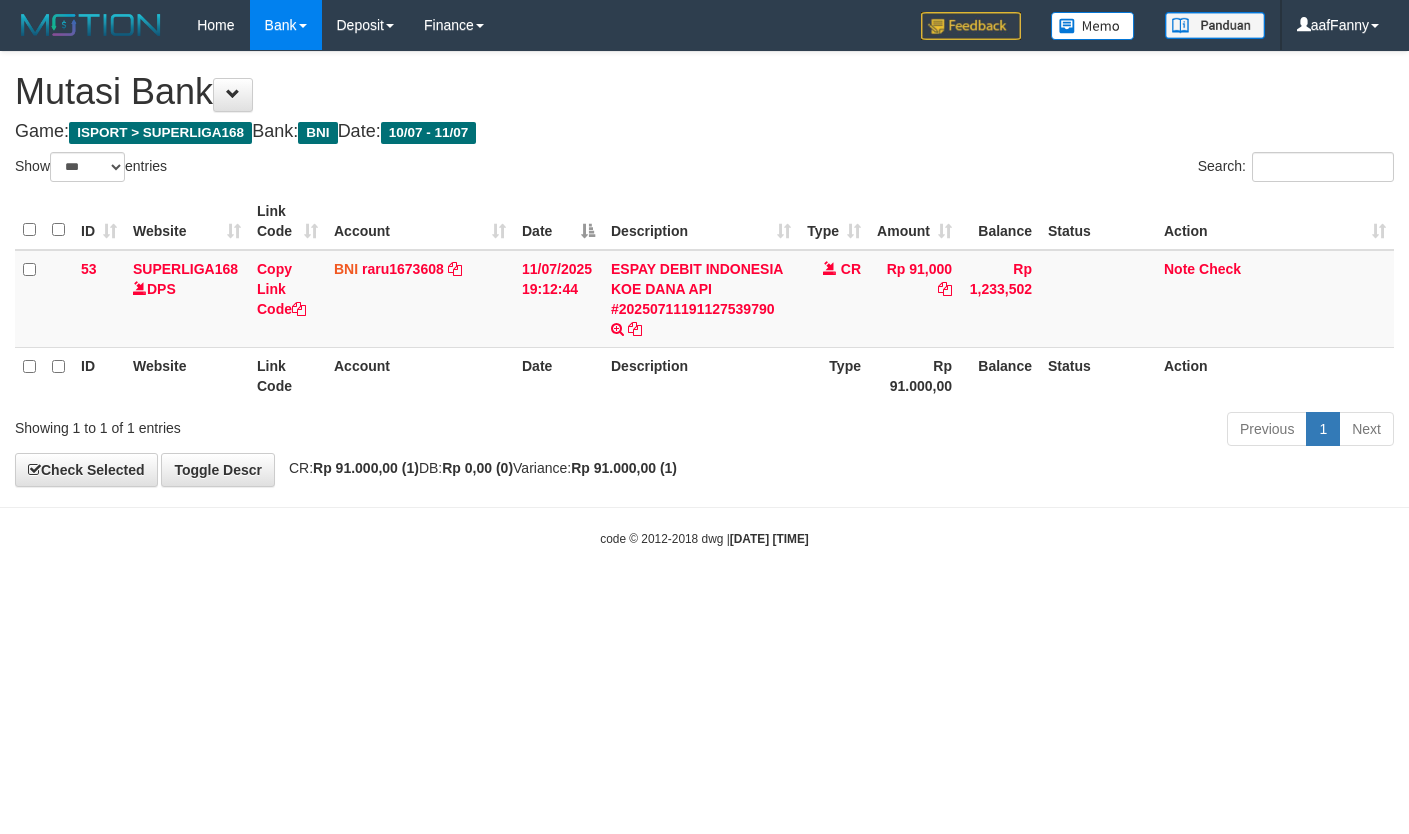 select on "***" 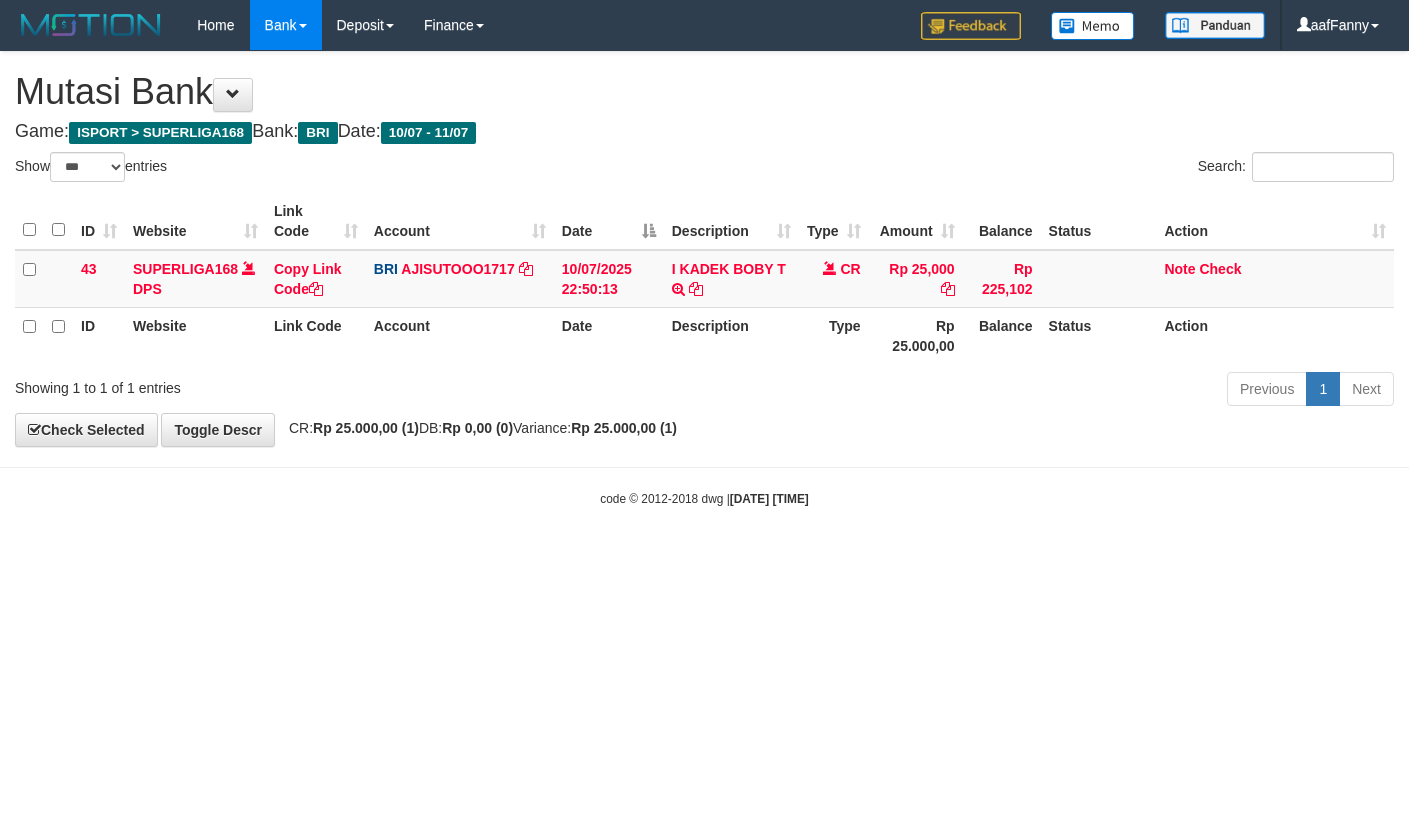 select on "***" 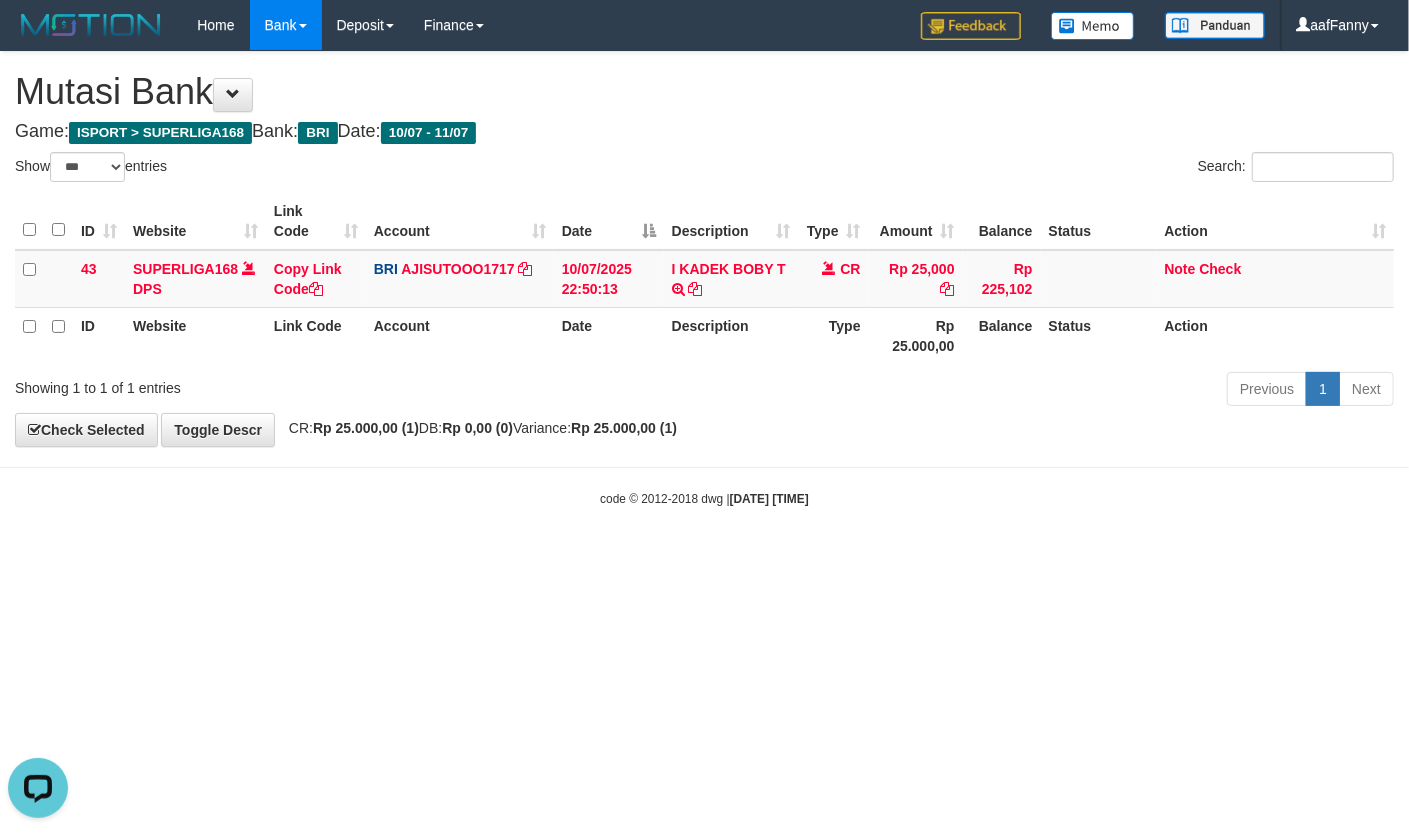 scroll, scrollTop: 0, scrollLeft: 0, axis: both 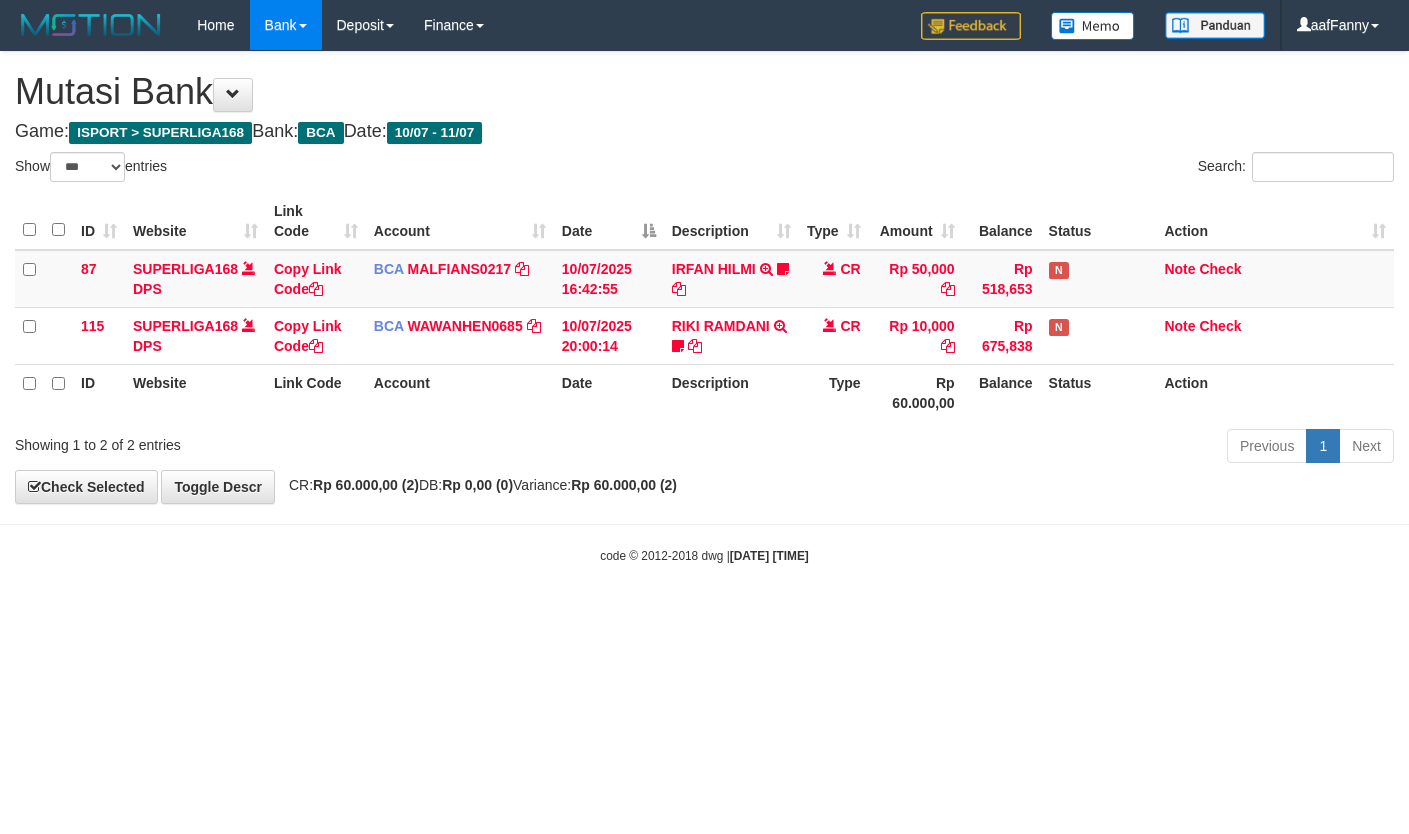 select on "***" 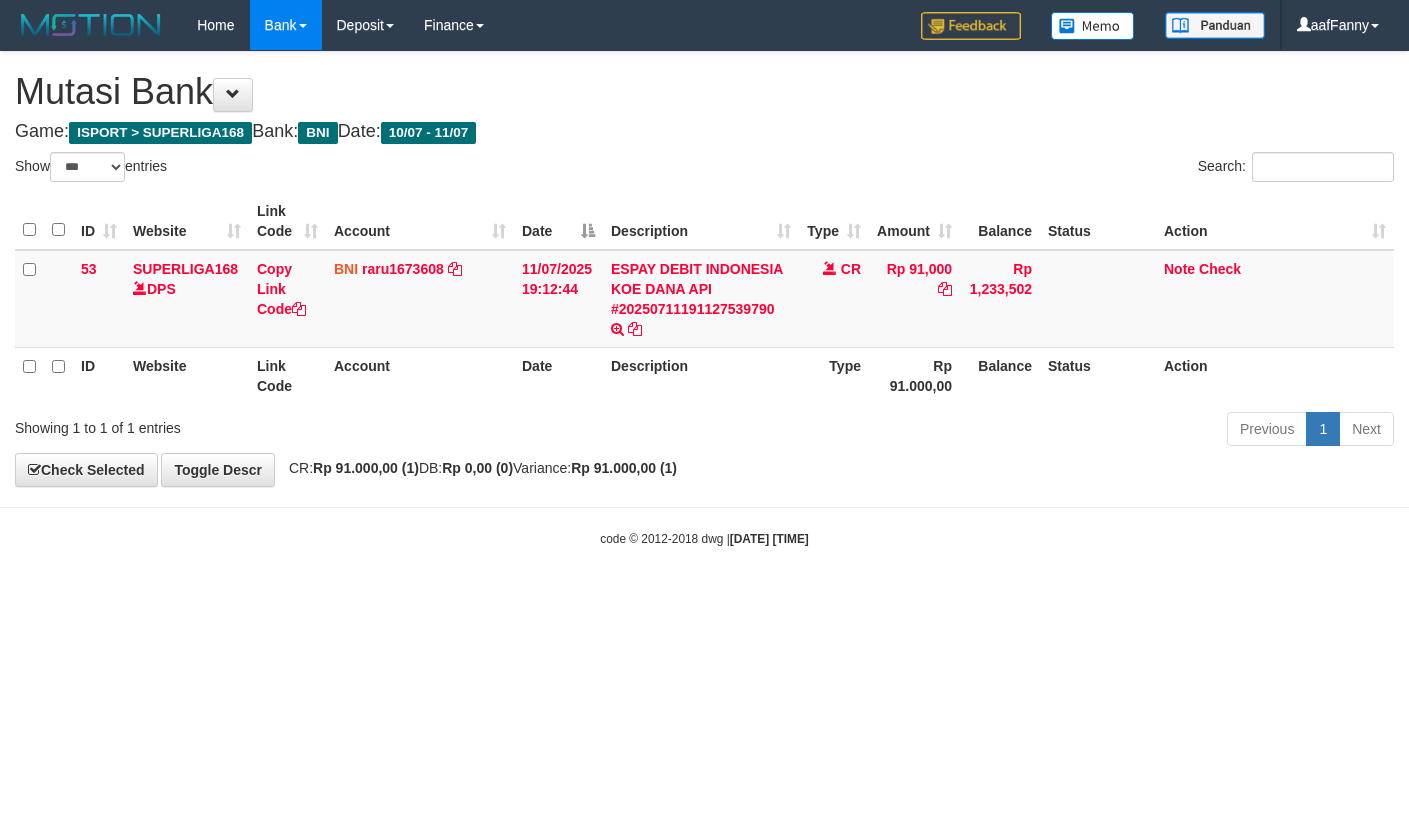 select on "***" 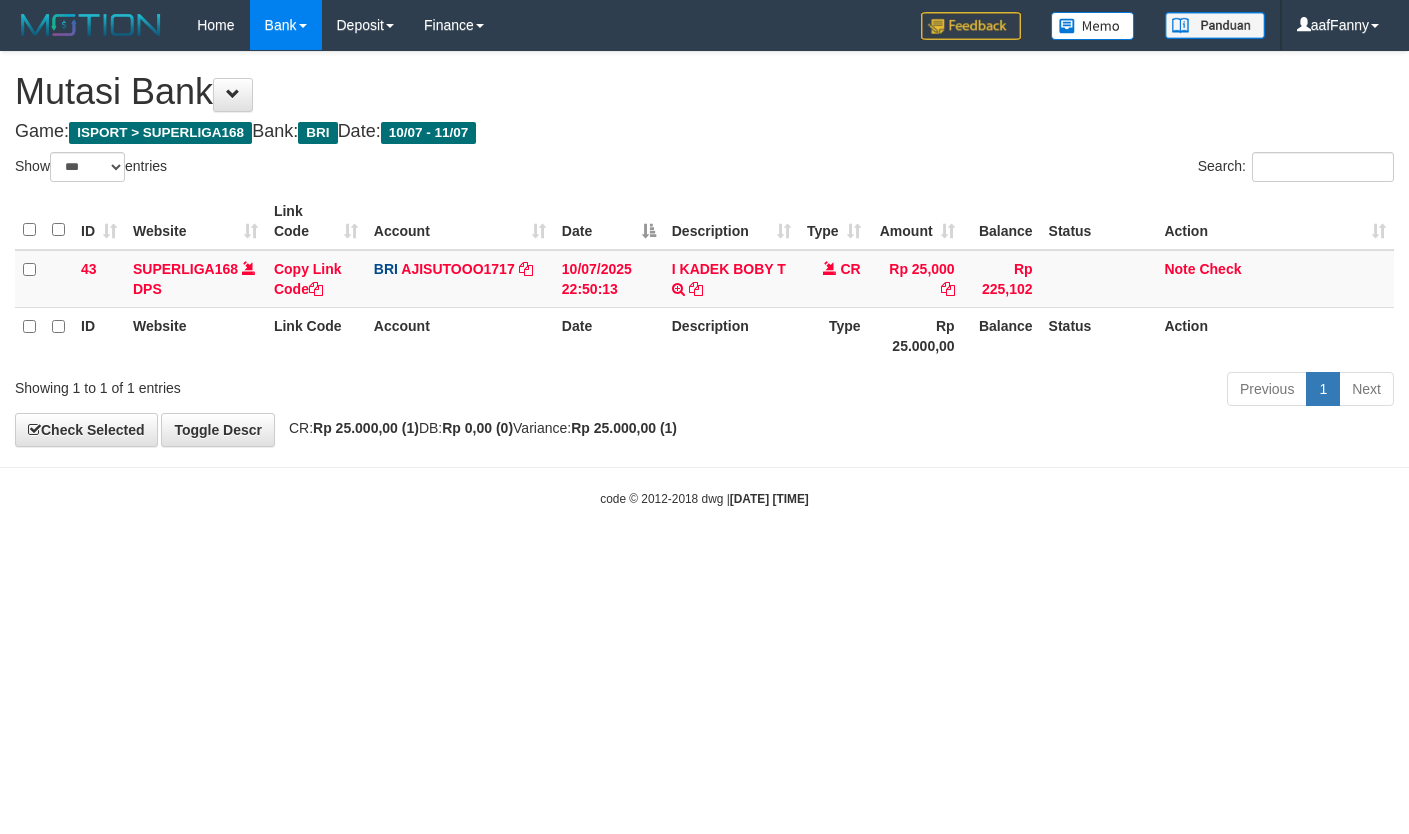 select on "***" 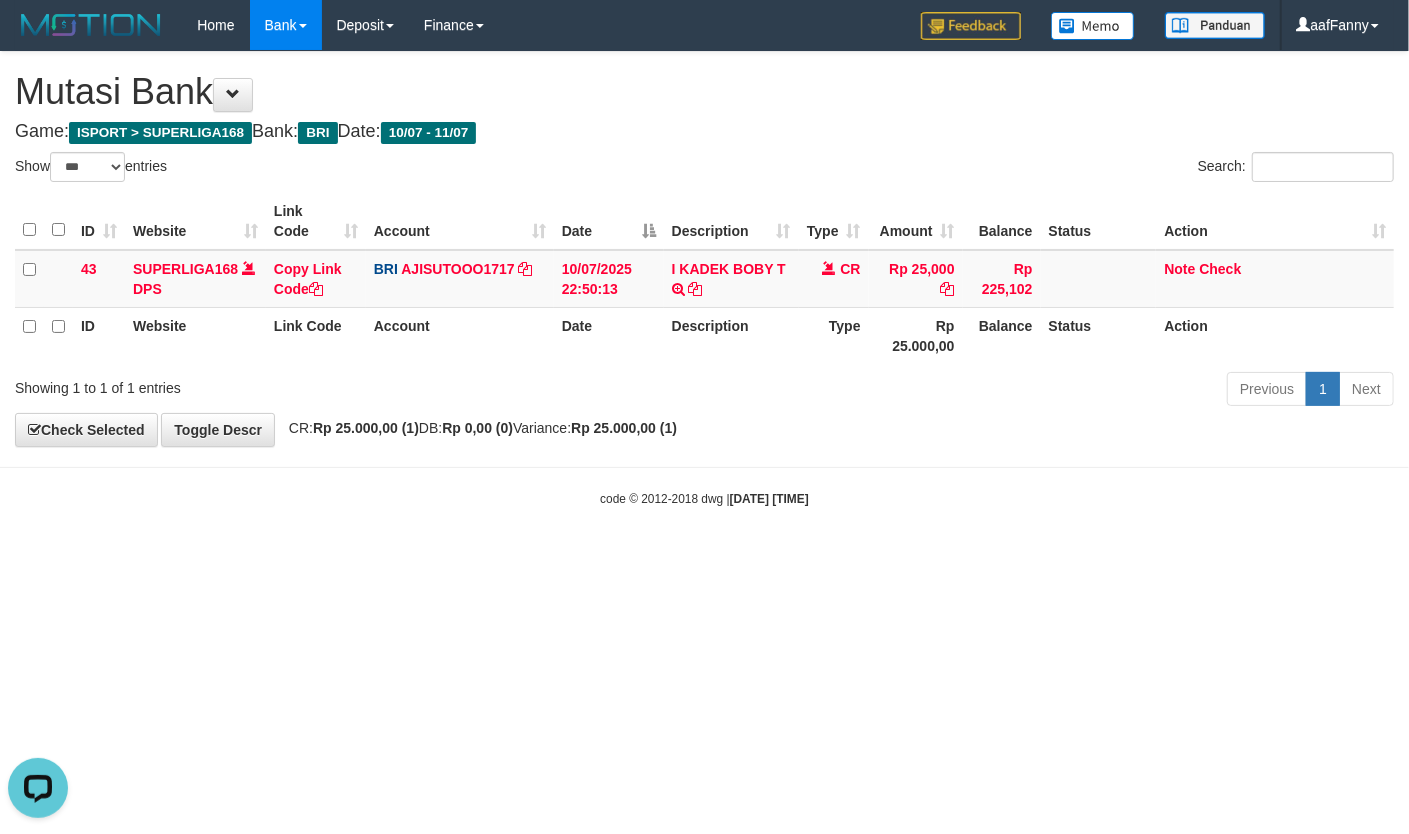 scroll, scrollTop: 0, scrollLeft: 0, axis: both 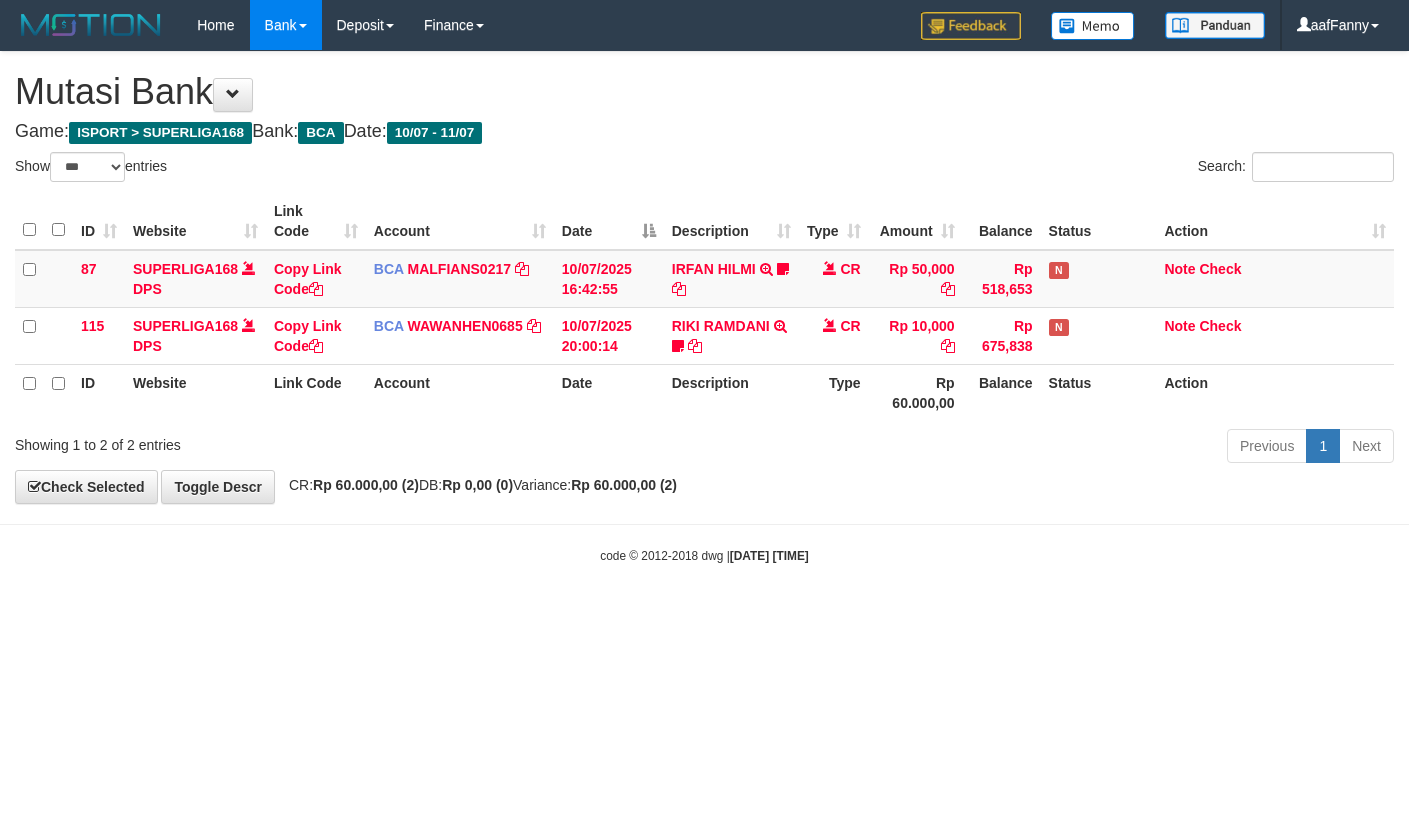 select on "***" 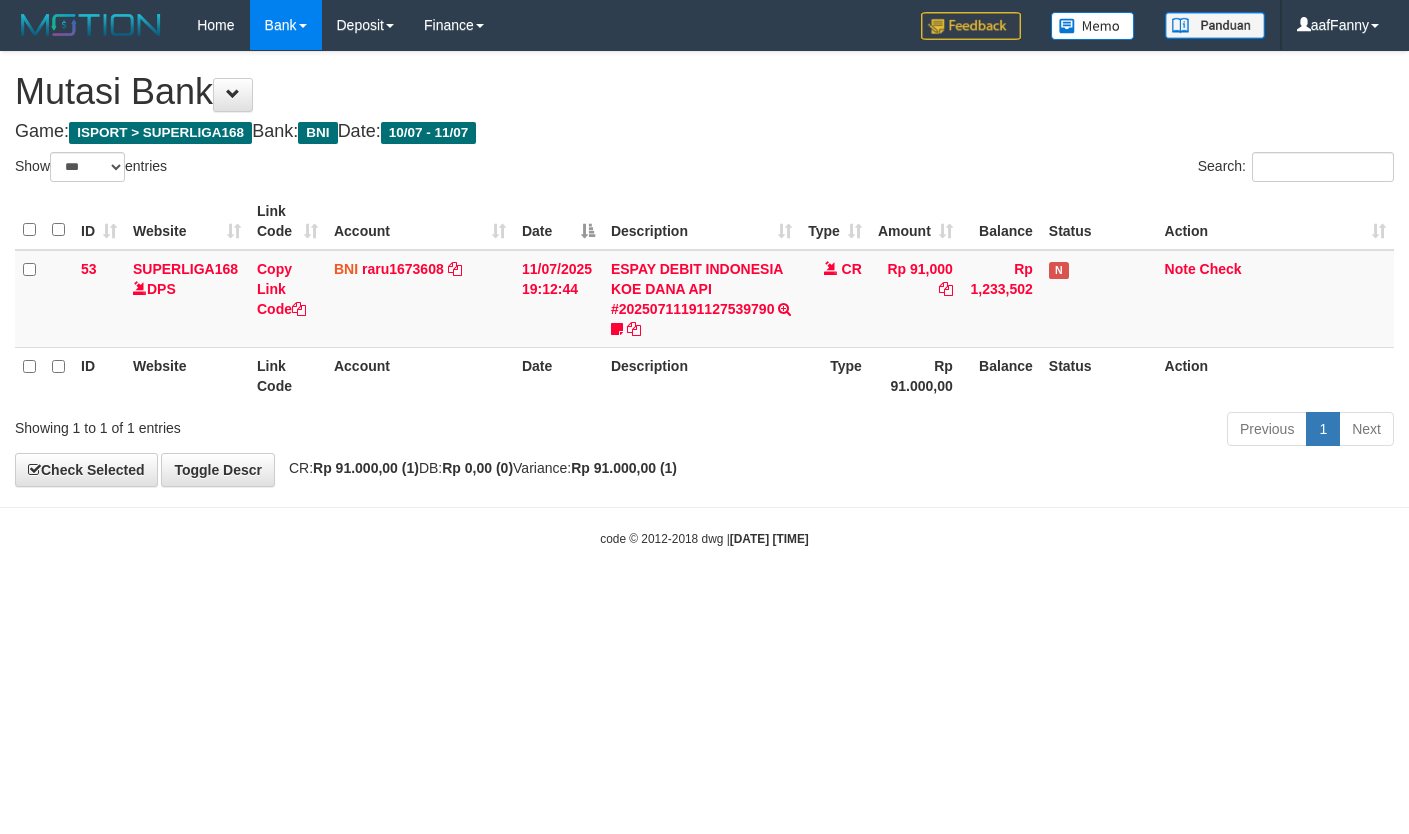 select on "***" 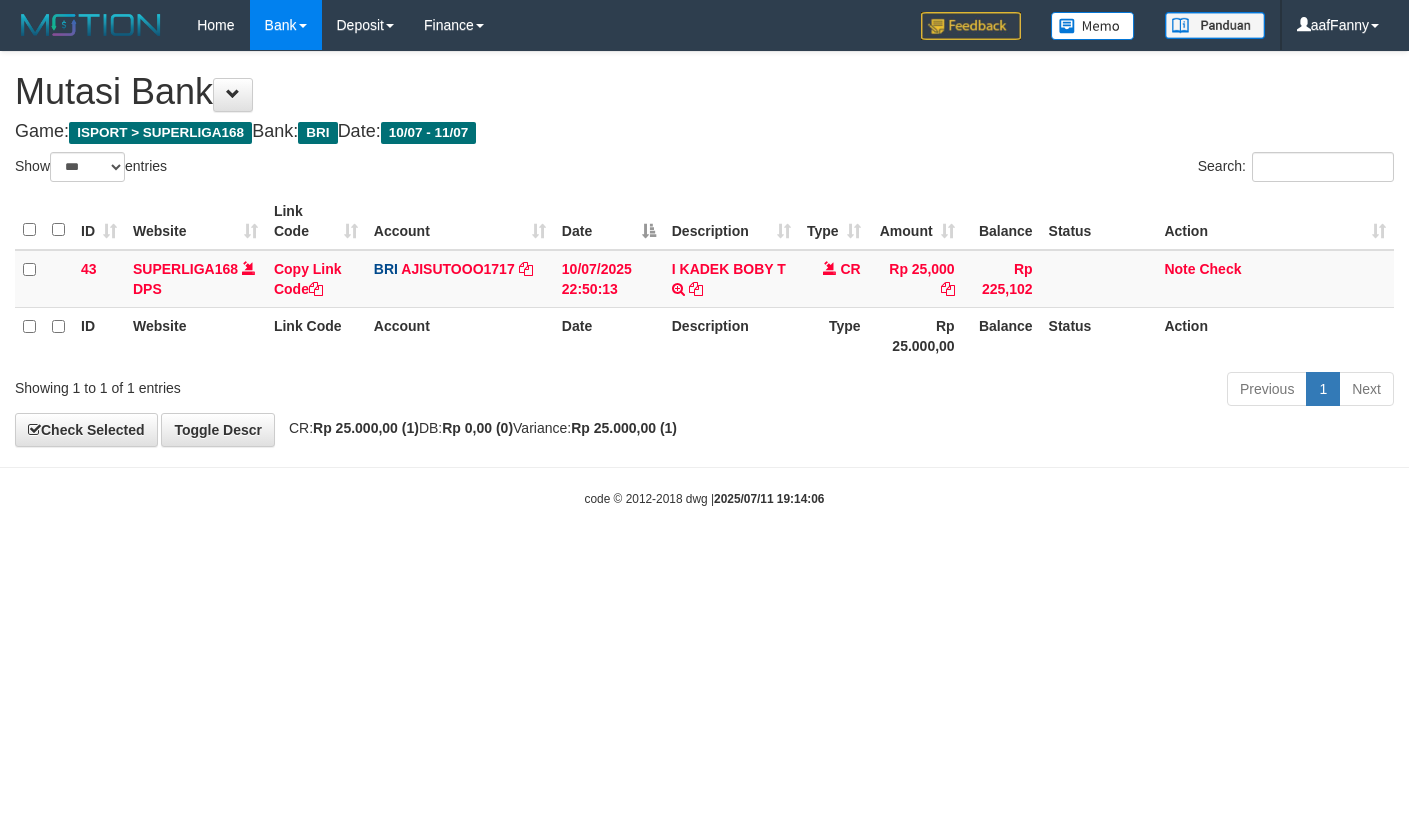 select on "***" 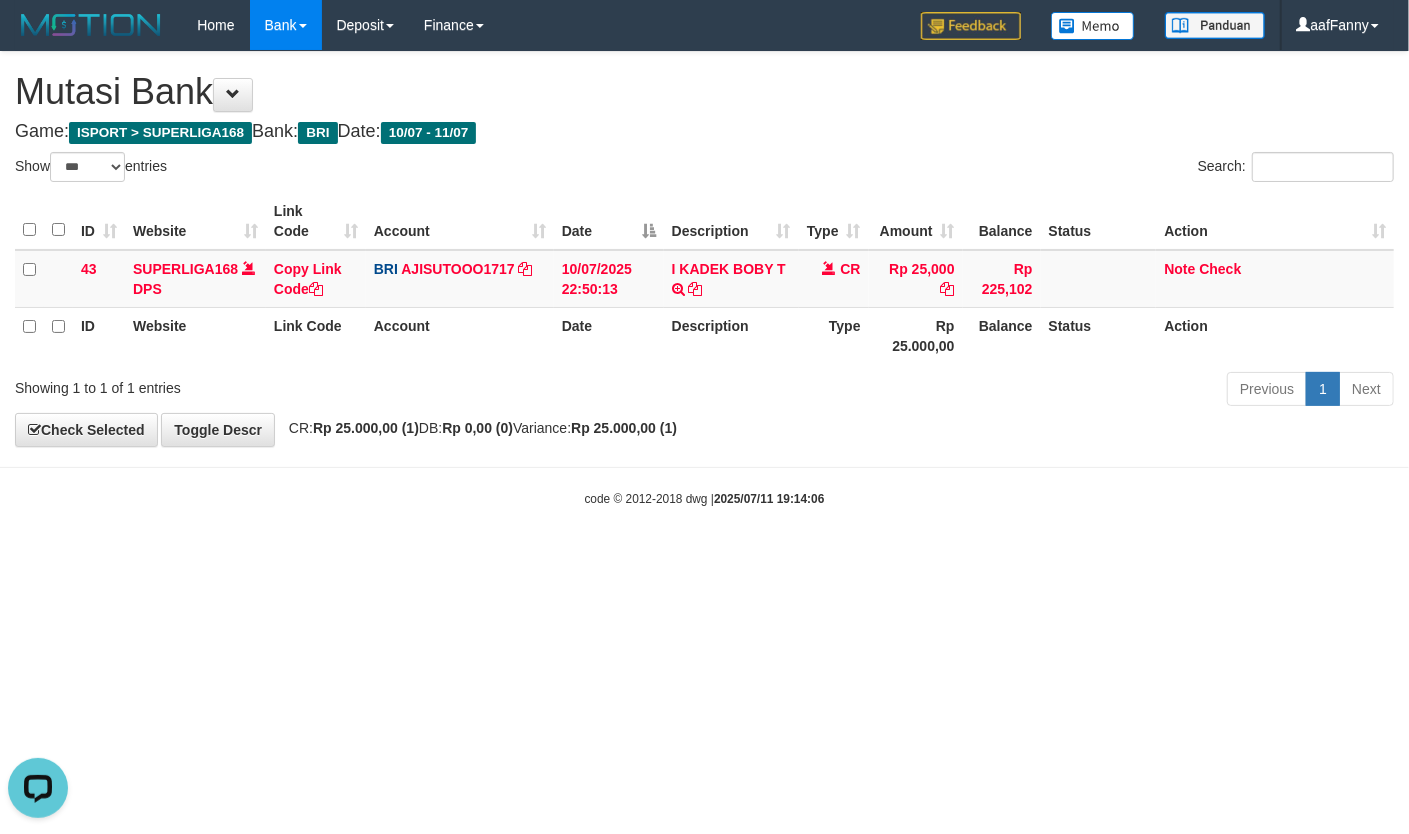 scroll, scrollTop: 0, scrollLeft: 0, axis: both 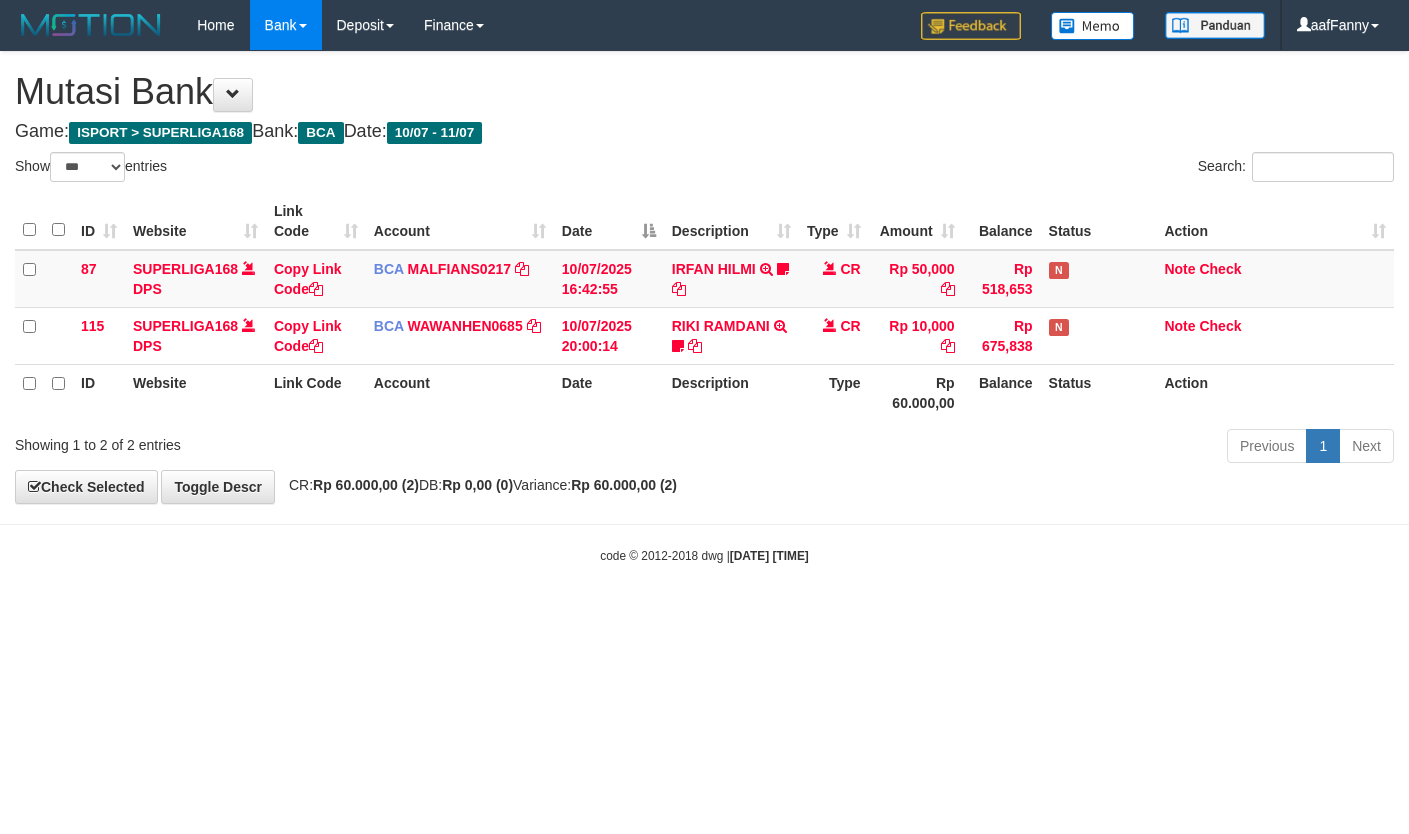 select on "***" 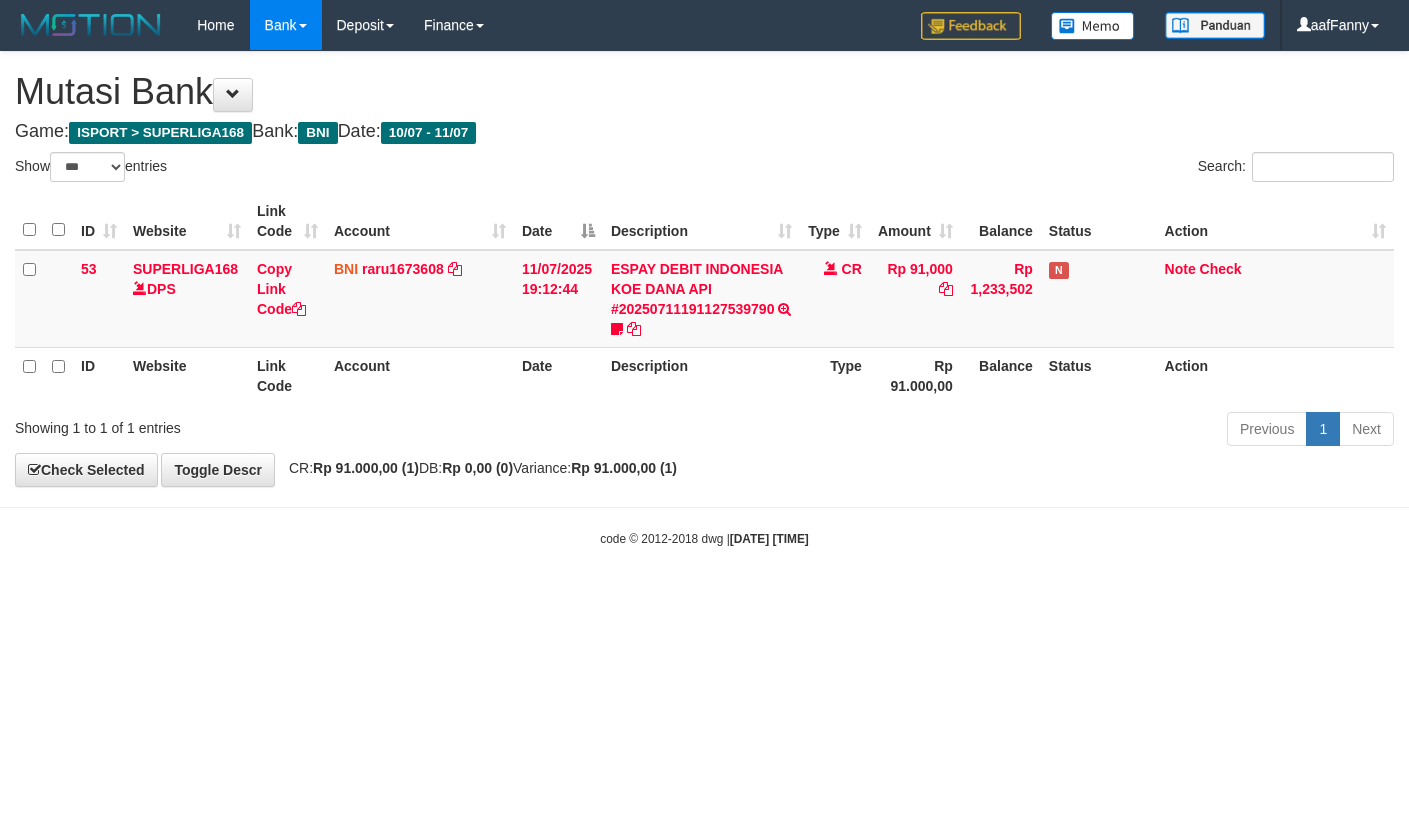 select on "***" 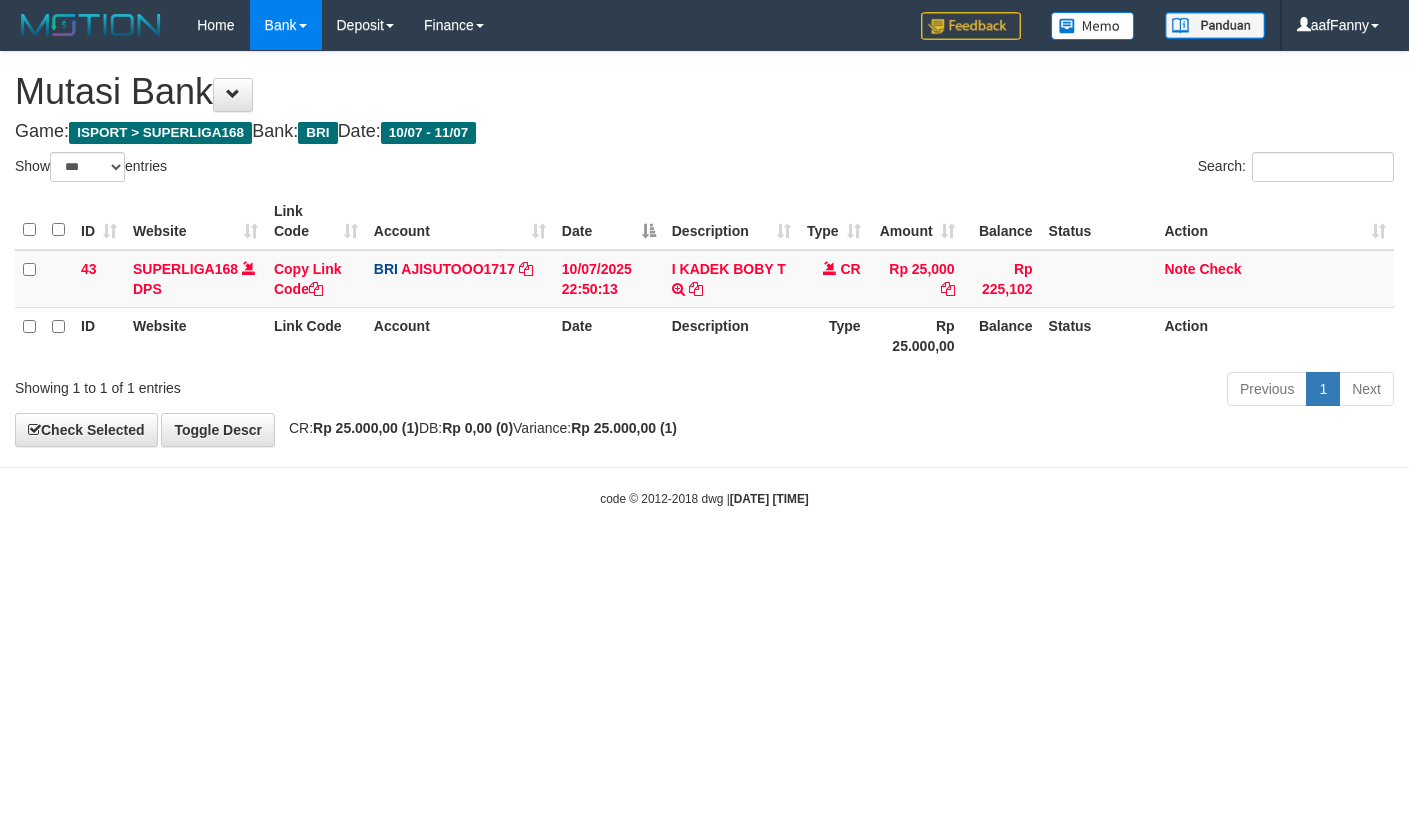select on "***" 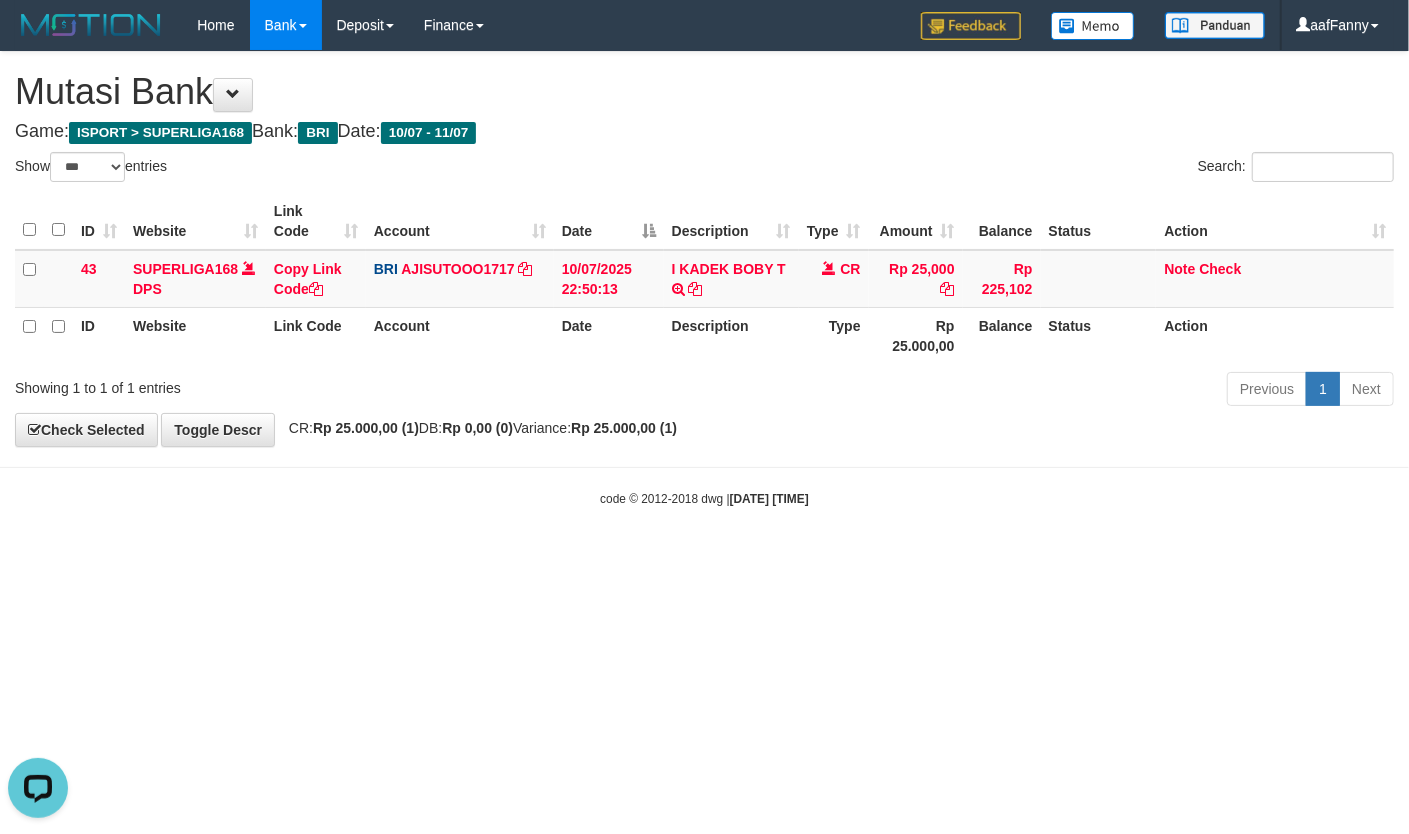 scroll, scrollTop: 0, scrollLeft: 0, axis: both 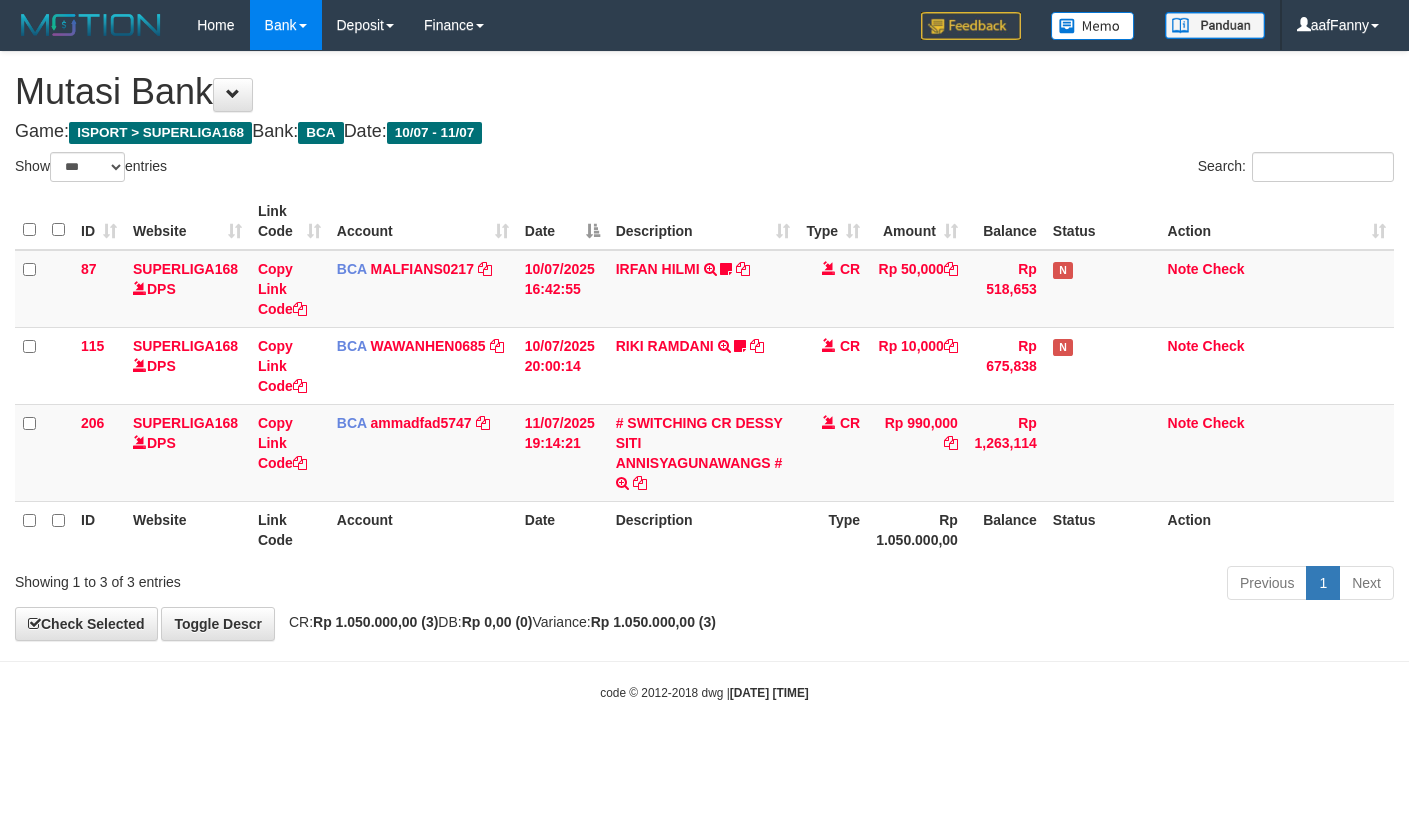 select on "***" 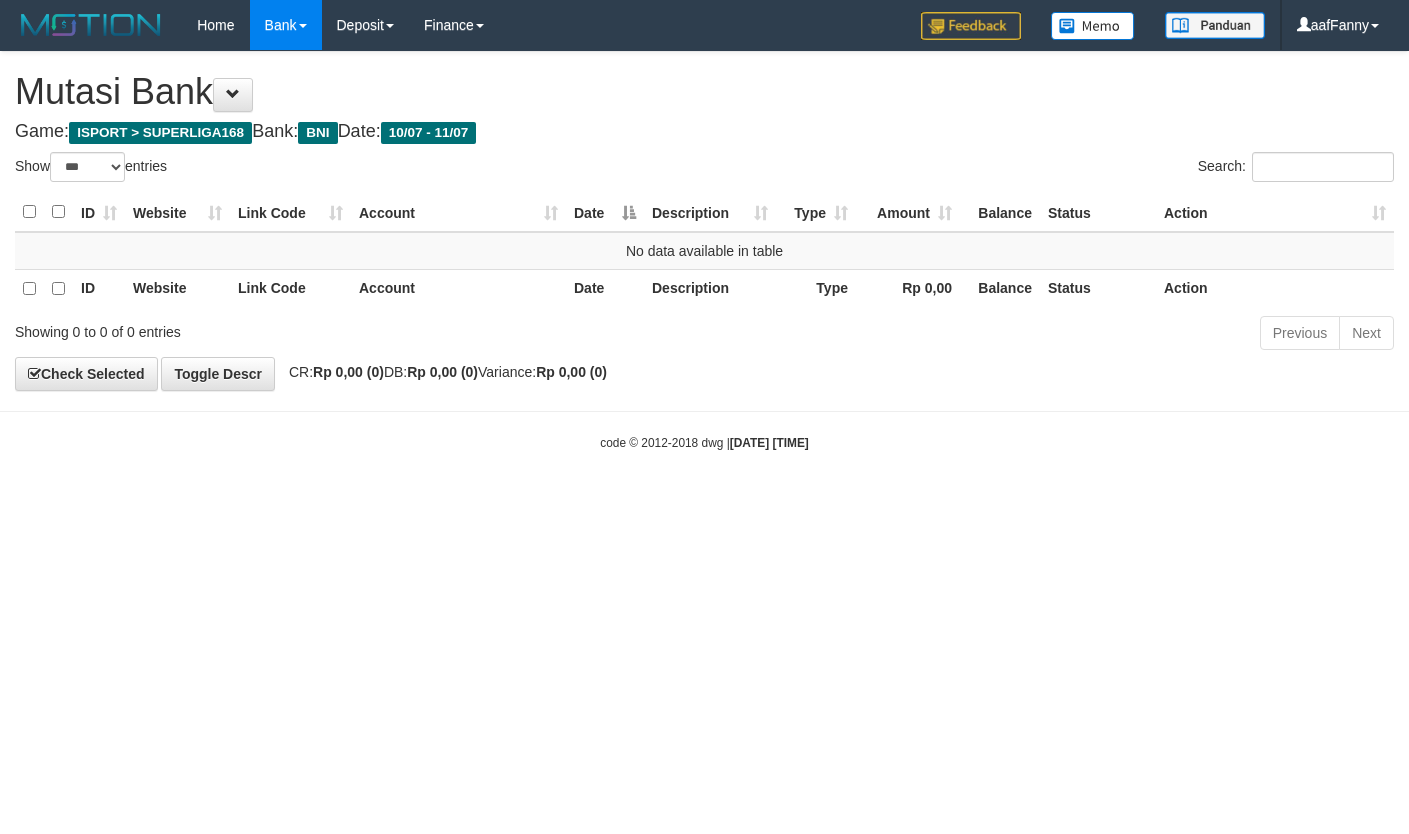 select on "***" 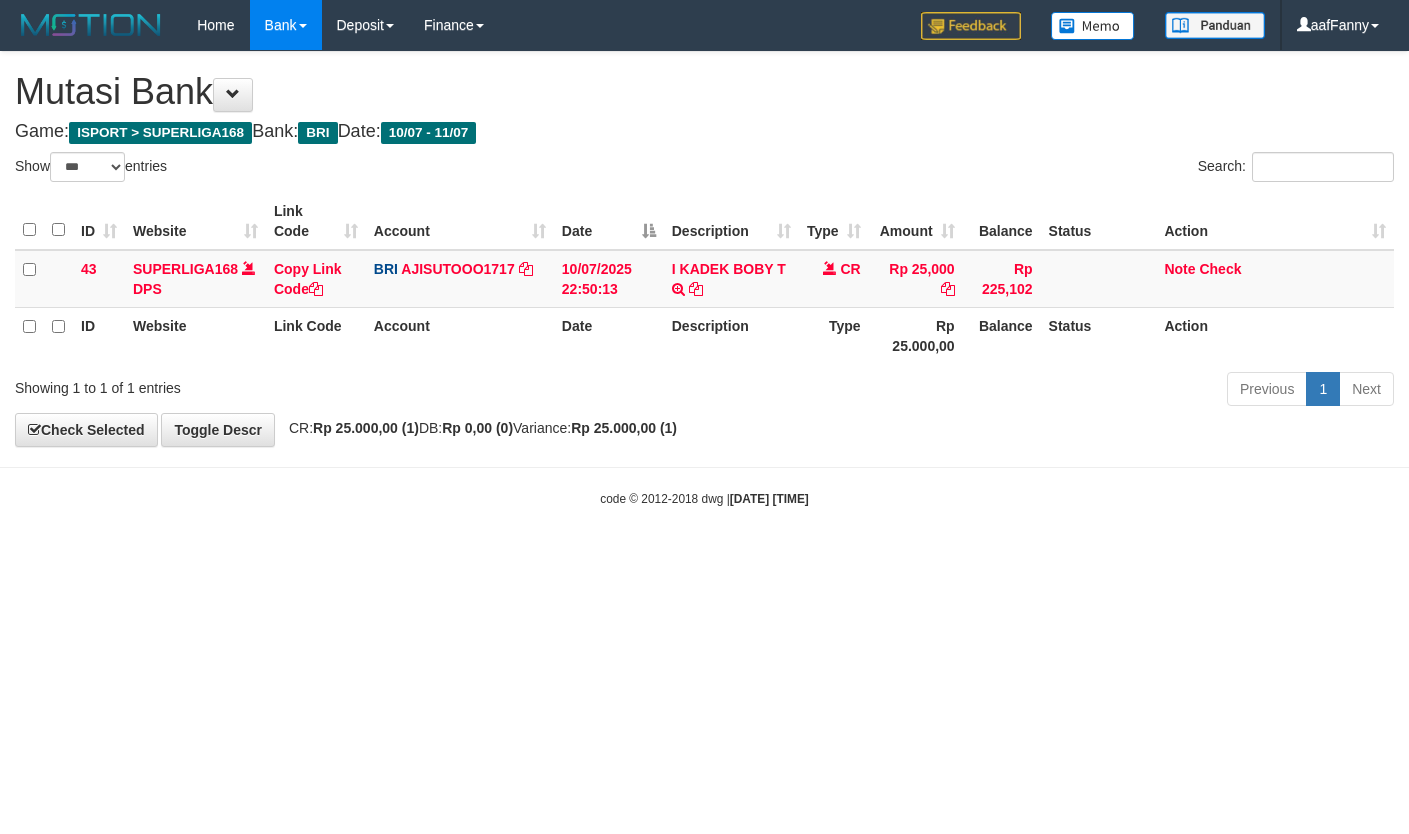 select on "***" 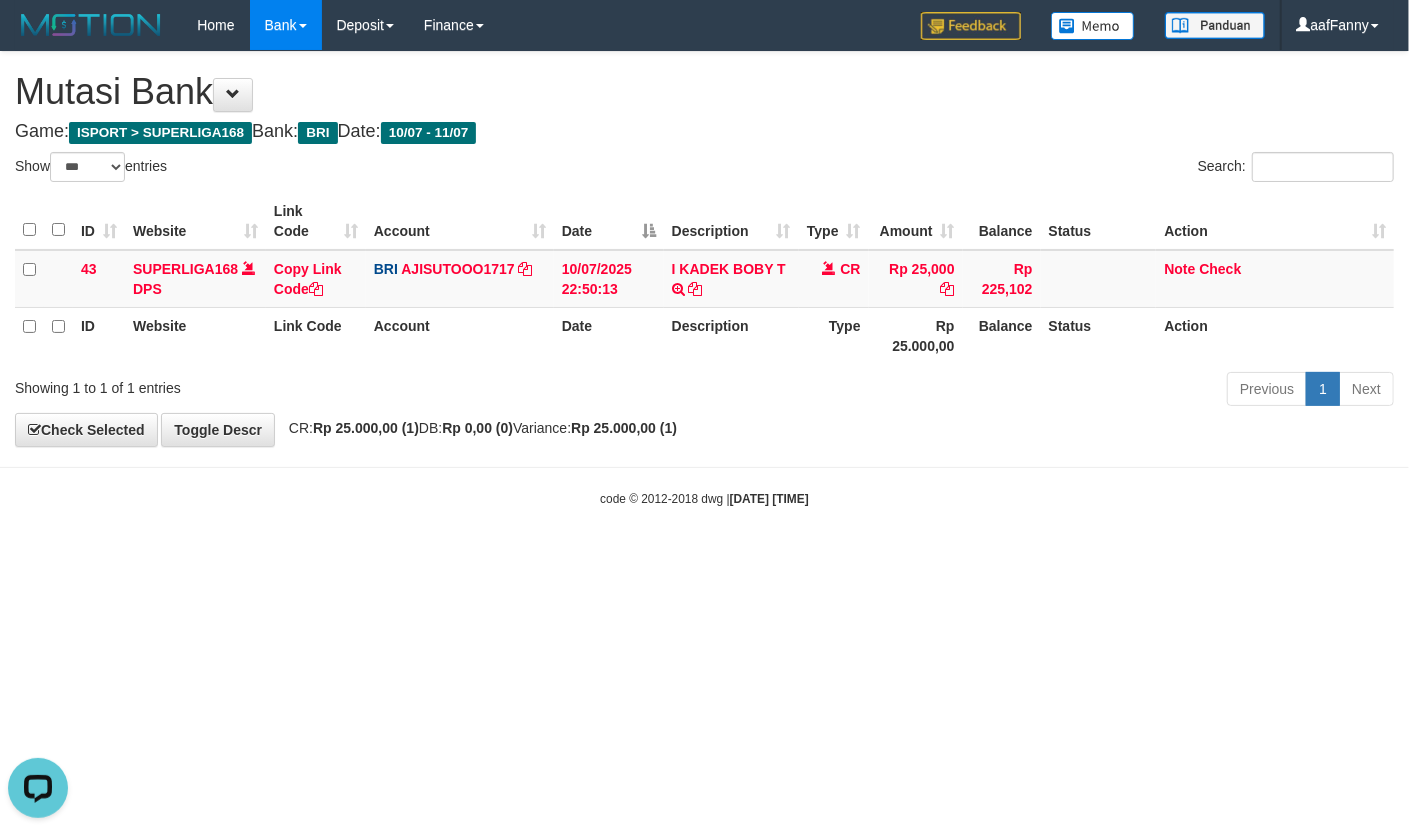 scroll, scrollTop: 0, scrollLeft: 0, axis: both 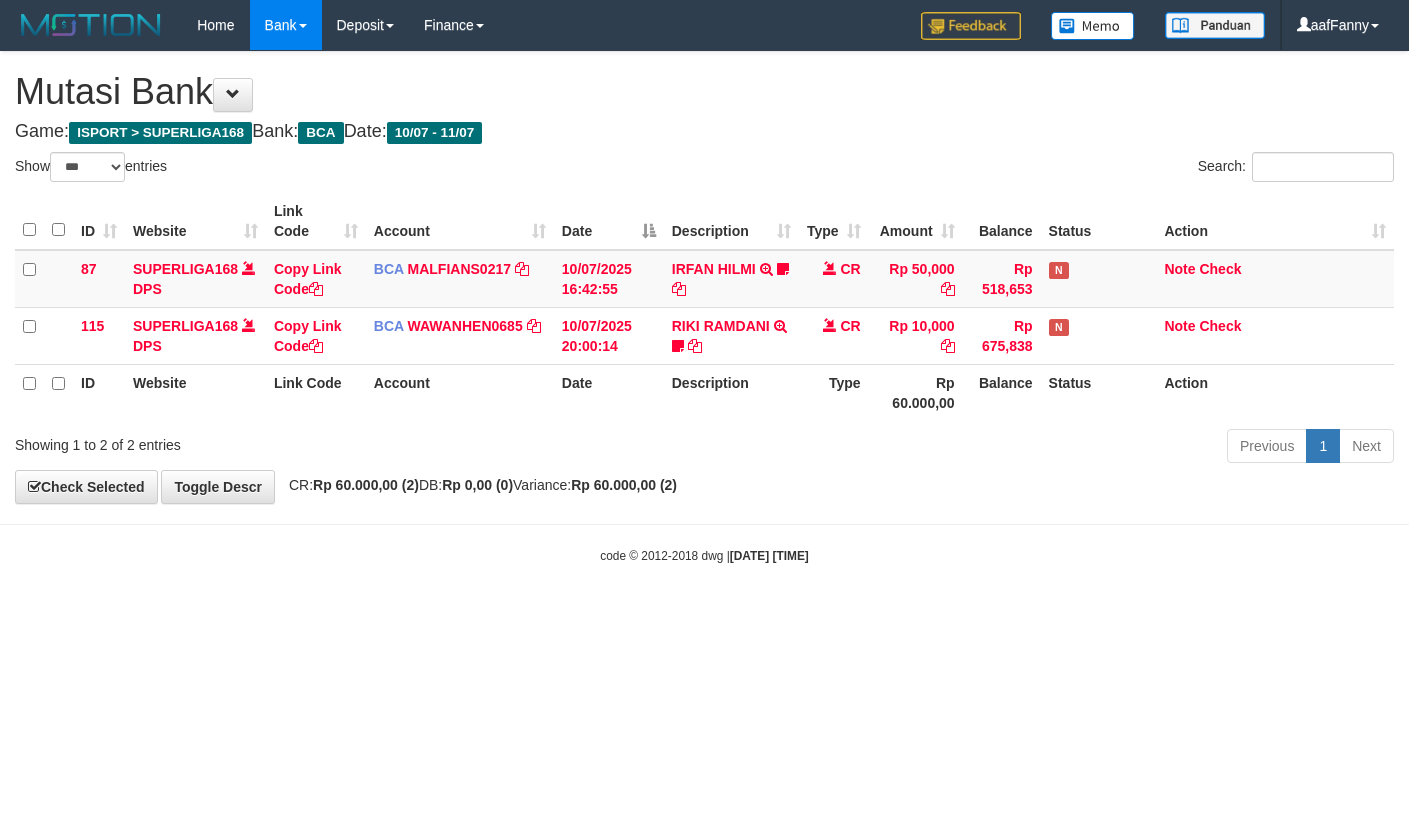 select on "***" 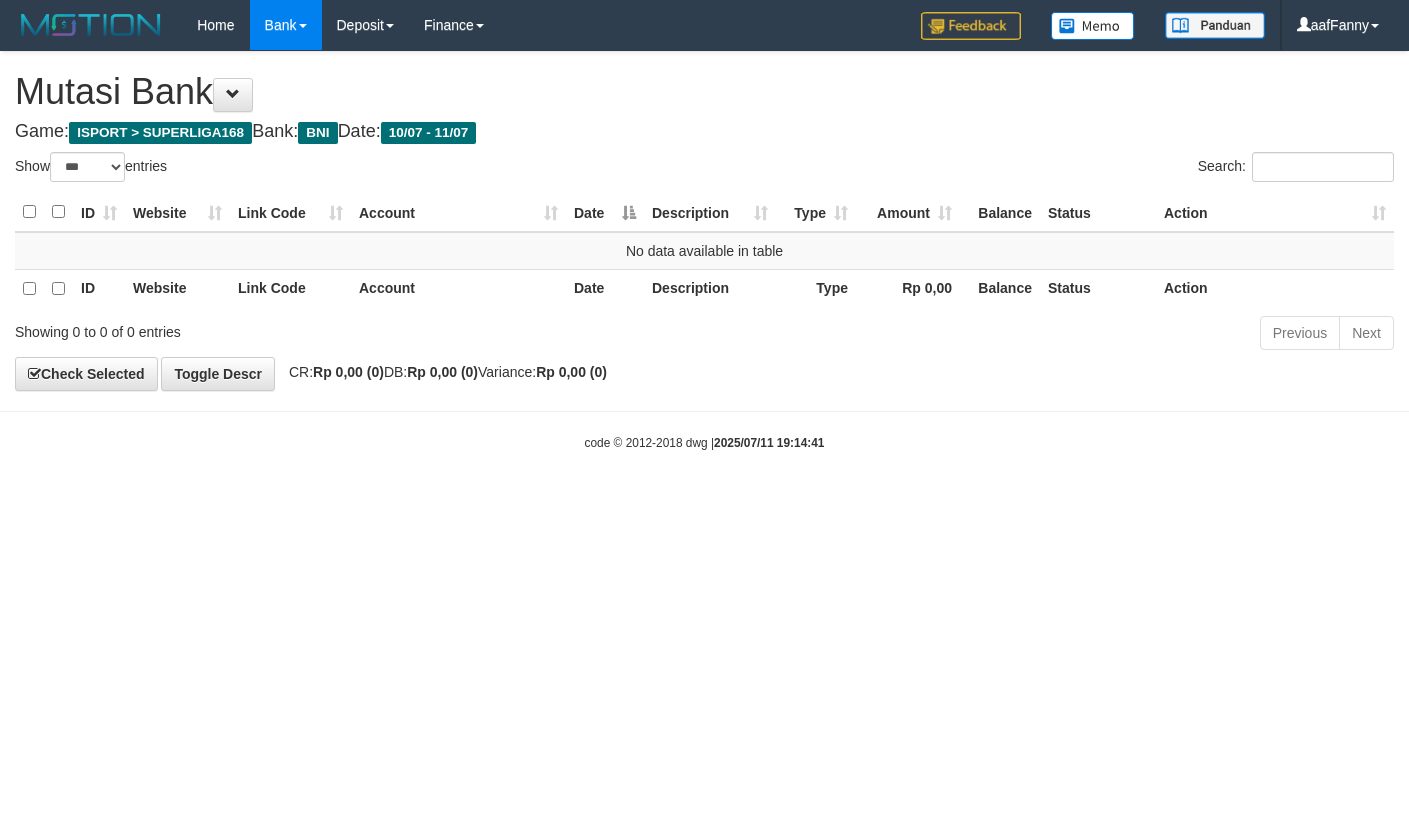 select on "***" 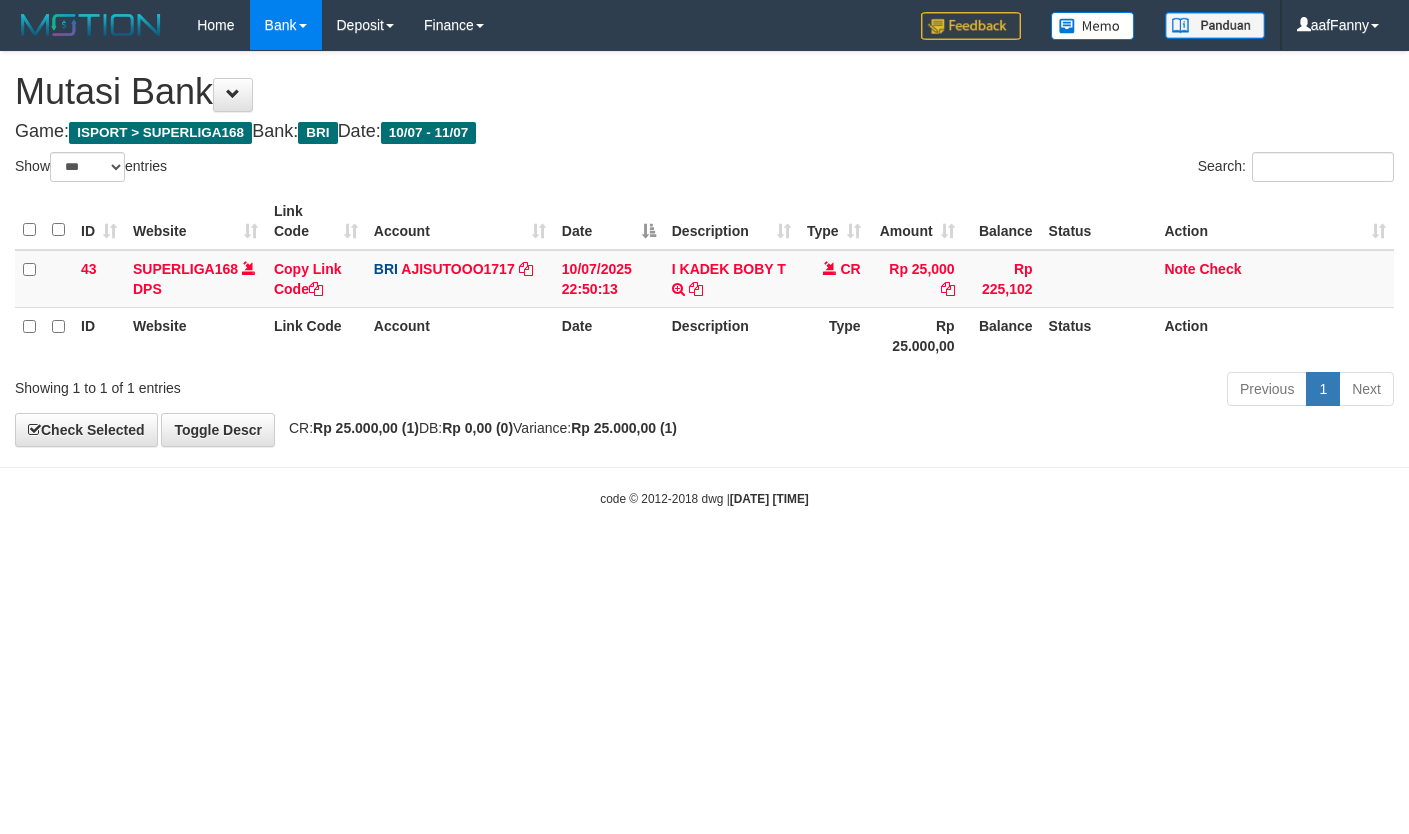 select on "***" 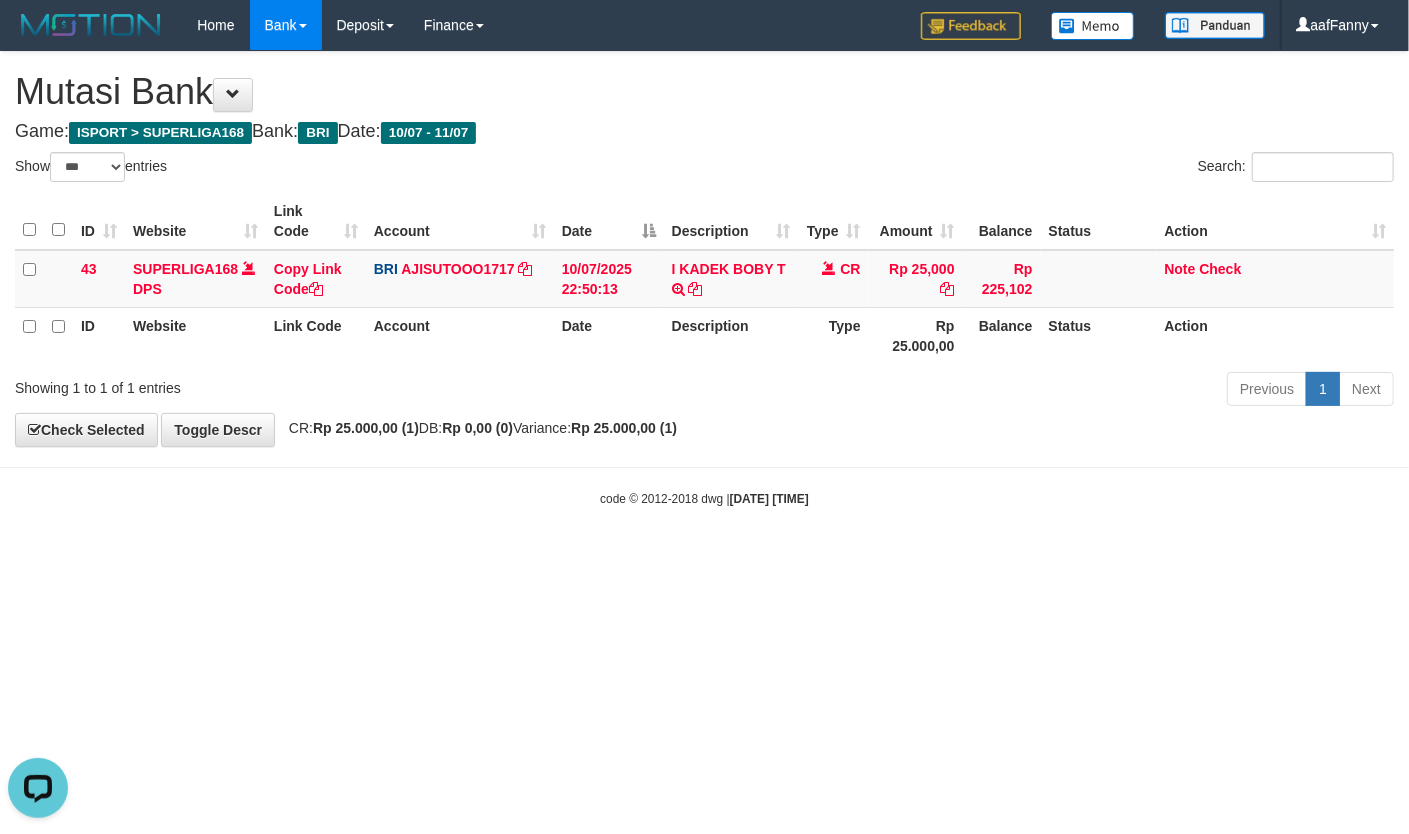 scroll, scrollTop: 0, scrollLeft: 0, axis: both 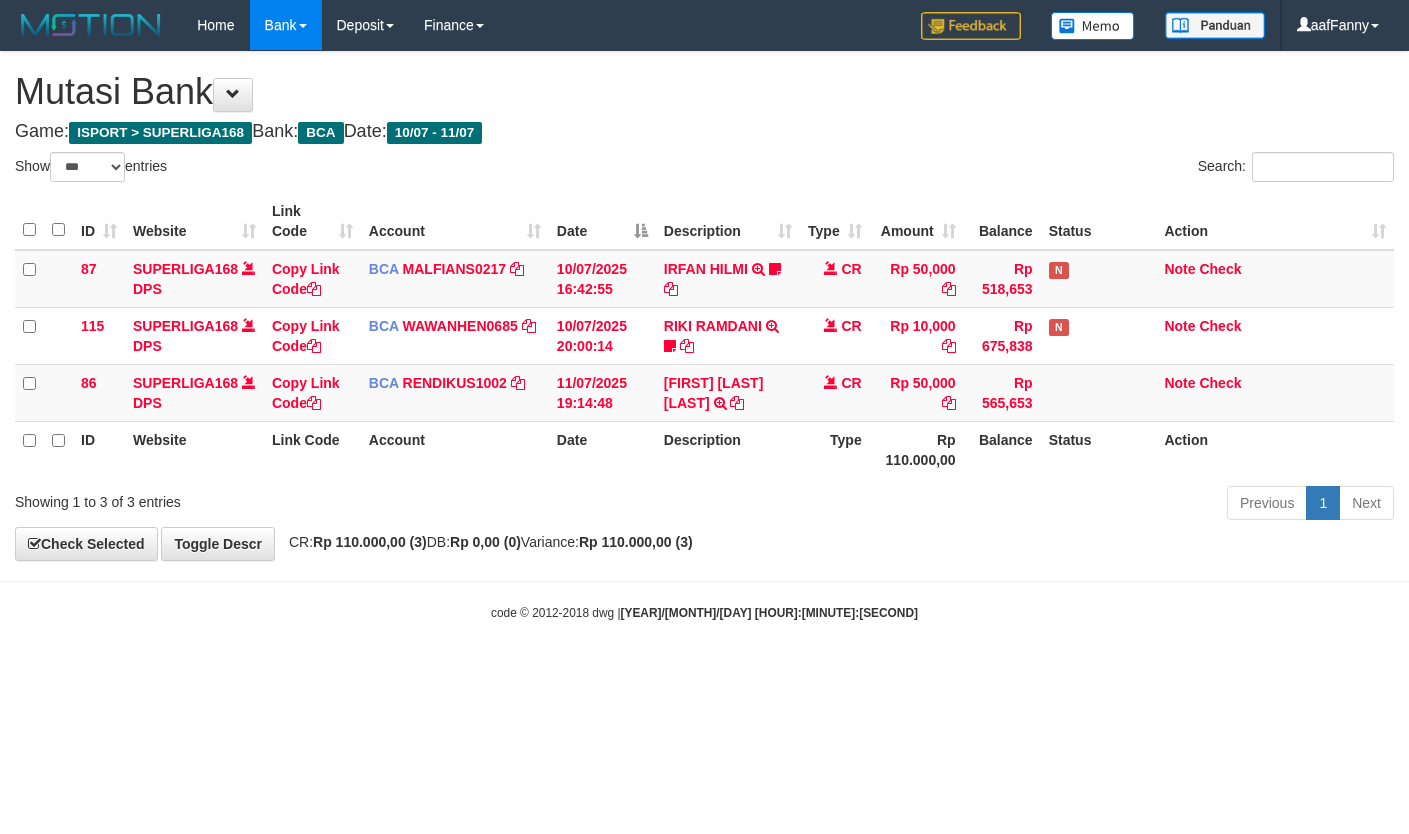 select on "***" 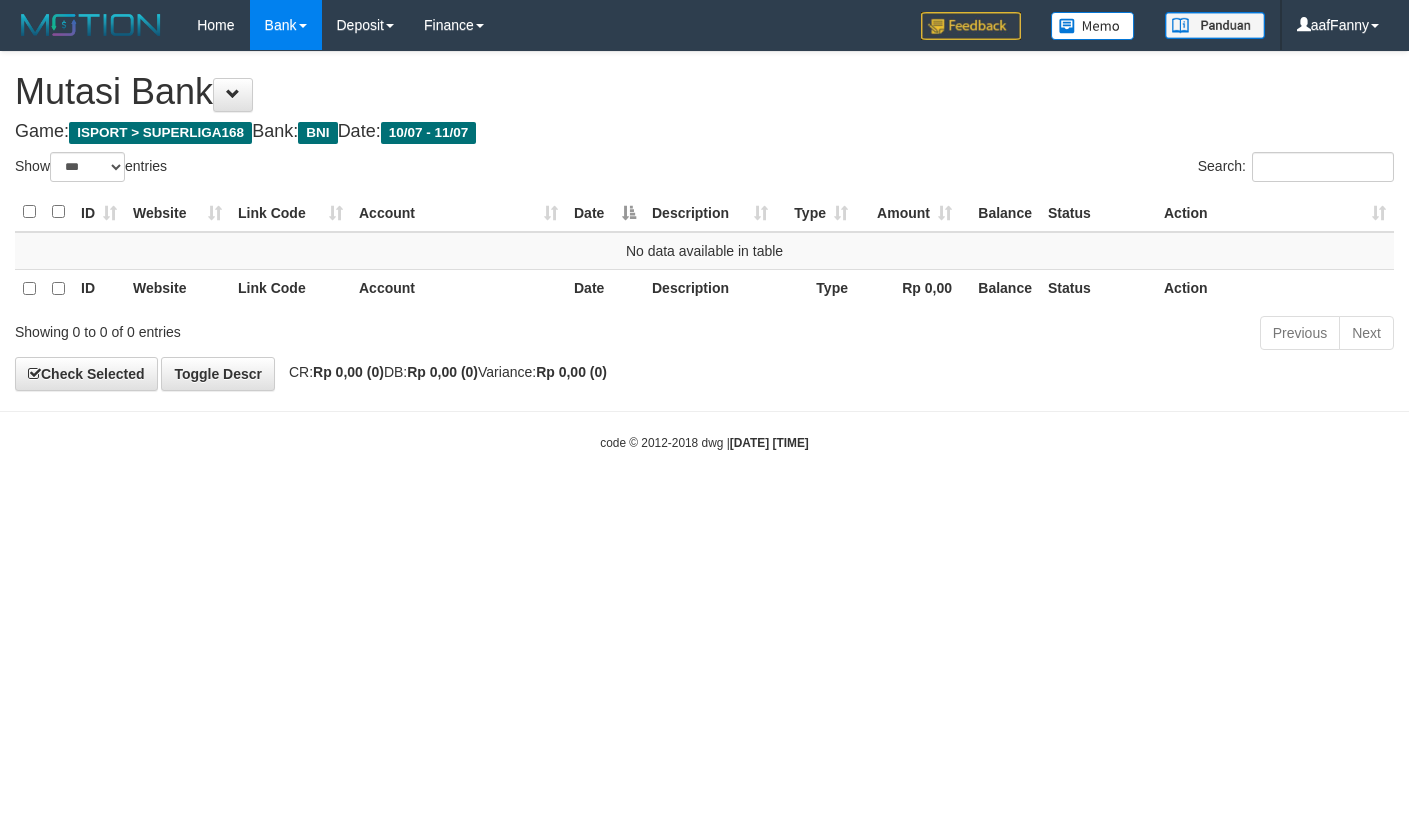select on "***" 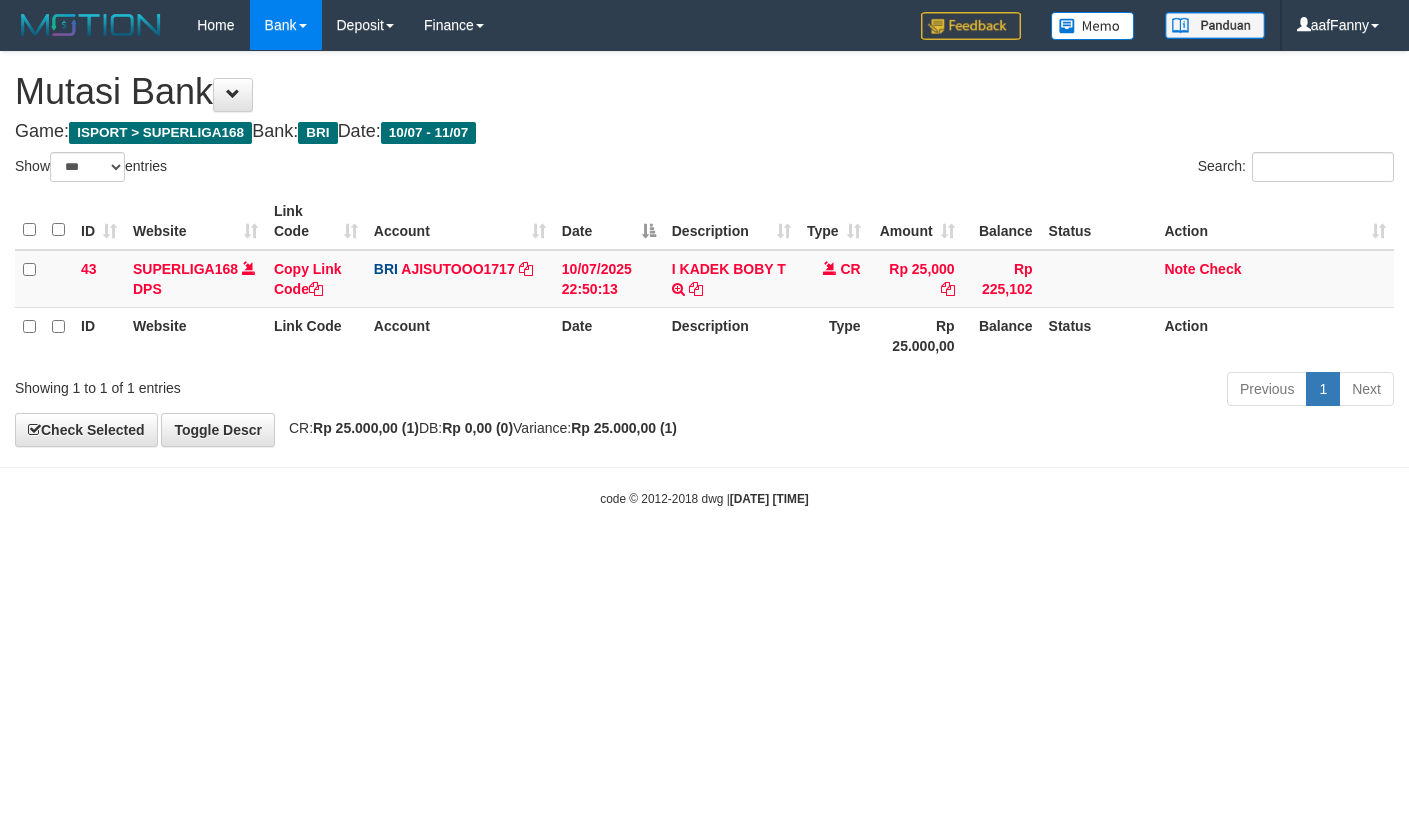 select on "***" 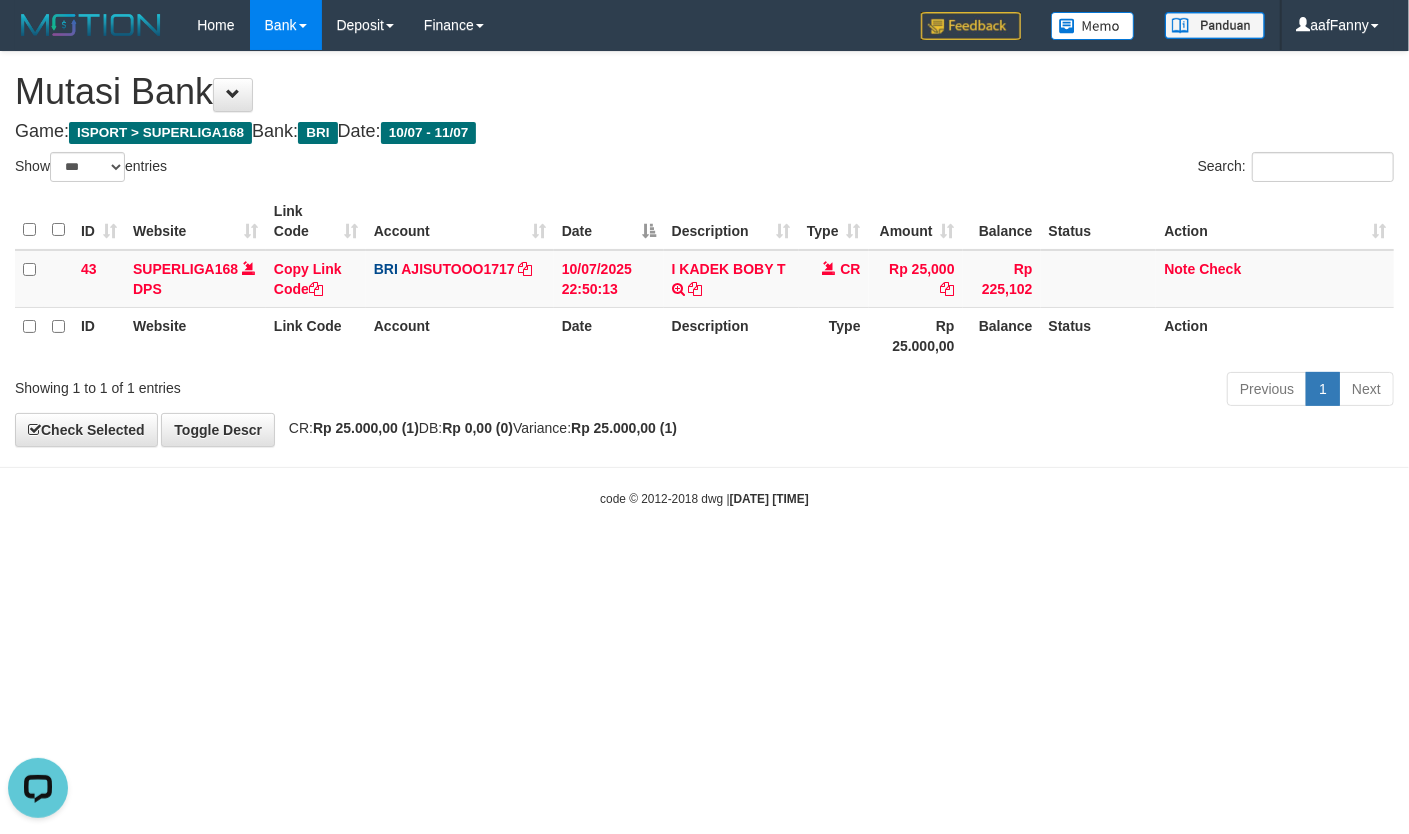 scroll, scrollTop: 0, scrollLeft: 0, axis: both 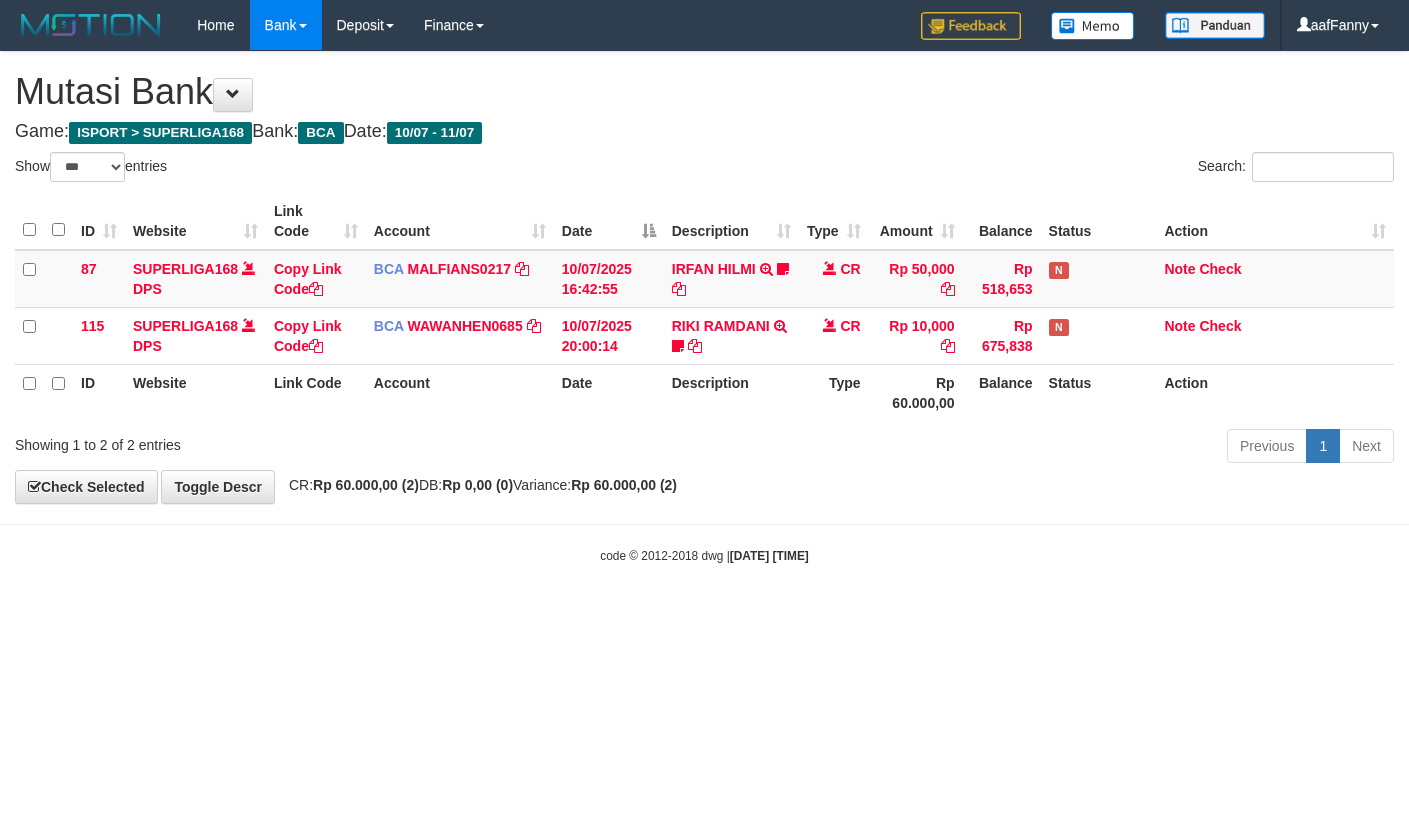 select on "***" 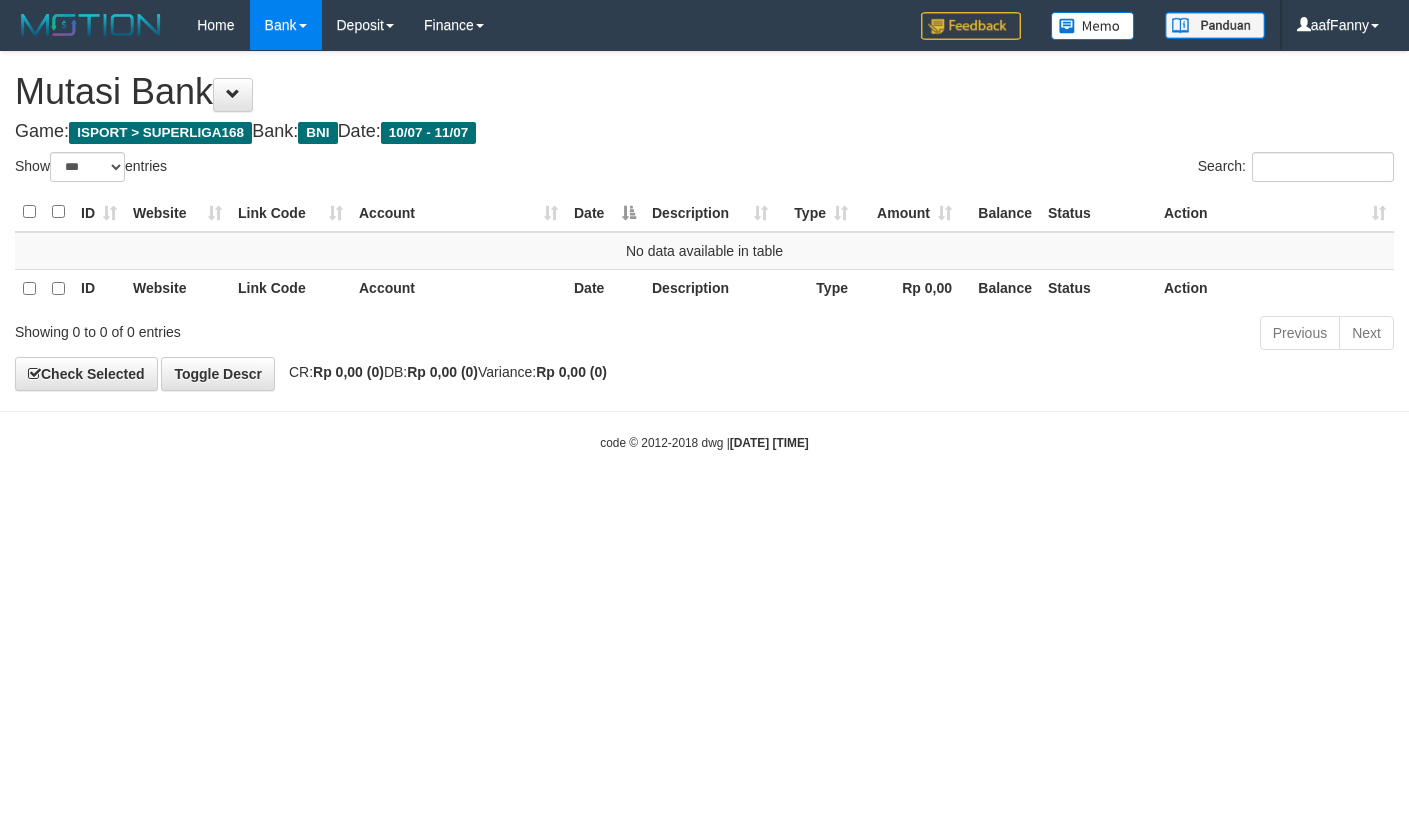 select on "***" 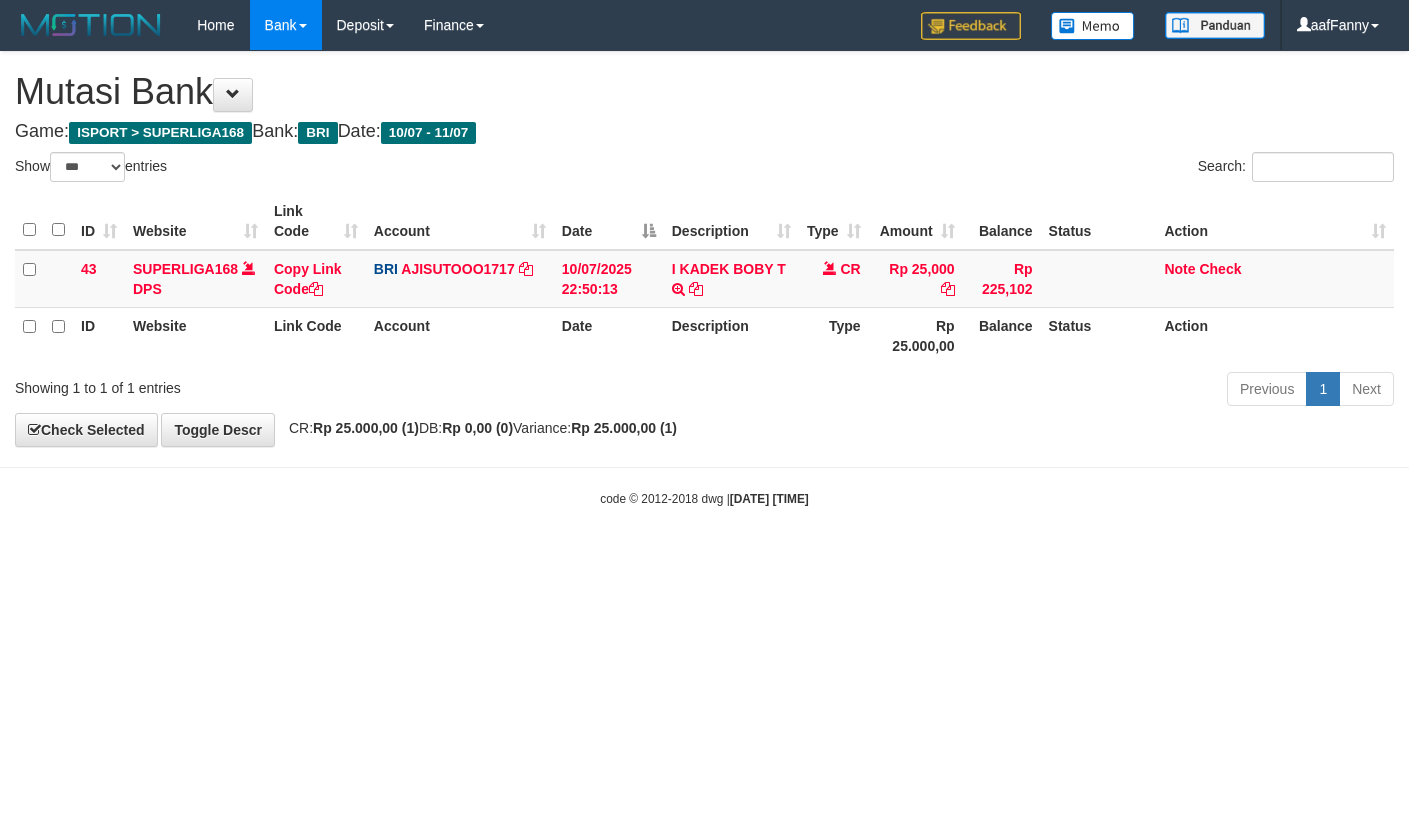 select on "***" 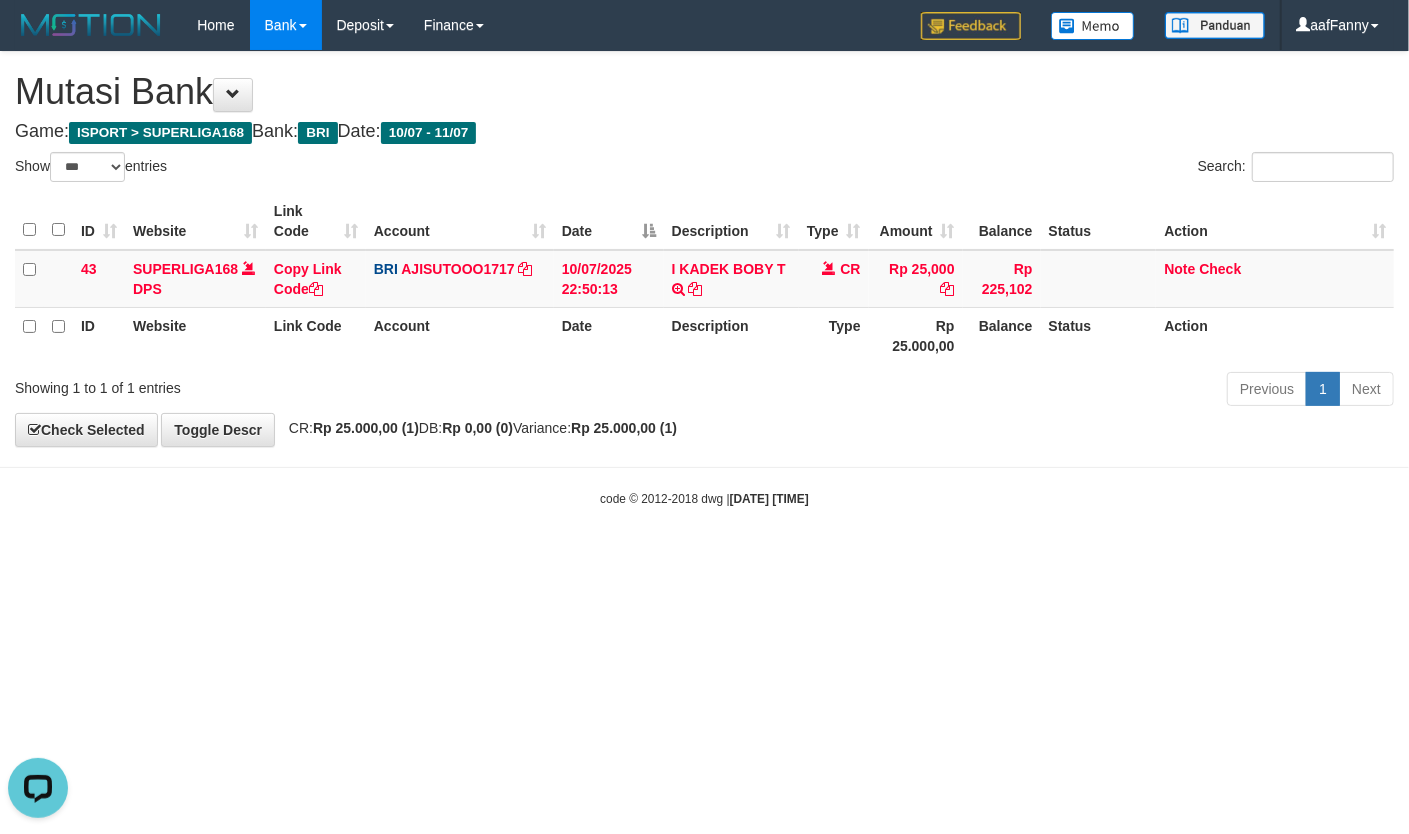 scroll, scrollTop: 0, scrollLeft: 0, axis: both 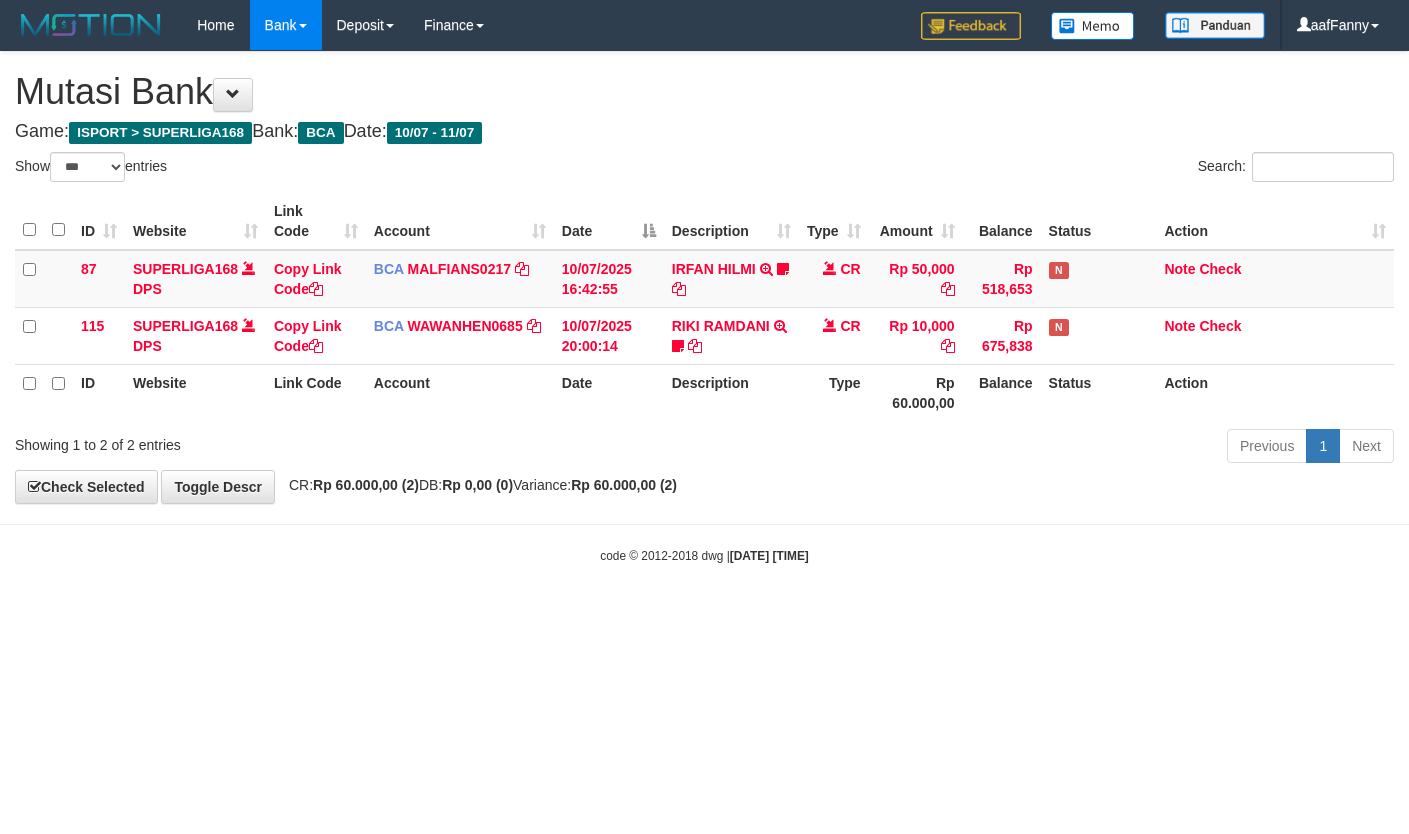 select on "***" 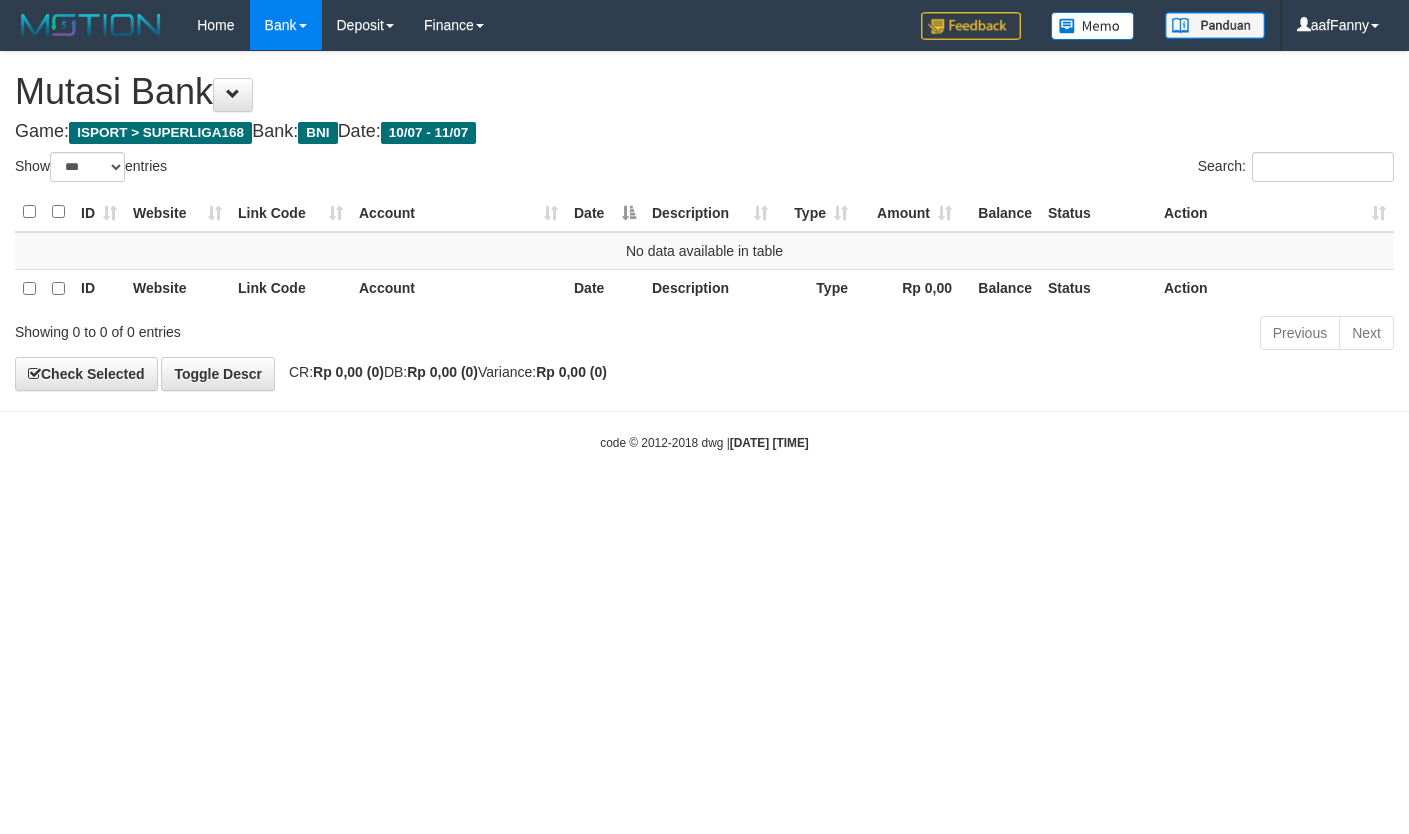 select on "***" 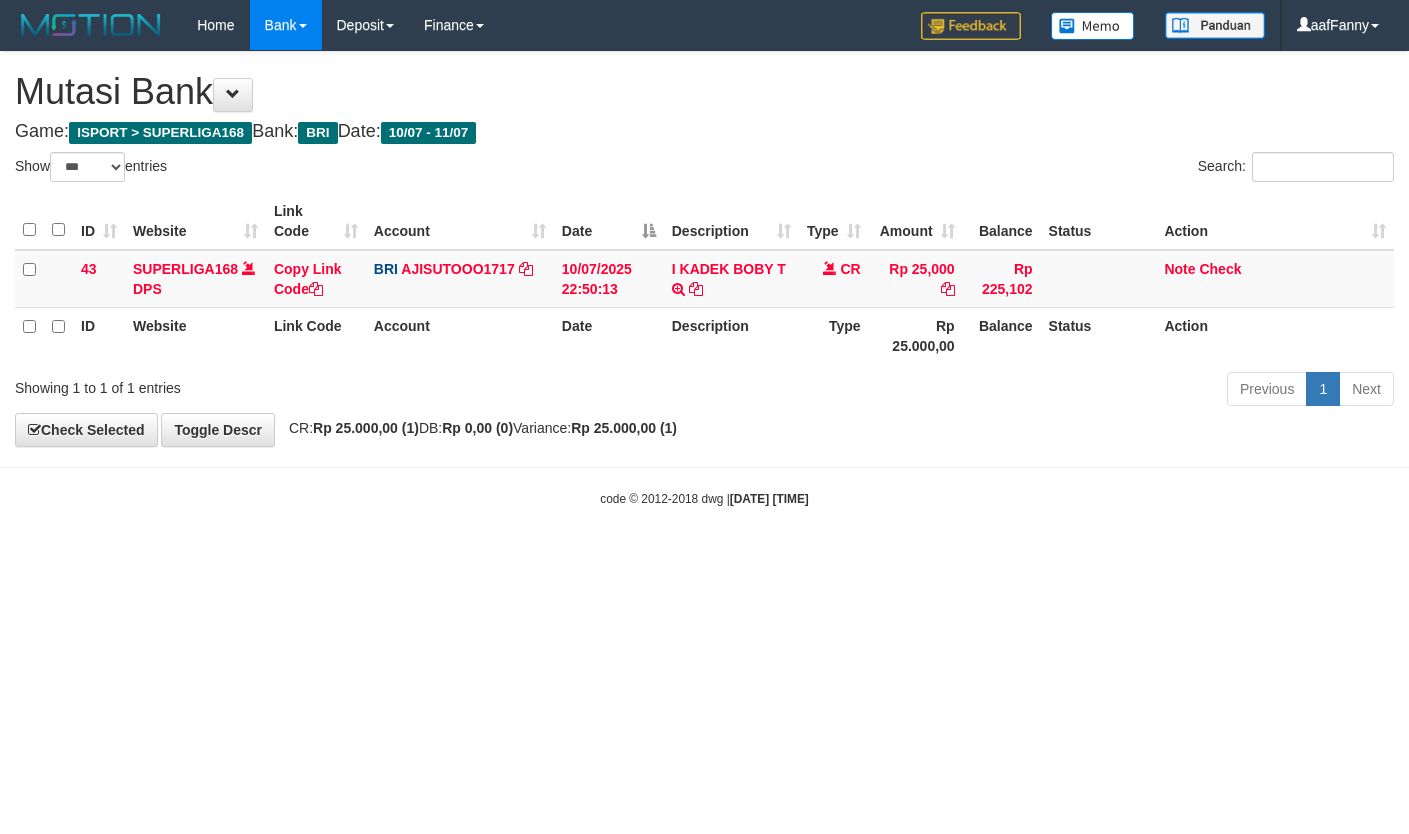 select on "***" 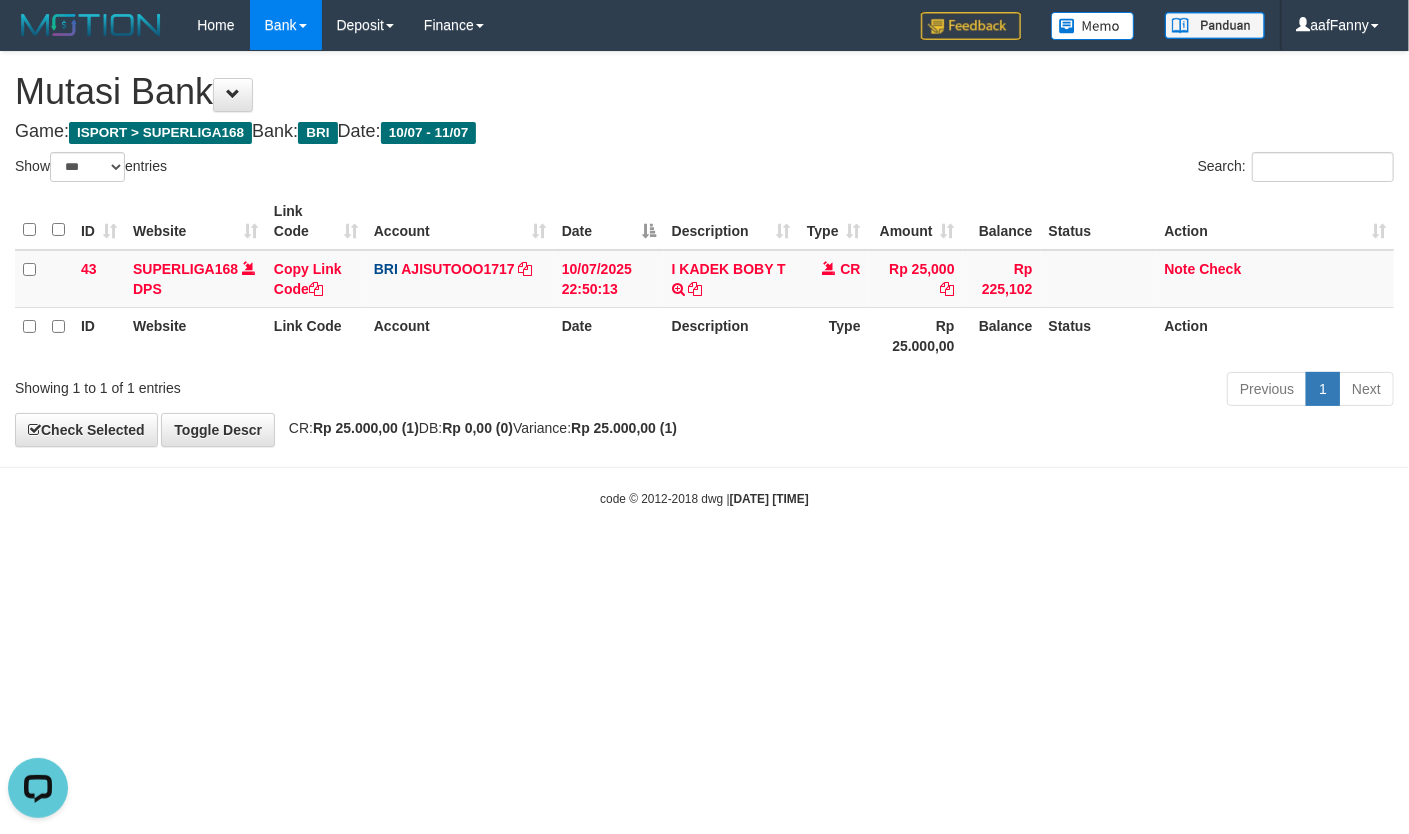 scroll, scrollTop: 0, scrollLeft: 0, axis: both 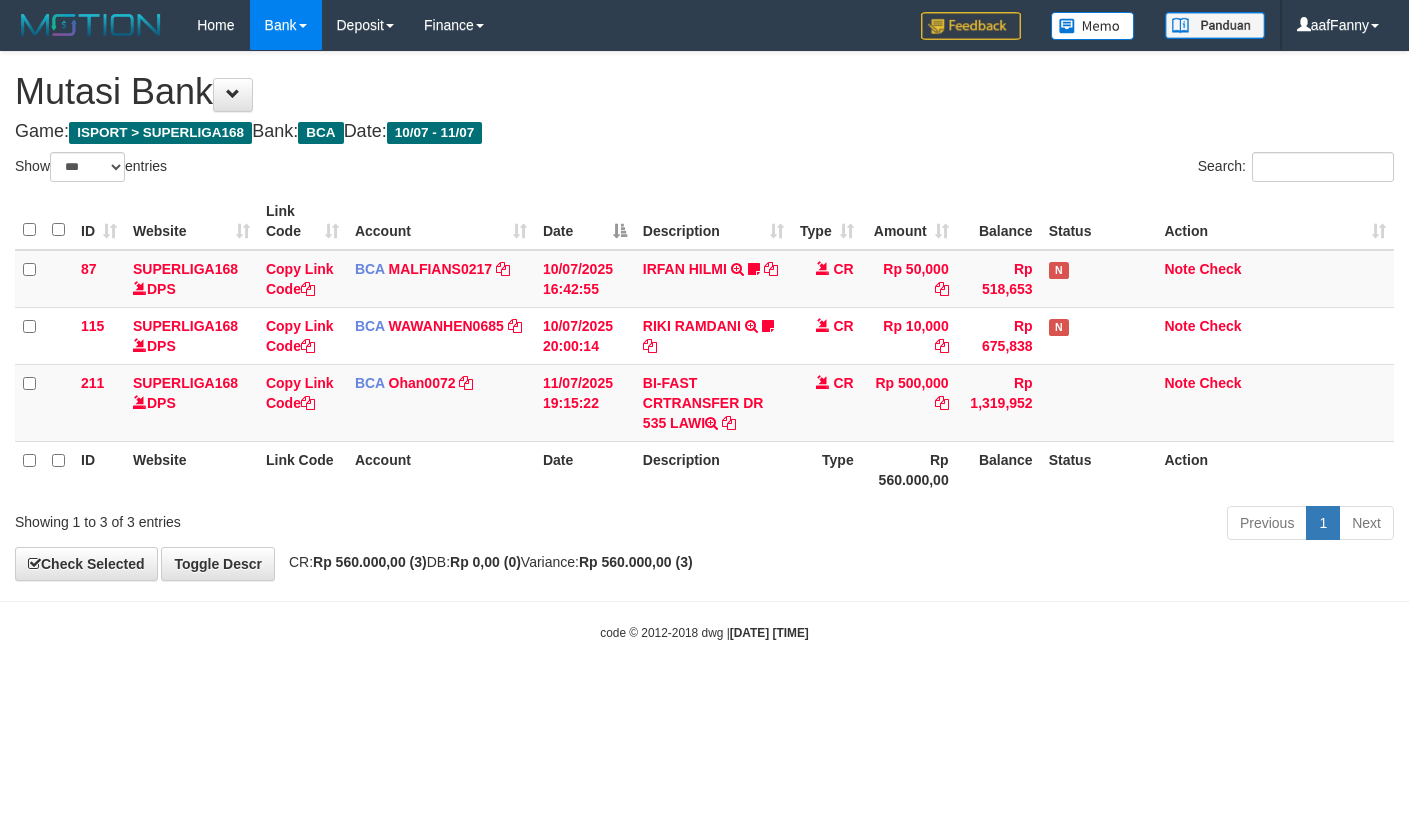 select on "***" 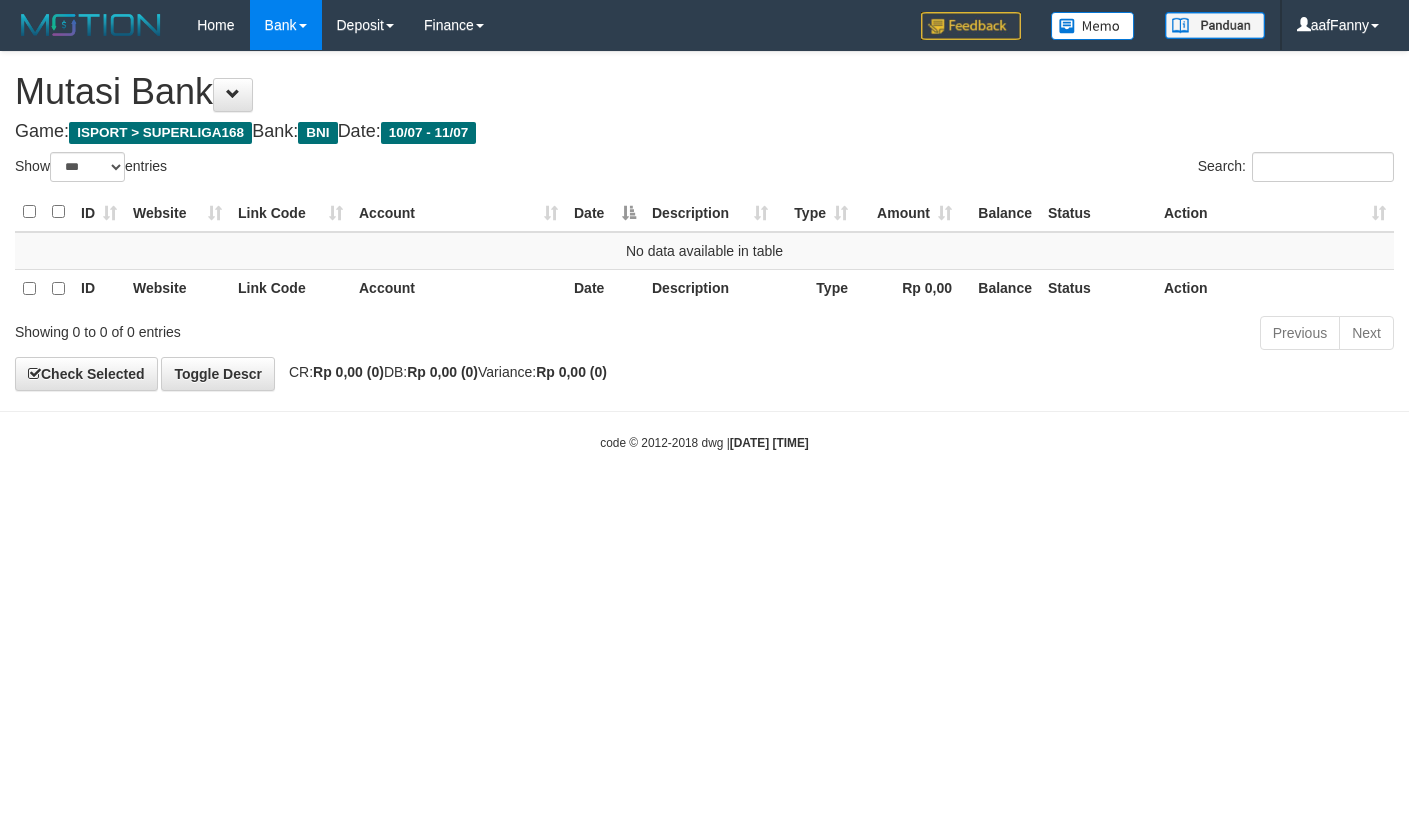 select on "***" 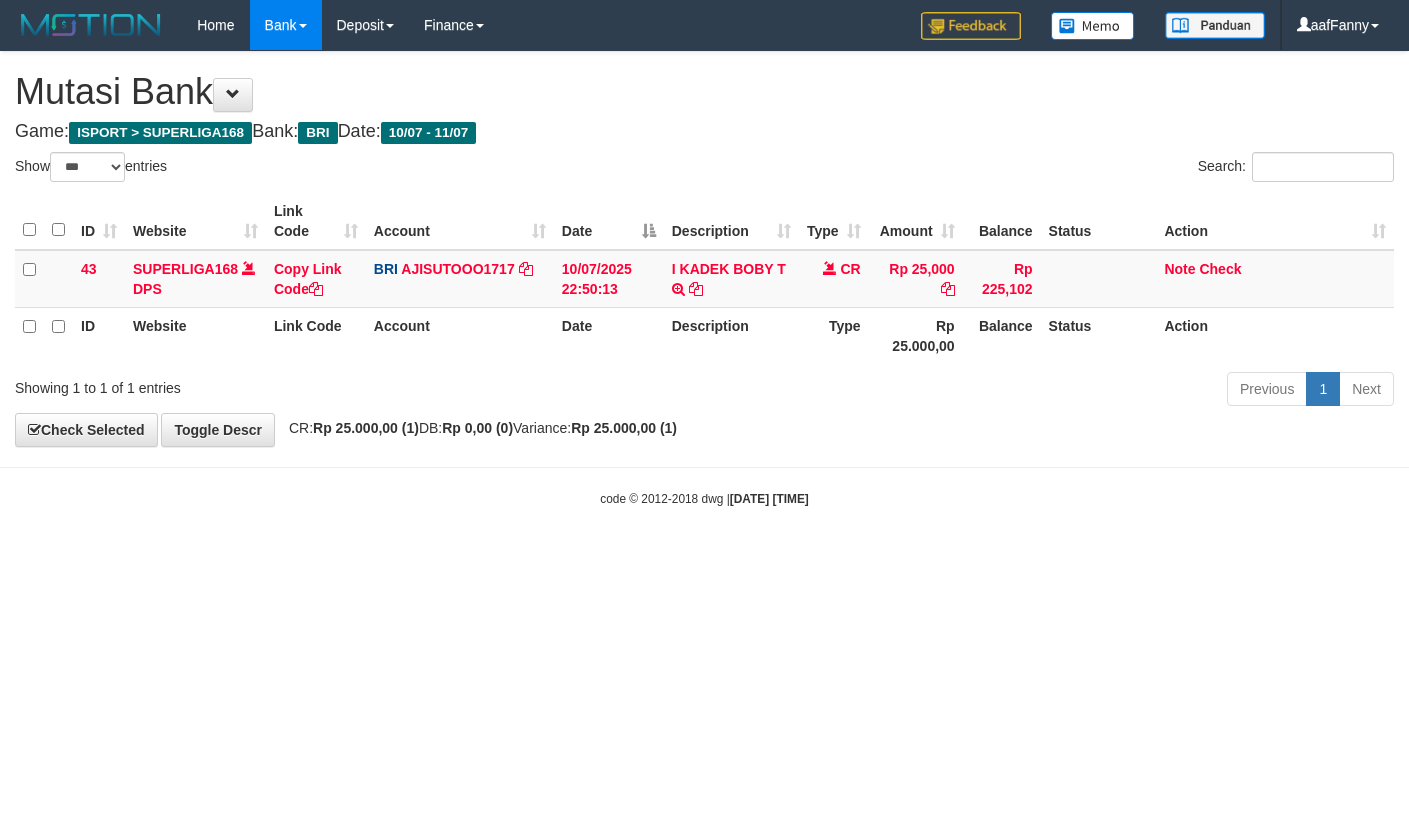 select on "***" 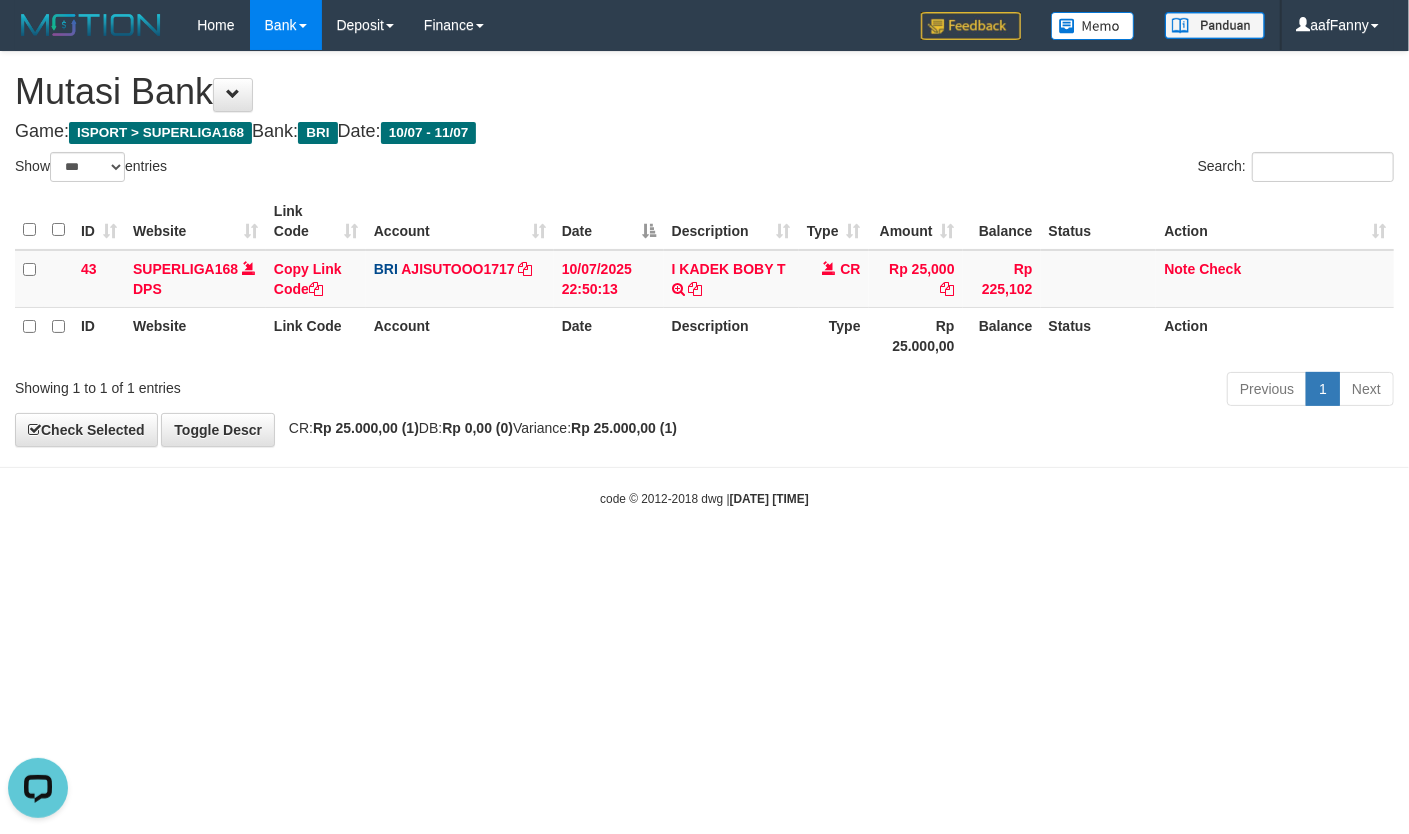 scroll, scrollTop: 0, scrollLeft: 0, axis: both 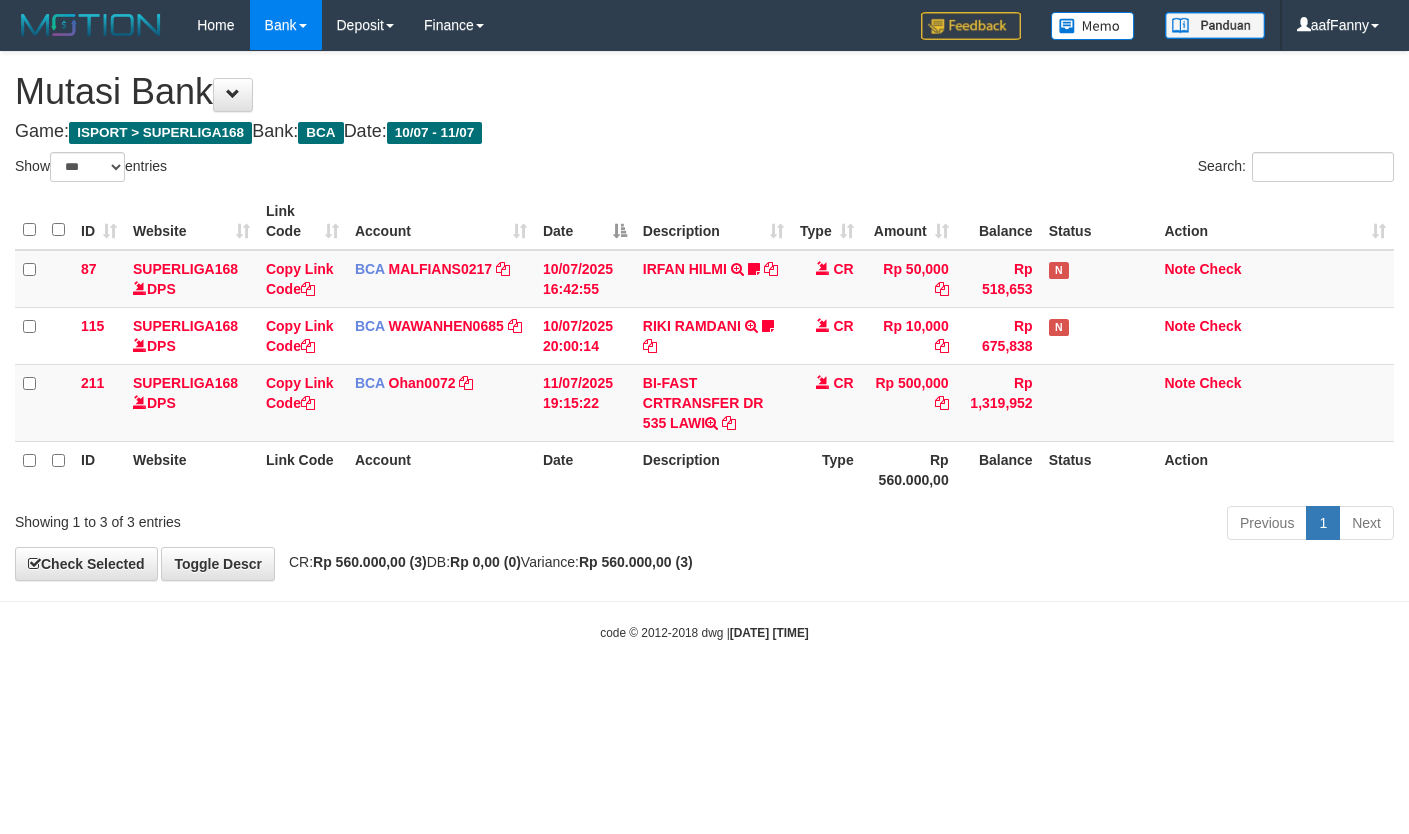 select on "***" 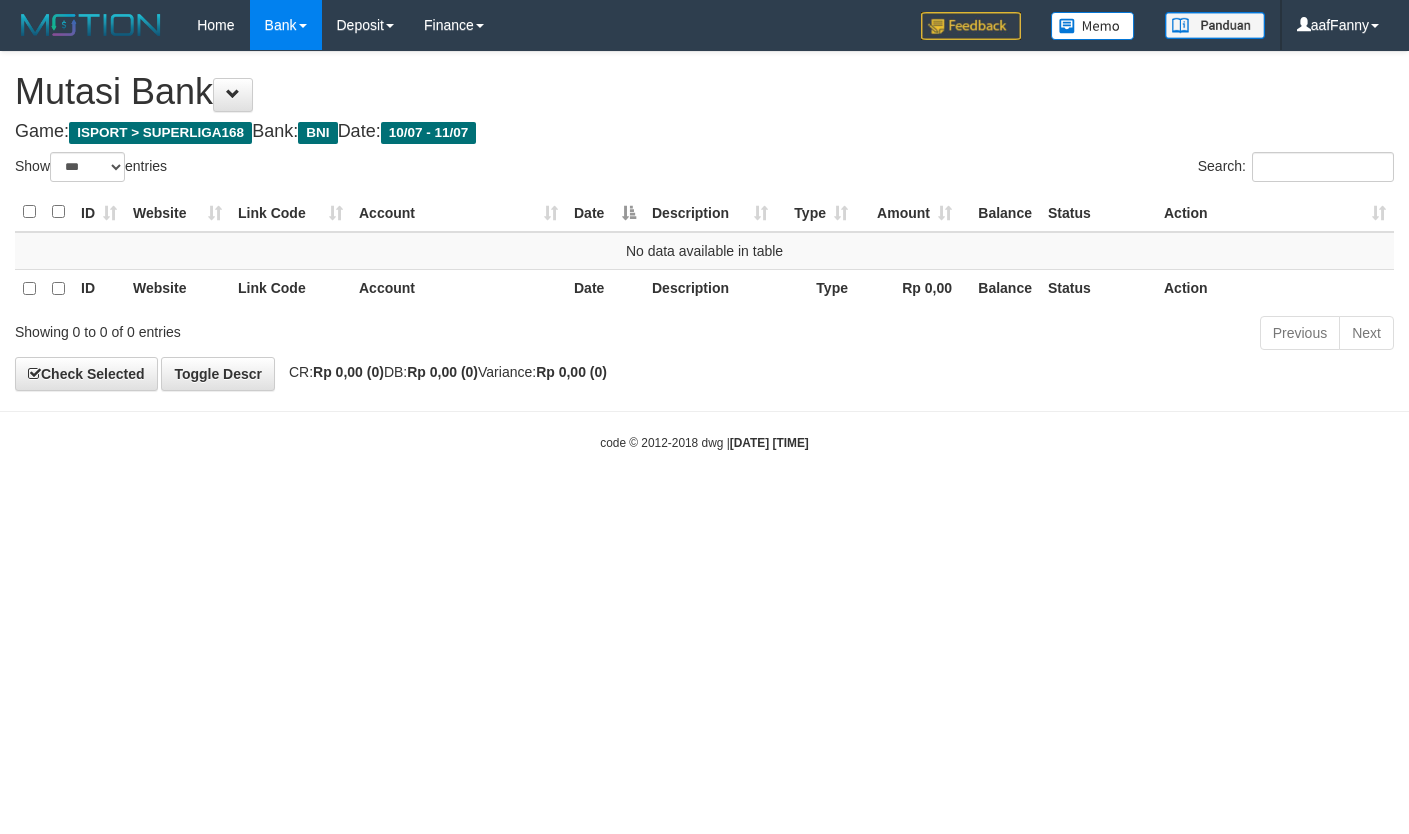 select on "***" 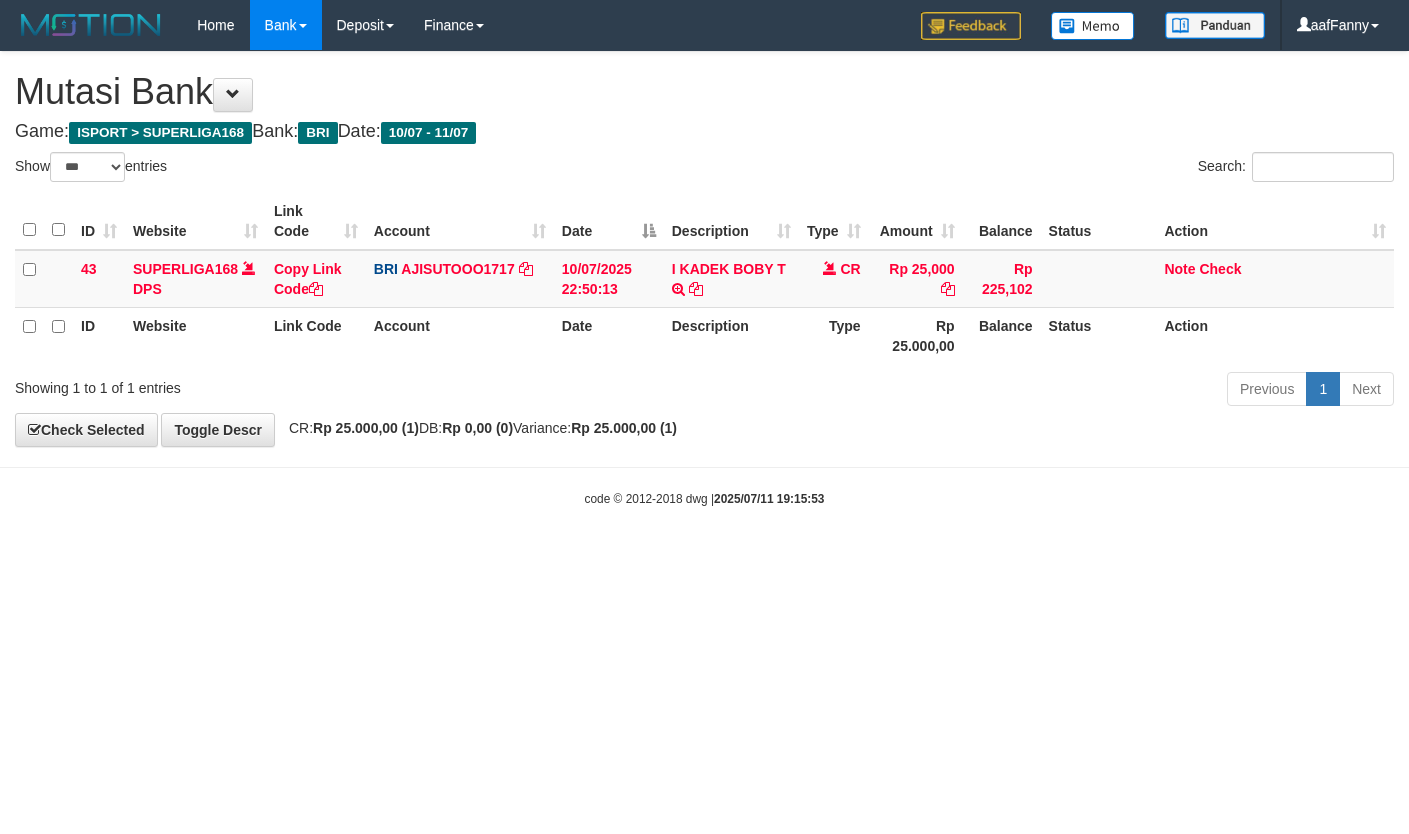 select on "***" 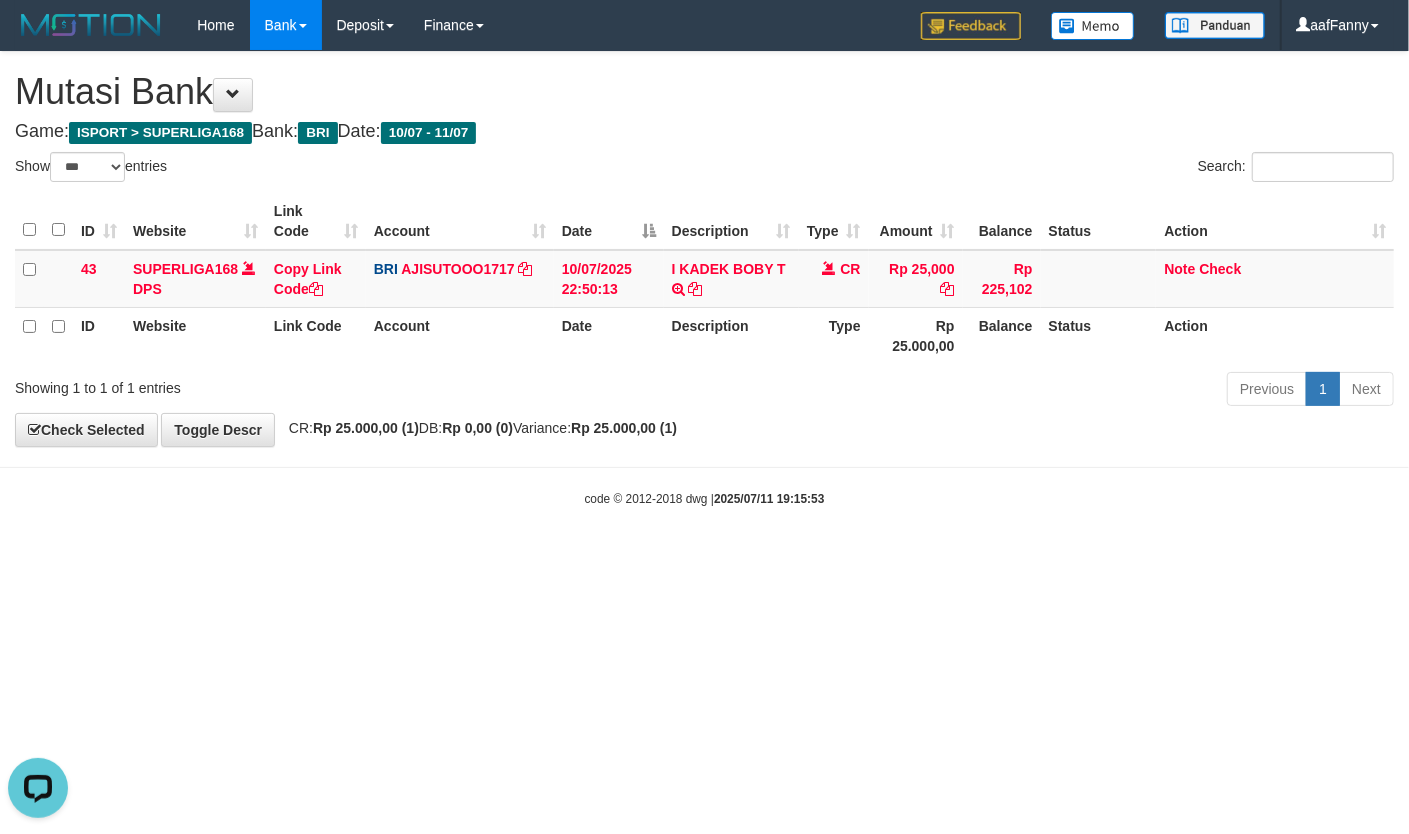 scroll, scrollTop: 0, scrollLeft: 0, axis: both 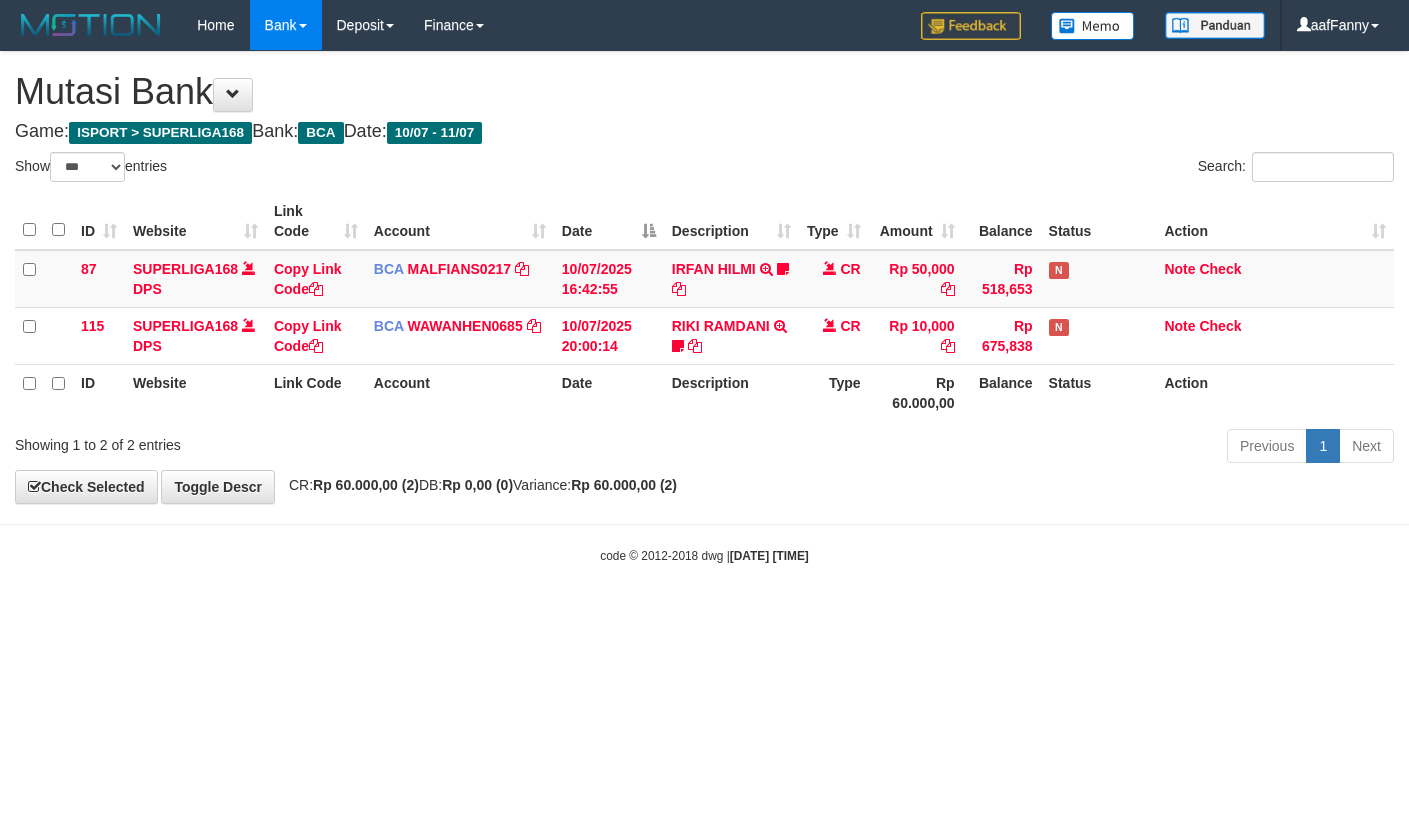 select on "***" 